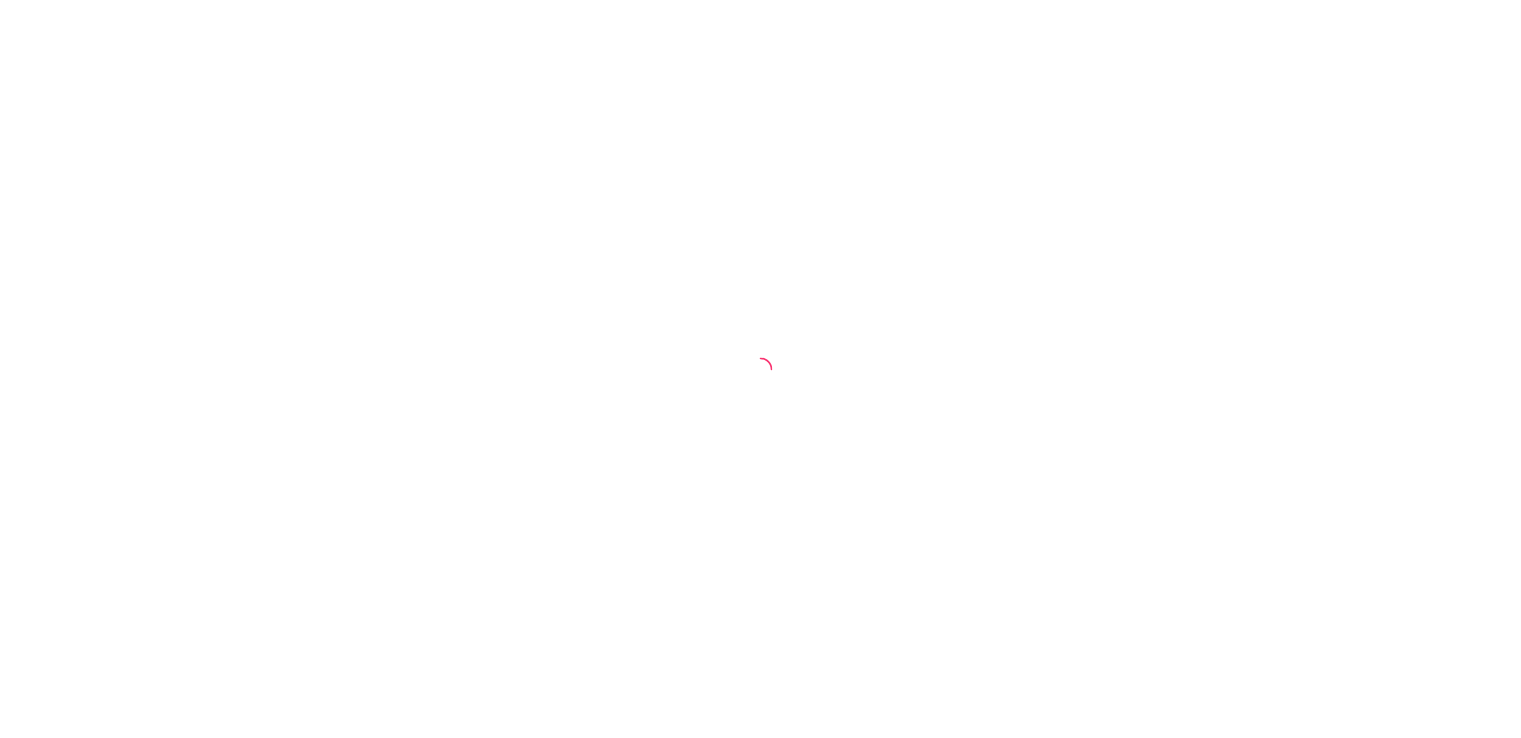 scroll, scrollTop: 0, scrollLeft: 0, axis: both 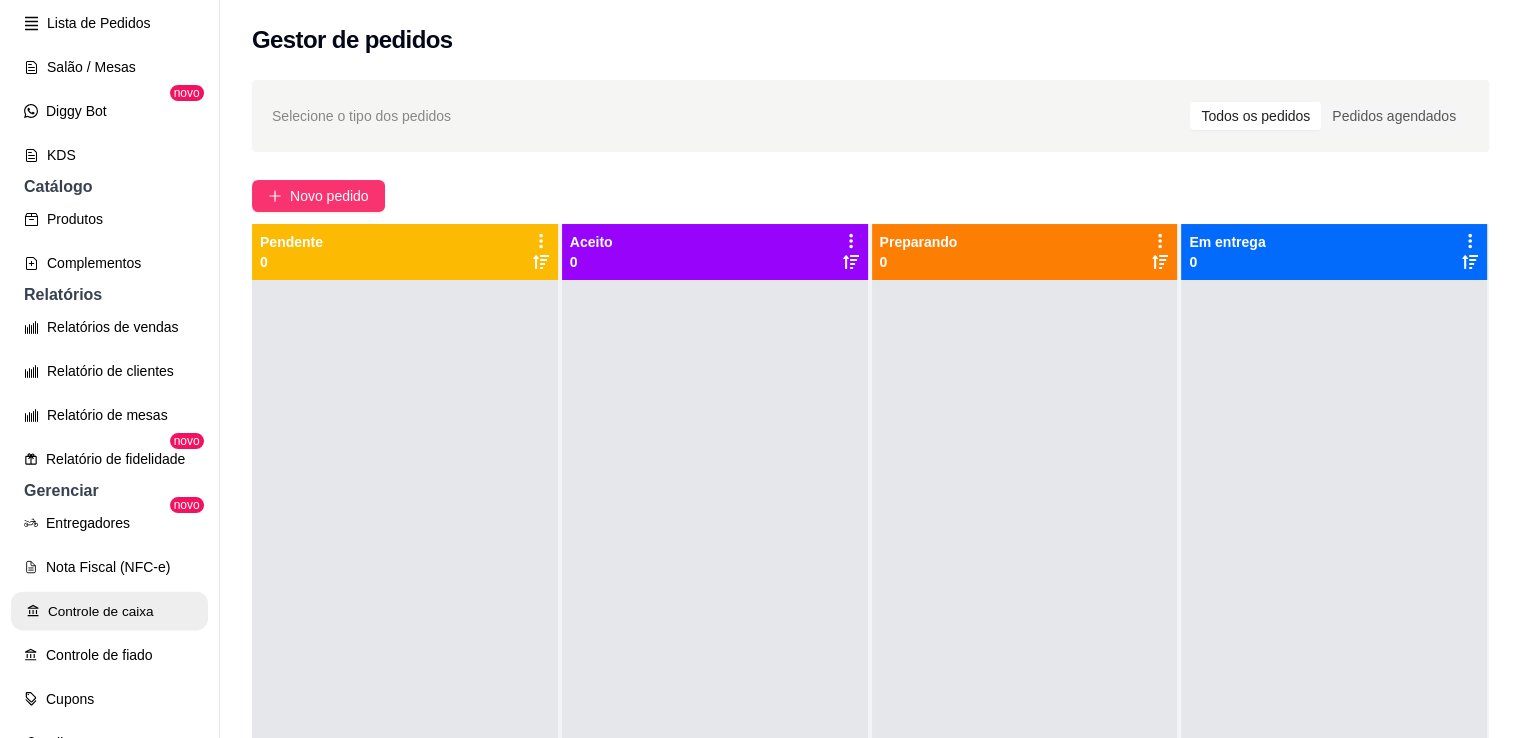 click on "Controle de caixa" at bounding box center (109, 611) 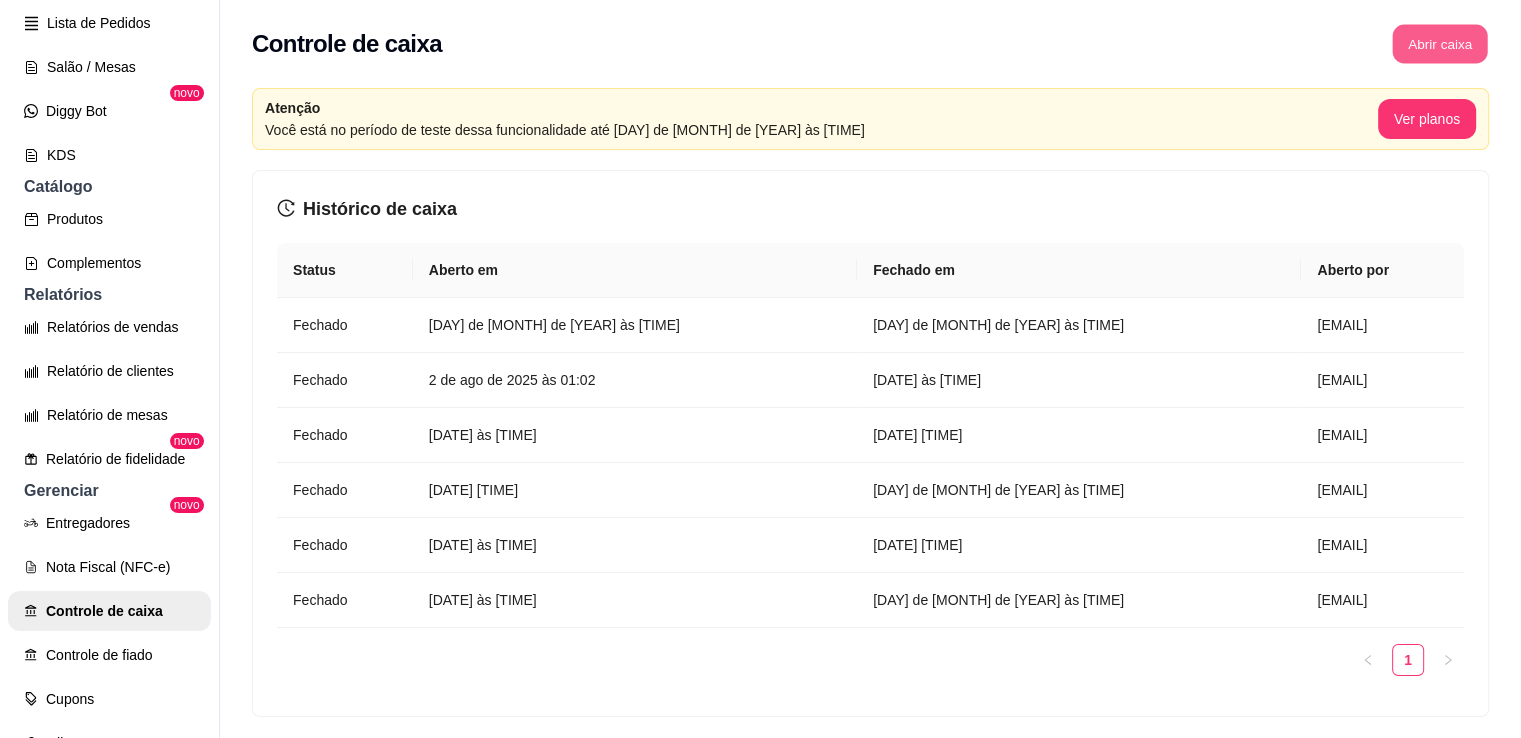 click on "Abrir caixa" at bounding box center (1439, 44) 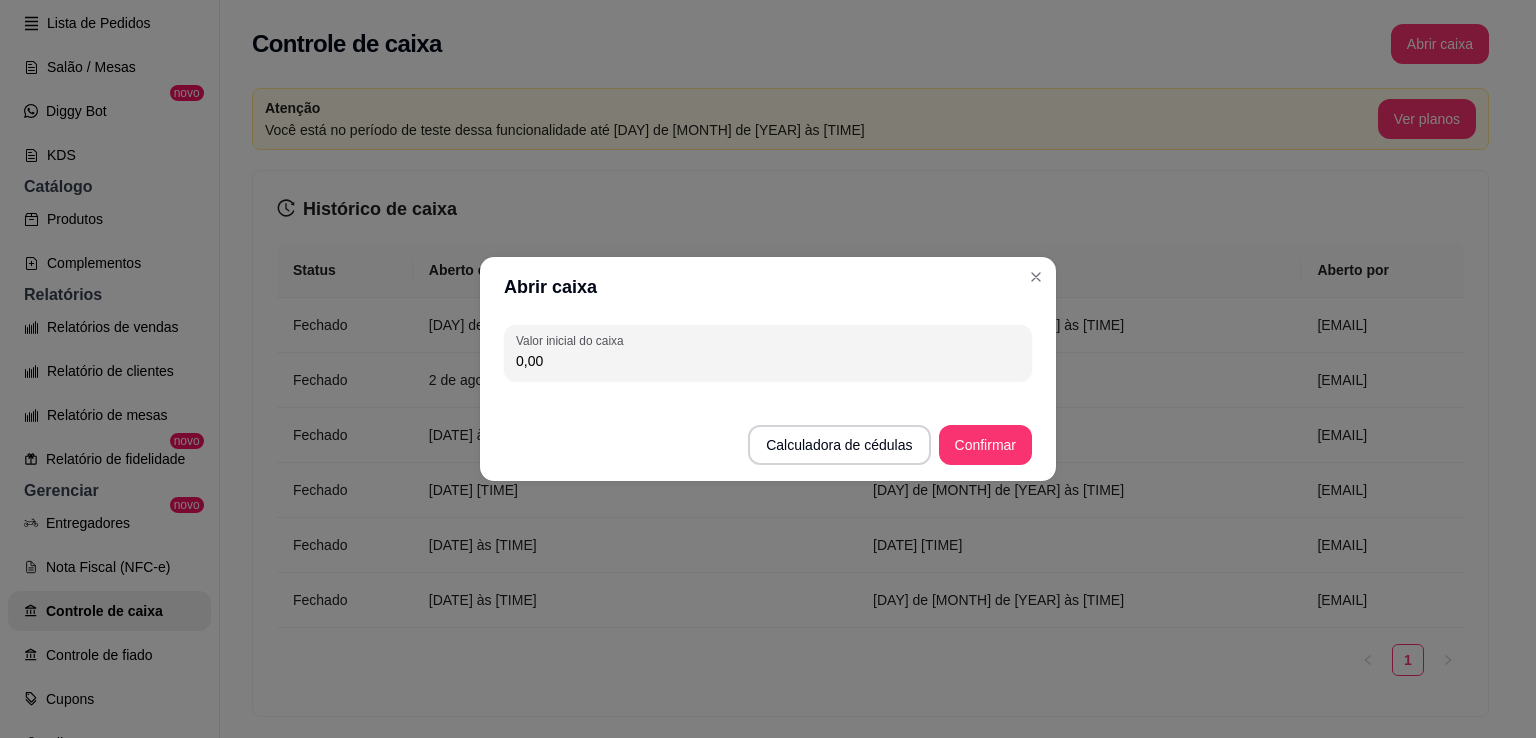 click on "Calculadora de cédulas Confirmar" at bounding box center (768, 435) 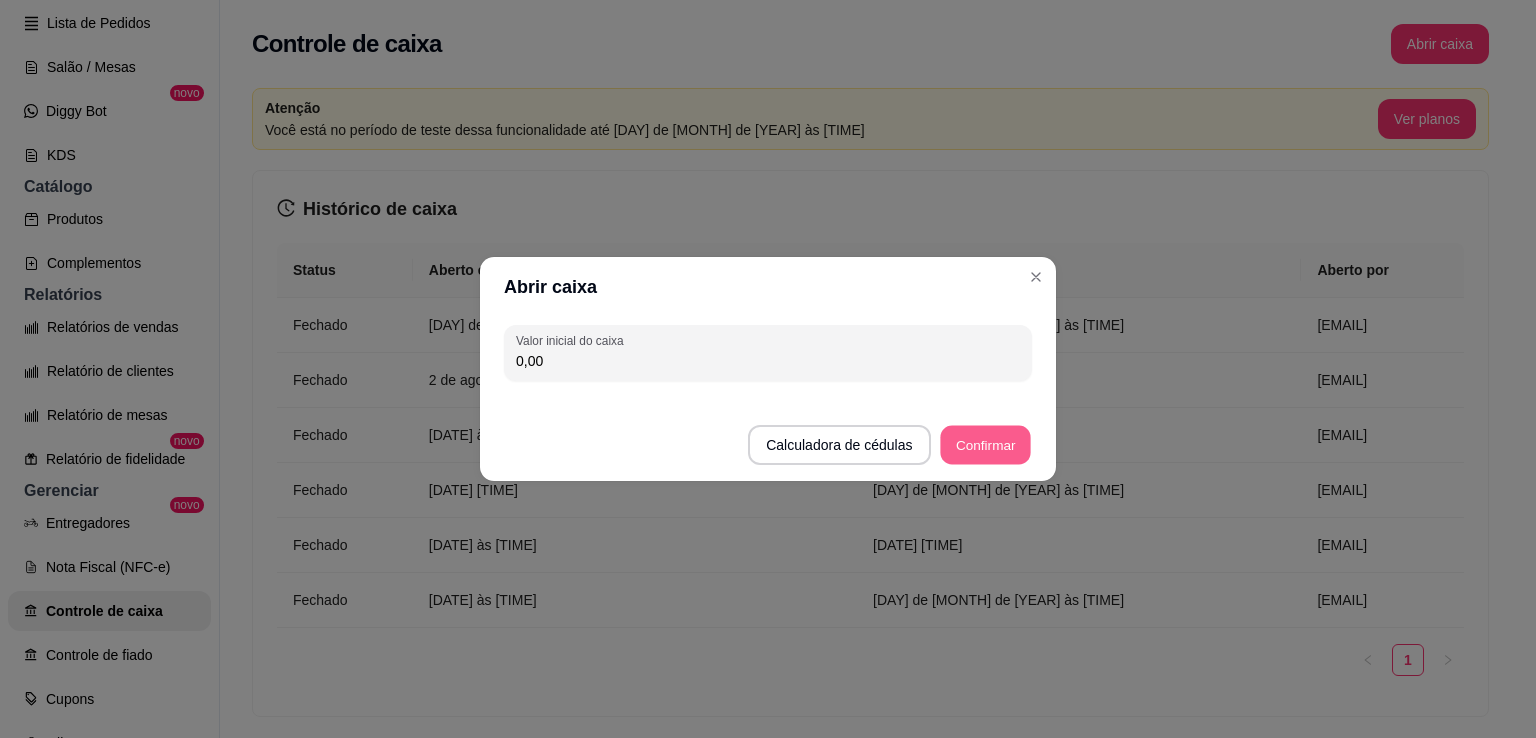 click on "Confirmar" at bounding box center (985, 445) 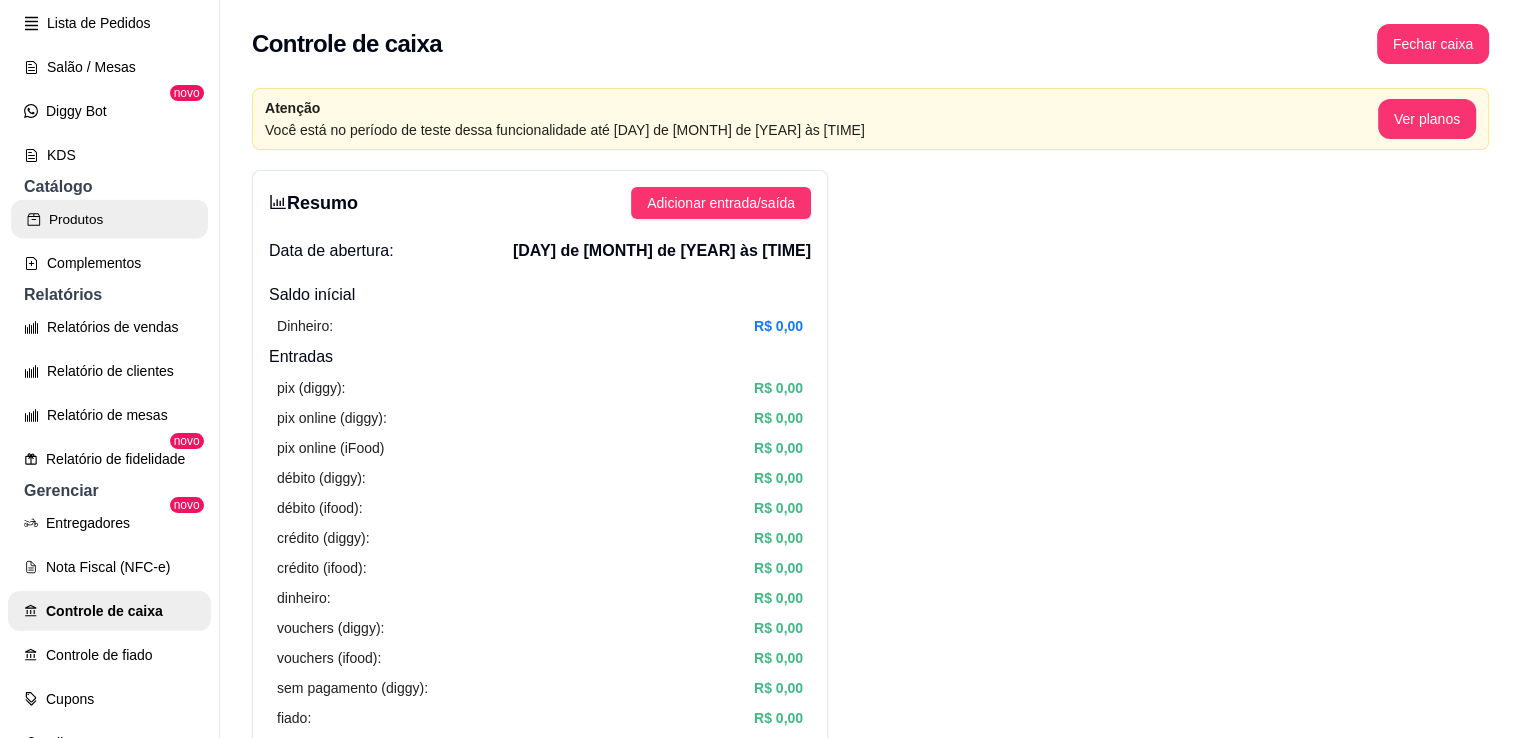 click on "Produtos" at bounding box center [109, 219] 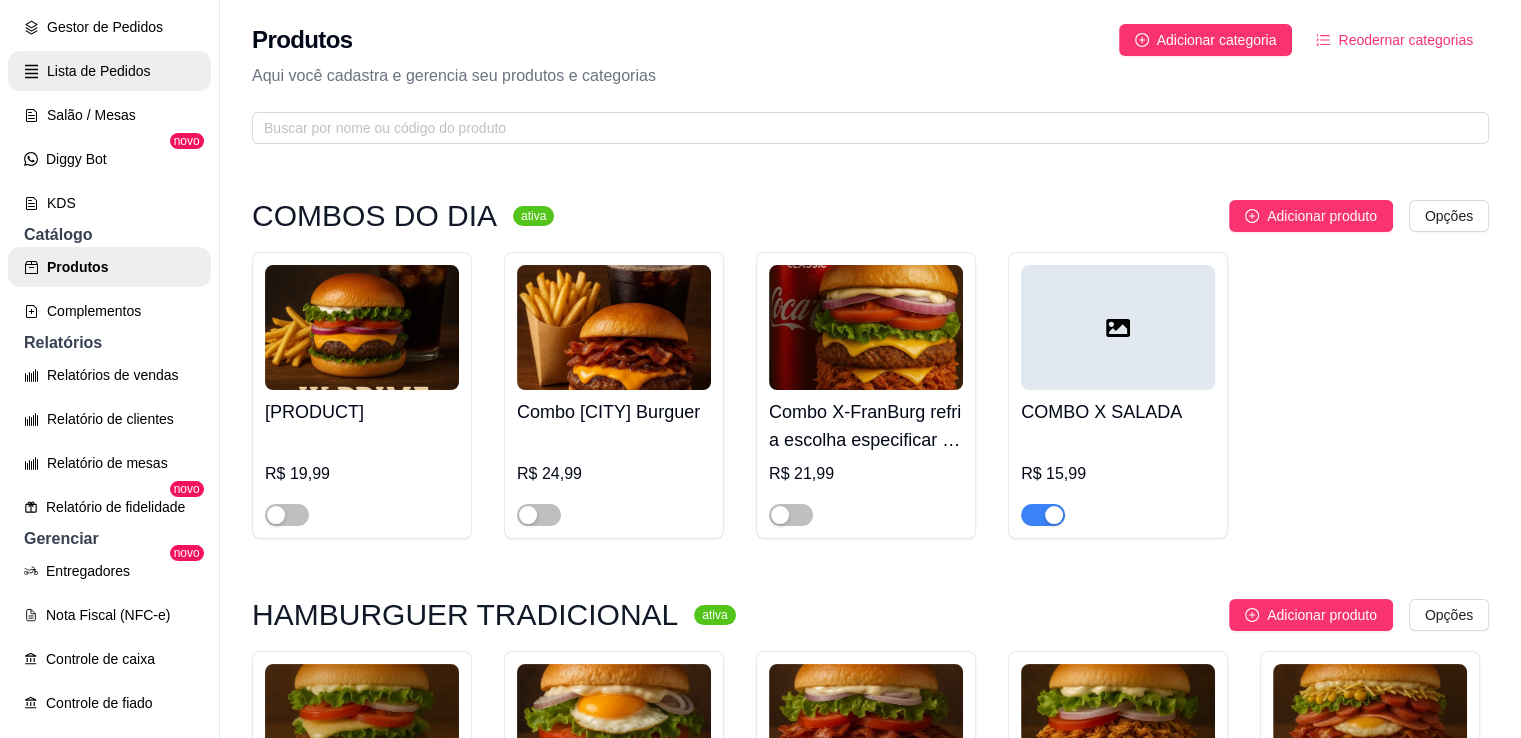 scroll, scrollTop: 295, scrollLeft: 0, axis: vertical 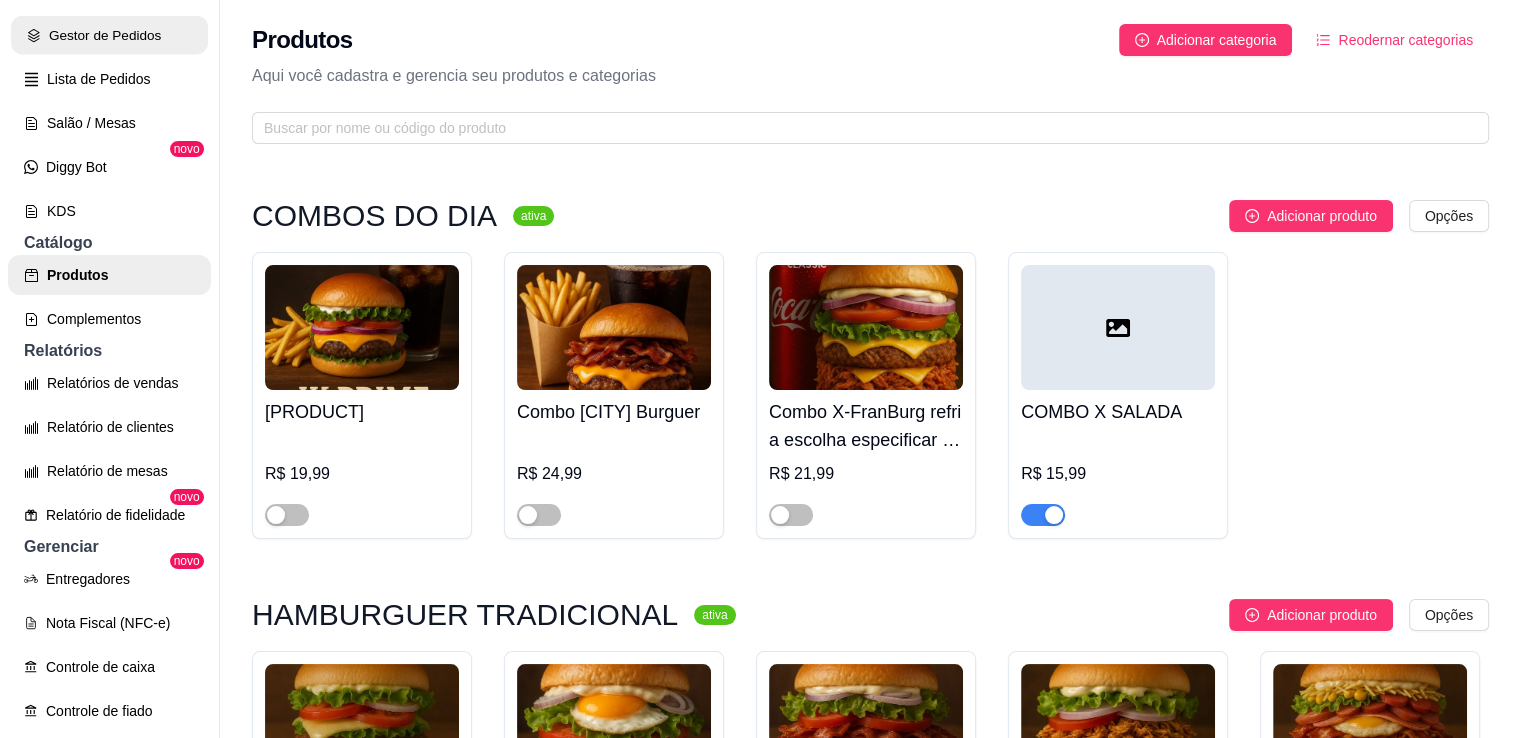 click on "Gestor de Pedidos" at bounding box center (109, 35) 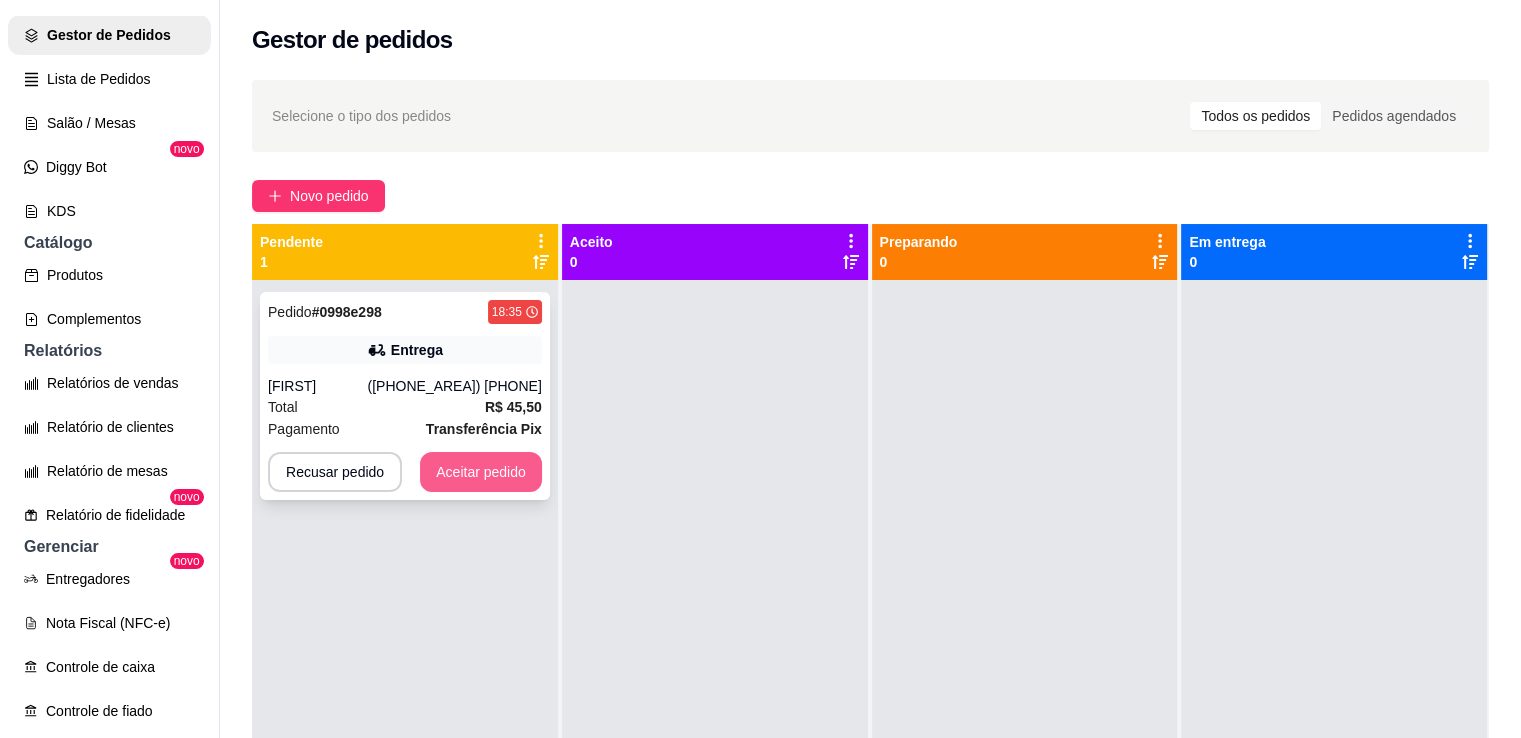 click on "Aceitar pedido" at bounding box center [481, 472] 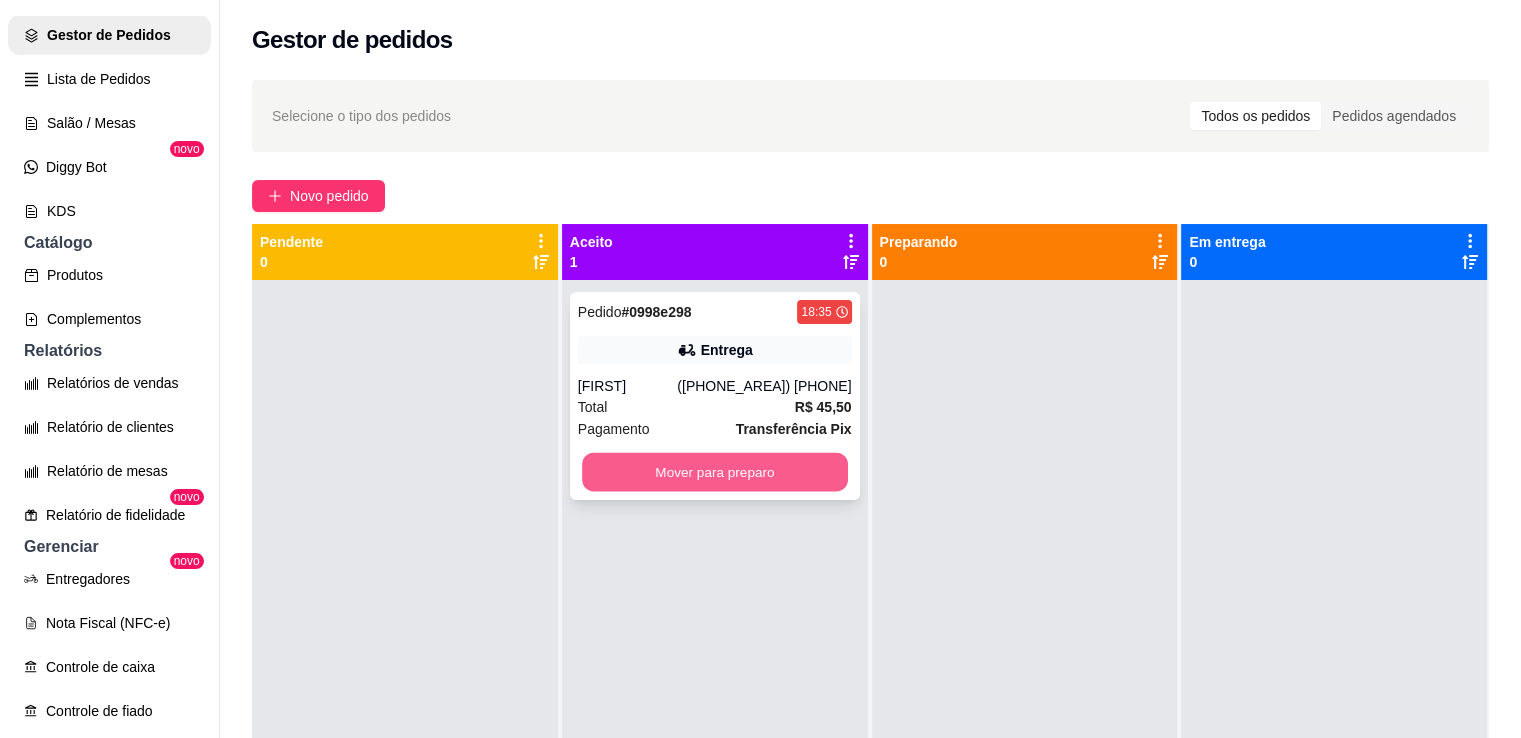 click on "Mover para preparo" at bounding box center (715, 472) 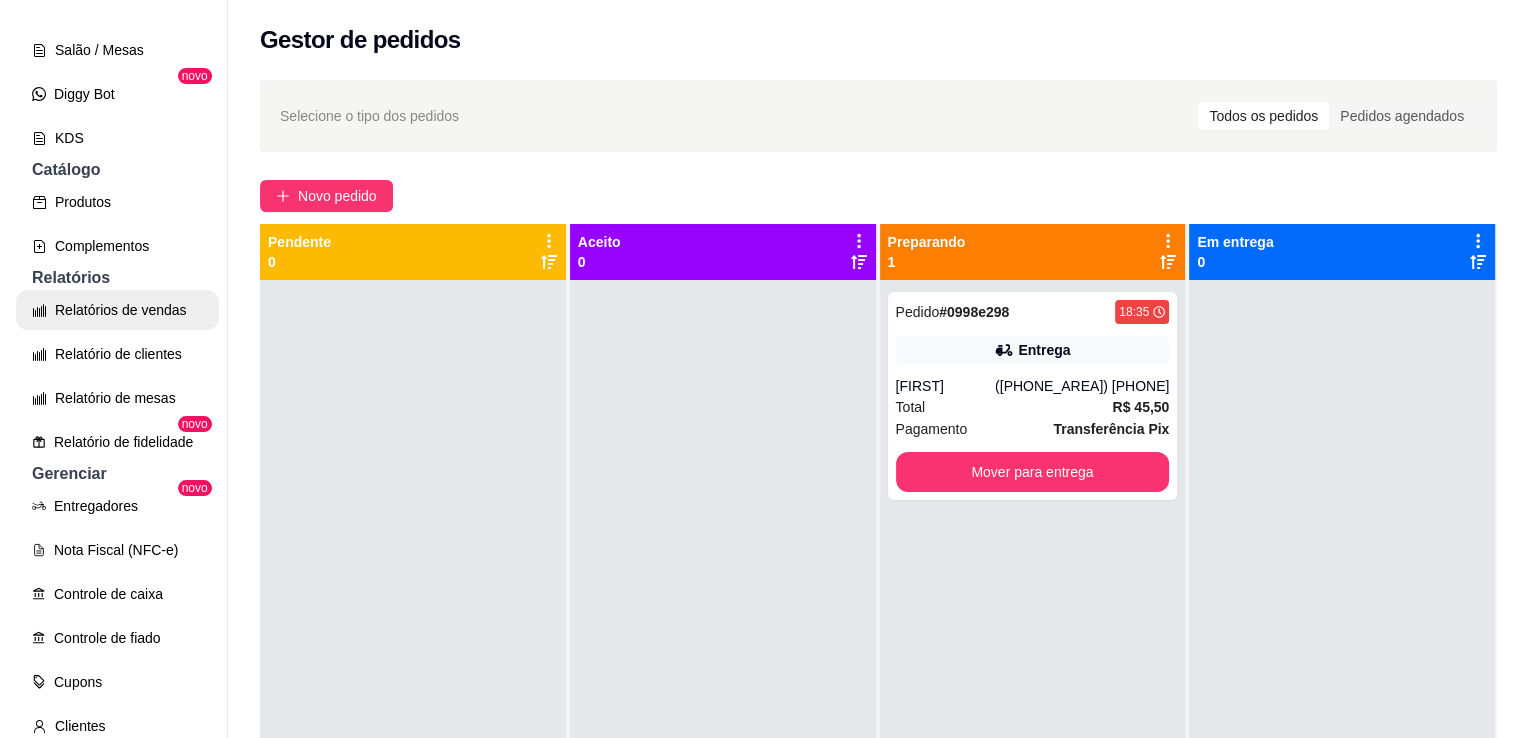 scroll, scrollTop: 368, scrollLeft: 0, axis: vertical 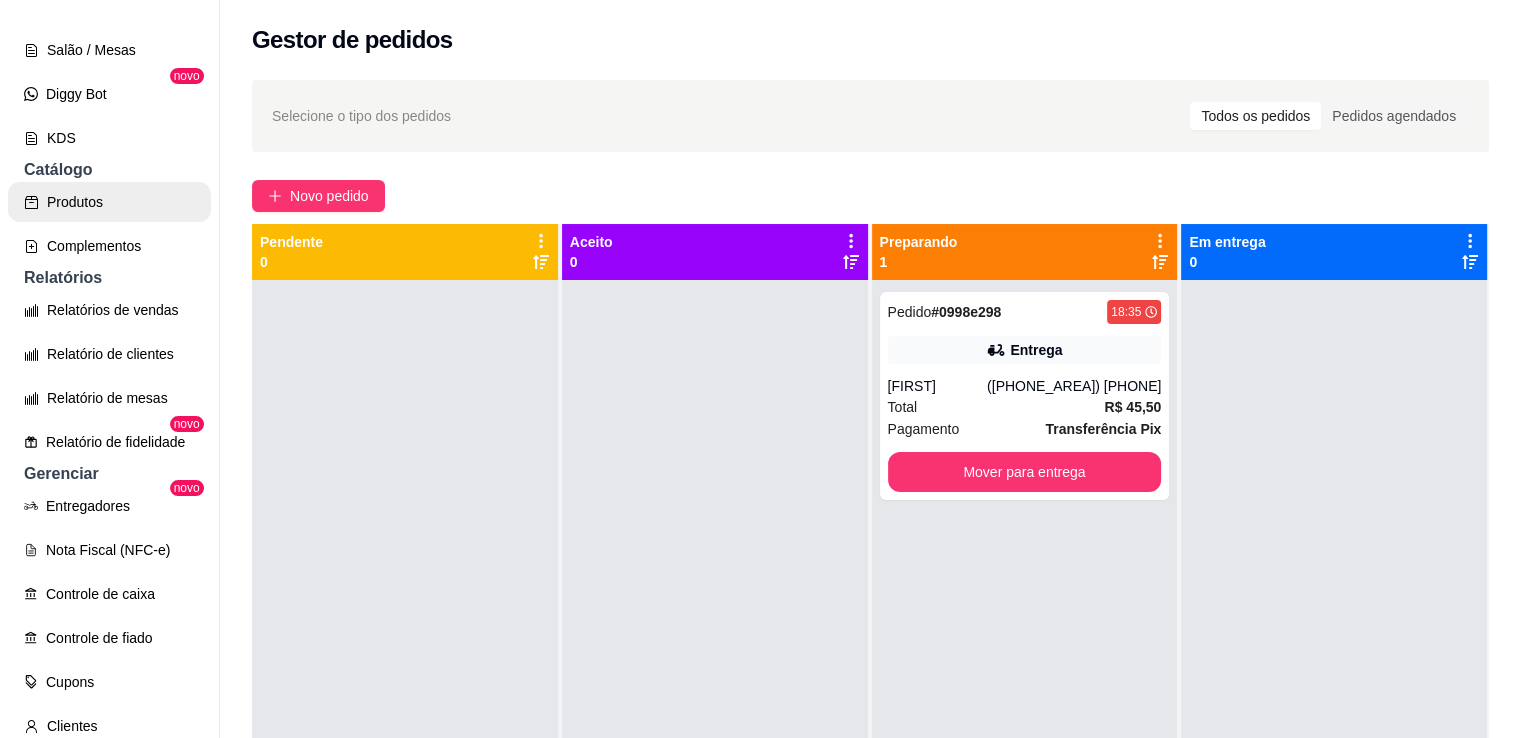 click on "Produtos" at bounding box center [109, 202] 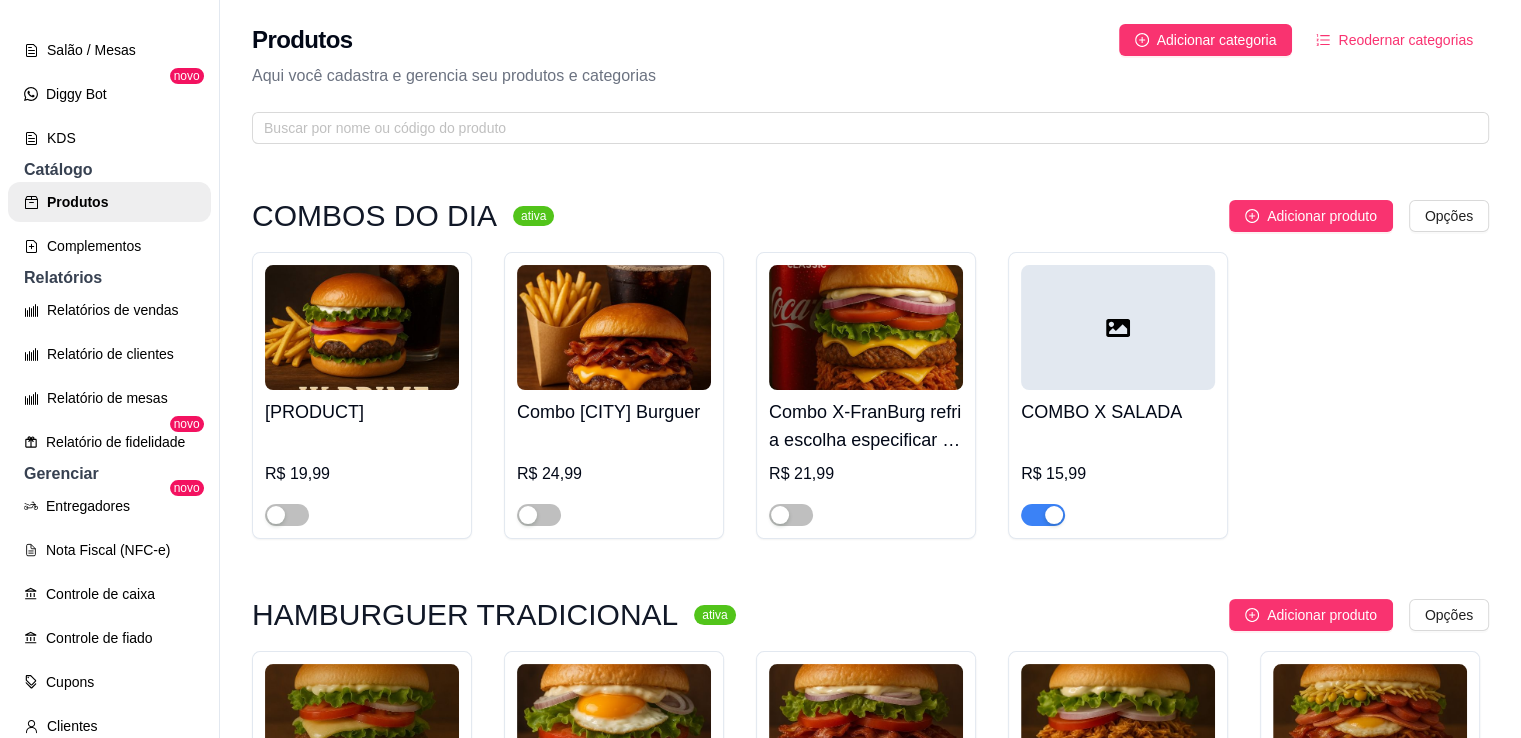 click at bounding box center (1118, 327) 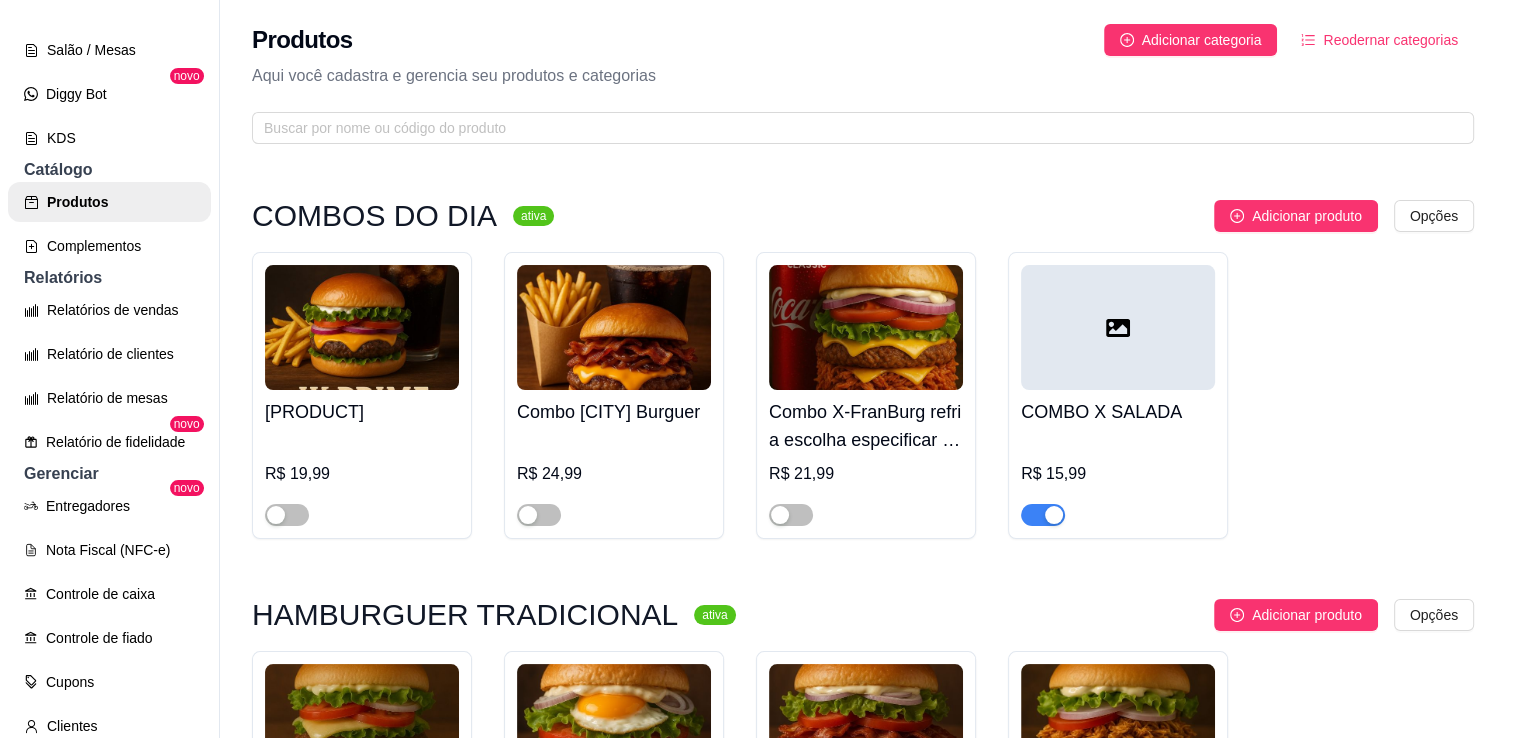 type 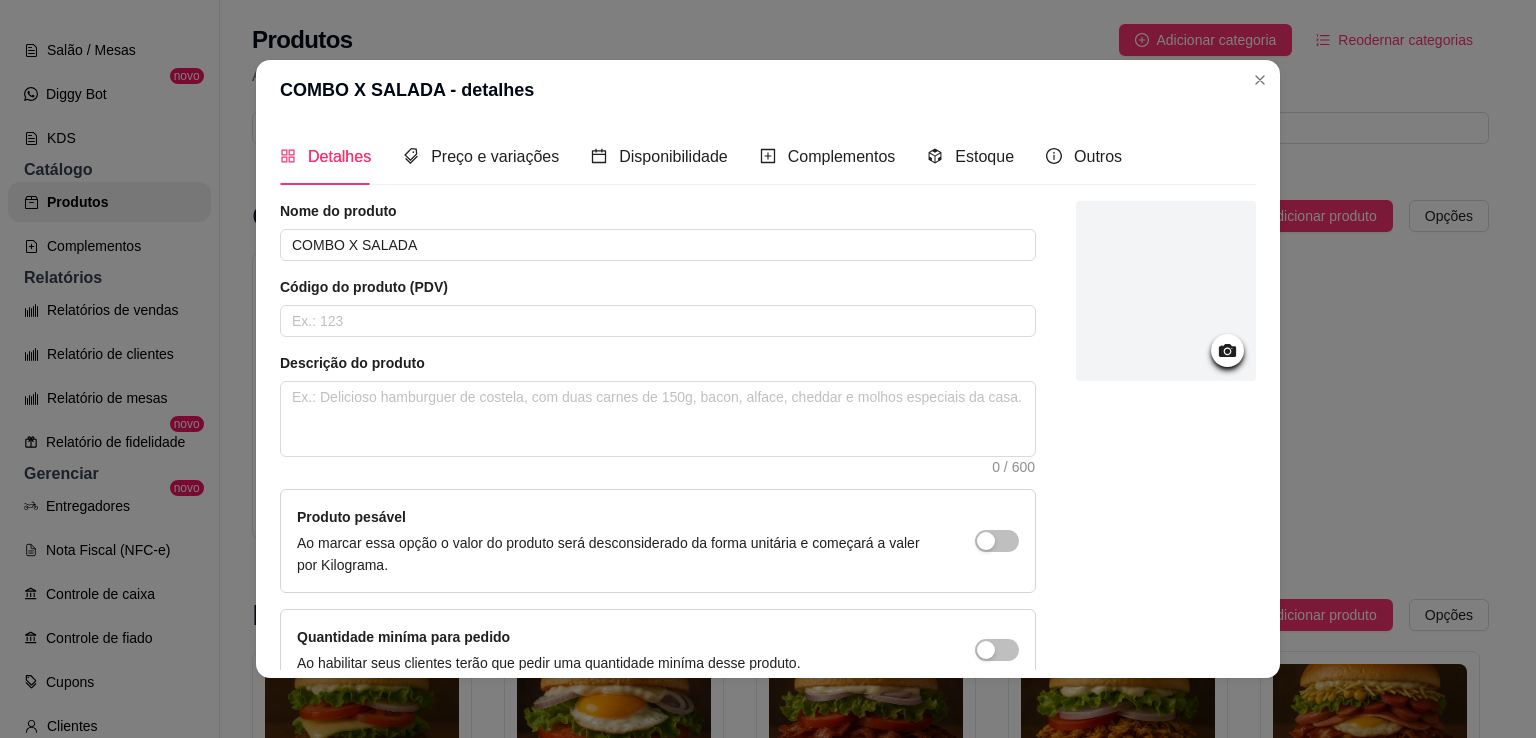 click 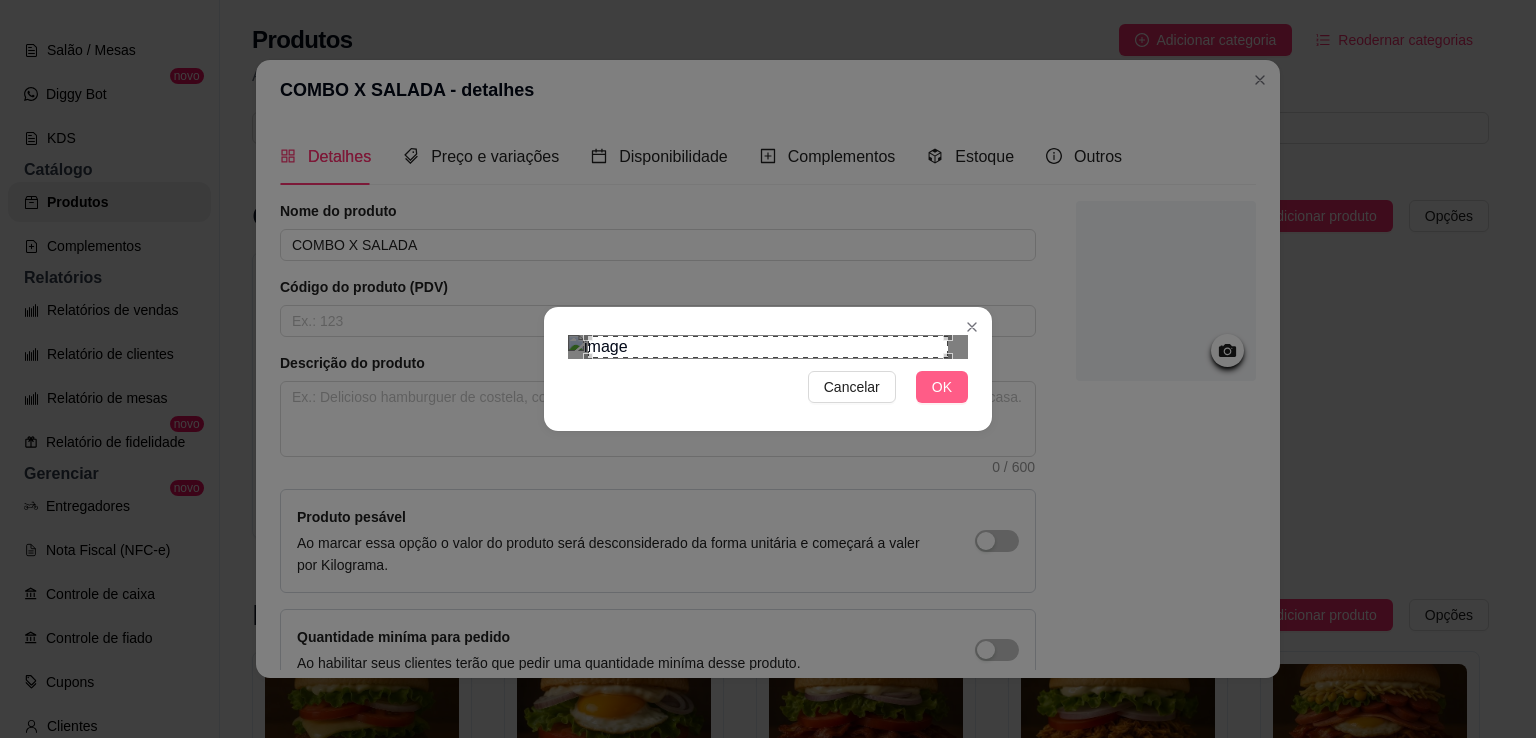 click on "OK" at bounding box center [942, 387] 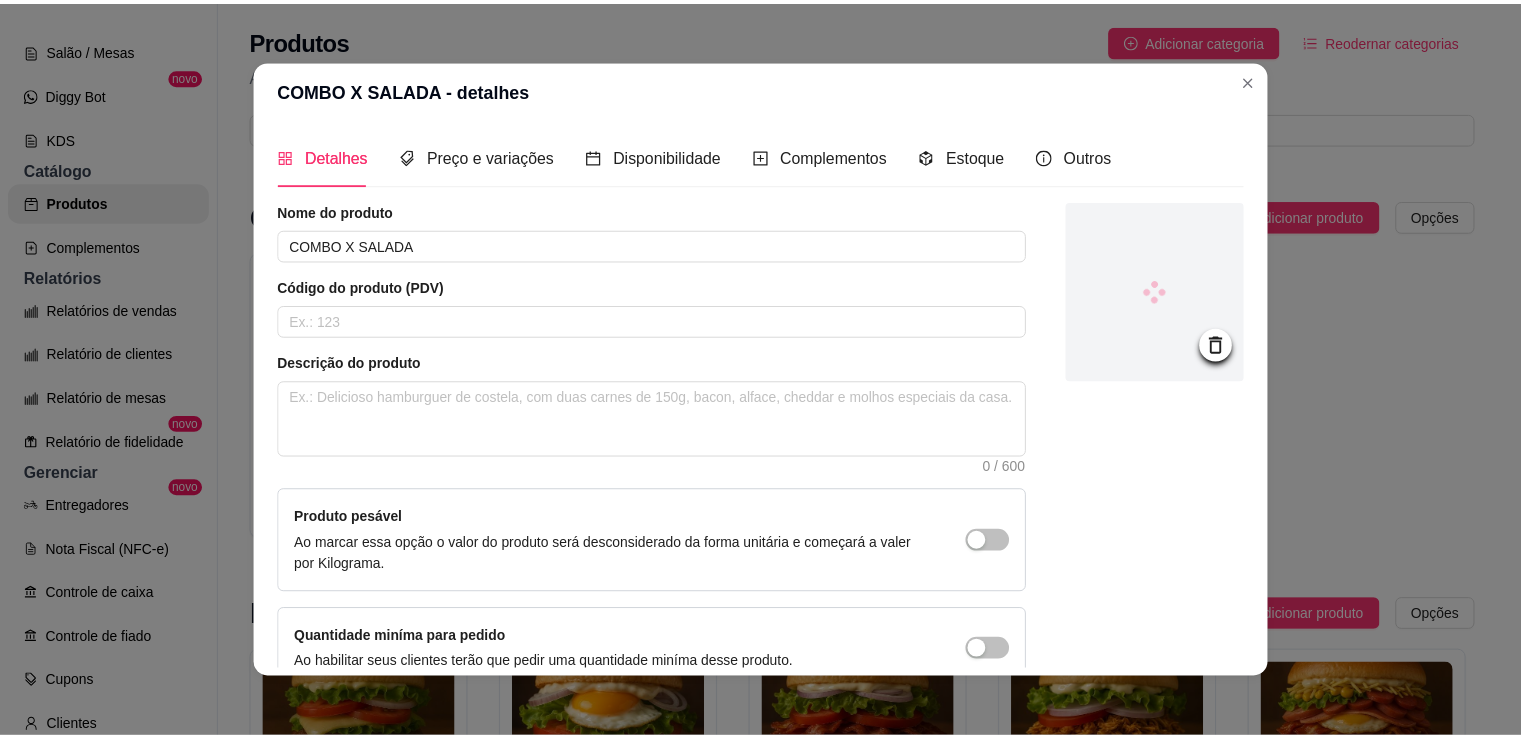 scroll, scrollTop: 108, scrollLeft: 0, axis: vertical 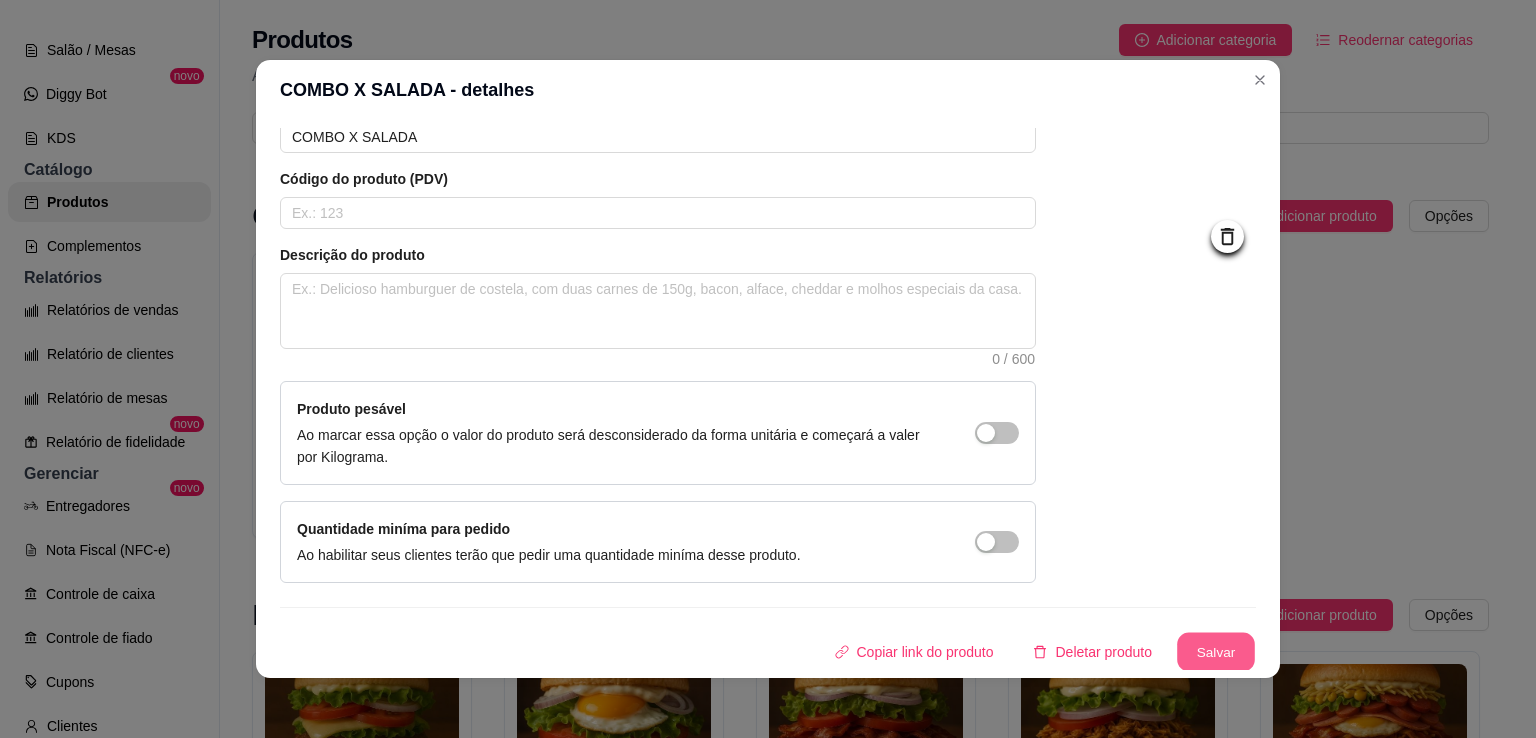 click on "Salvar" at bounding box center [1216, 652] 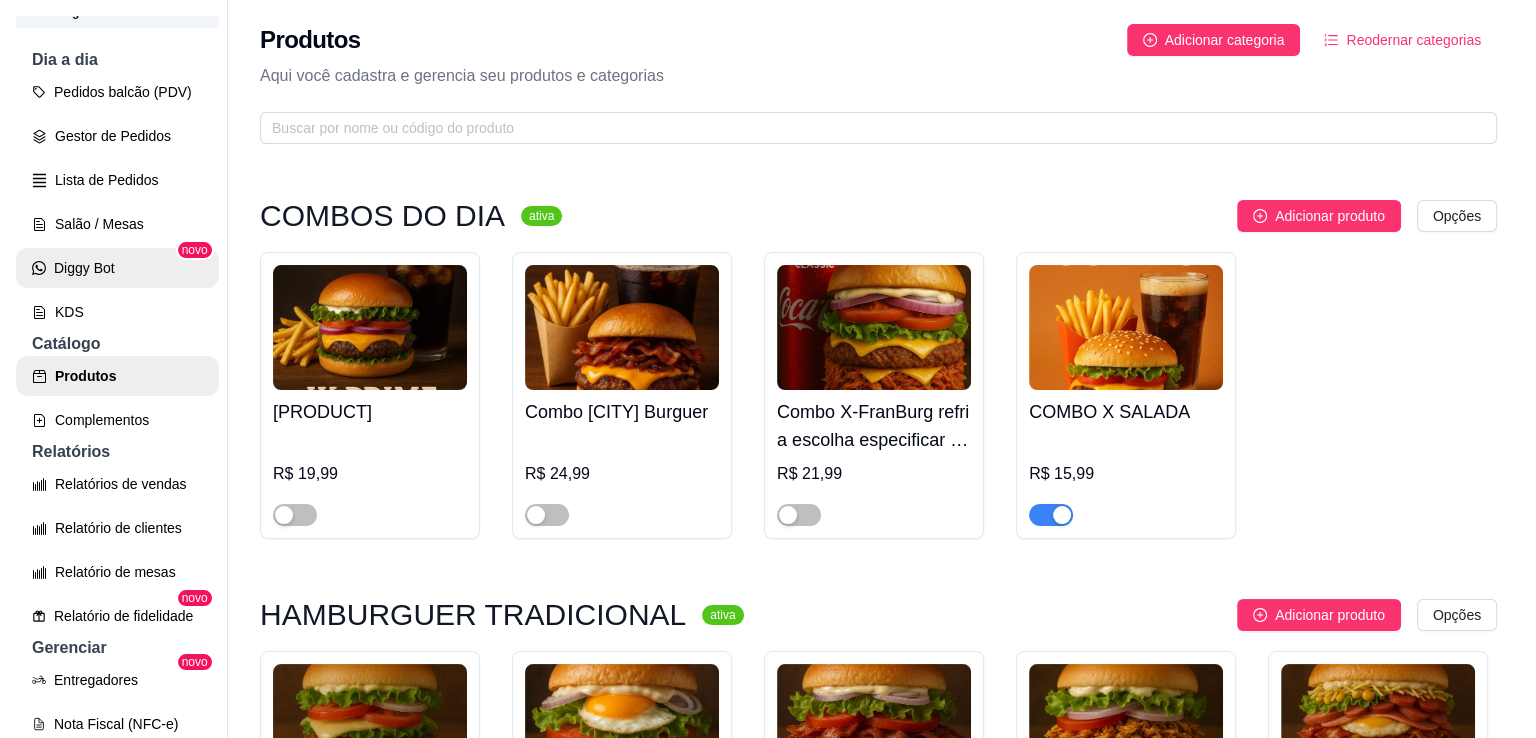 scroll, scrollTop: 170, scrollLeft: 0, axis: vertical 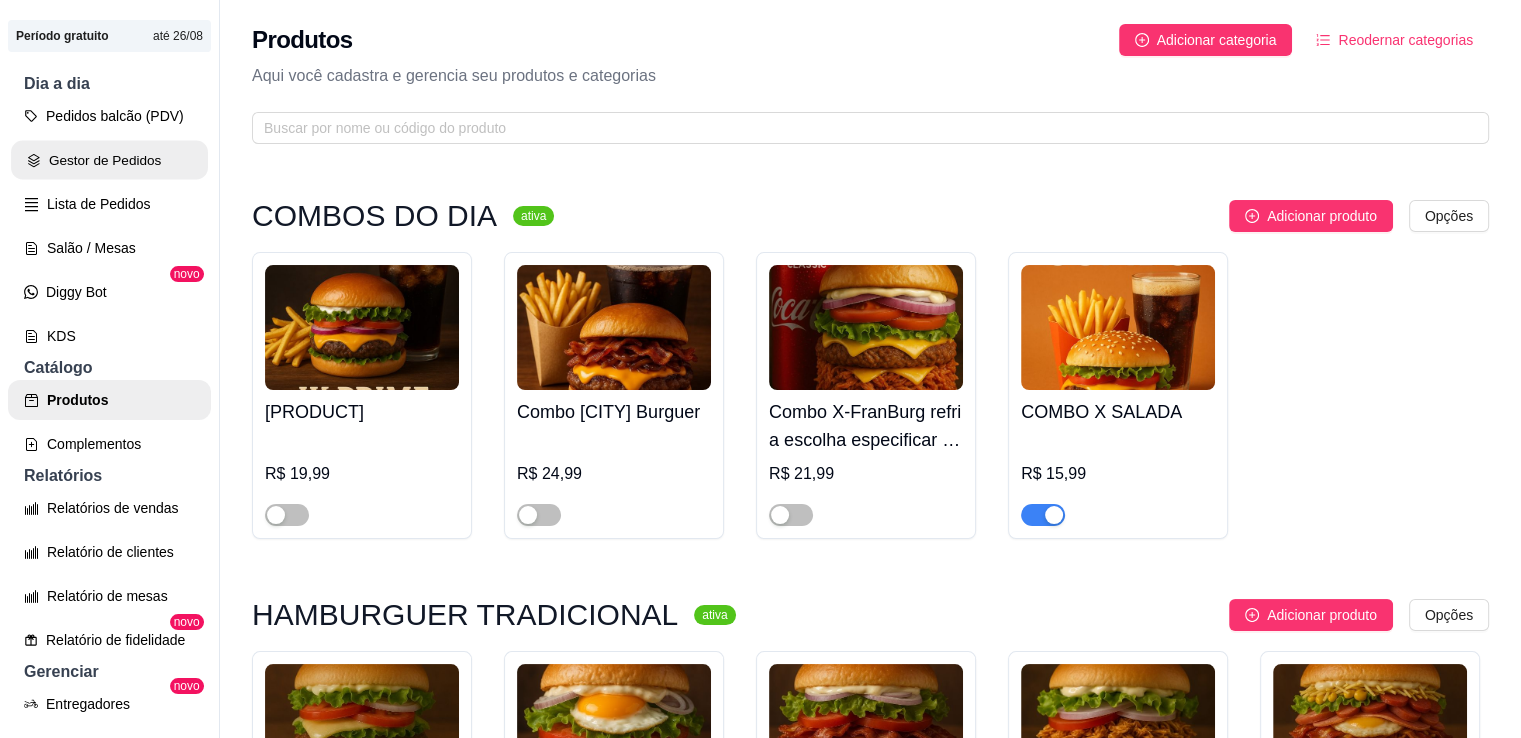 click on "Gestor de Pedidos" at bounding box center (109, 160) 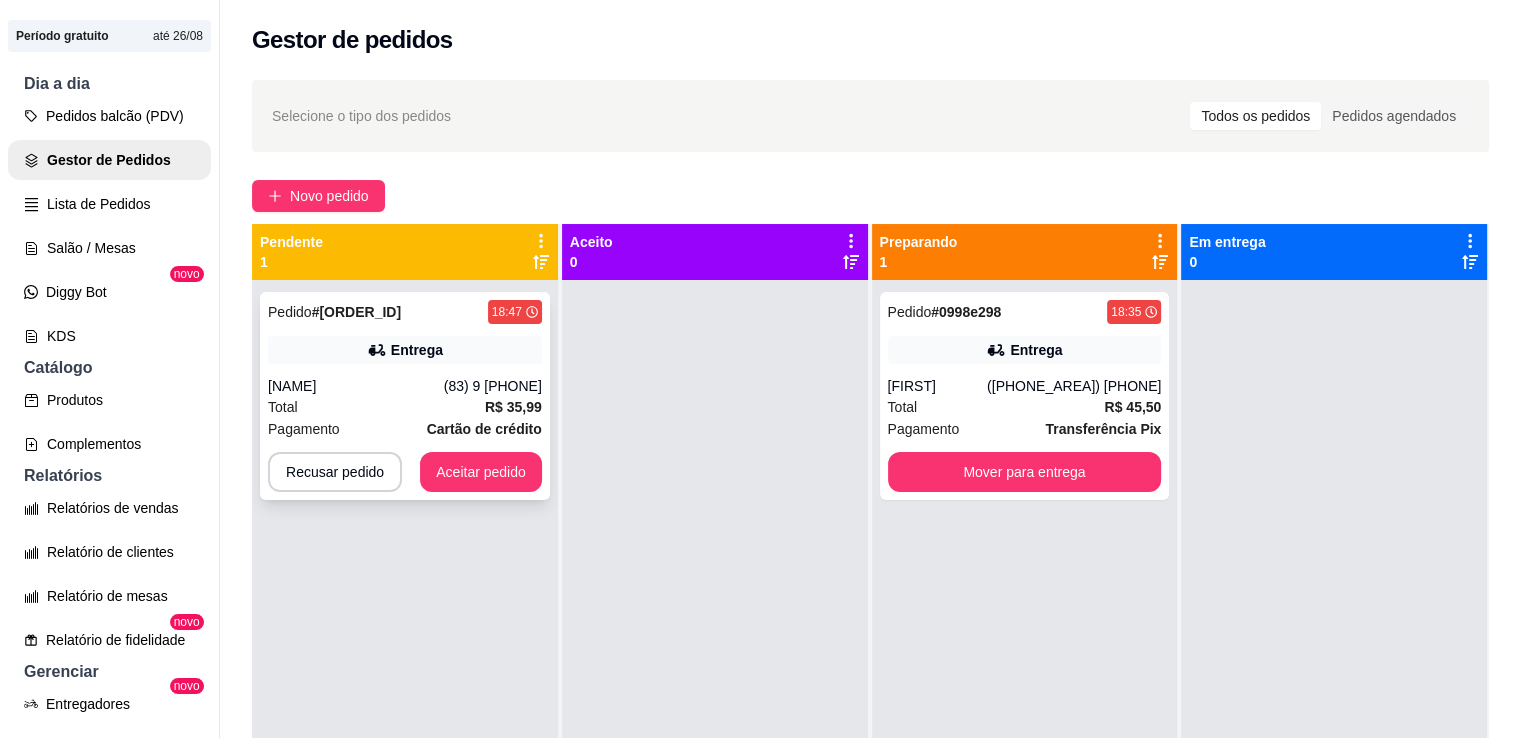 click on "Total R$ 35,99" at bounding box center [405, 407] 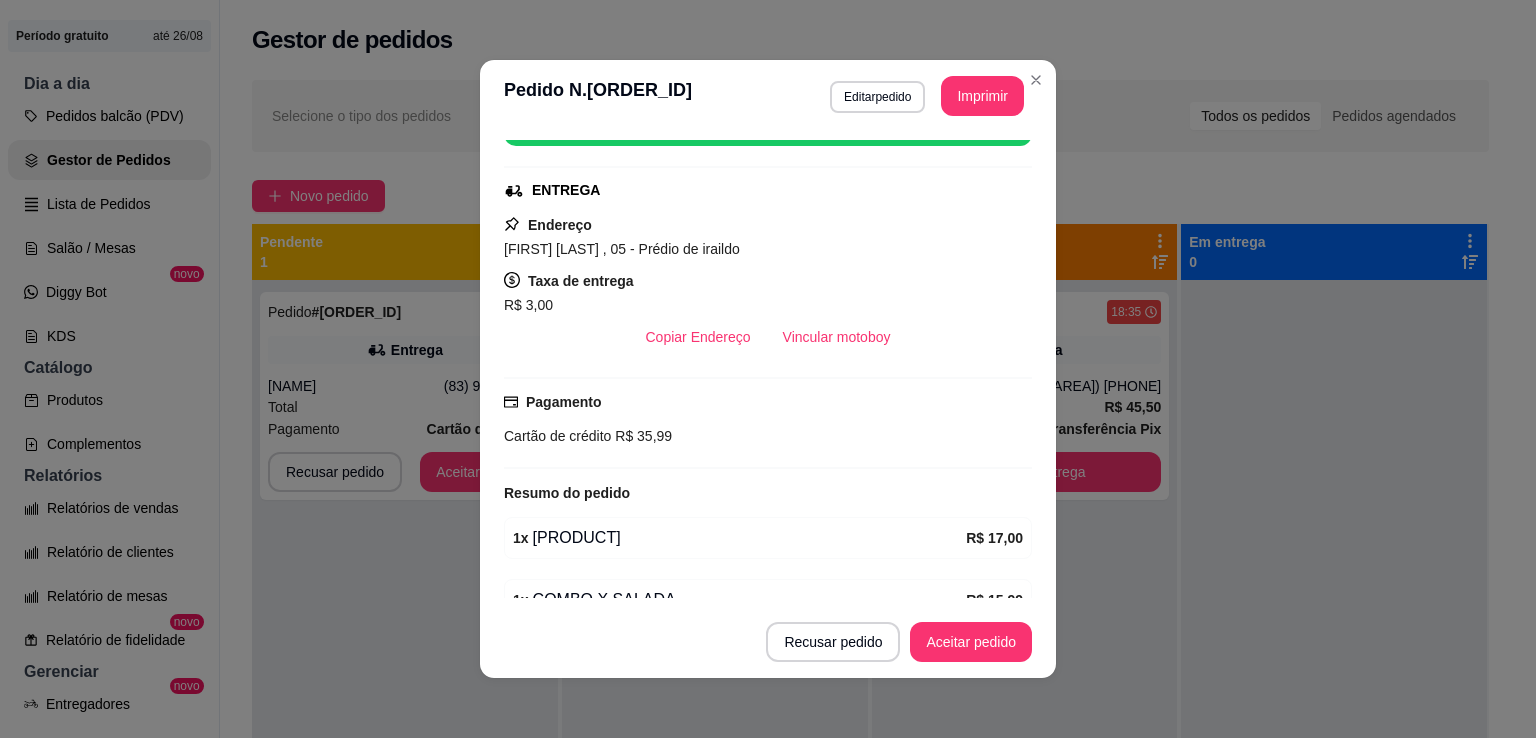 scroll, scrollTop: 282, scrollLeft: 0, axis: vertical 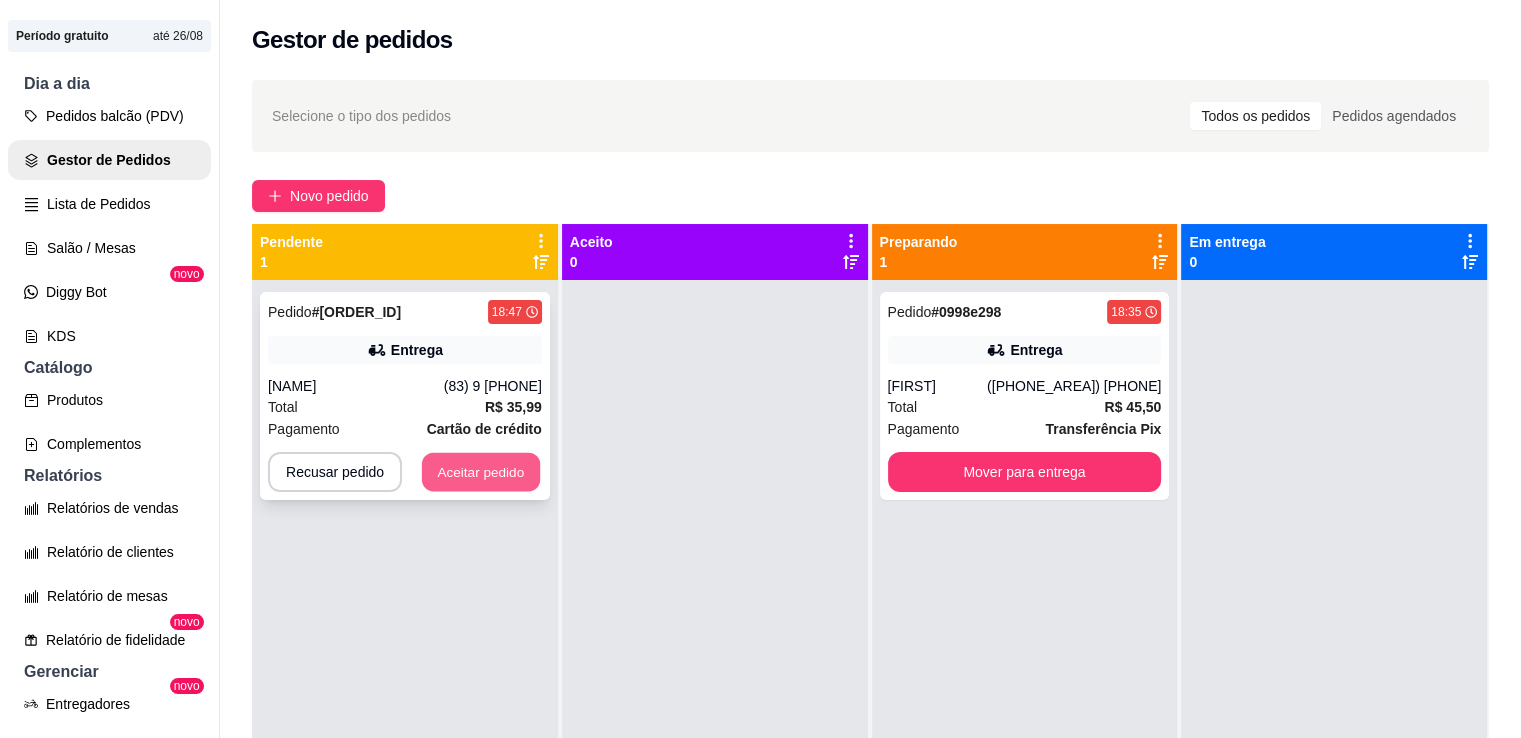 click on "Aceitar pedido" at bounding box center [481, 472] 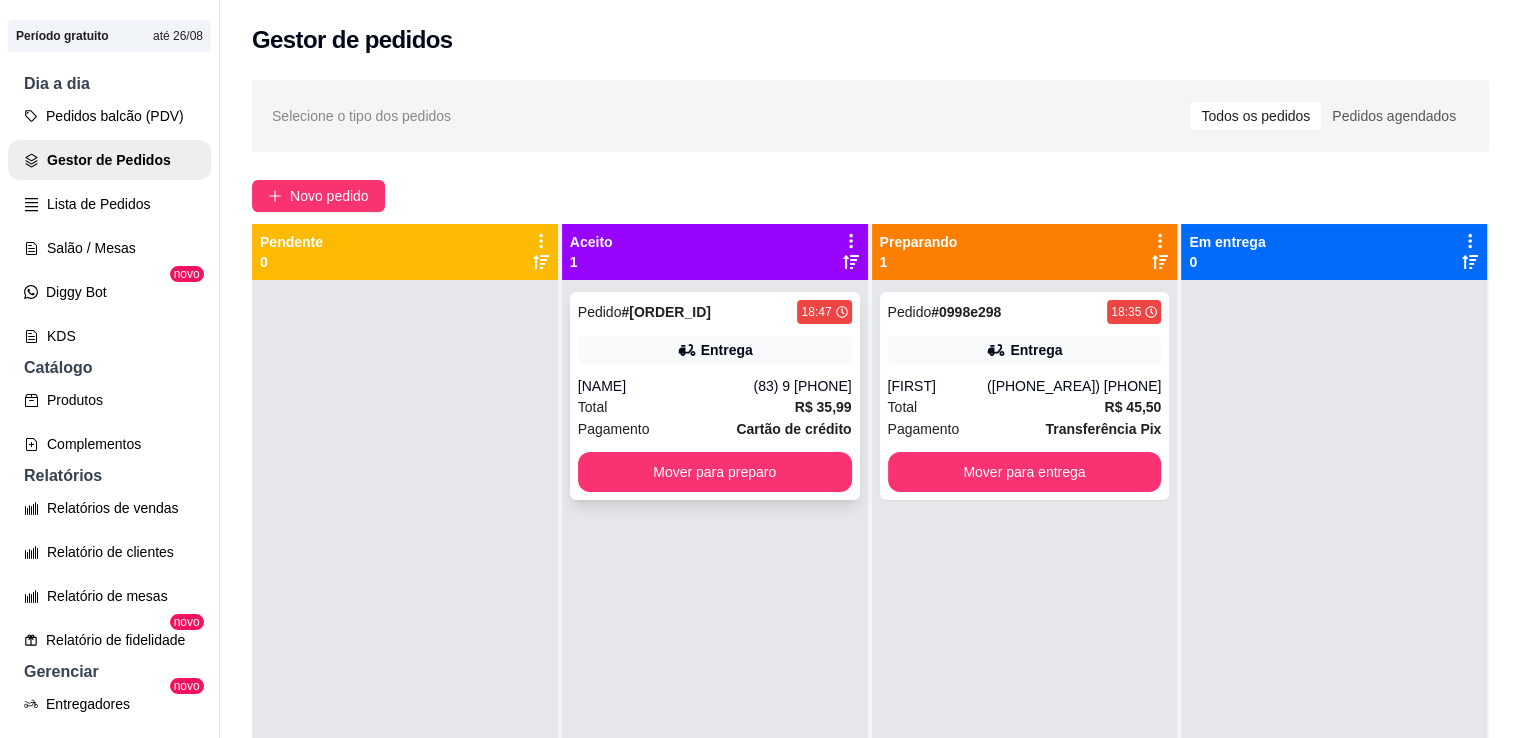 click on "Entrega" at bounding box center [715, 350] 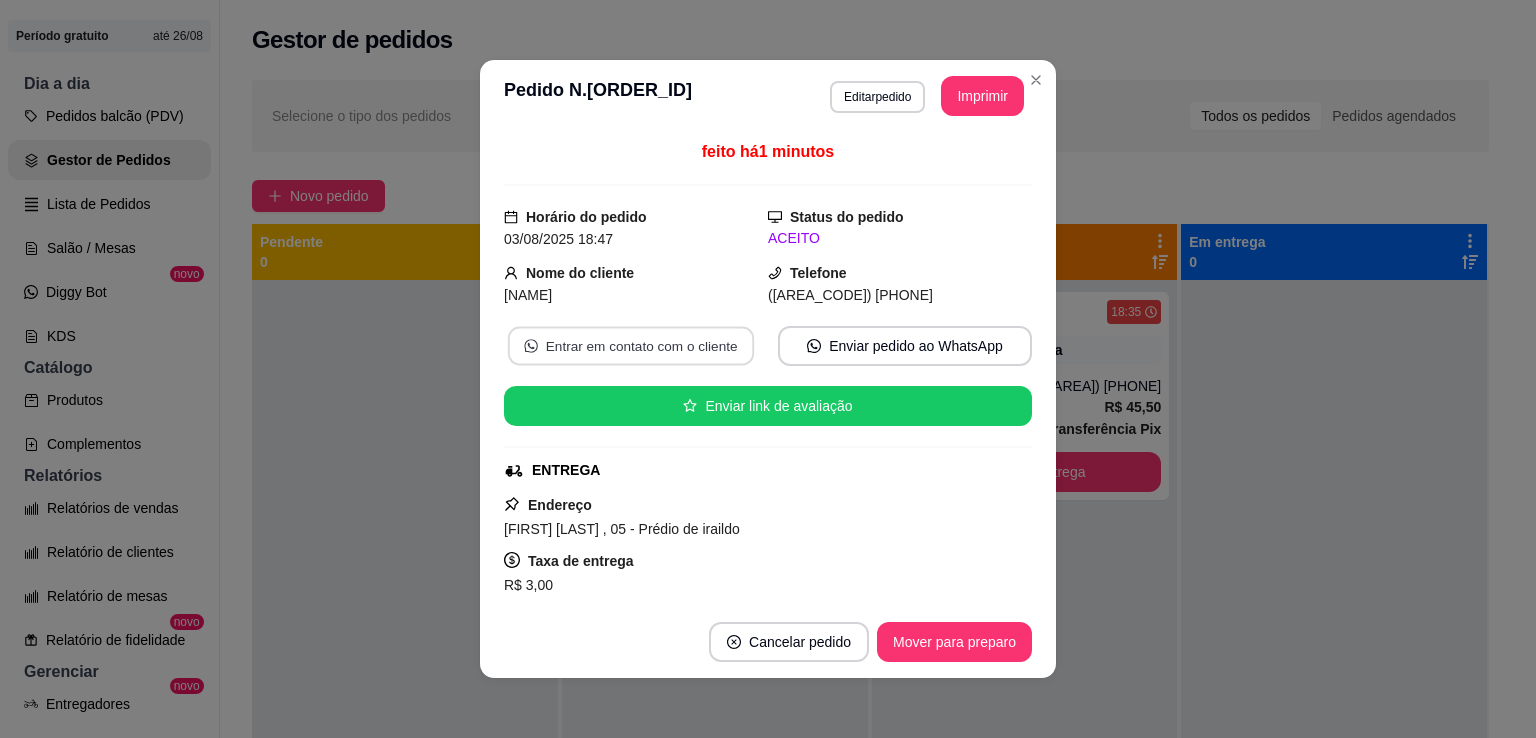 click on "Entrar em contato com o cliente" at bounding box center [631, 346] 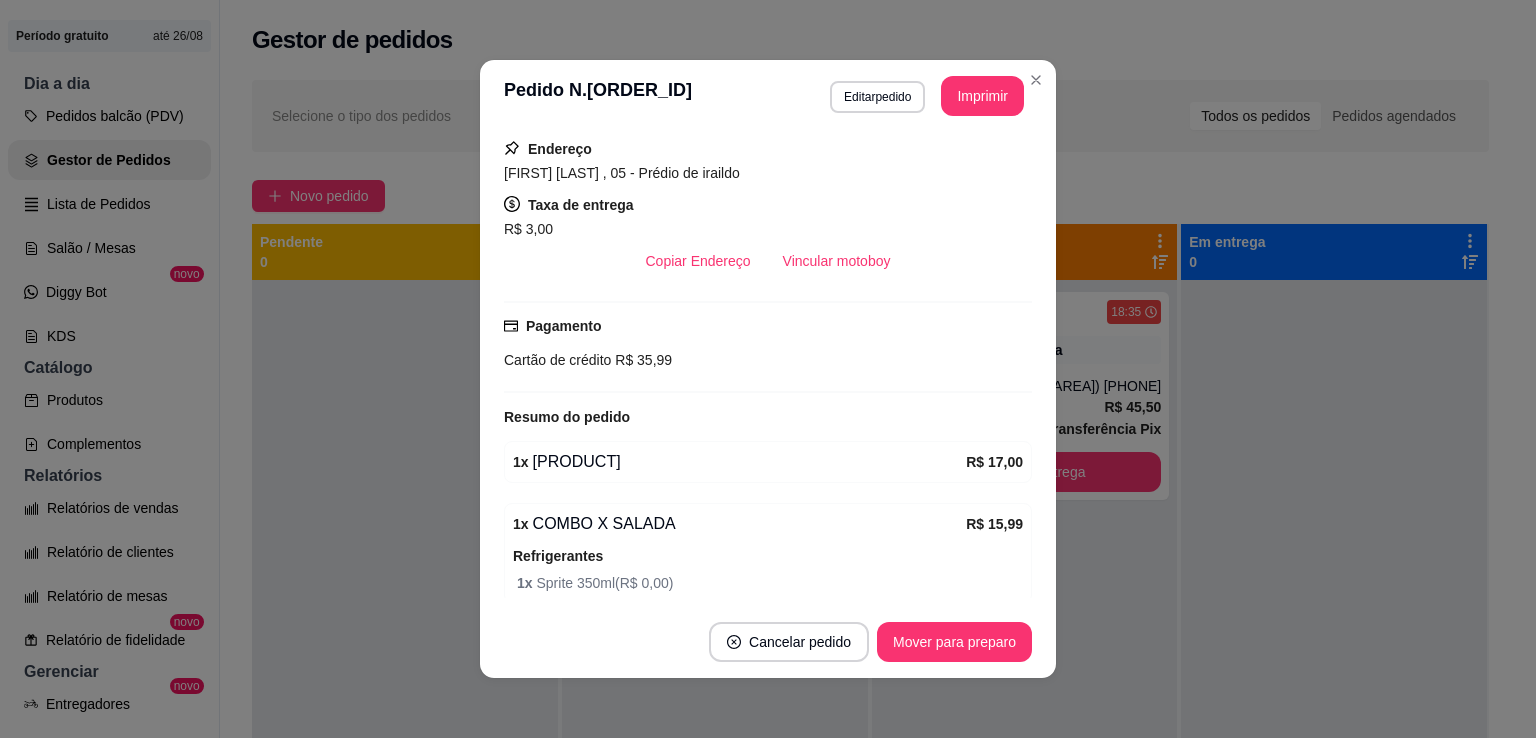 scroll, scrollTop: 436, scrollLeft: 0, axis: vertical 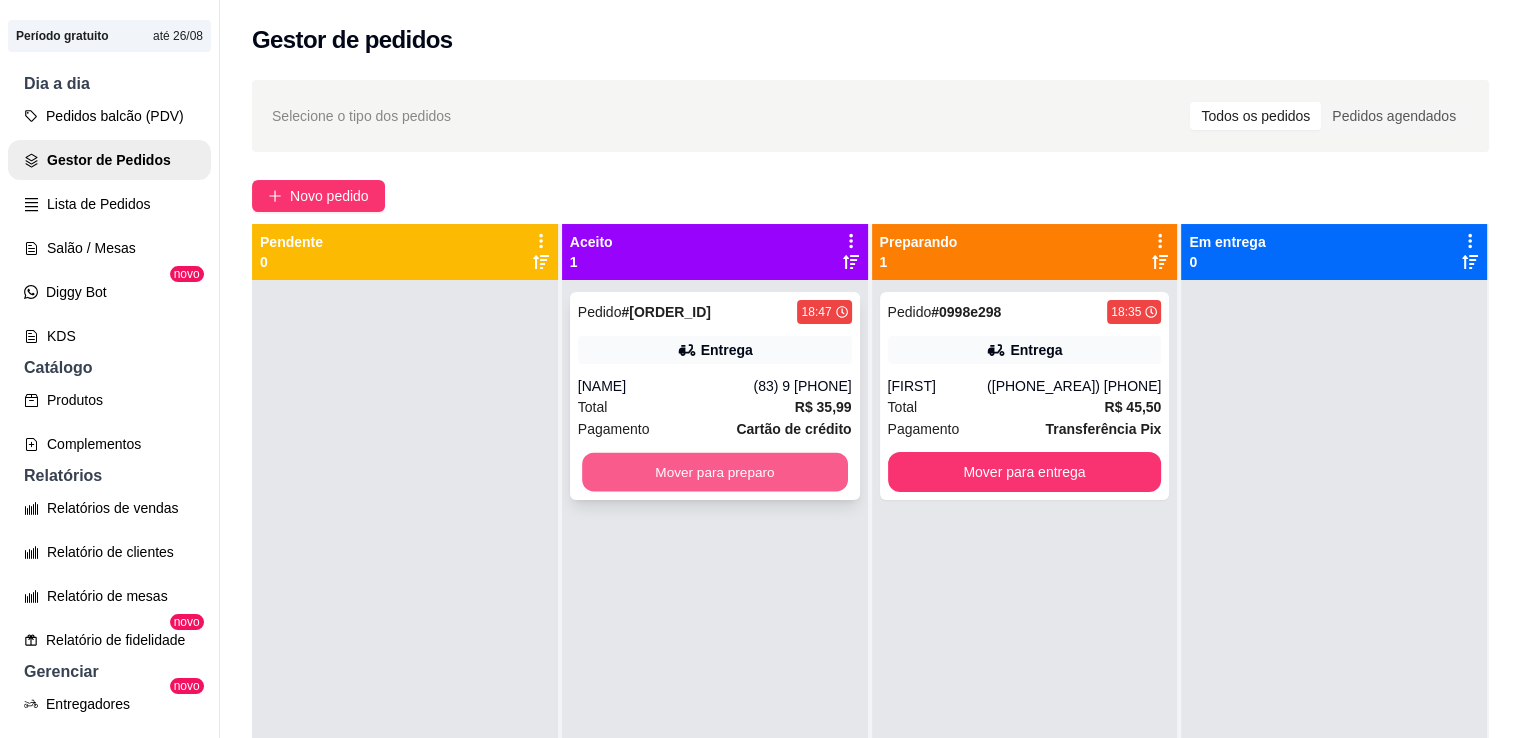 click on "Mover para preparo" at bounding box center [715, 472] 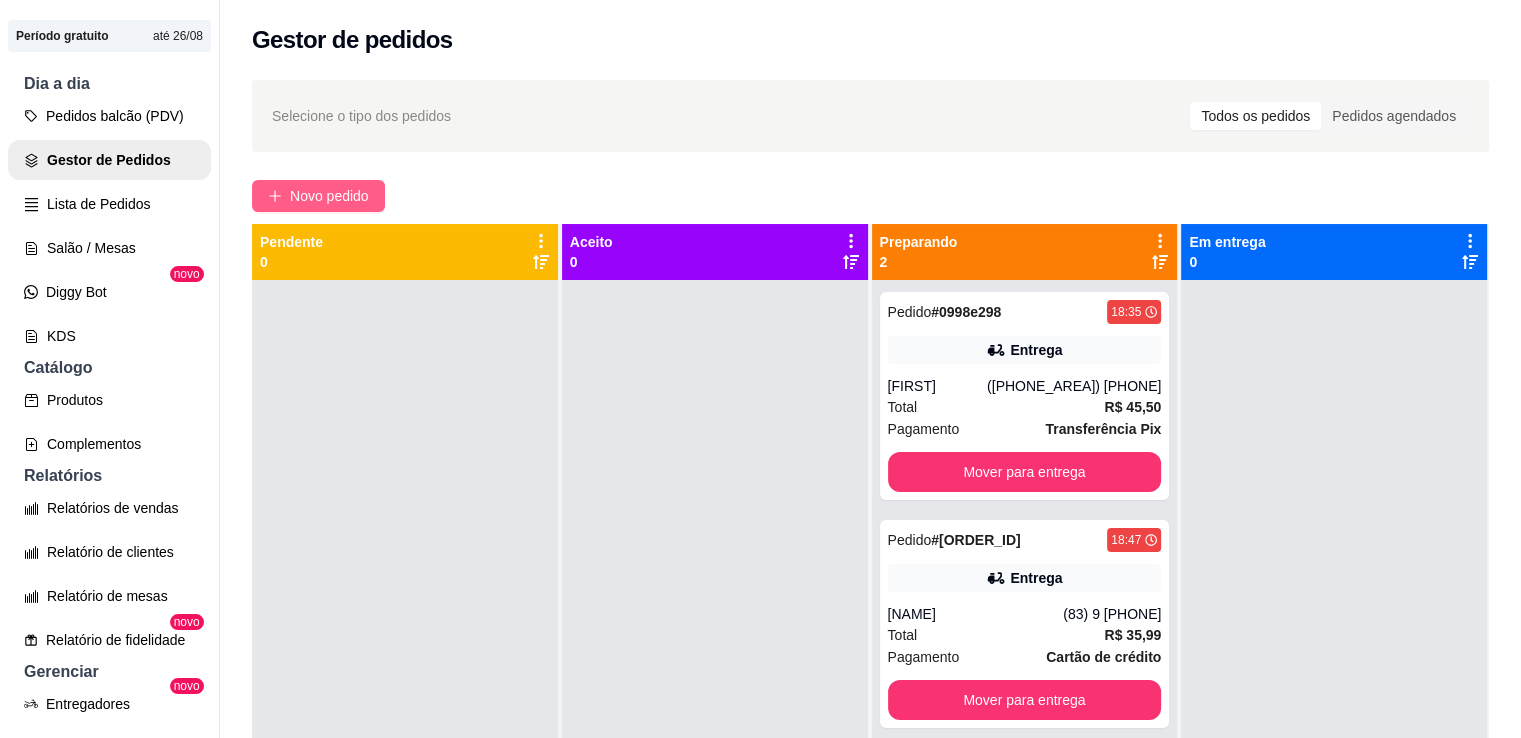 click on "Novo pedido" at bounding box center (318, 196) 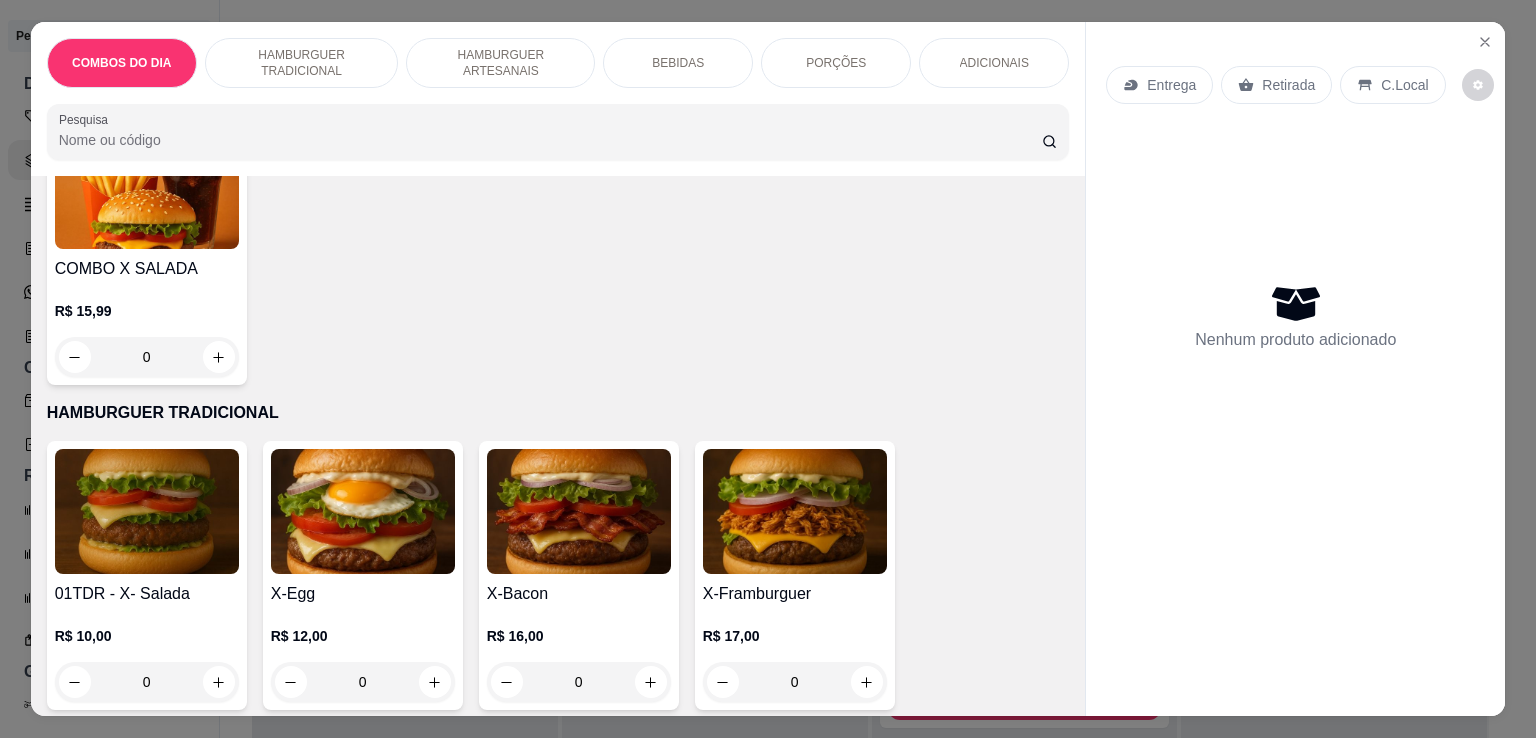 scroll, scrollTop: 194, scrollLeft: 0, axis: vertical 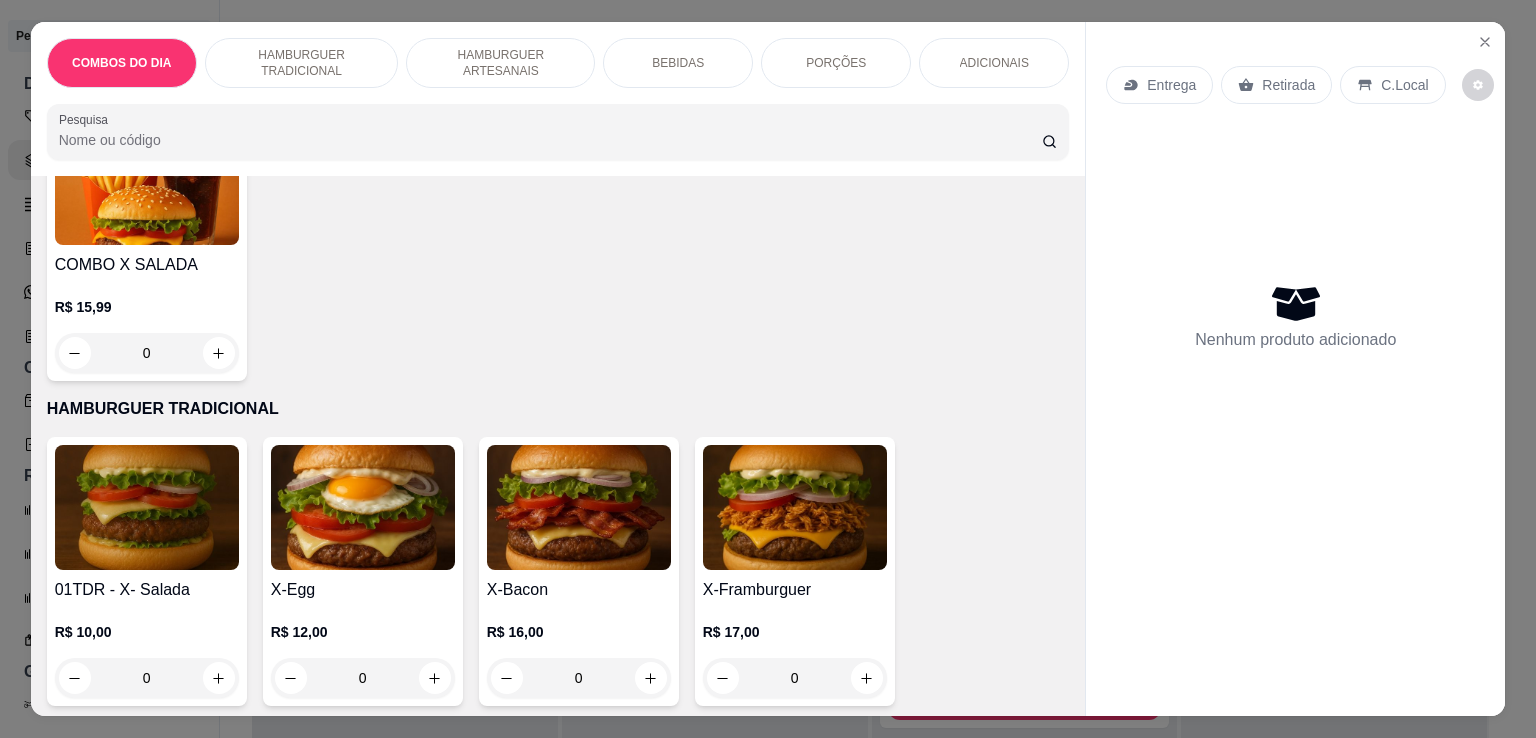 click on "0" at bounding box center [147, 353] 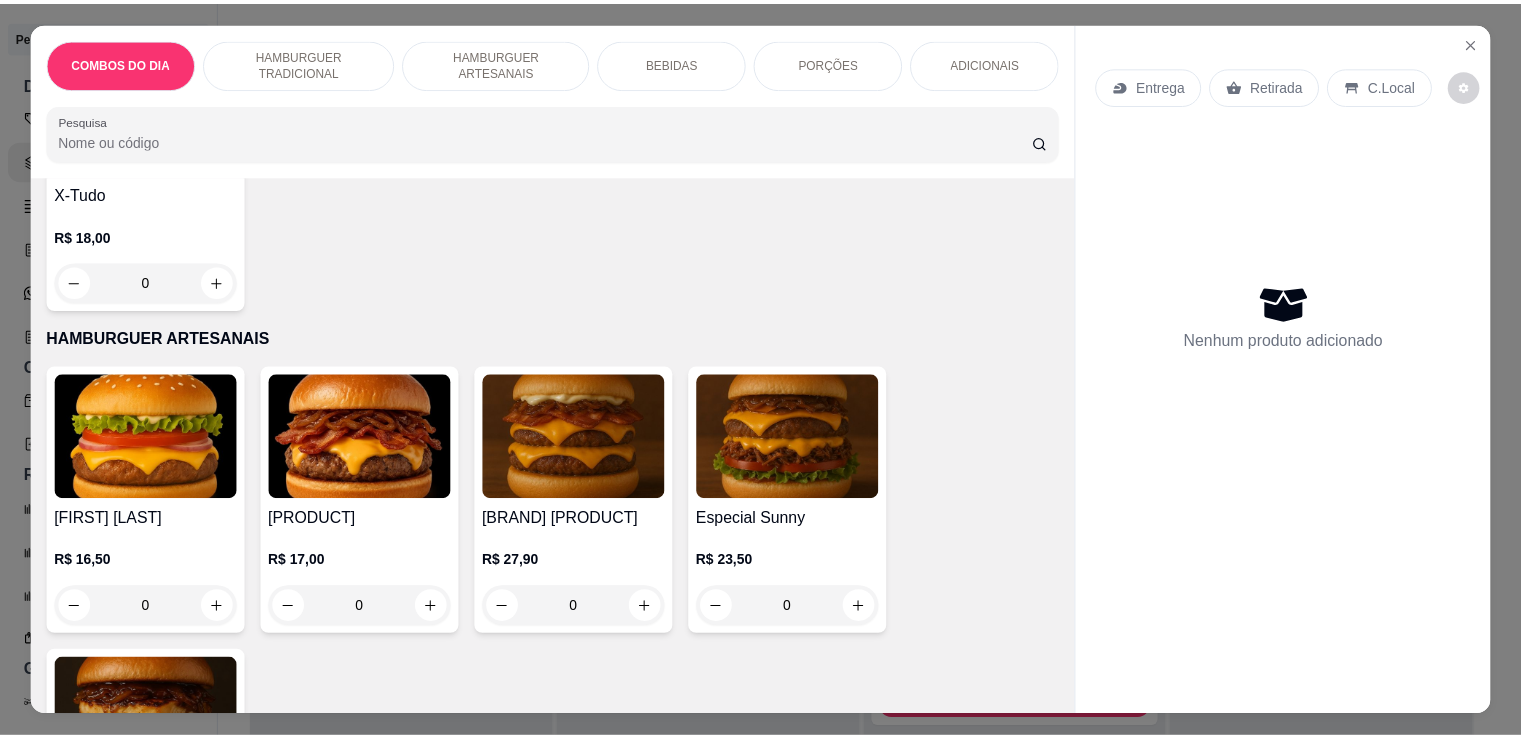 scroll, scrollTop: 0, scrollLeft: 0, axis: both 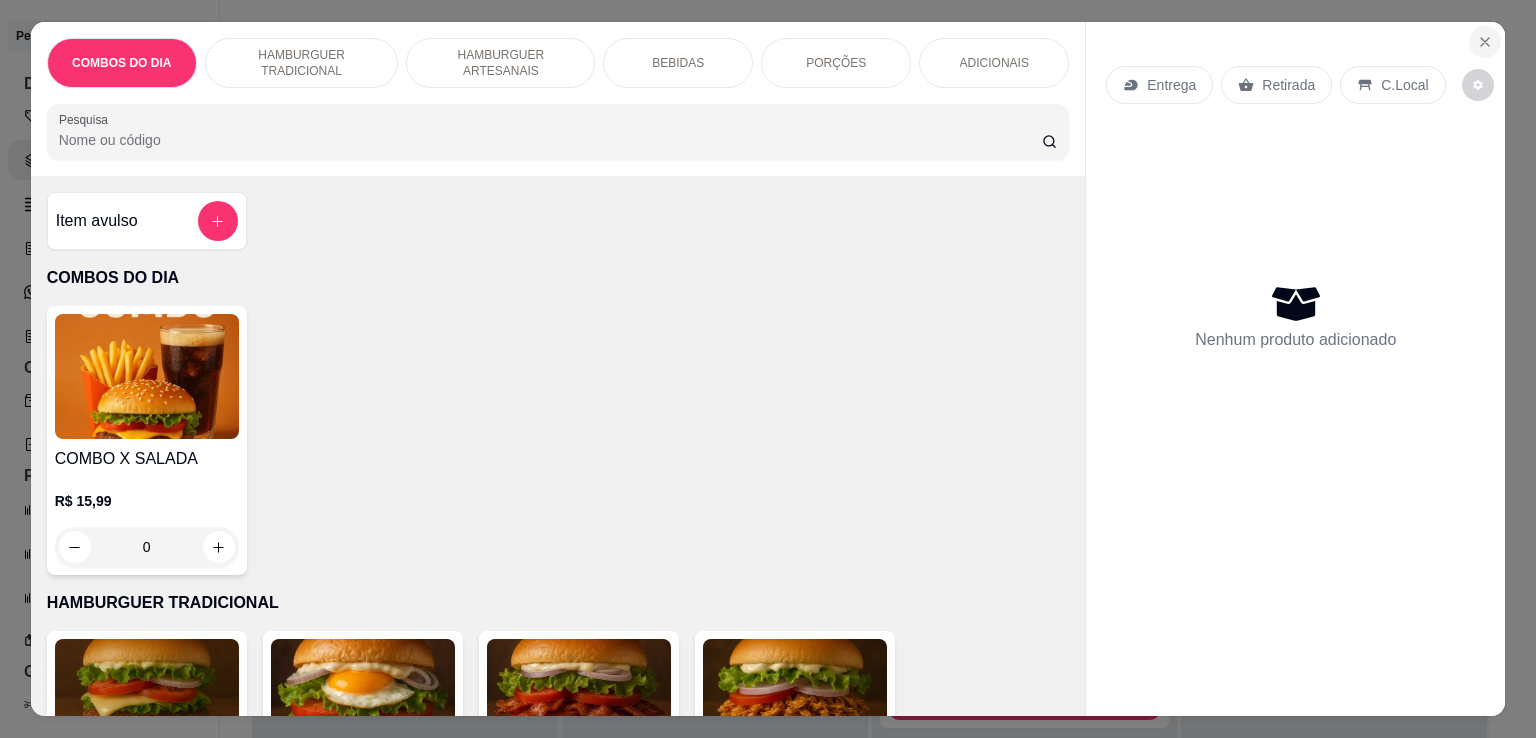 click 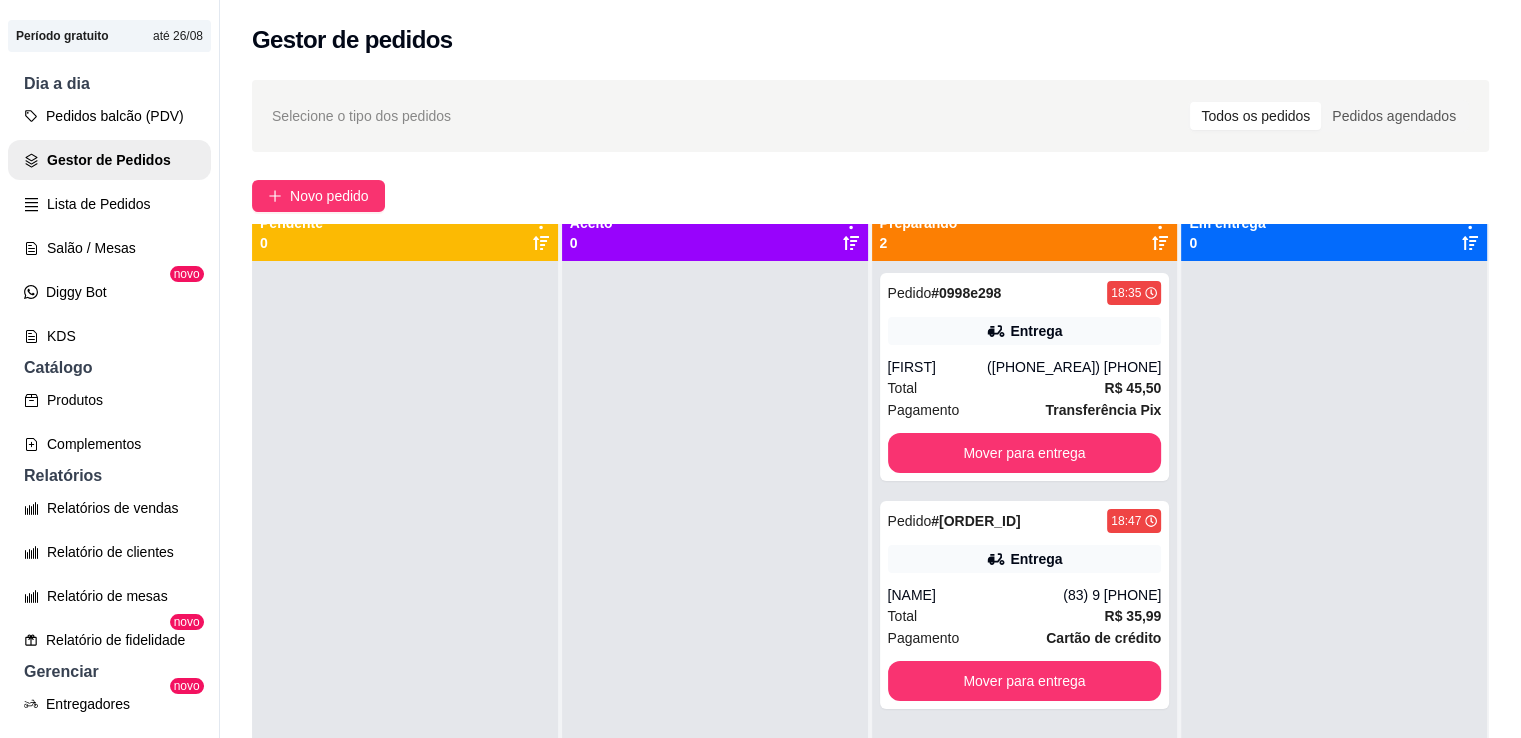 scroll, scrollTop: 12, scrollLeft: 0, axis: vertical 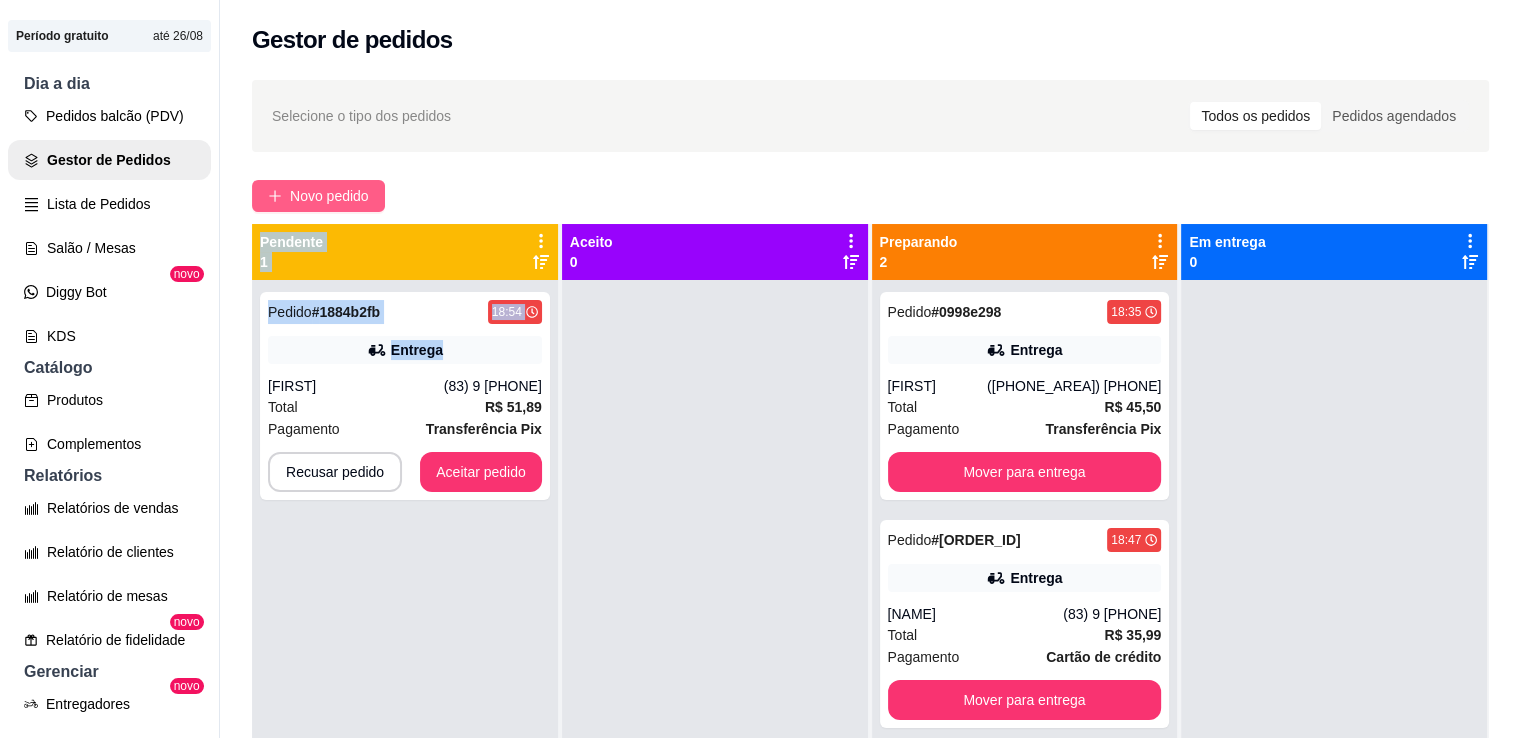 drag, startPoint x: 519, startPoint y: 305, endPoint x: 352, endPoint y: 187, distance: 204.48227 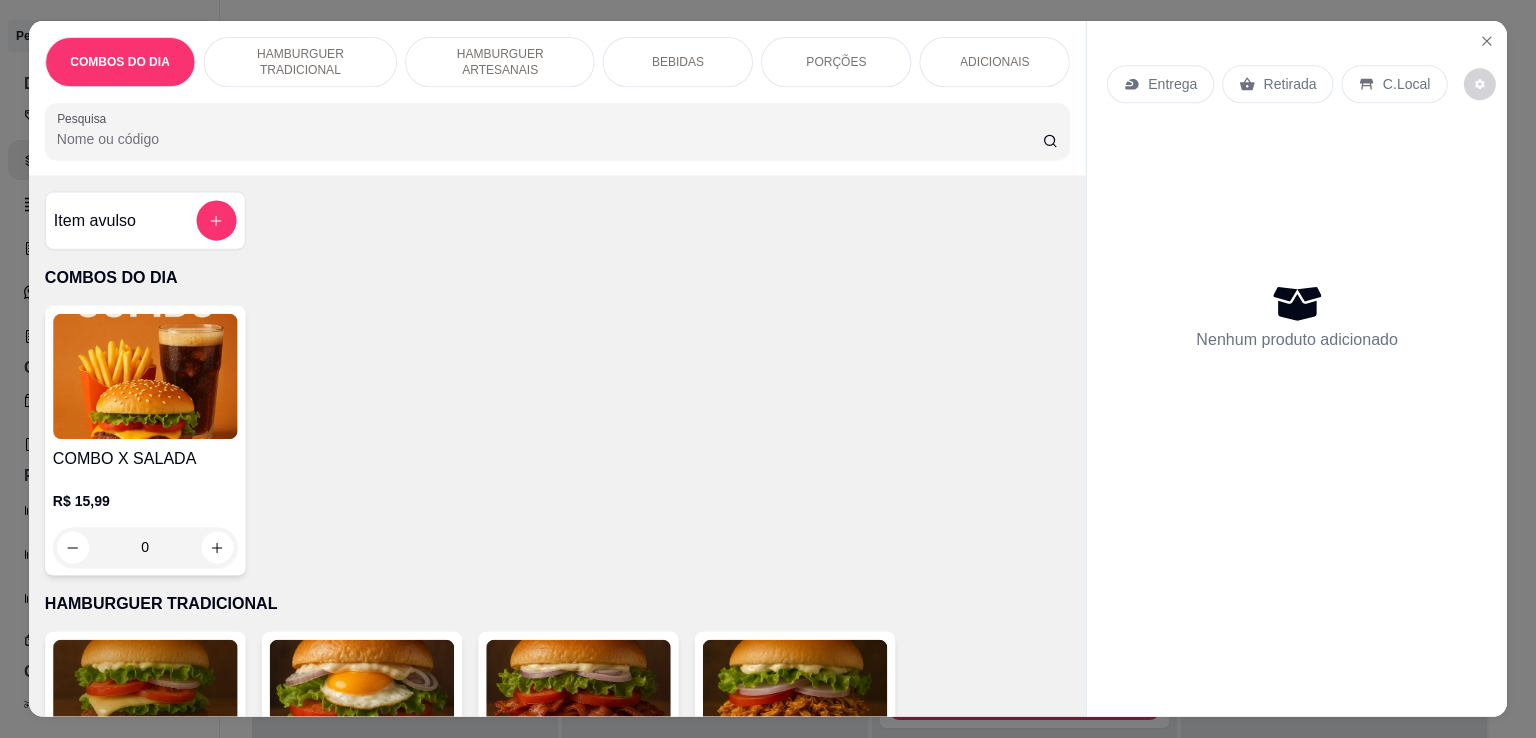 scroll, scrollTop: 0, scrollLeft: 0, axis: both 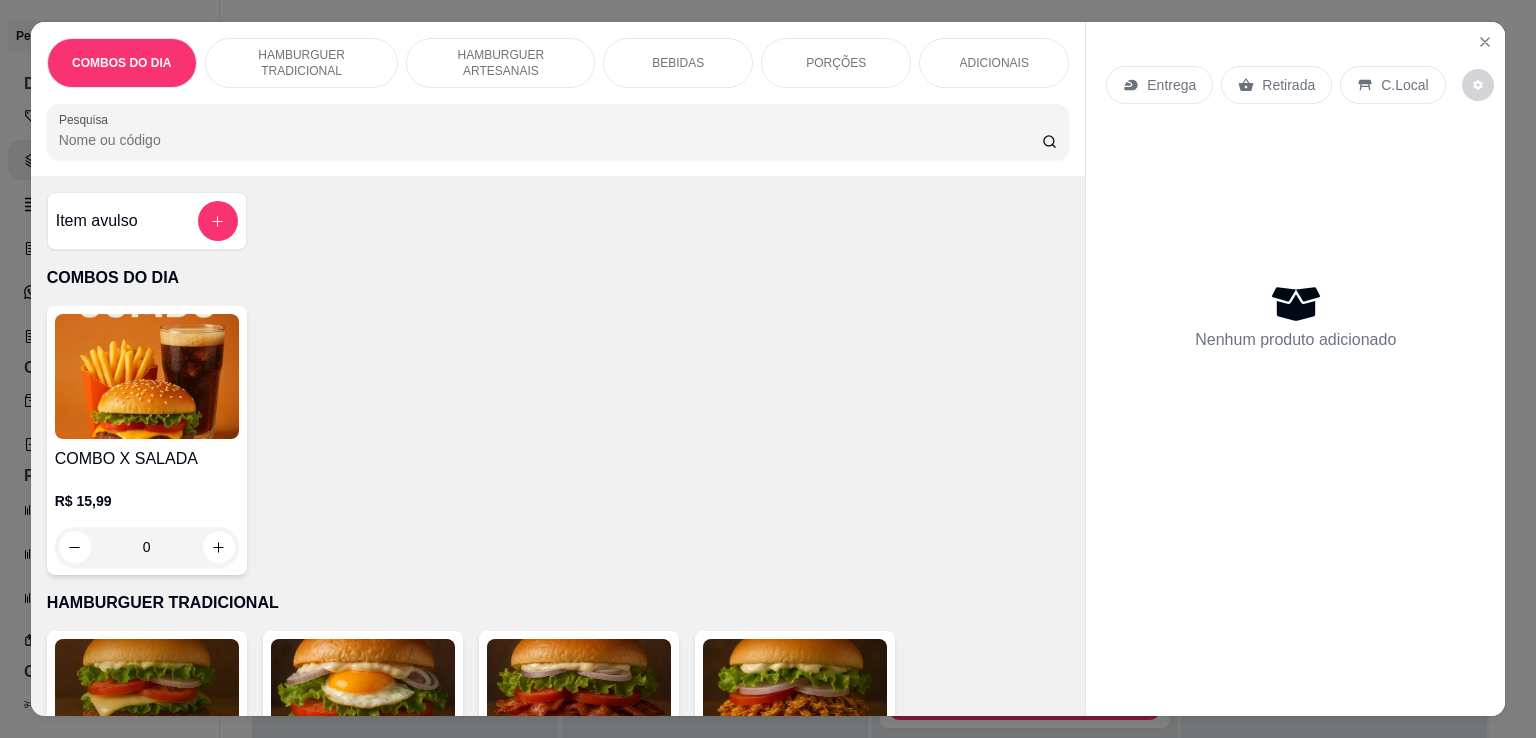 click on "0" at bounding box center (147, 547) 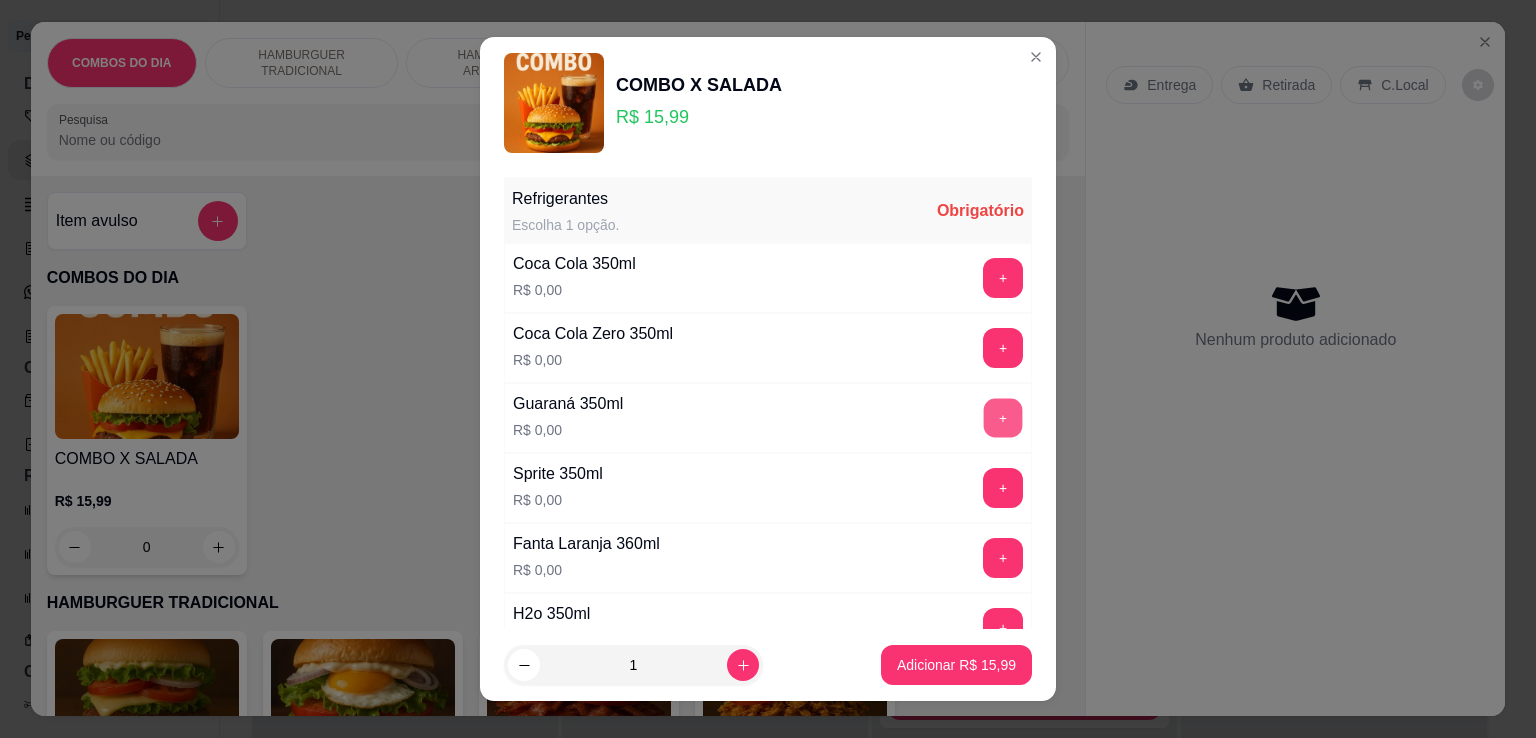click on "+" at bounding box center [1003, 418] 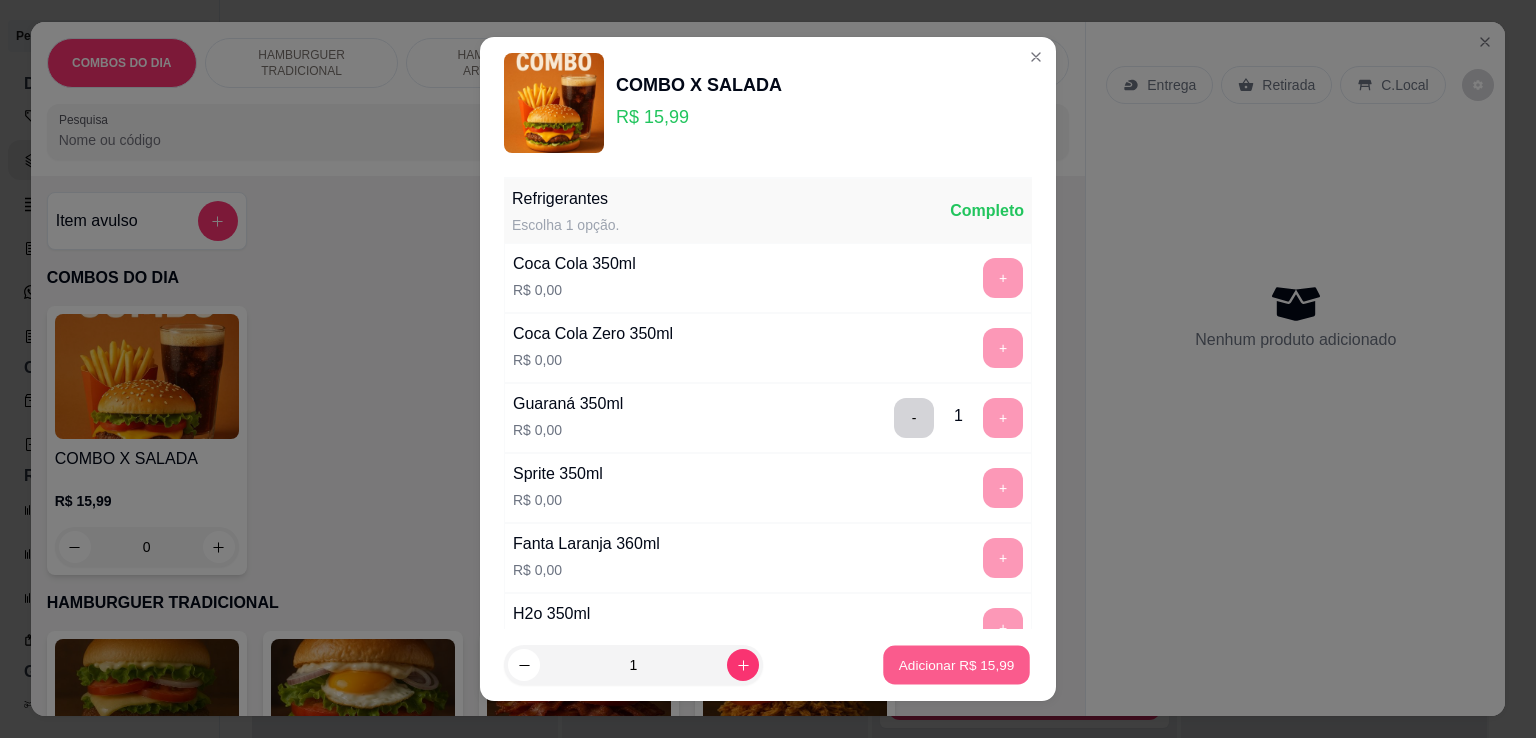 click on "Adicionar   R$ 15,99" at bounding box center (957, 664) 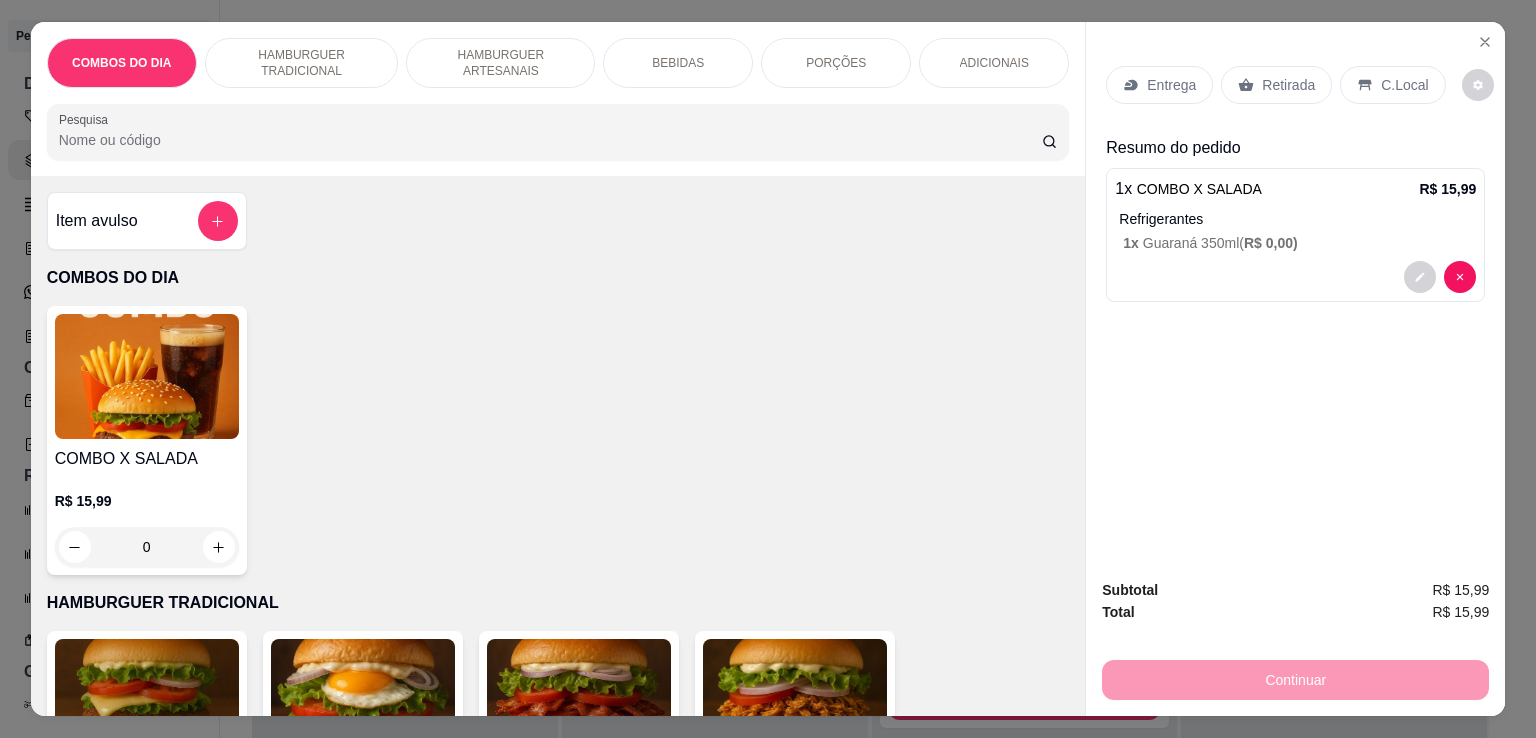 click on "0" at bounding box center [147, 547] 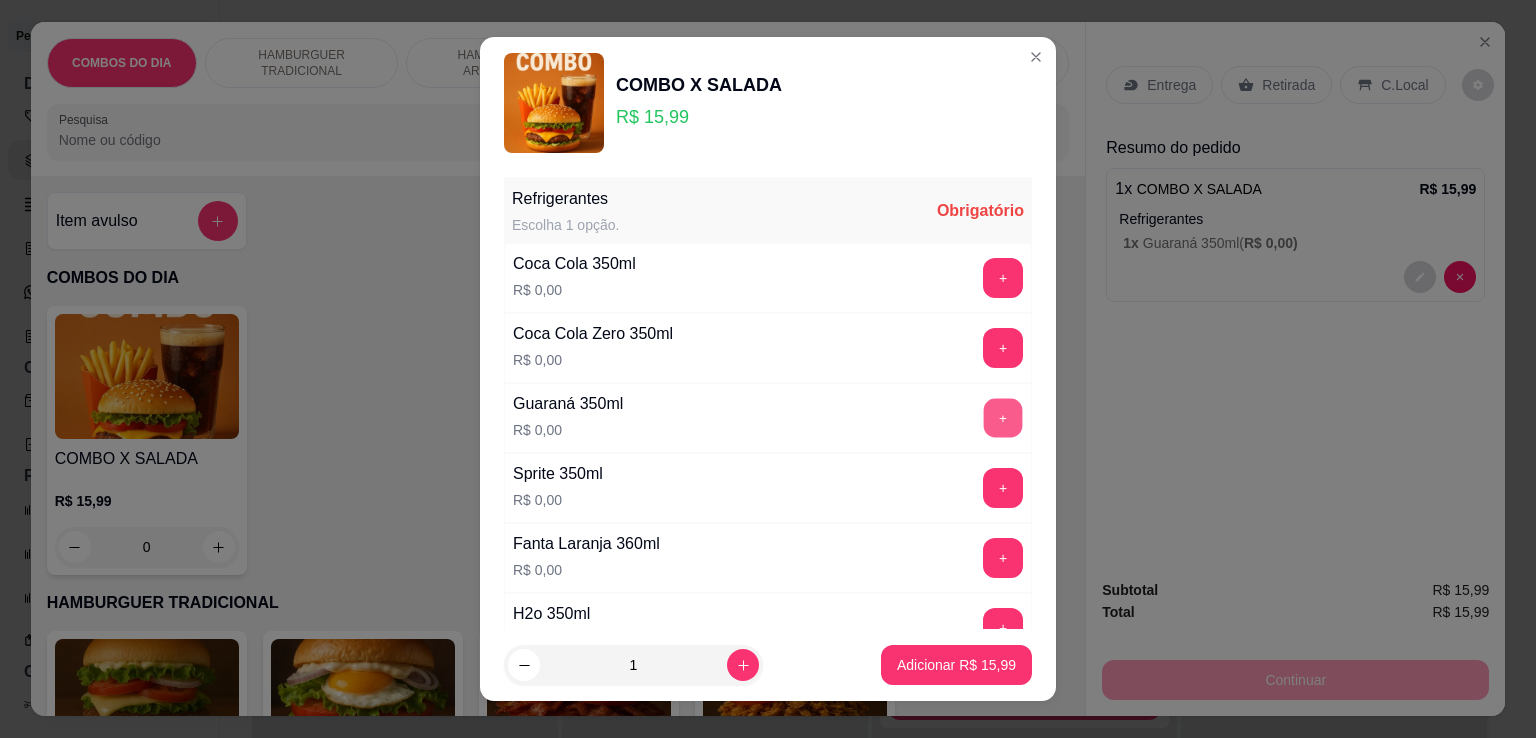 click on "+" at bounding box center [1003, 418] 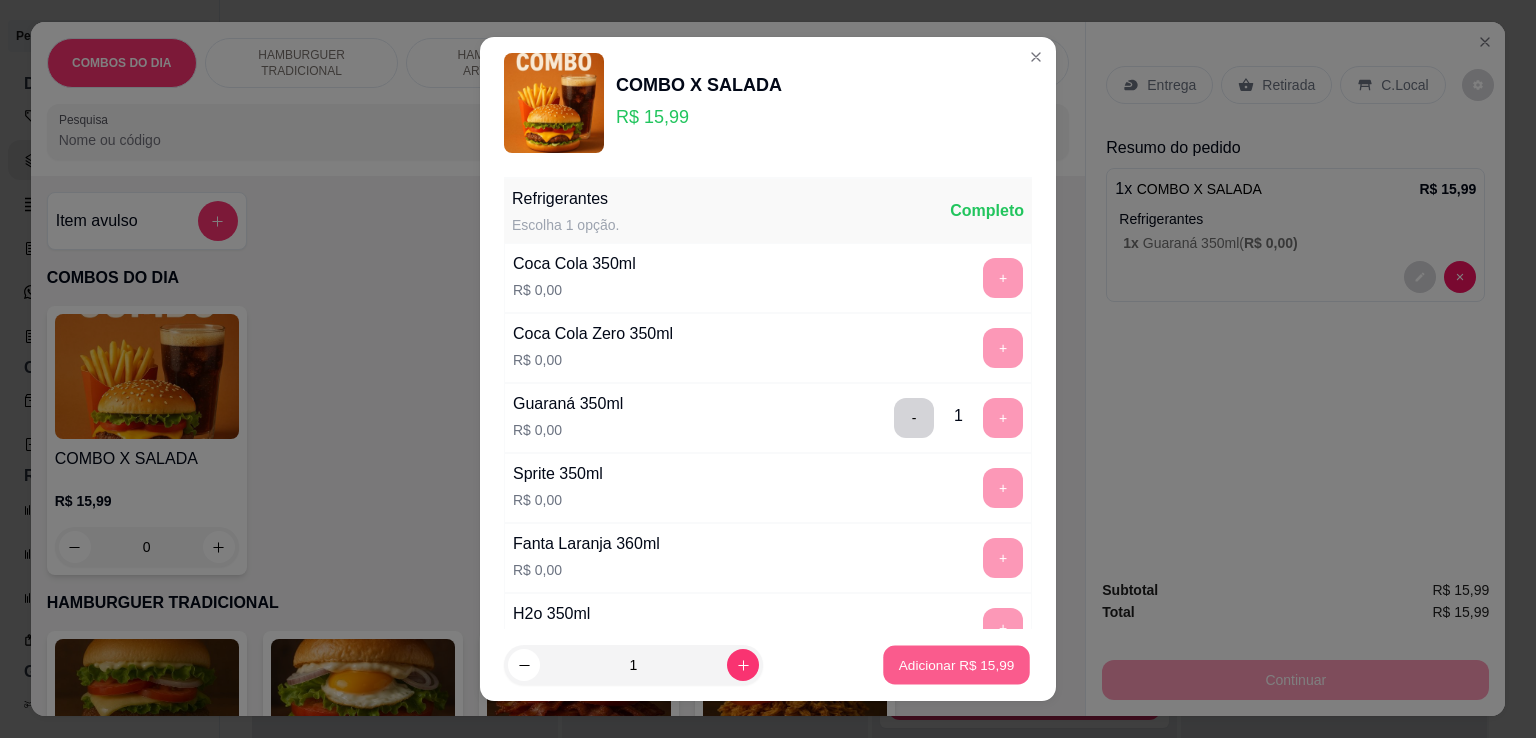 click on "Adicionar   R$ 15,99" at bounding box center [957, 664] 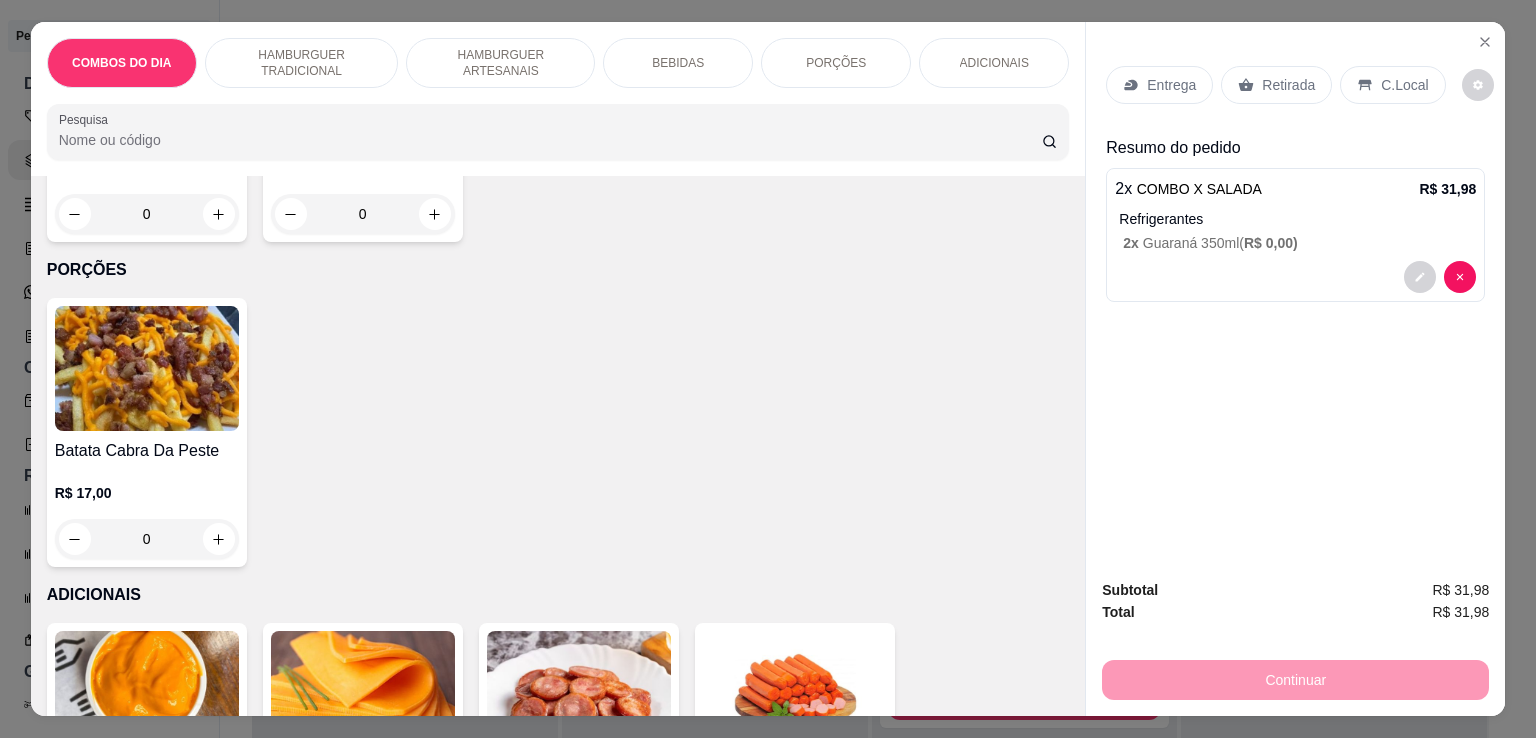 scroll, scrollTop: 2155, scrollLeft: 0, axis: vertical 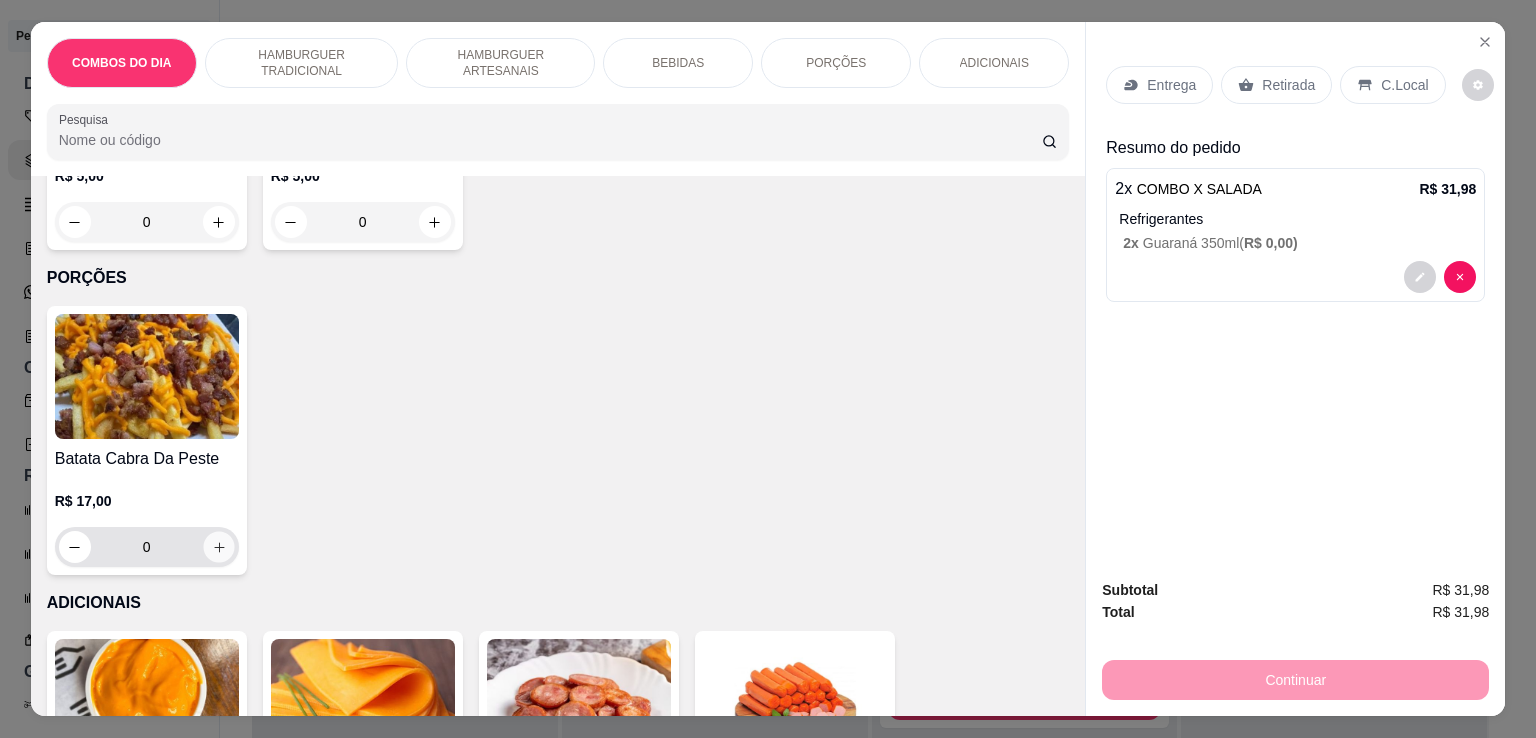 click at bounding box center [218, 547] 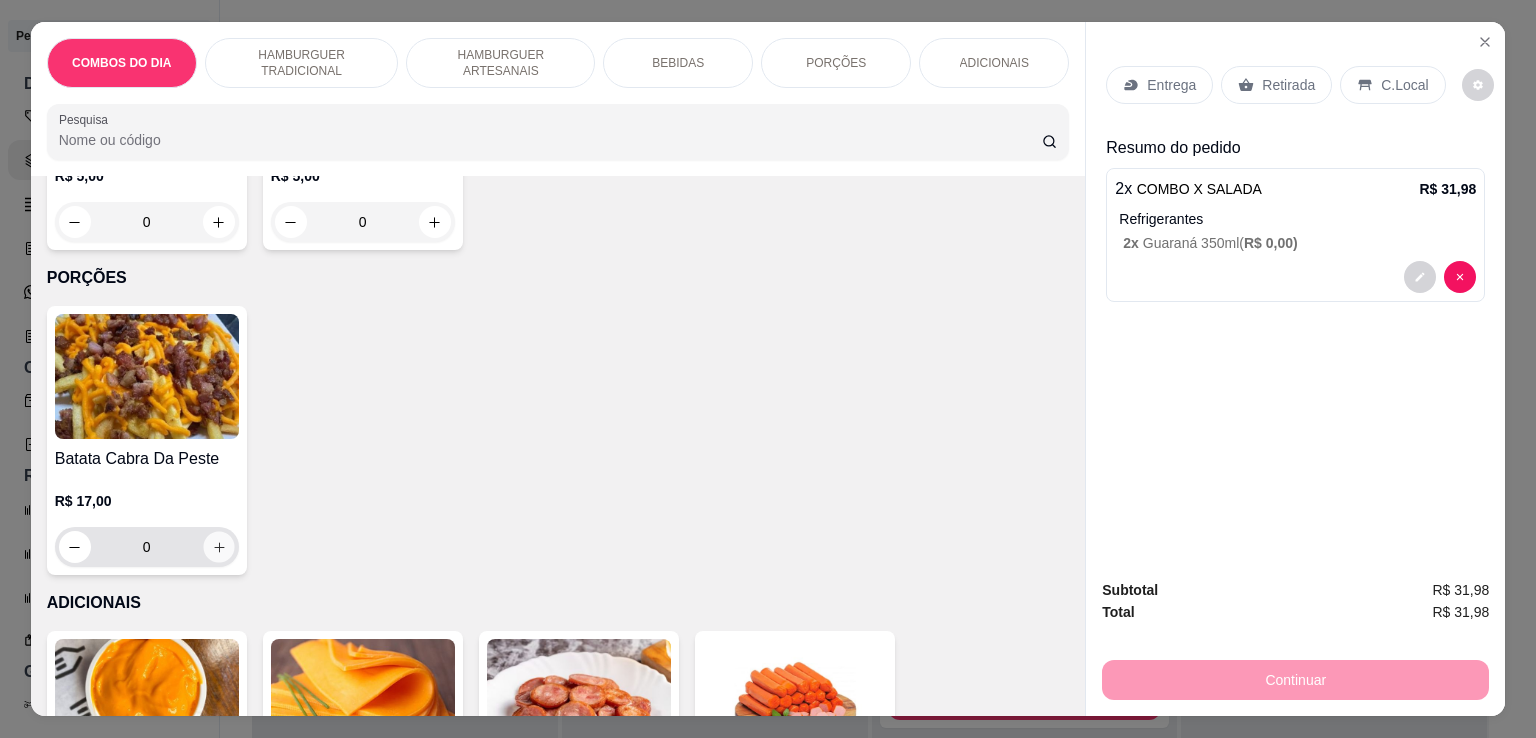 type on "1" 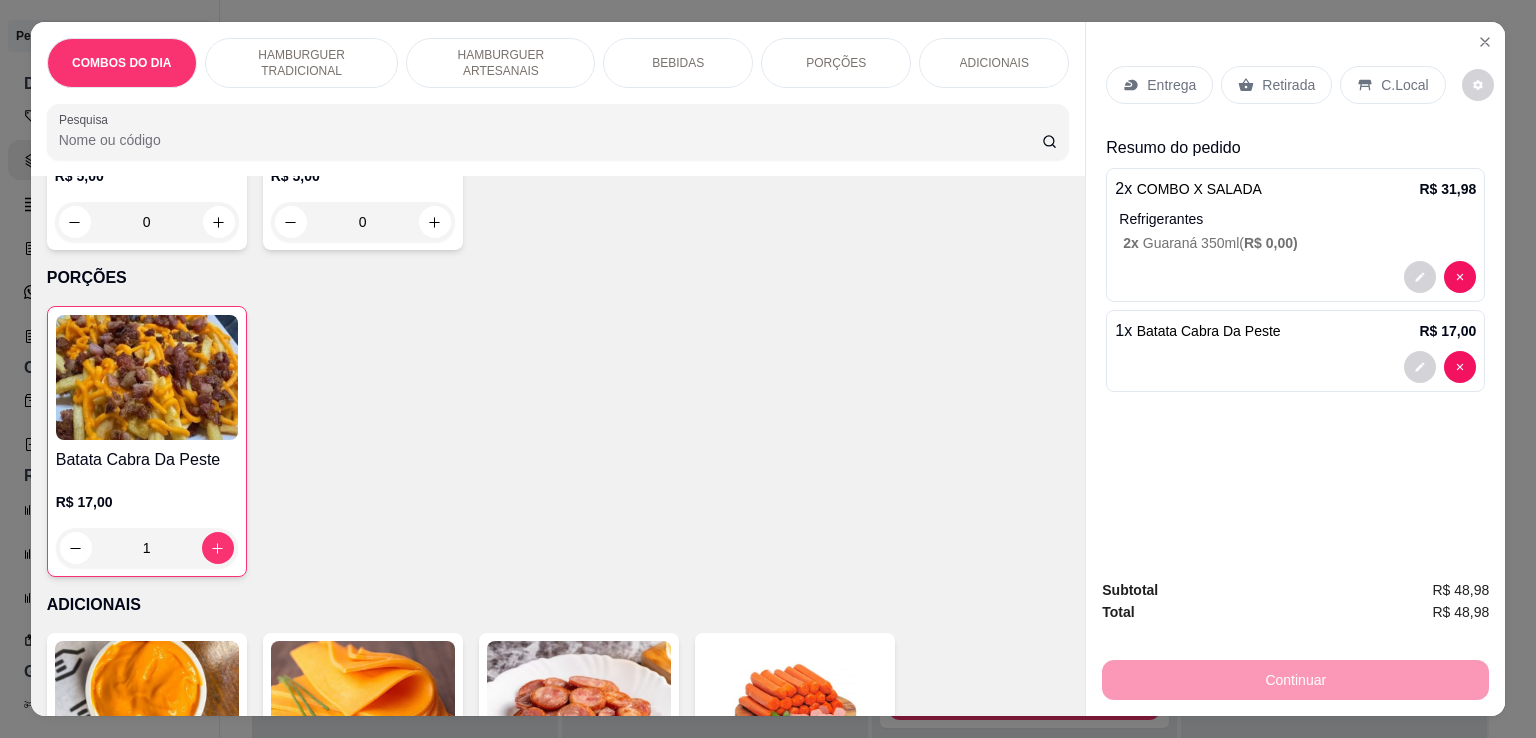 click on "Entrega" at bounding box center (1171, 85) 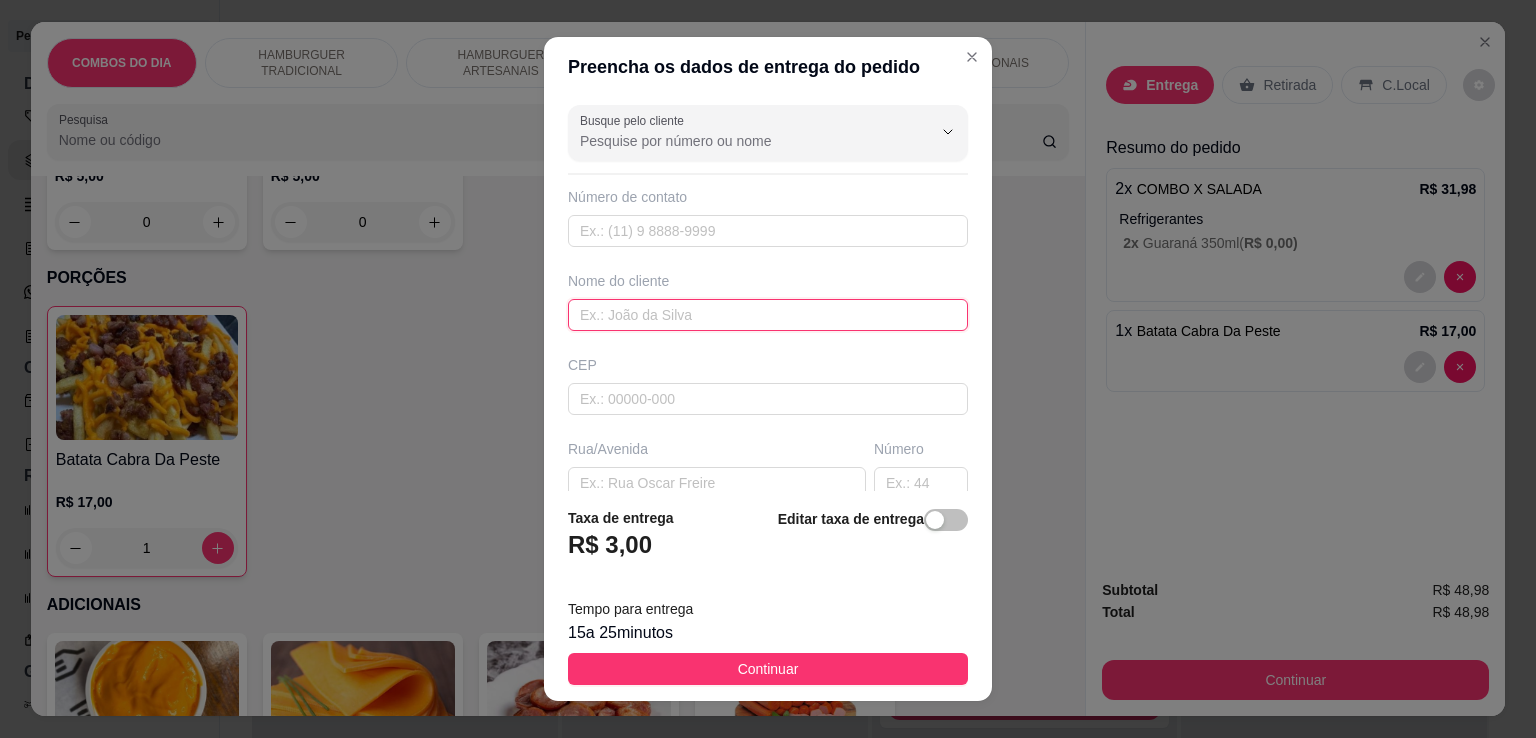 click at bounding box center (768, 315) 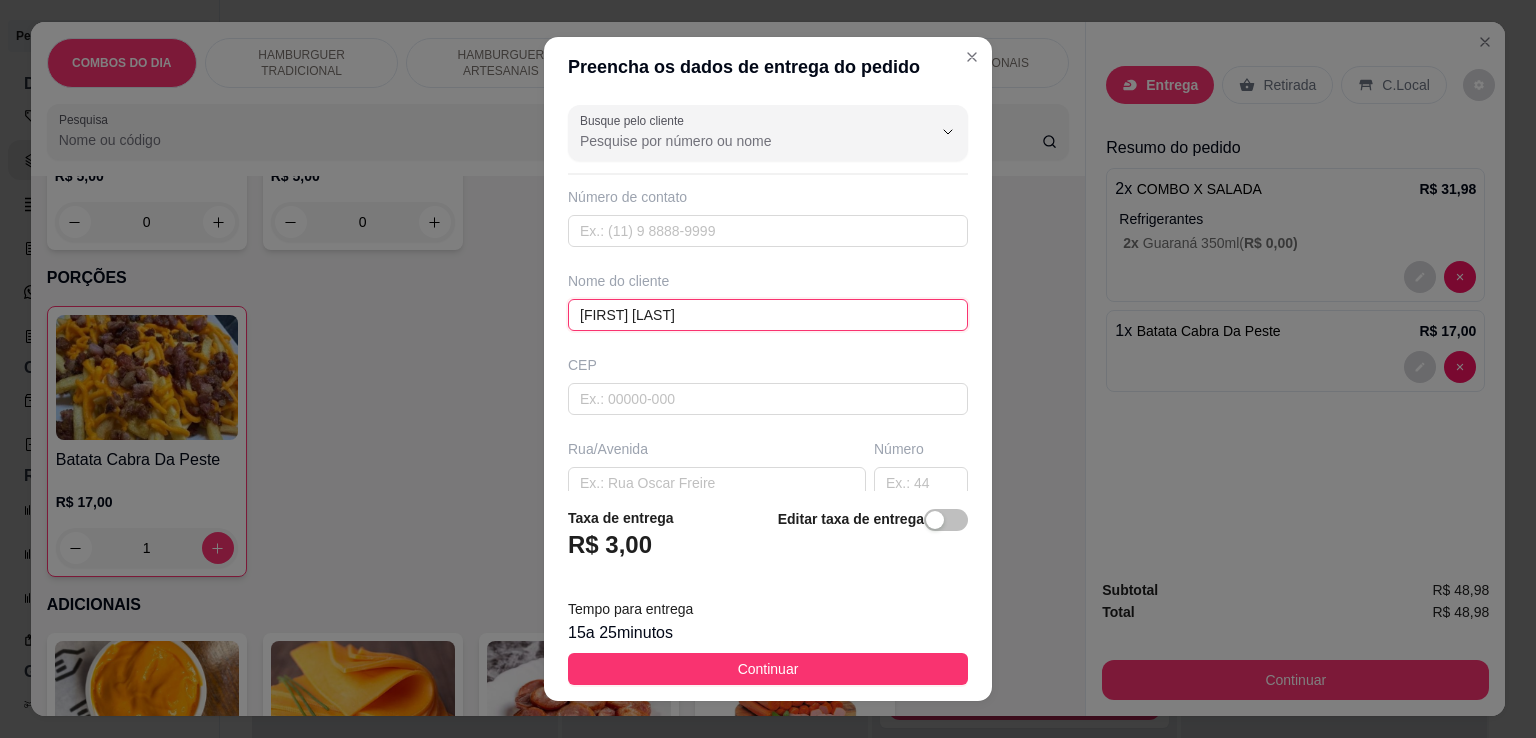 type on "[FIRST] [LAST]" 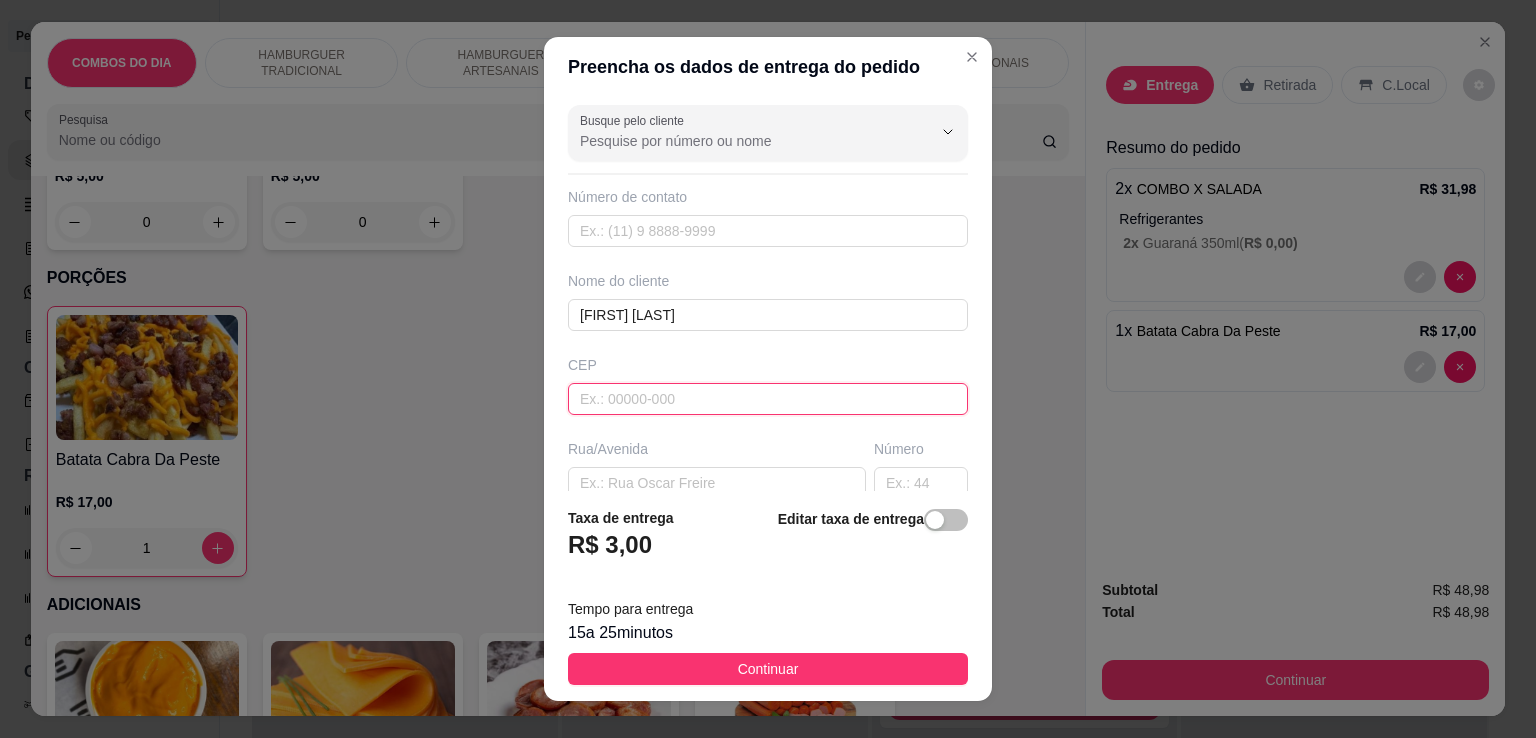 click at bounding box center (768, 399) 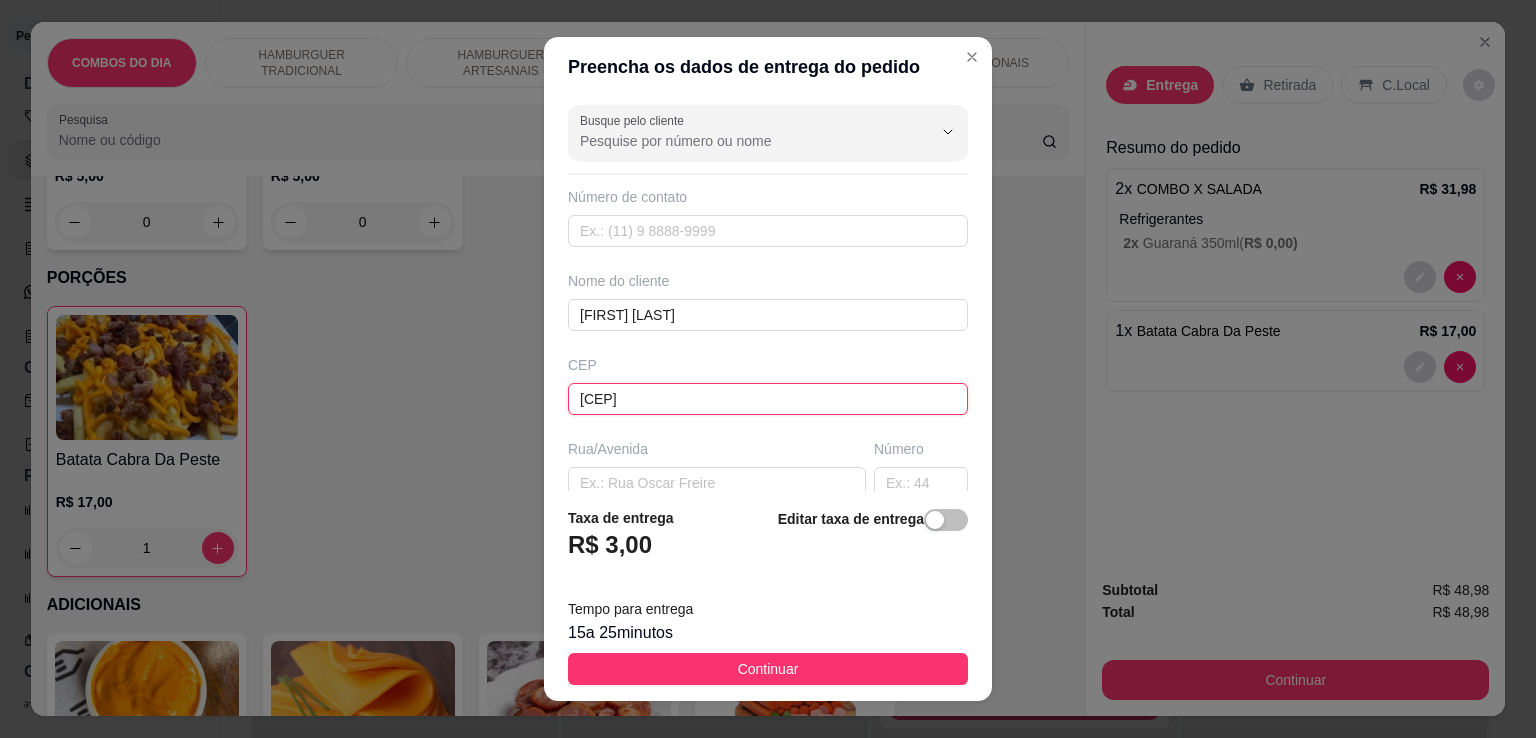 type on "[POSTAL_CODE]" 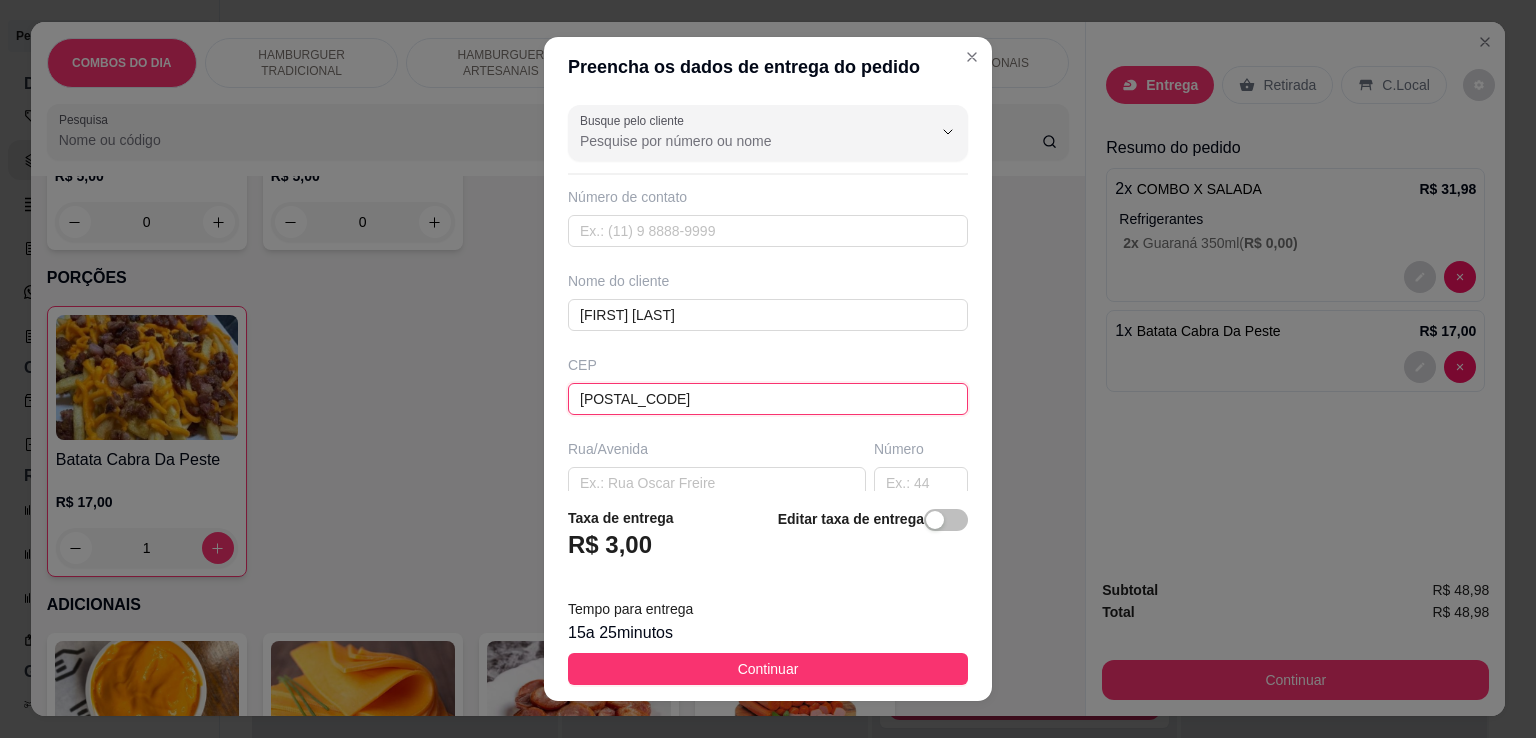 type on "[CITY]" 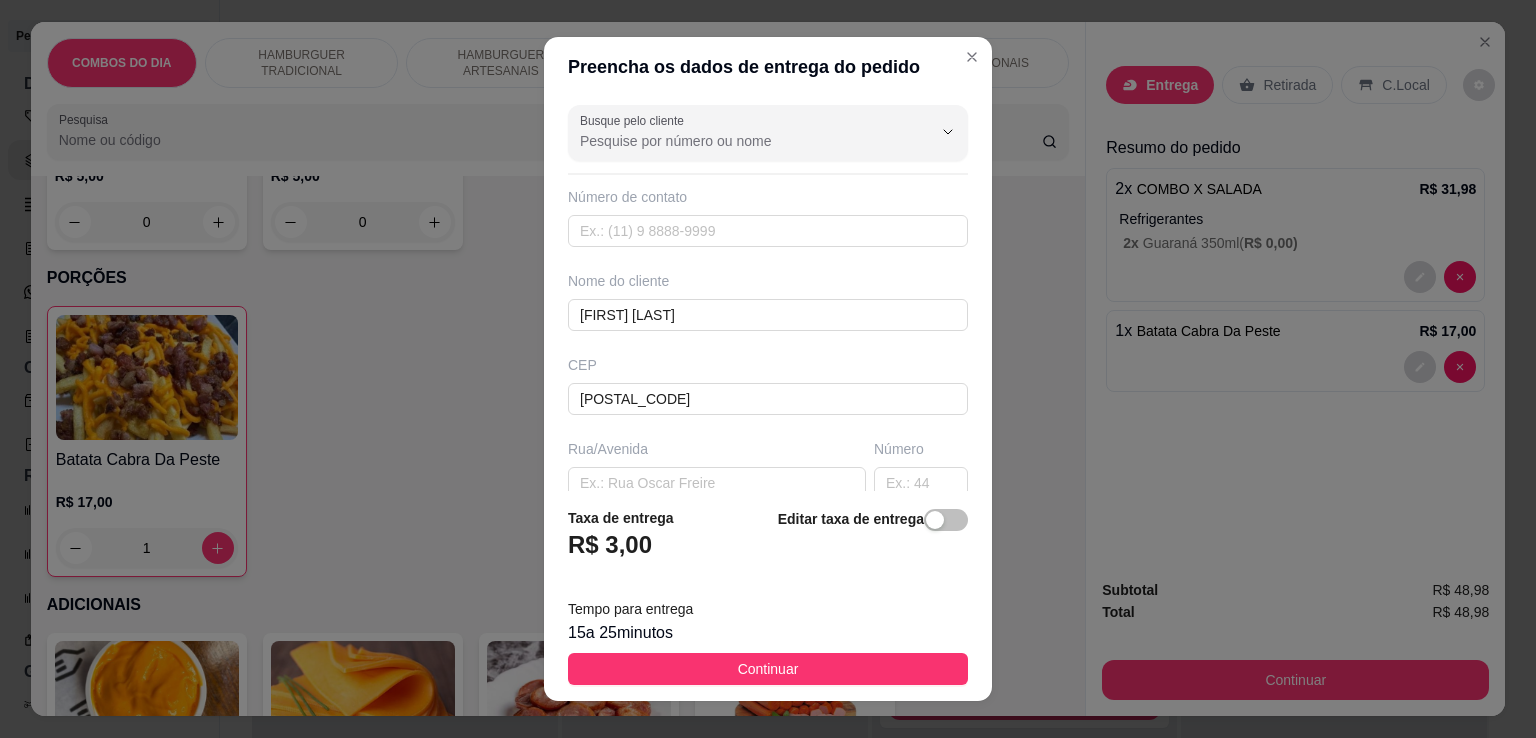 click on "Preencha os dados de entrega do pedido Busque pelo cliente Número de contato Nome do cliente [FIRST] [LAST] CEP [POSTAL_CODE] Rua/Avenida Número Bairro Cidade Picuí Complemento Taxa de entrega R$ 3,00 Editar taxa de entrega  Tempo para entrega  15  a   25  minutos Continuar" at bounding box center (768, 369) 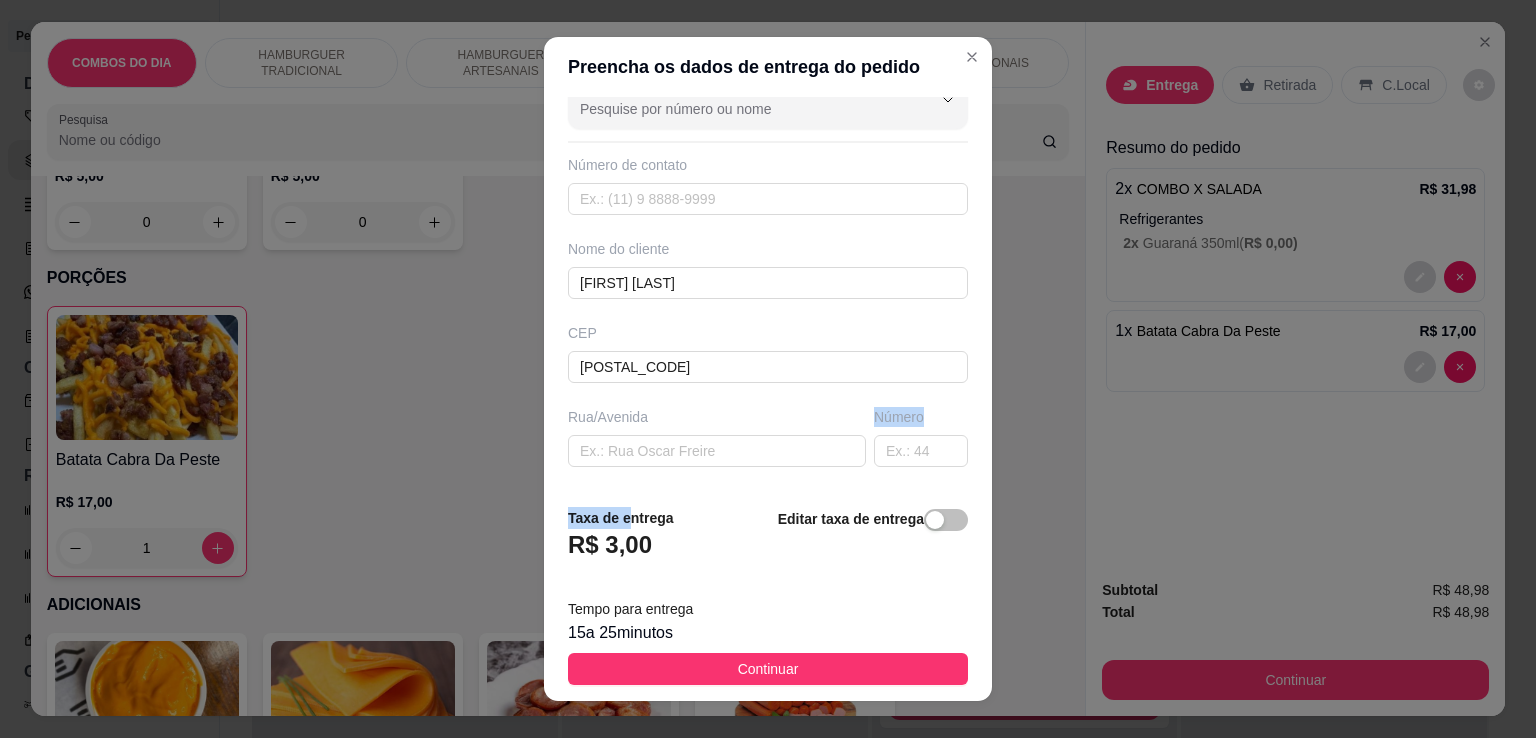 click on "Bairro" at bounding box center [768, 501] 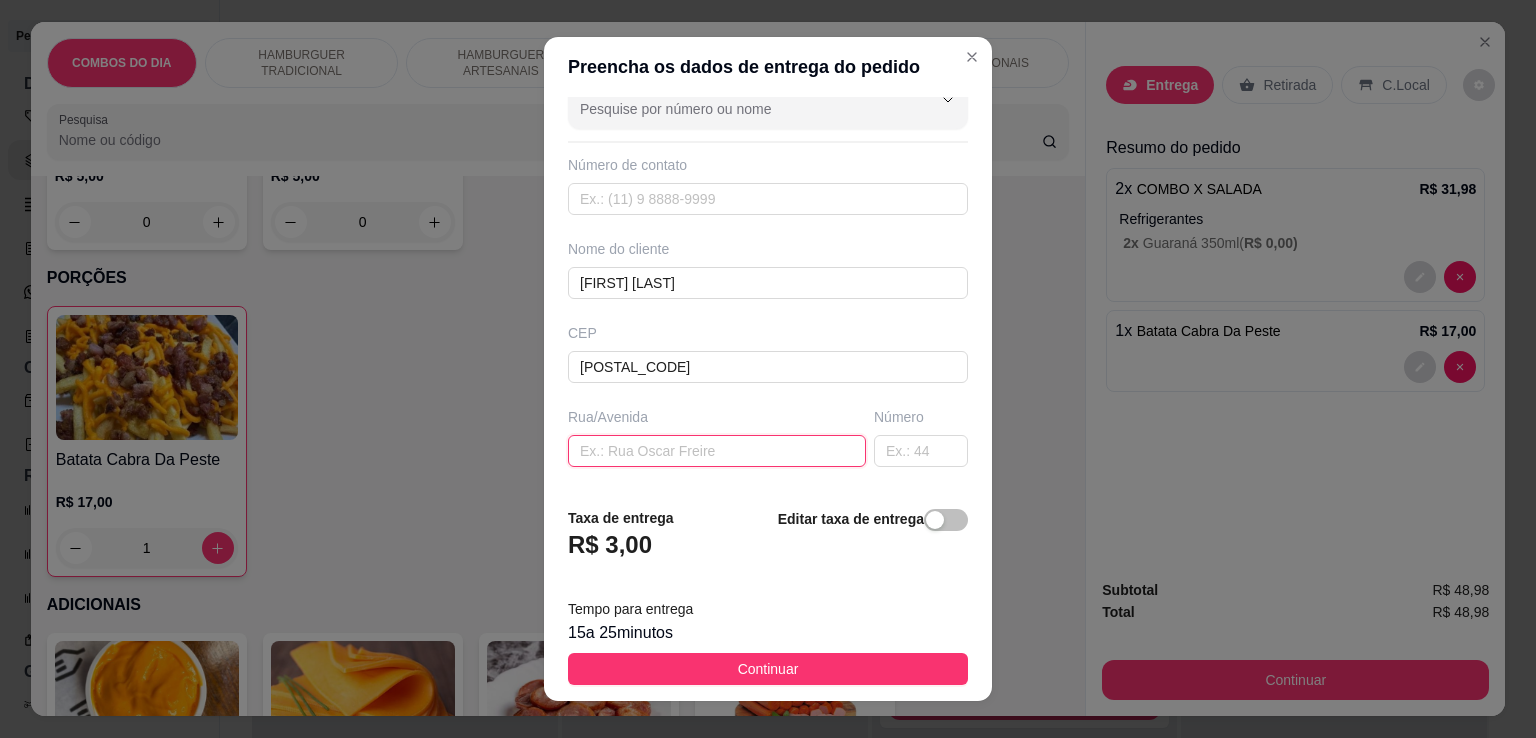 click at bounding box center [717, 451] 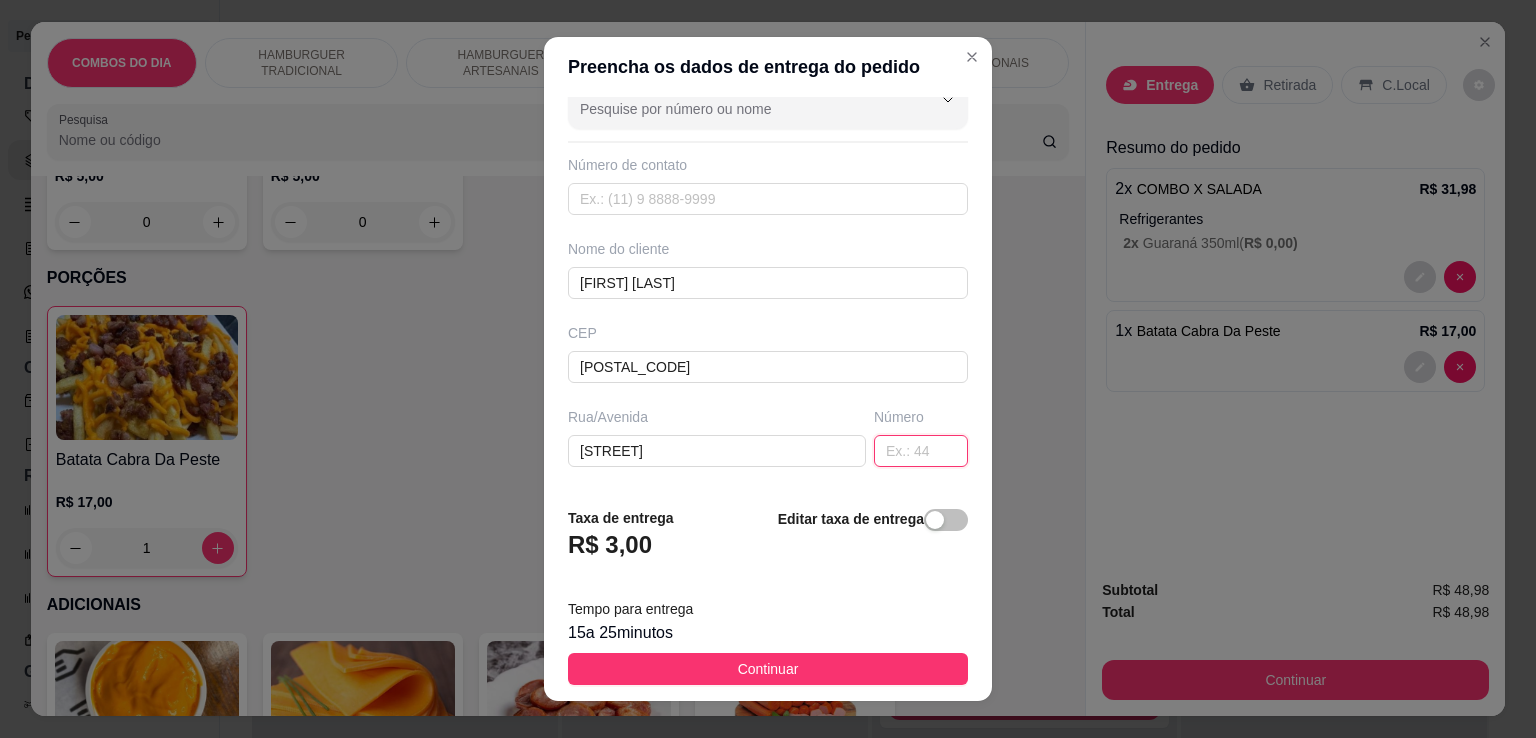 click at bounding box center [921, 451] 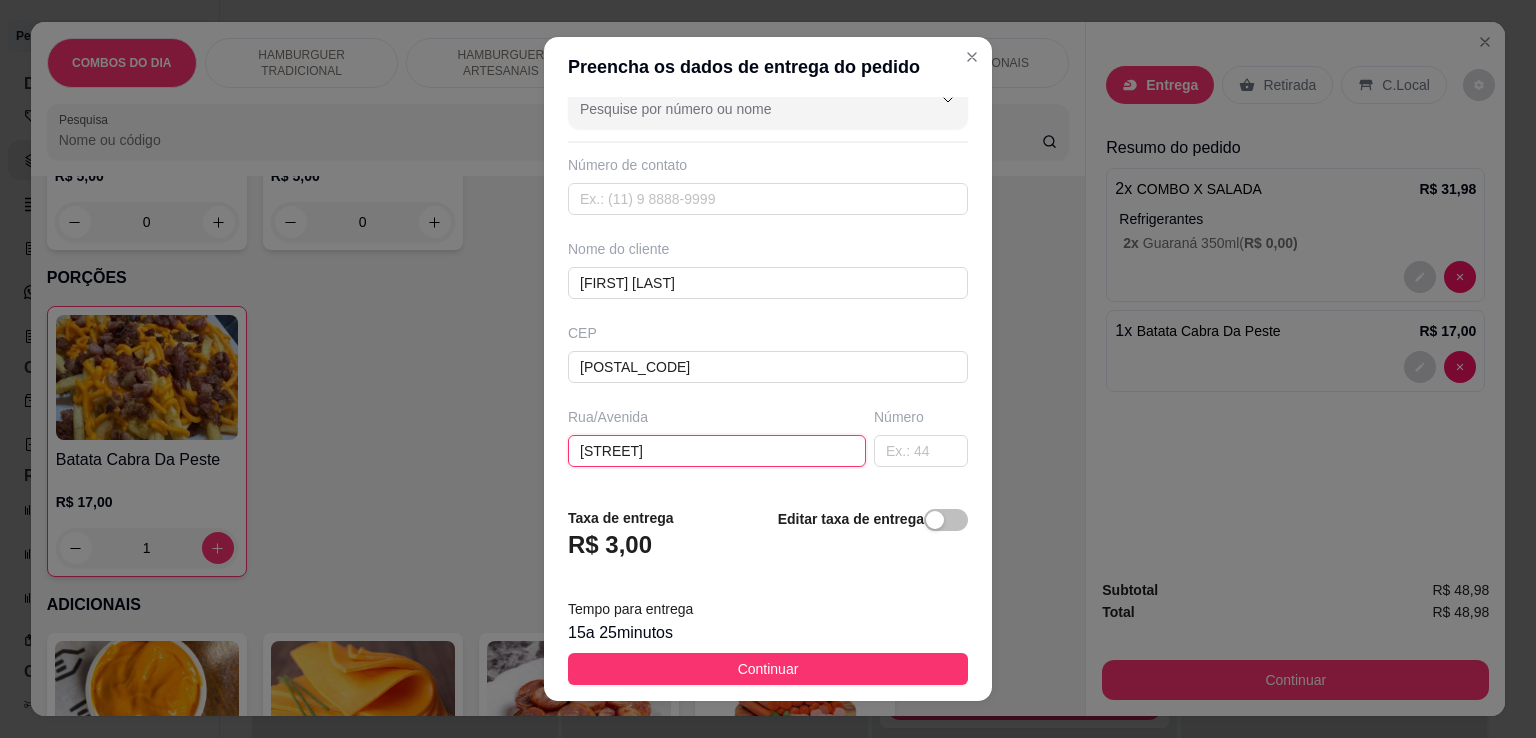 click on "[STREET]" at bounding box center (717, 451) 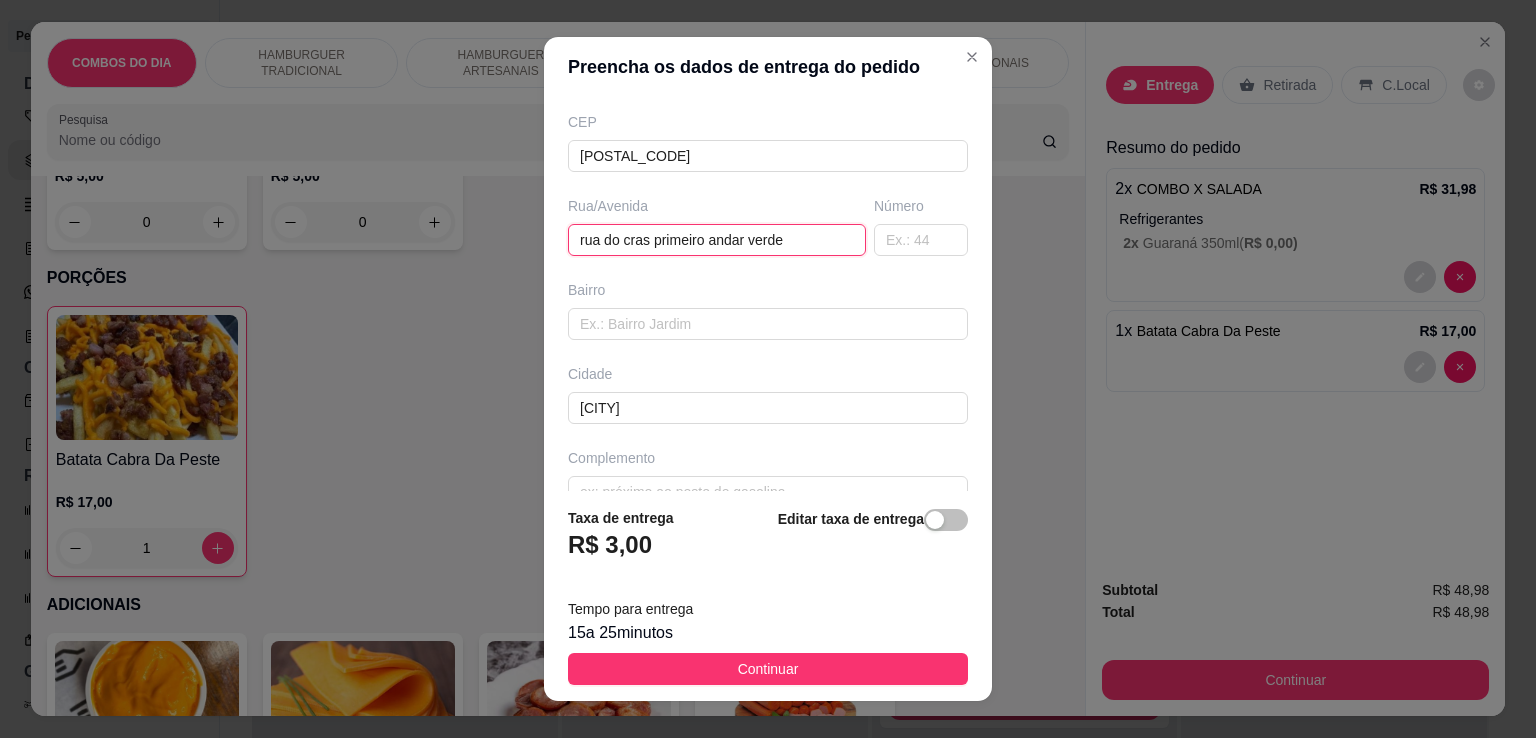 scroll, scrollTop: 277, scrollLeft: 0, axis: vertical 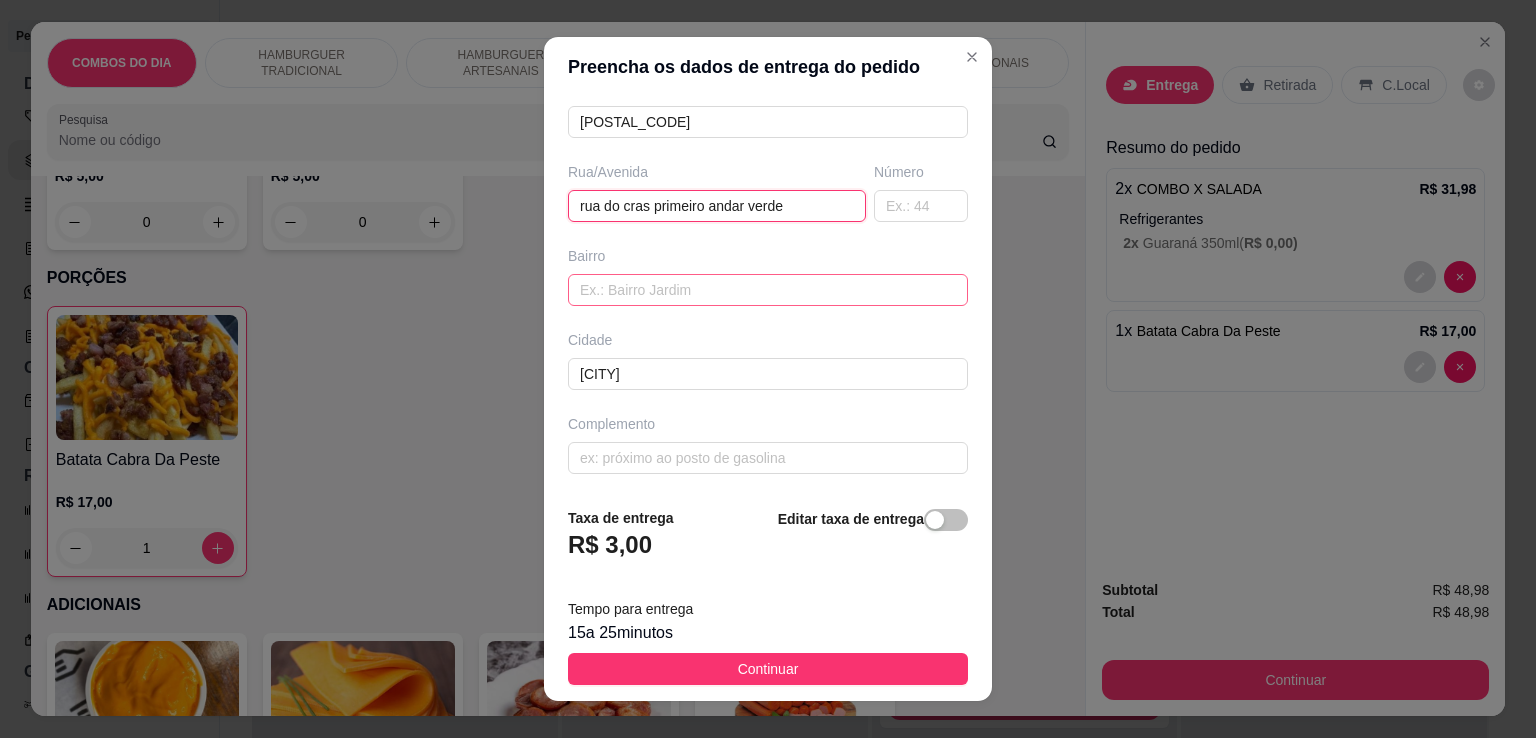 type on "rua do cras primeiro andar verde" 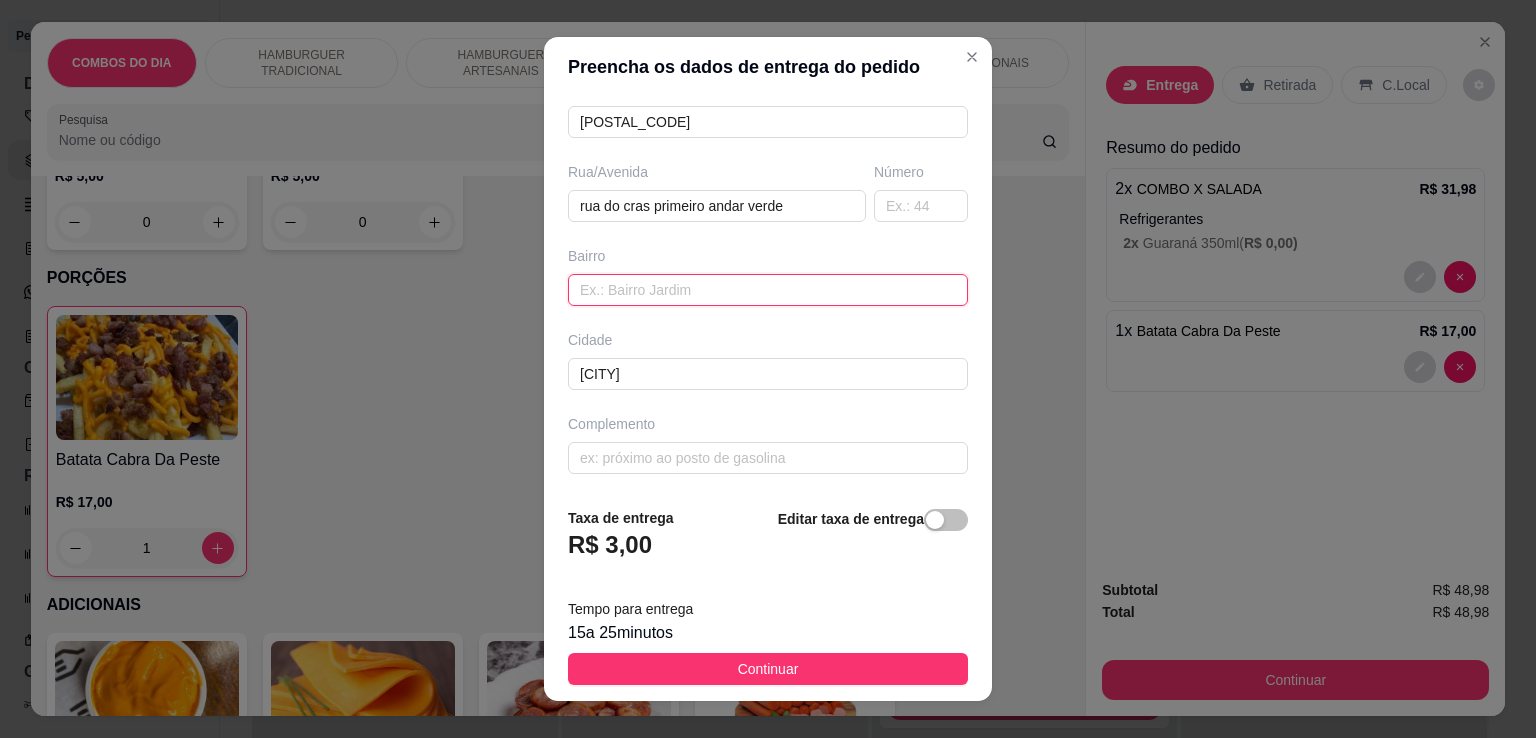 click at bounding box center [768, 290] 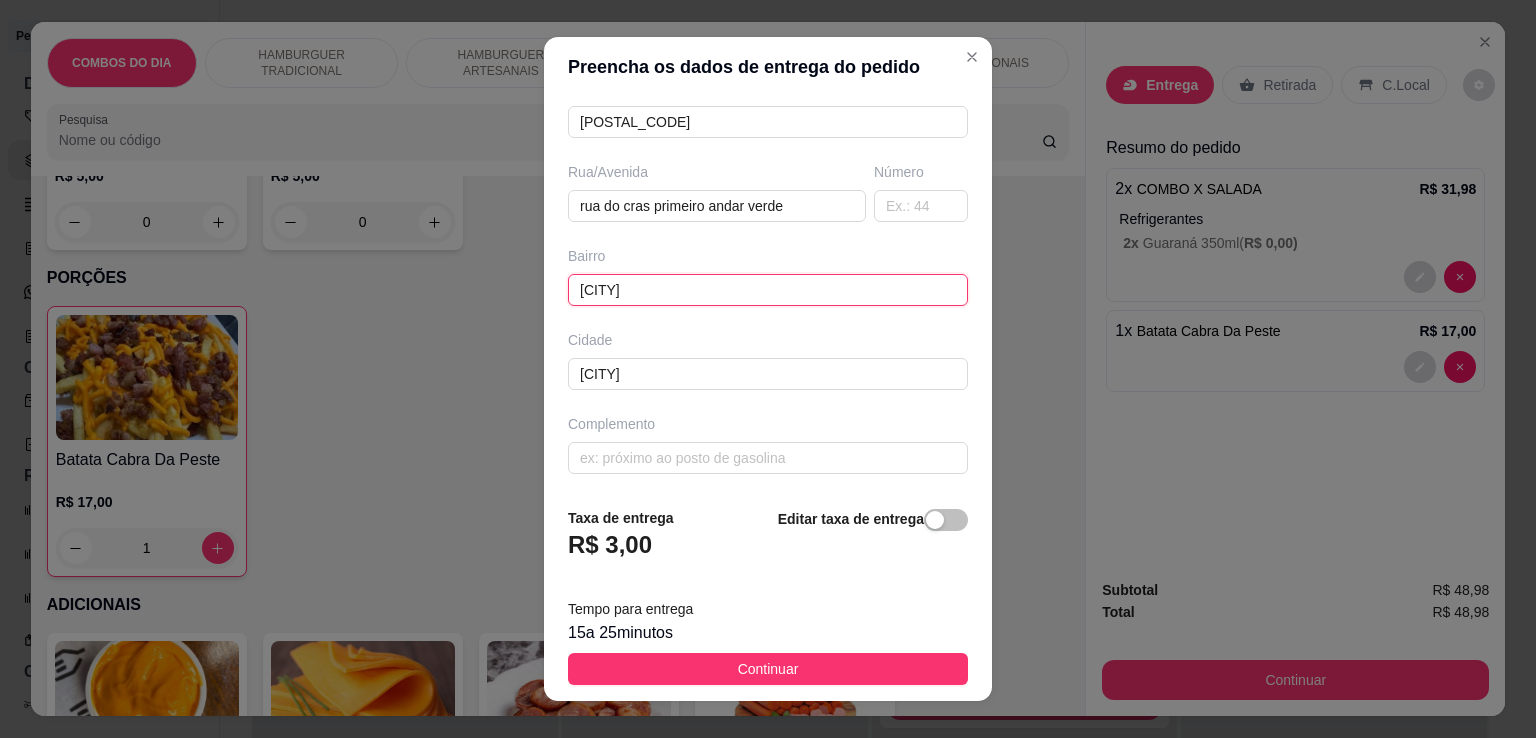 scroll, scrollTop: 27, scrollLeft: 0, axis: vertical 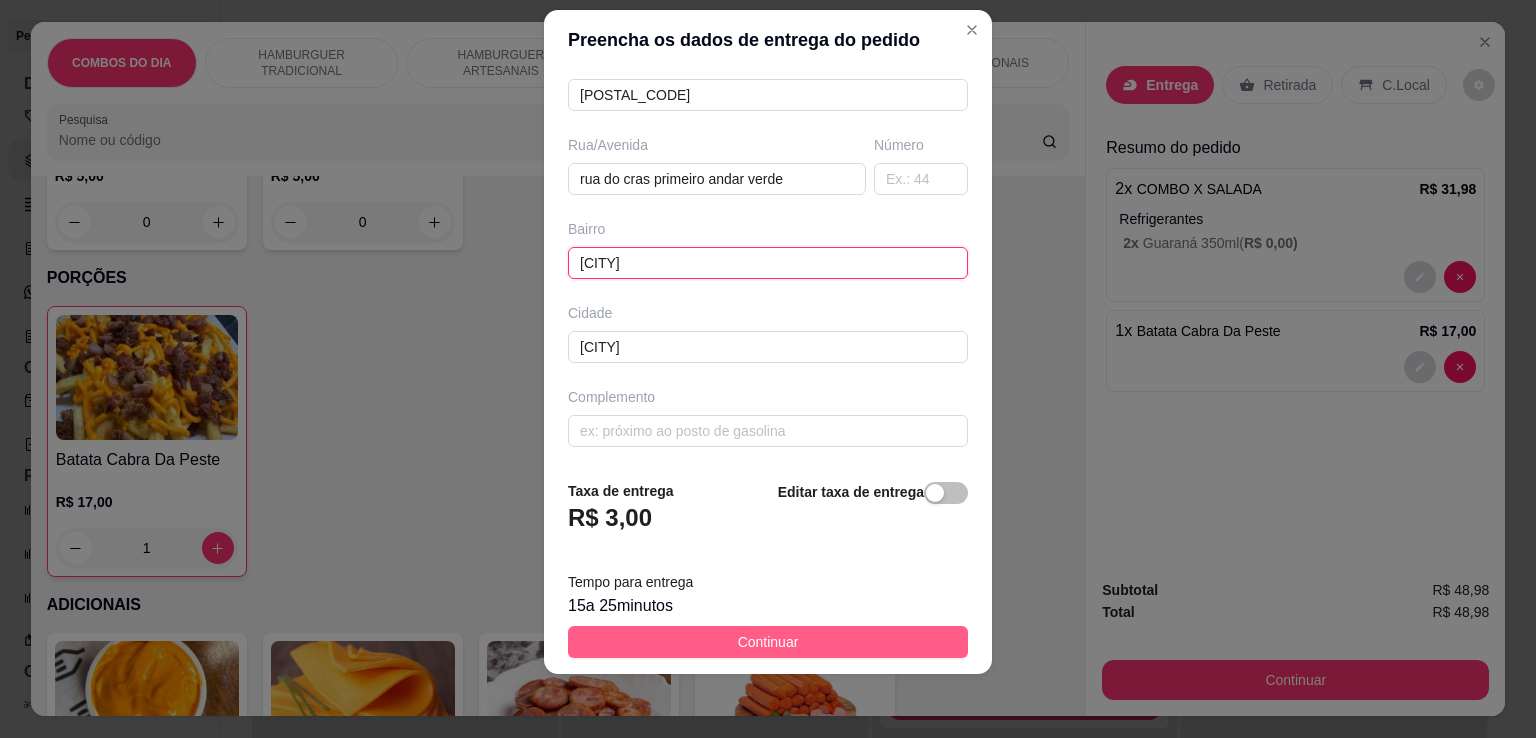 type on "[CITY]" 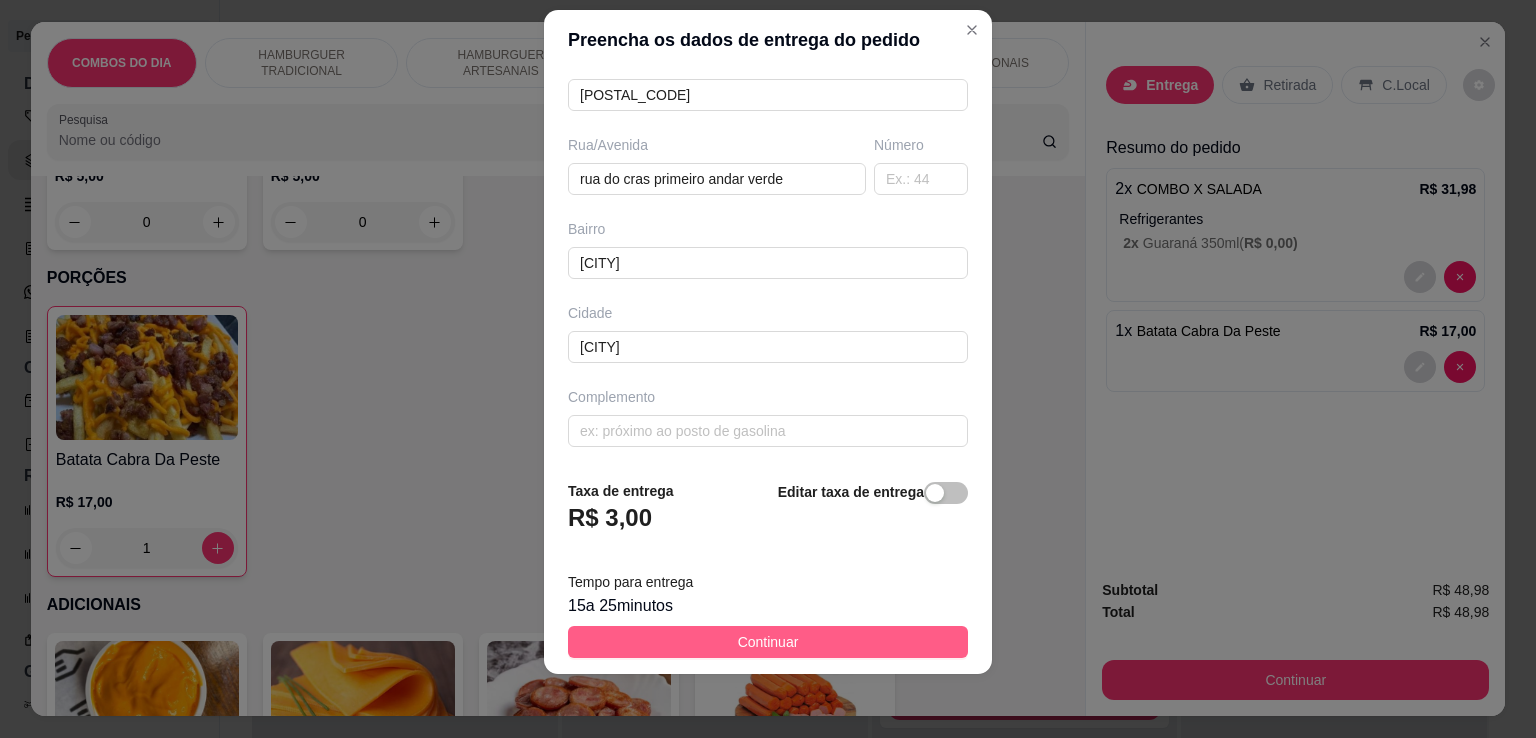 click on "Continuar" at bounding box center (768, 642) 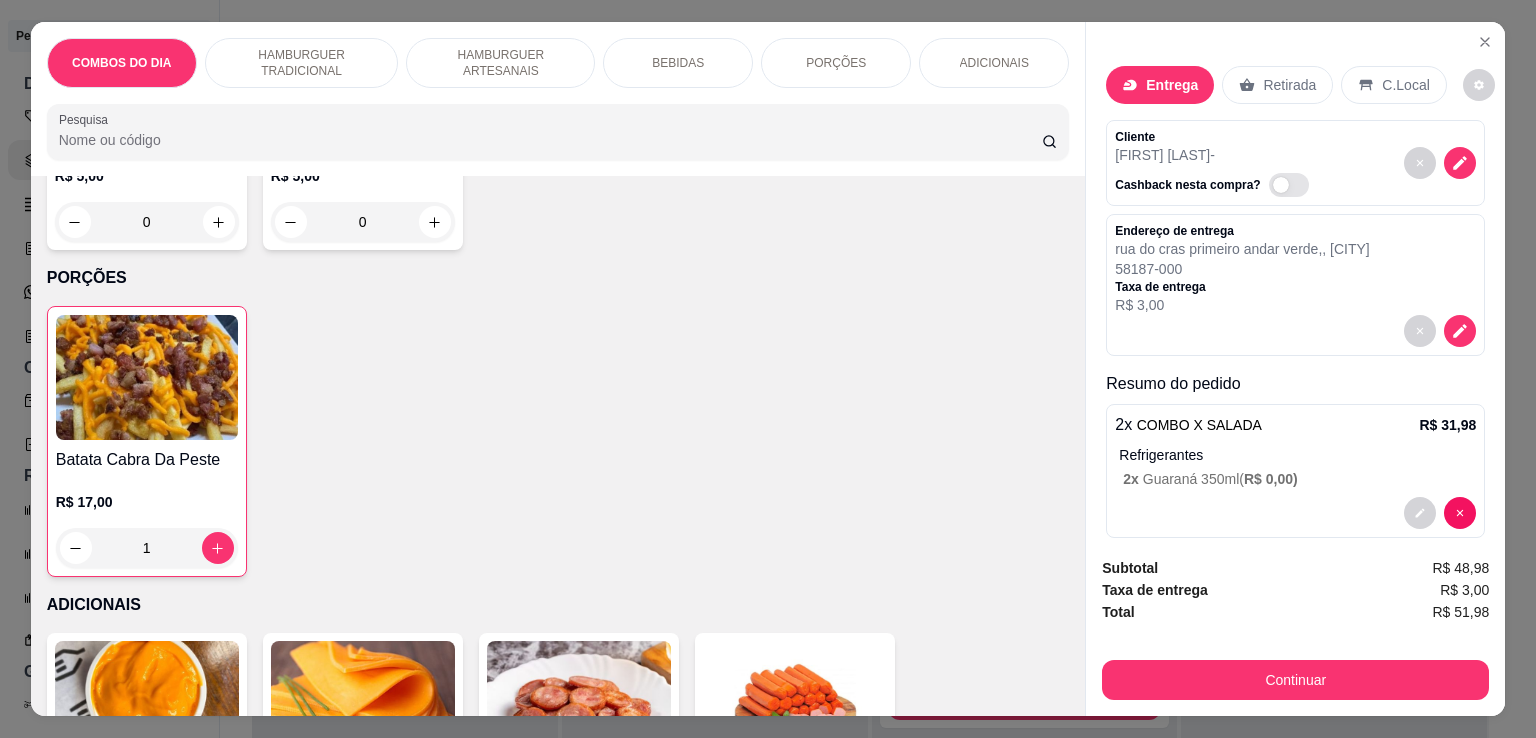 scroll, scrollTop: 113, scrollLeft: 0, axis: vertical 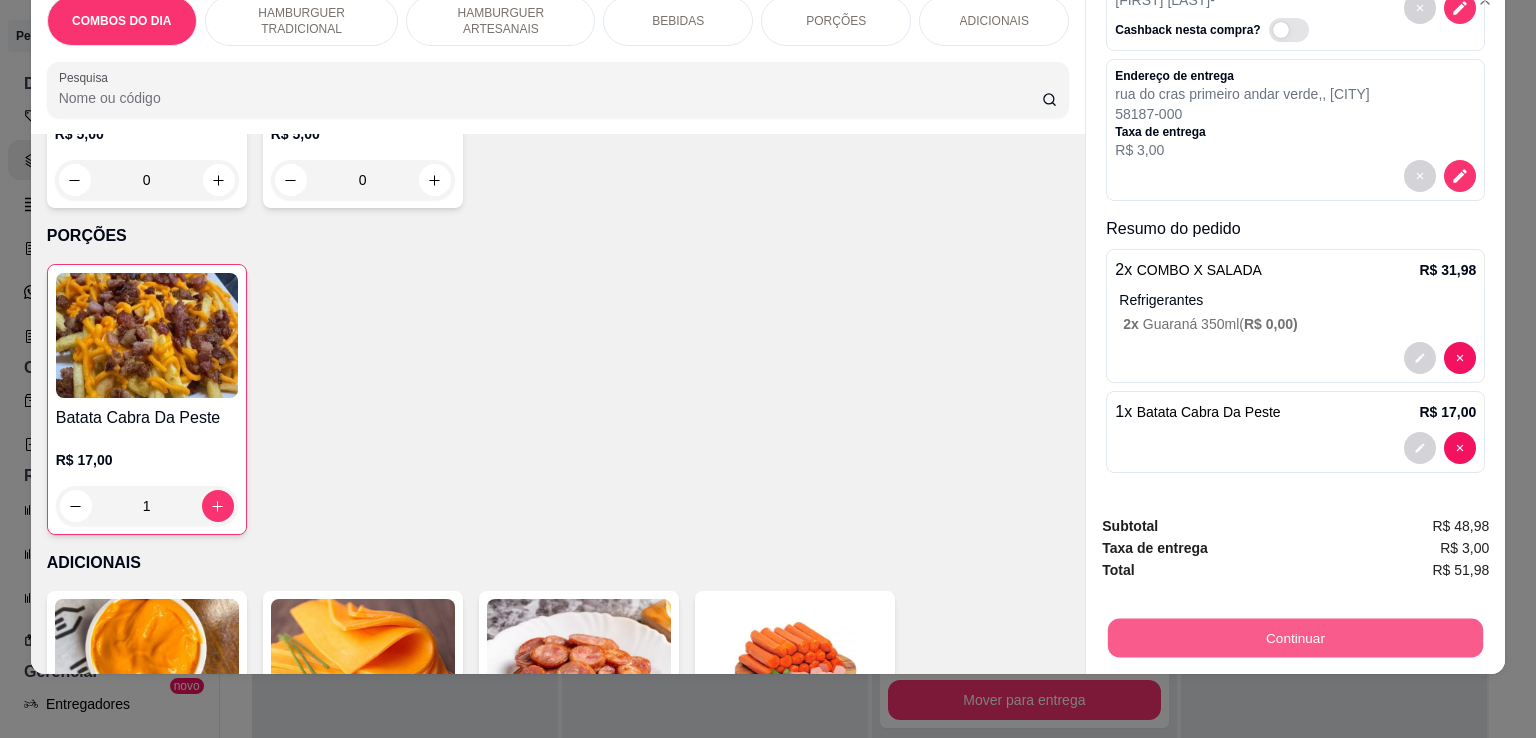 click on "Continuar" at bounding box center (1295, 637) 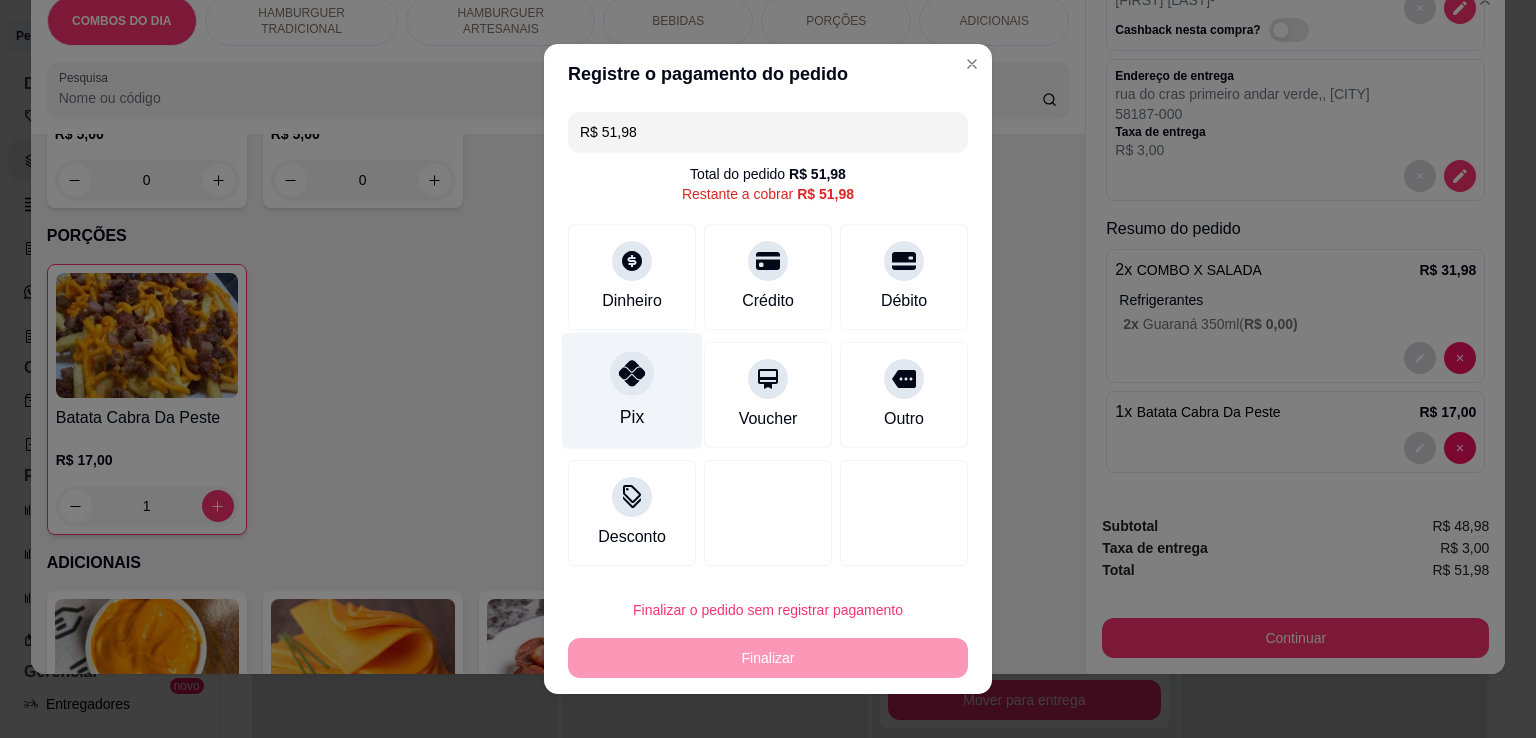 click 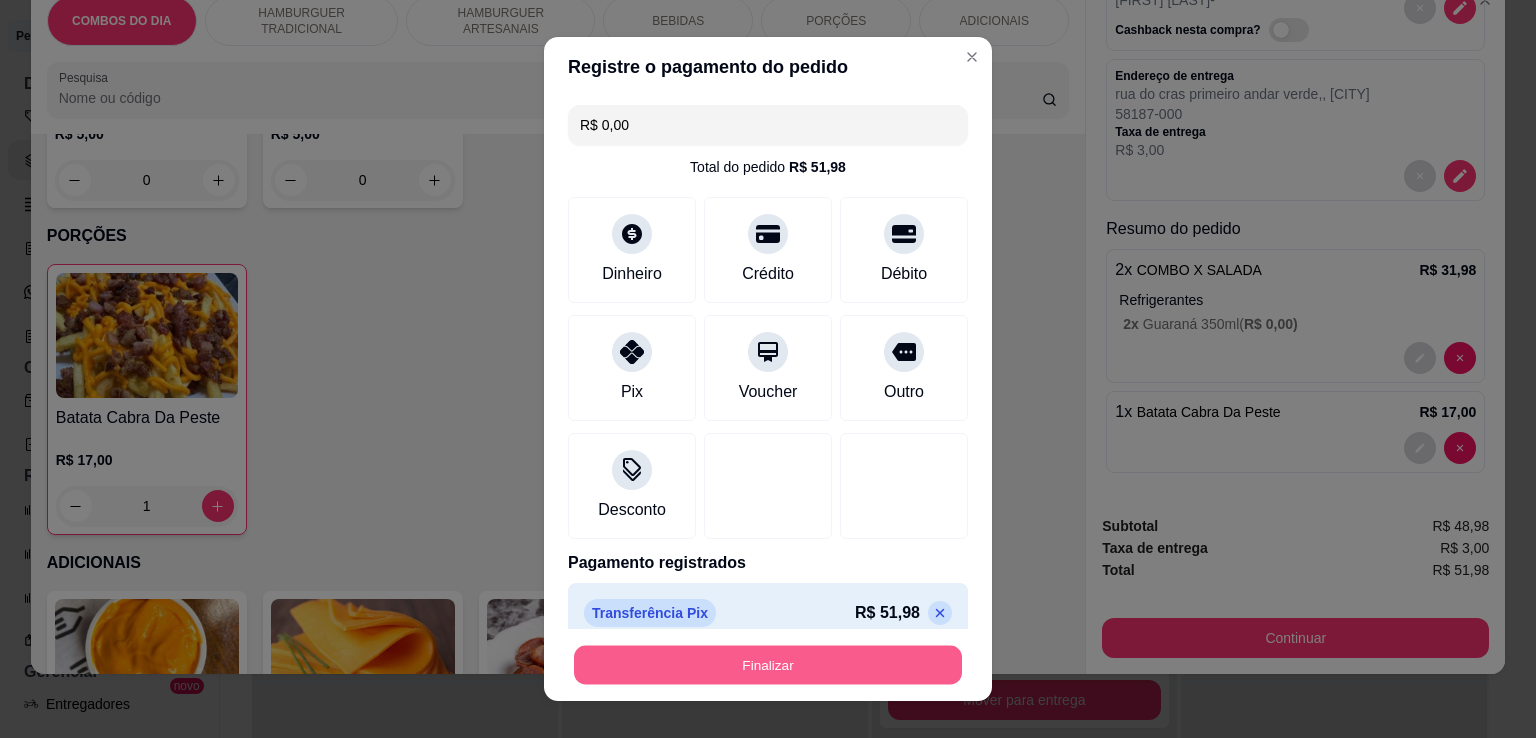 click on "Finalizar" at bounding box center (768, 665) 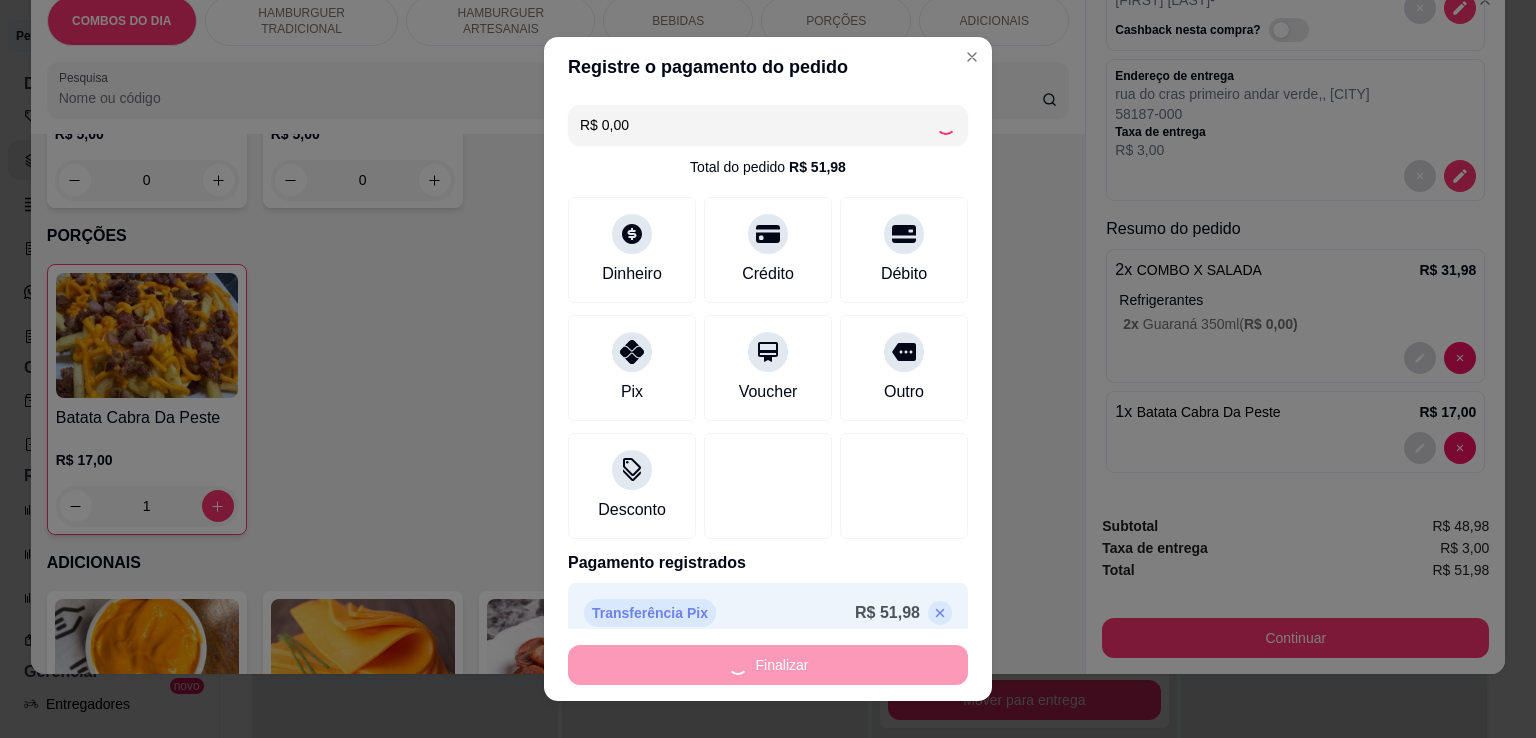type on "0" 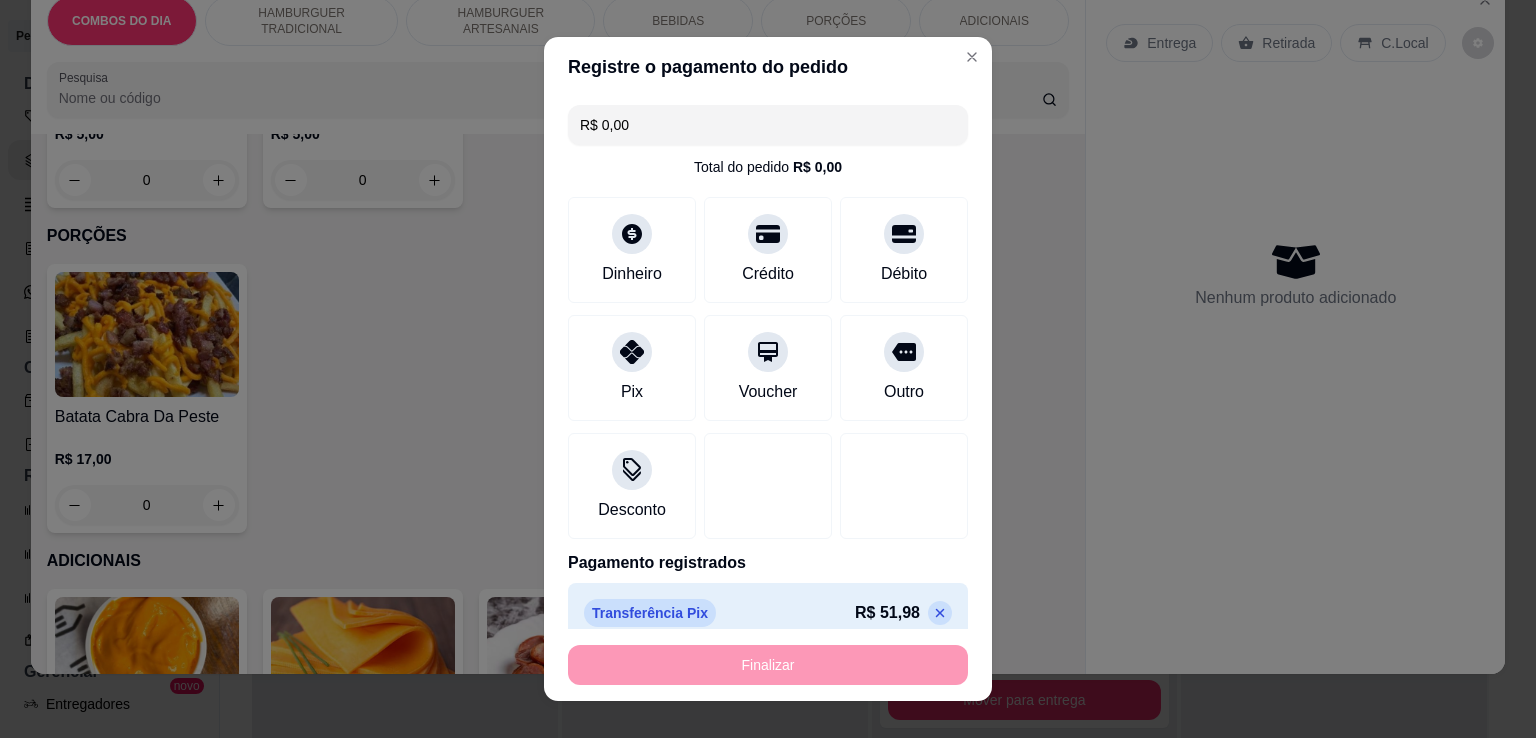 type on "-R$ 51,98" 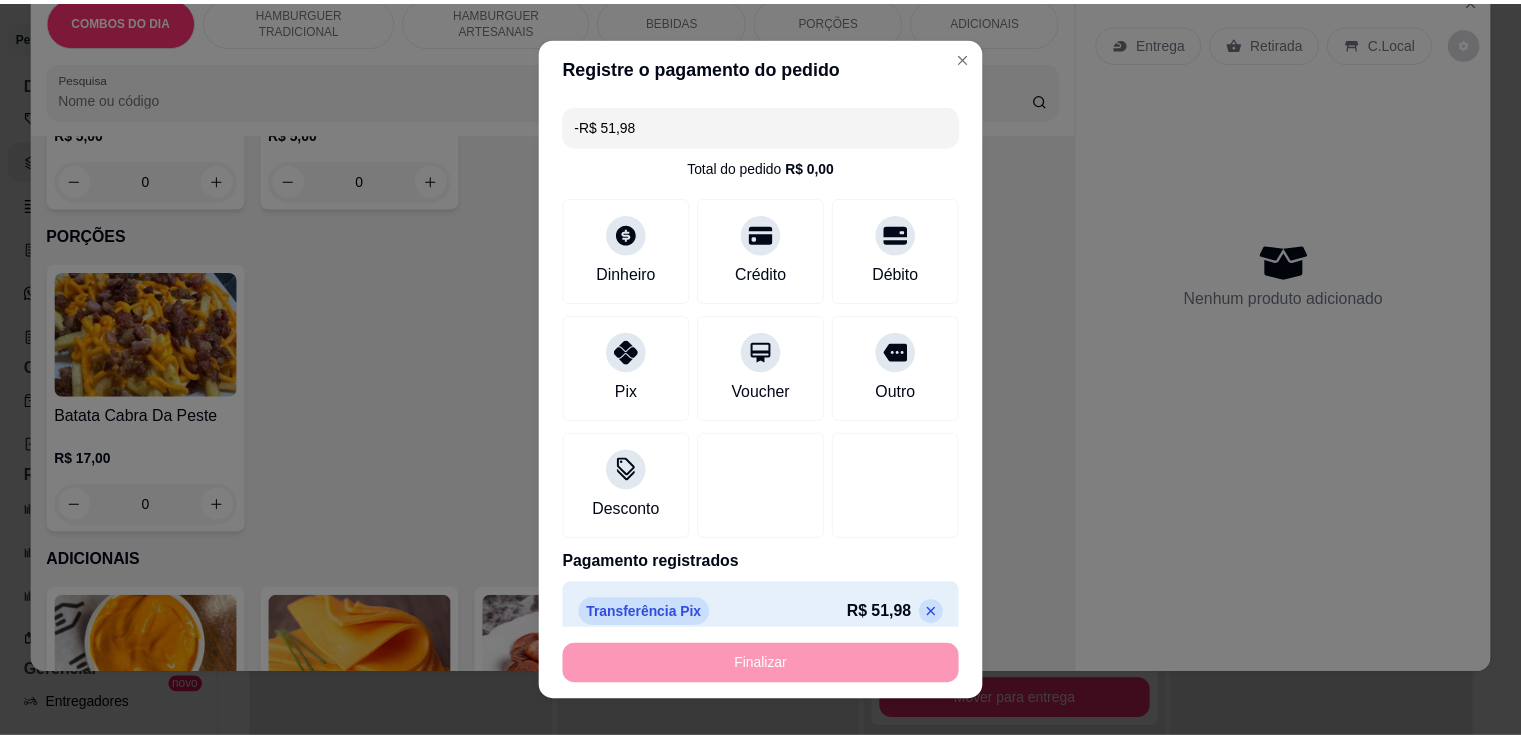 scroll, scrollTop: 0, scrollLeft: 0, axis: both 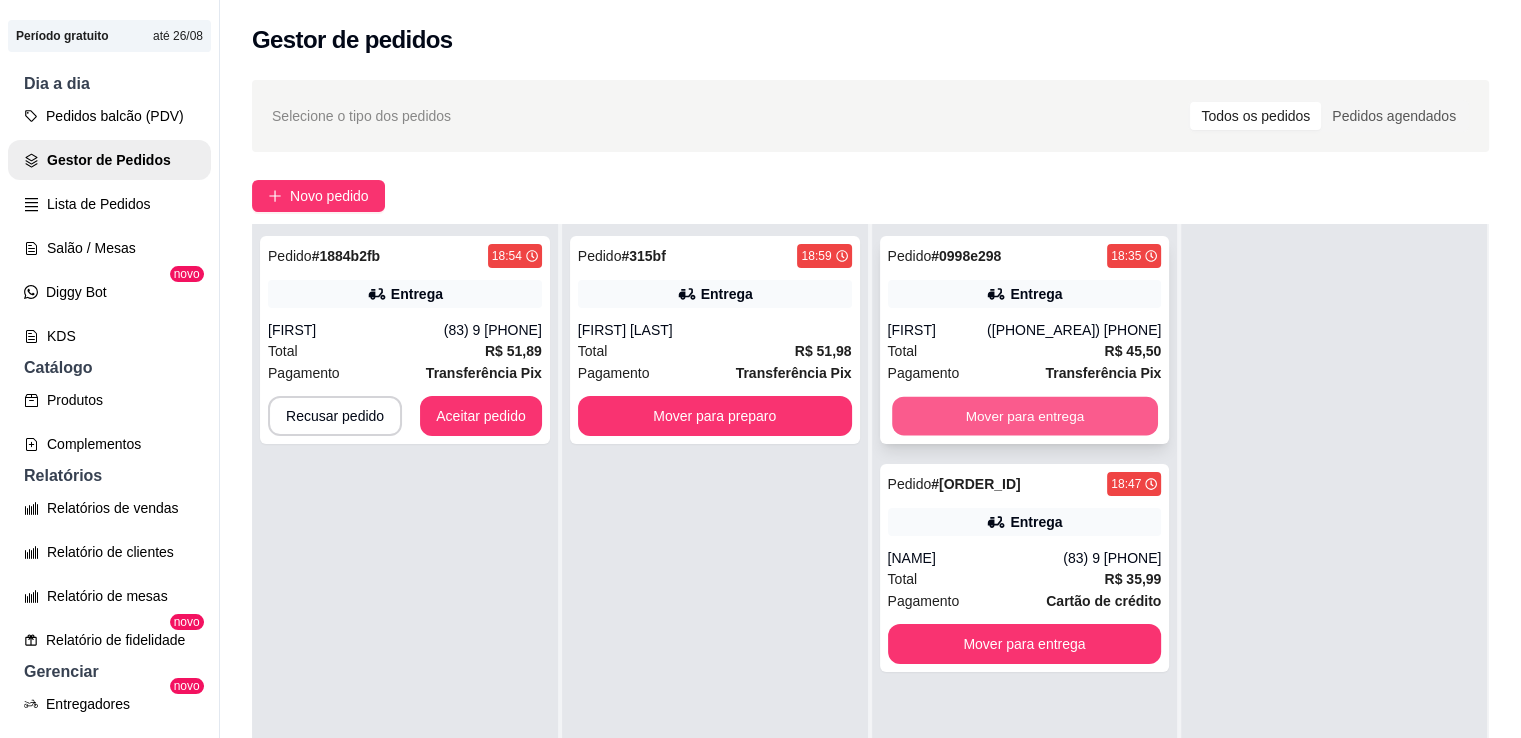 click on "Mover para entrega" at bounding box center (1025, 416) 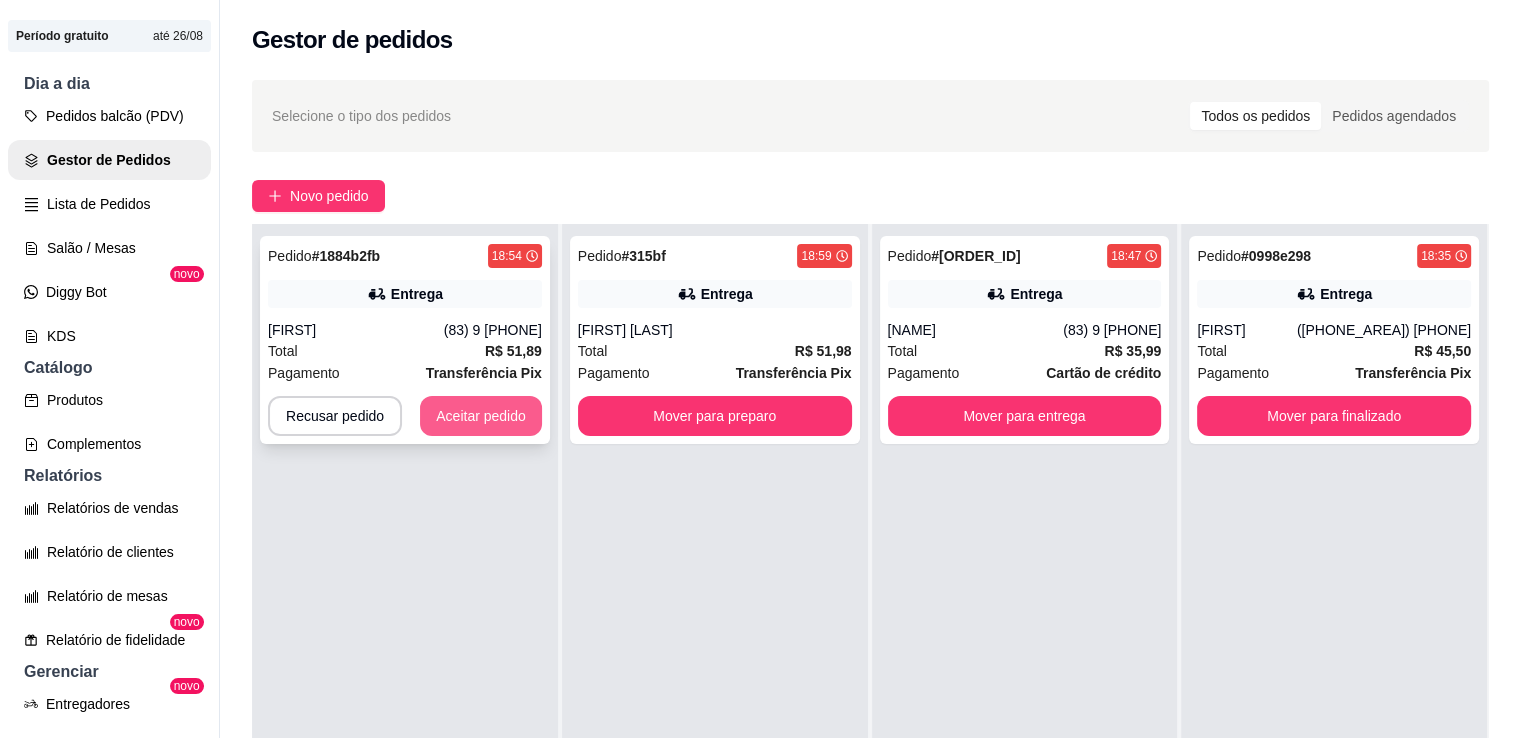 click on "Aceitar pedido" at bounding box center [481, 416] 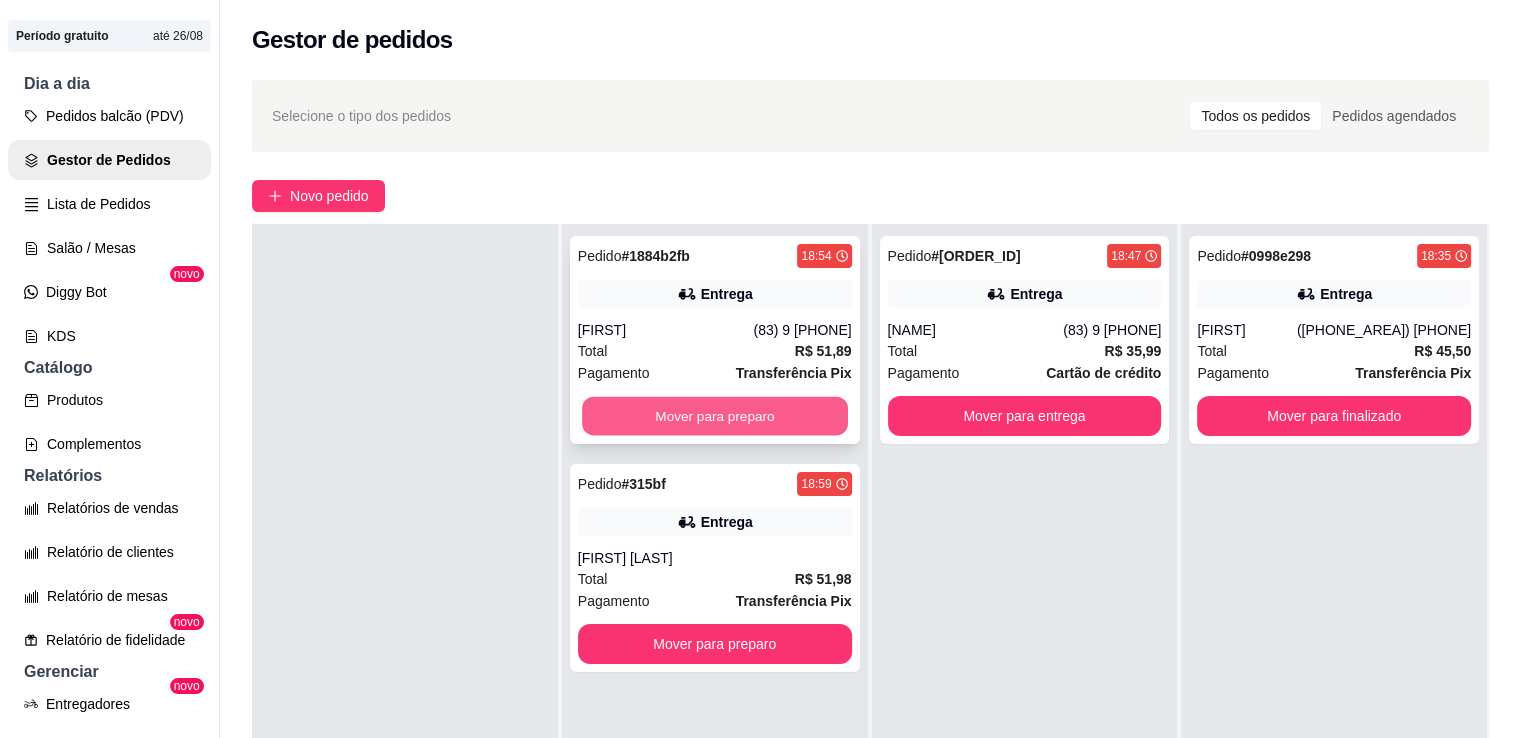 click on "Mover para preparo" at bounding box center [715, 416] 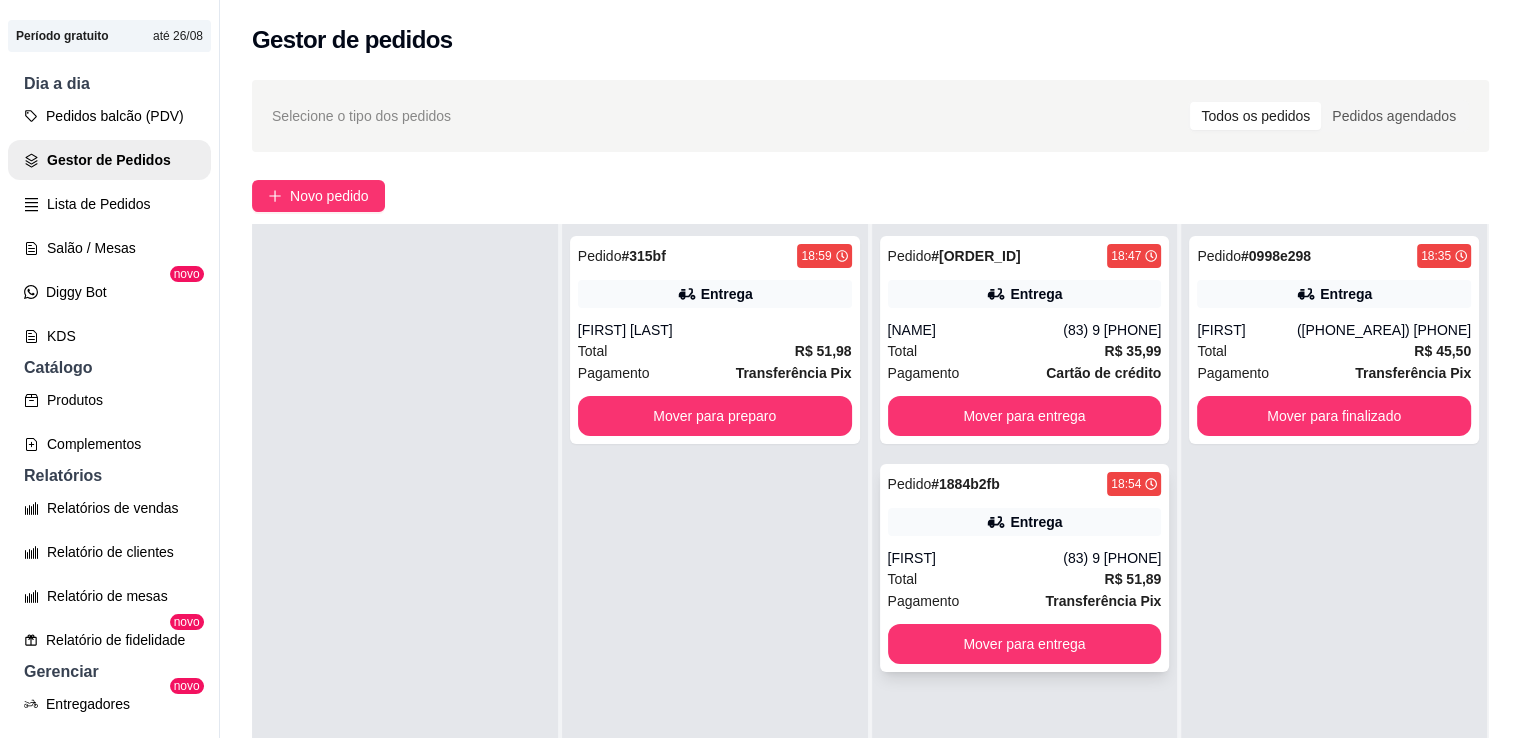 click on "Entrega" at bounding box center [1036, 522] 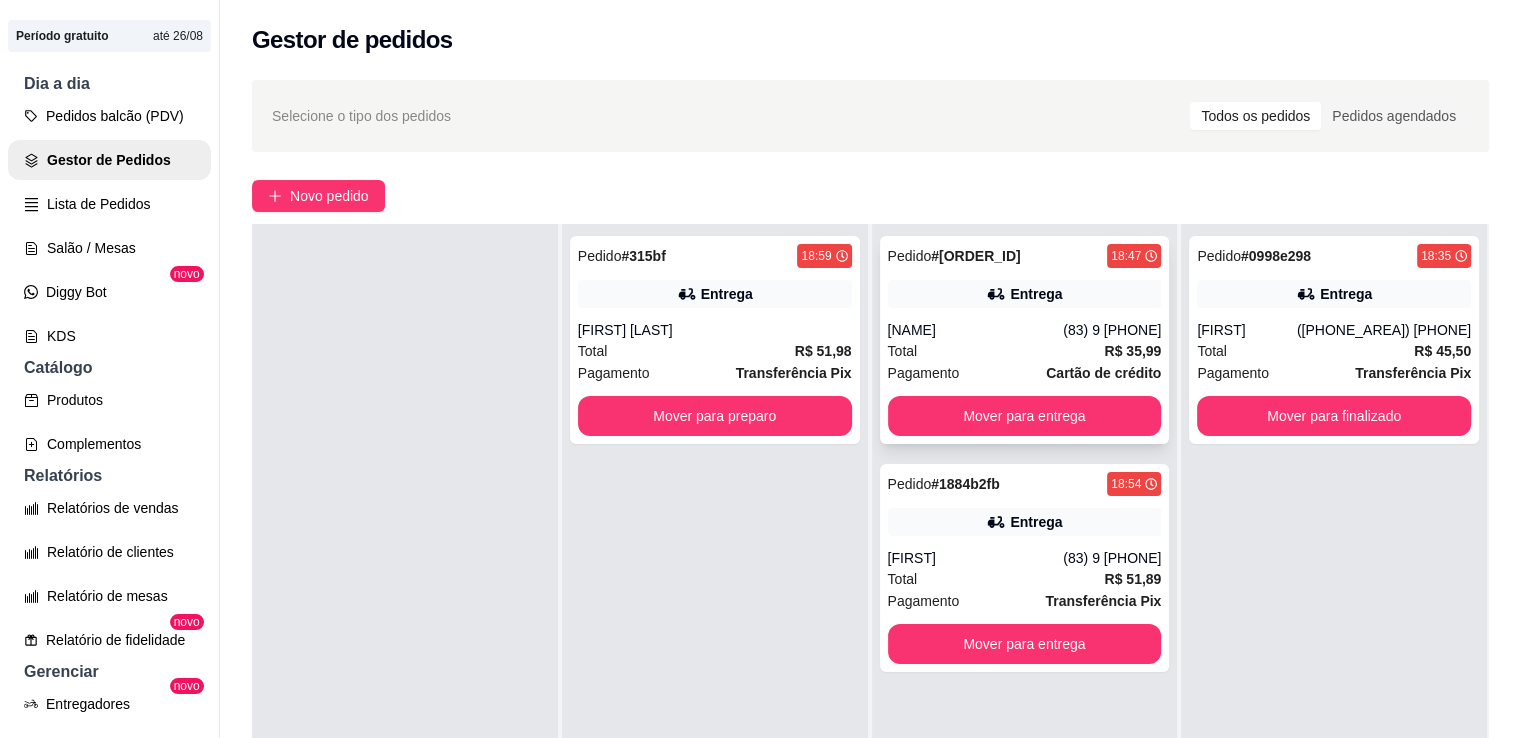 click on "[NAME]" at bounding box center [976, 330] 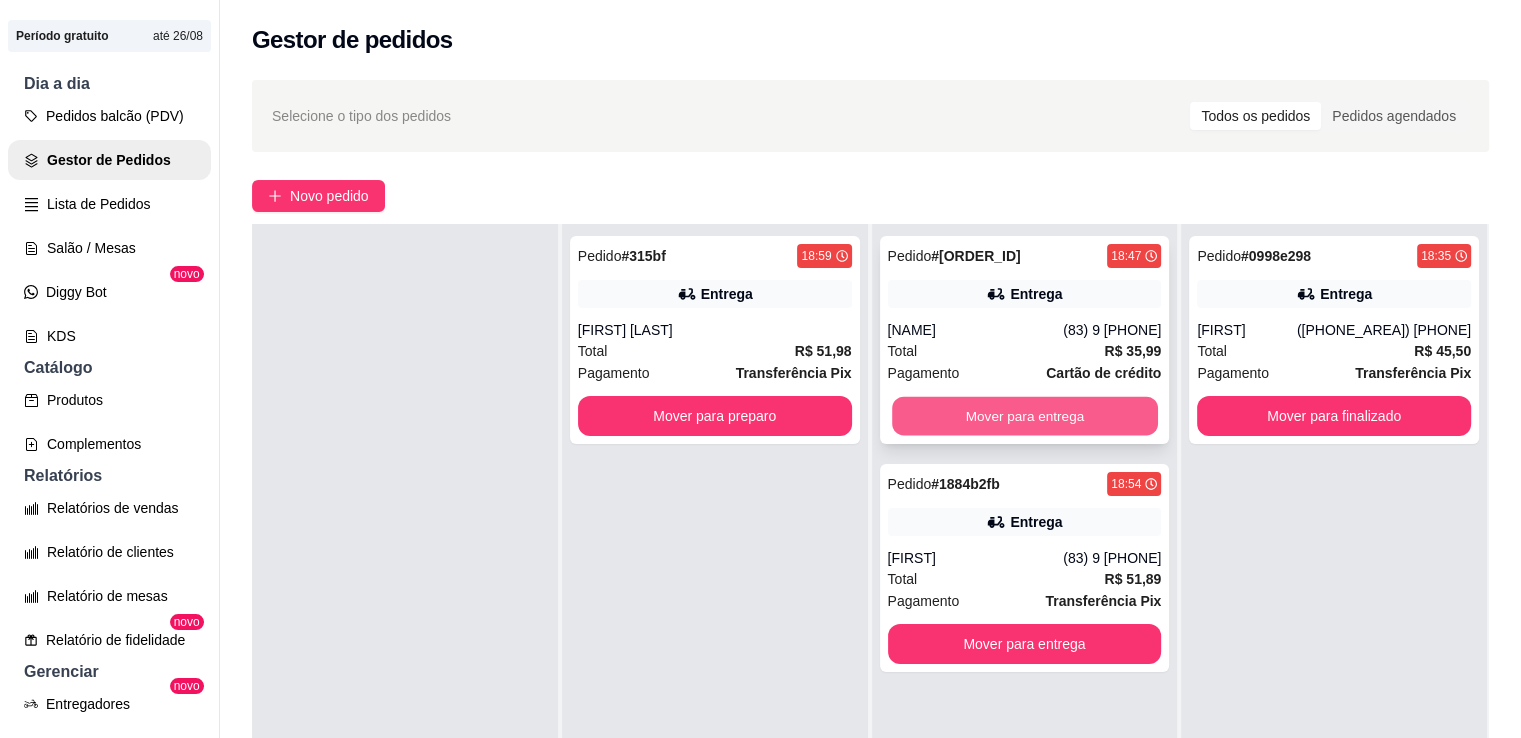 click on "Mover para entrega" at bounding box center (1025, 416) 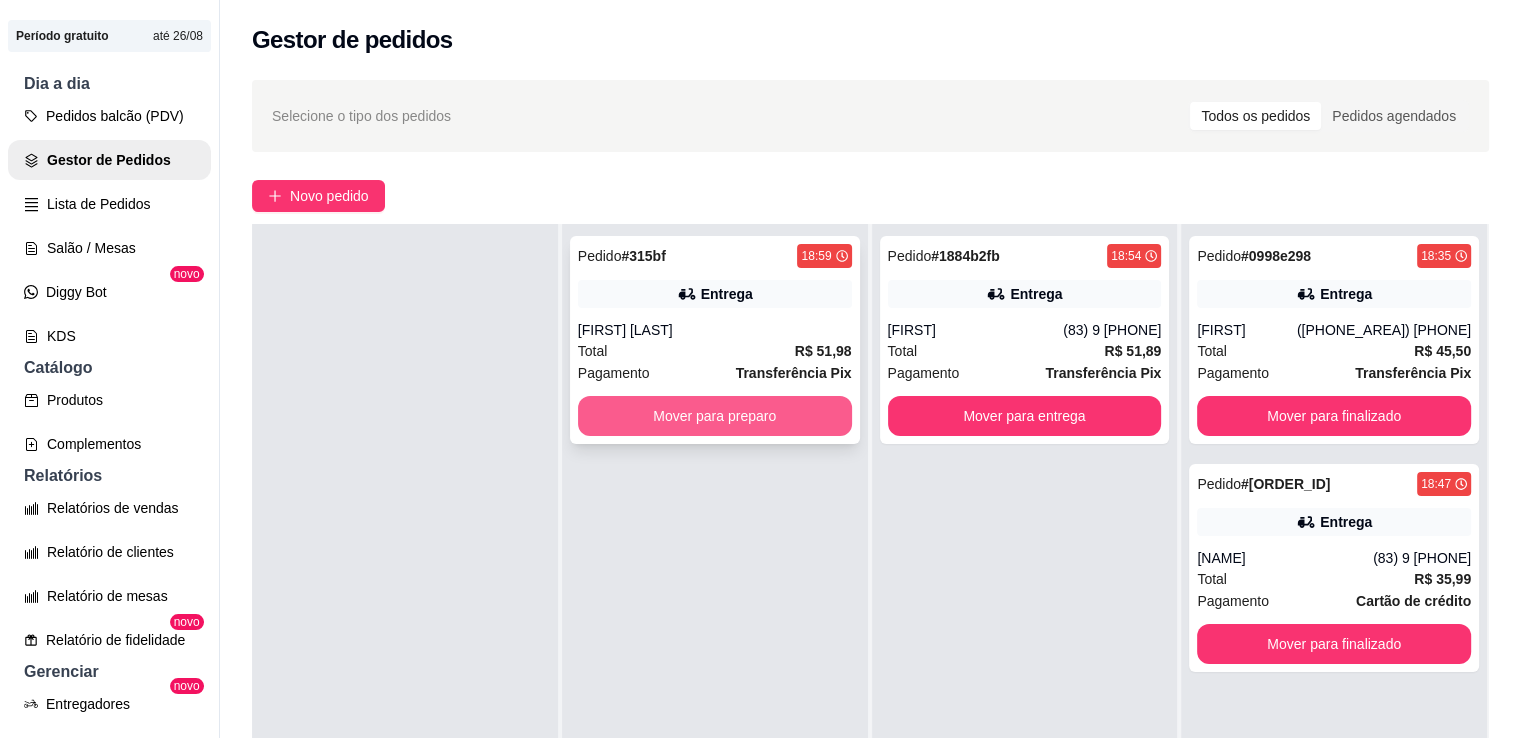 click on "Mover para preparo" at bounding box center [715, 416] 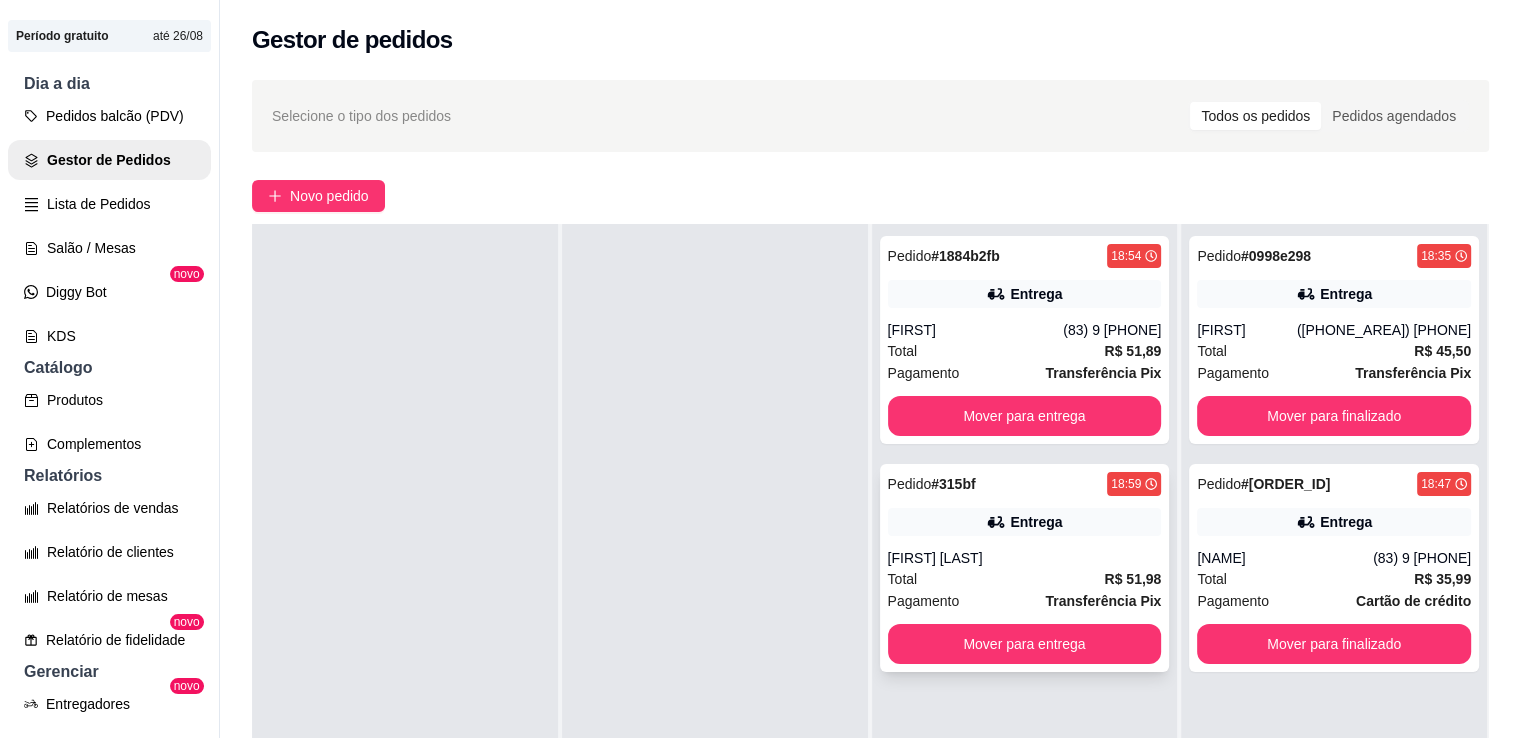 click on "[FIRST] [LAST]" at bounding box center (1025, 558) 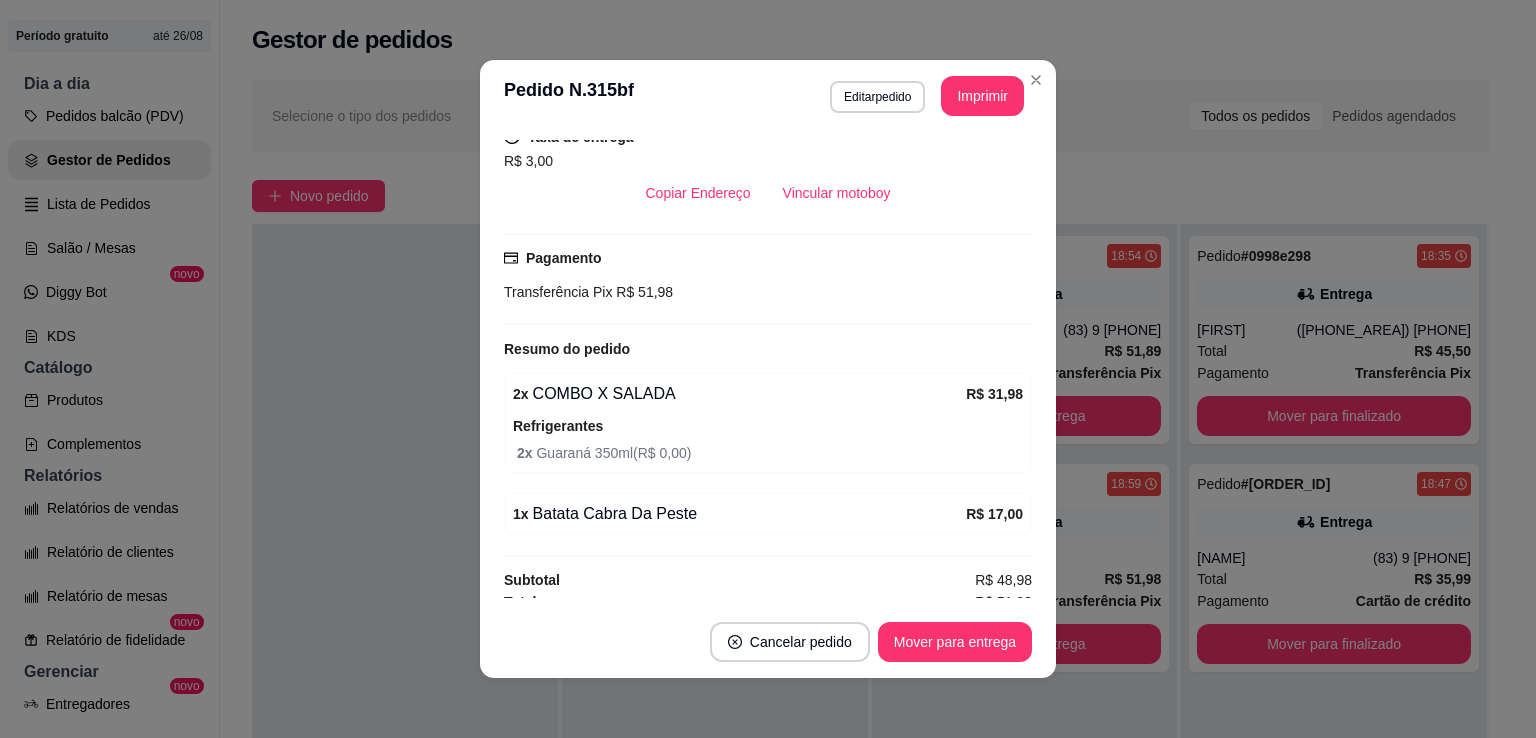 scroll, scrollTop: 376, scrollLeft: 0, axis: vertical 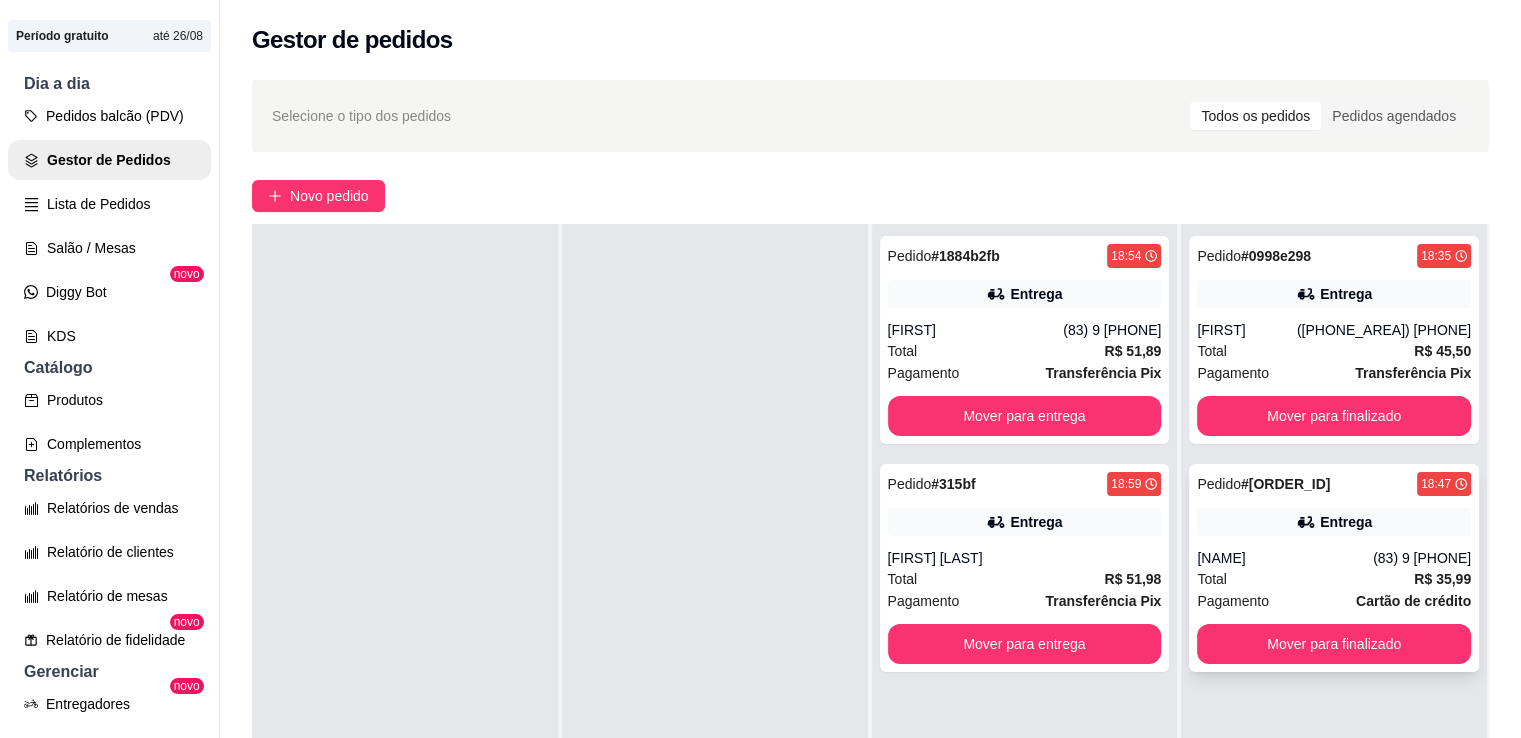 click on "[NAME]" at bounding box center (1285, 558) 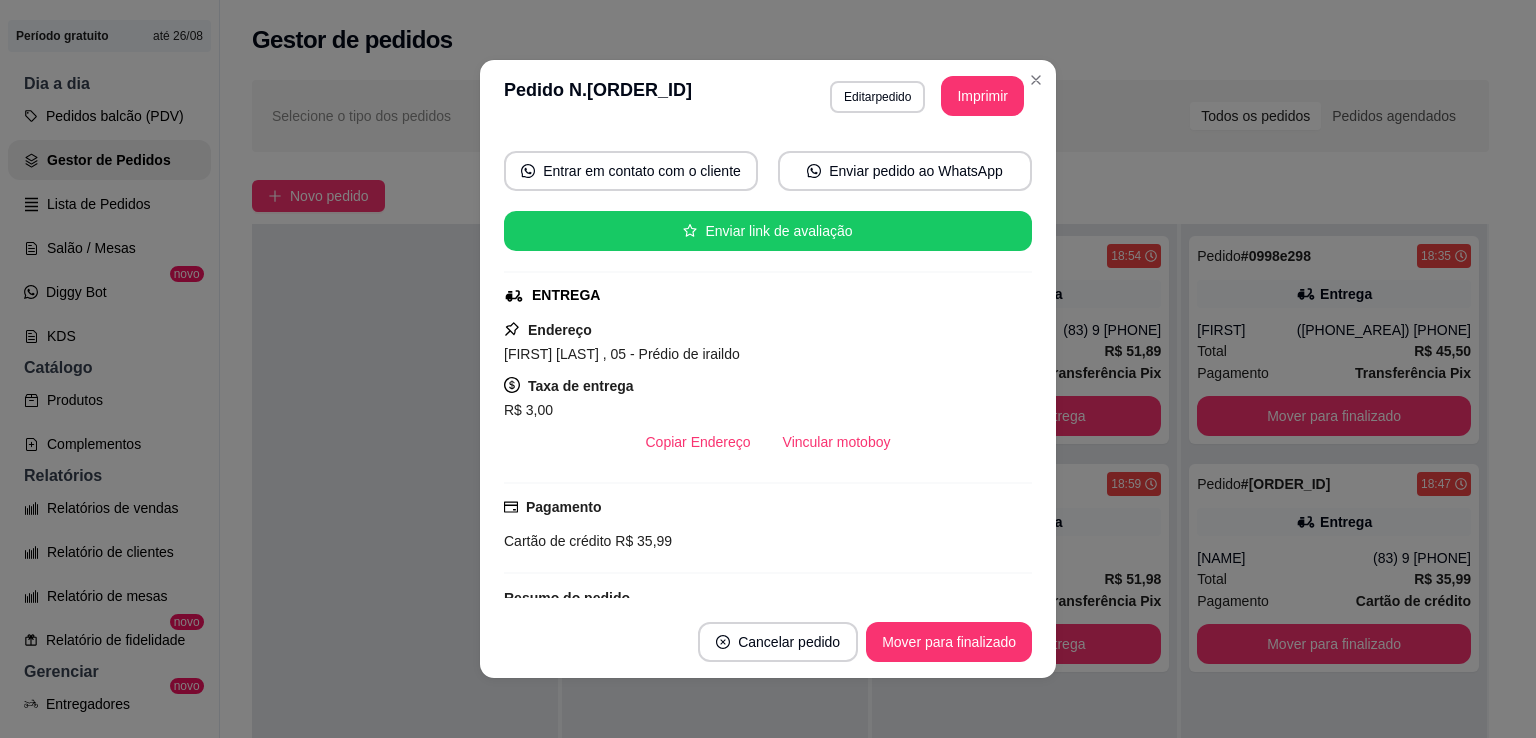 scroll, scrollTop: 184, scrollLeft: 0, axis: vertical 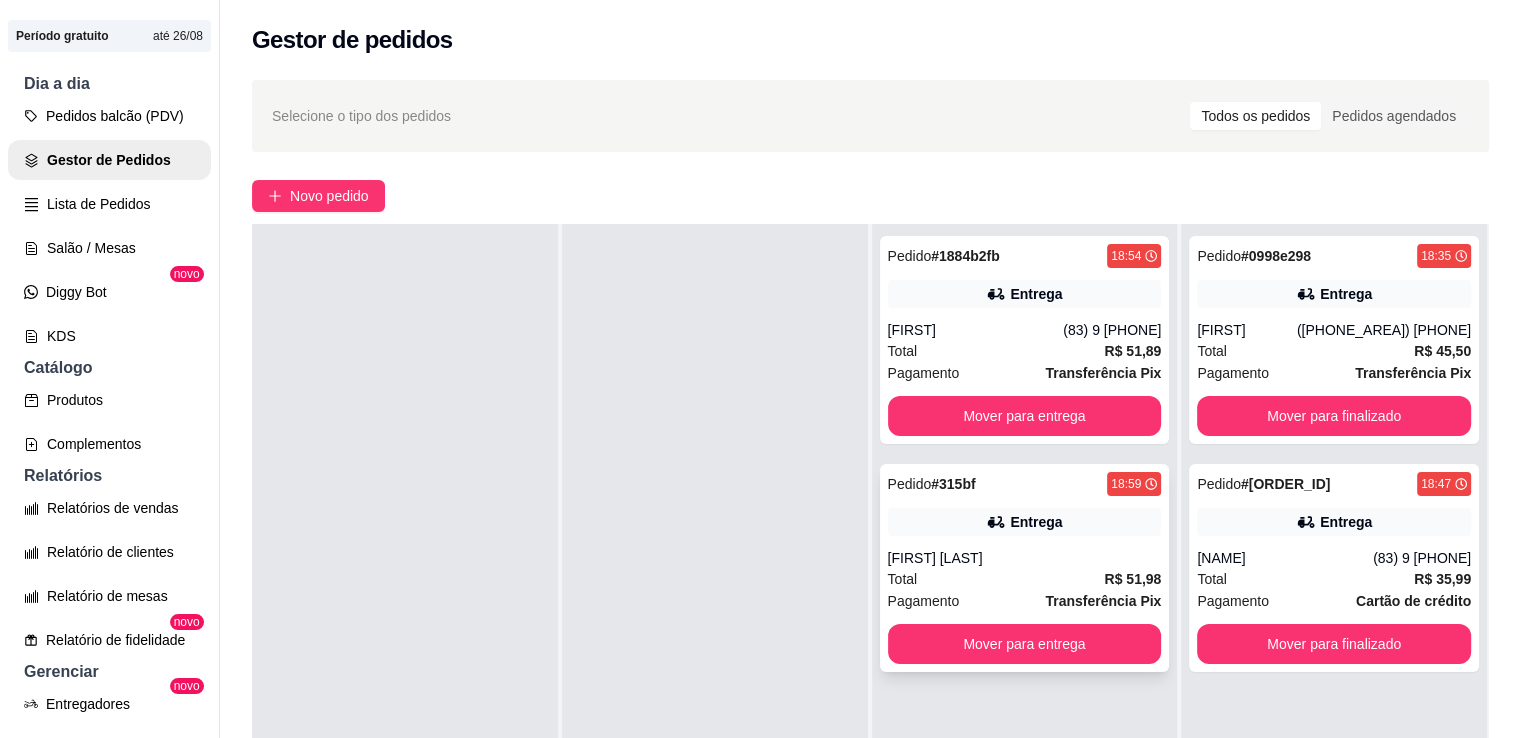 click on "Pedido  # [ID] [TIME] Entrega [FIRST] [LAST] Total R$ 51,98 Pagamento Transferência Pix Mover para entrega" at bounding box center [1025, 568] 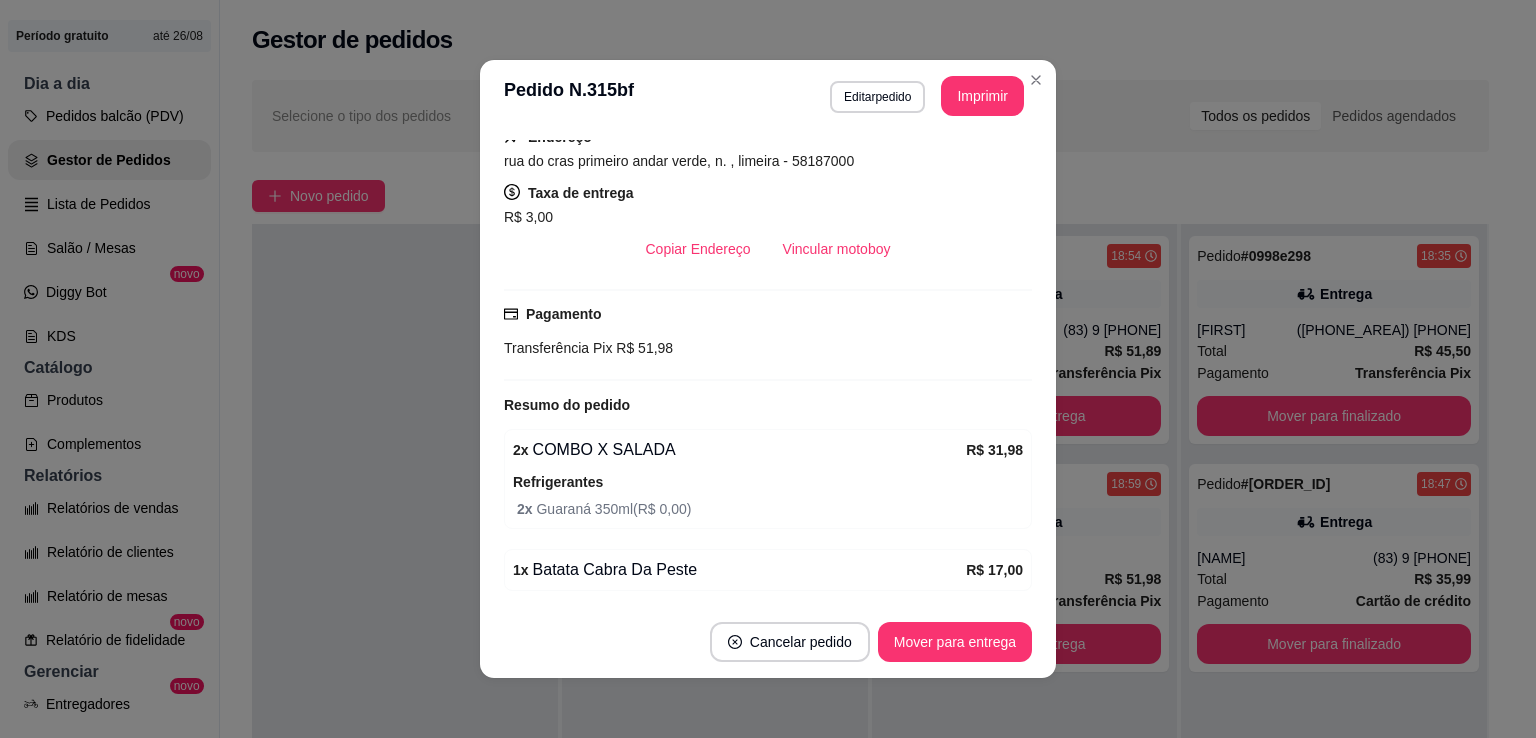 scroll, scrollTop: 376, scrollLeft: 0, axis: vertical 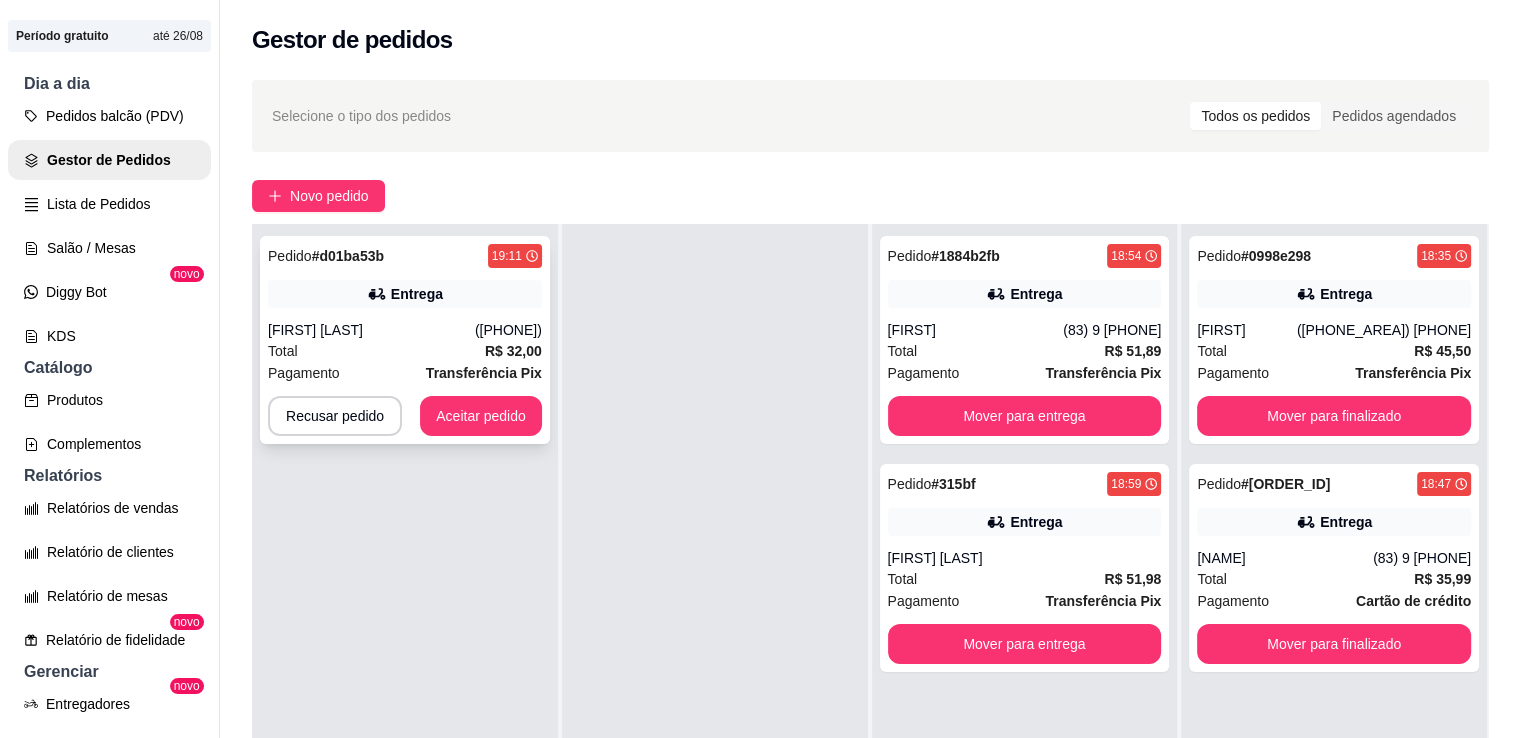 click on "Total R$ 32,00" at bounding box center (405, 351) 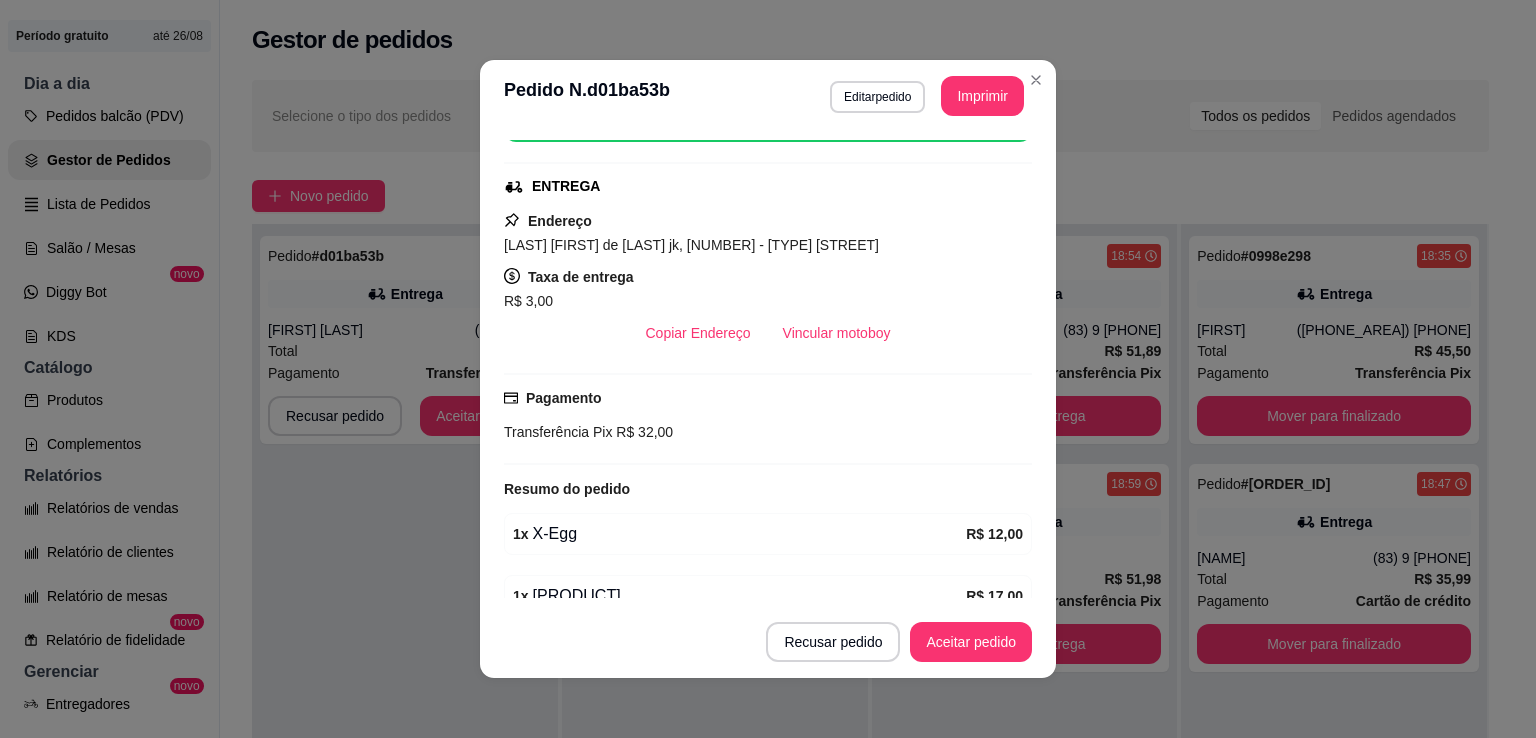 scroll, scrollTop: 378, scrollLeft: 0, axis: vertical 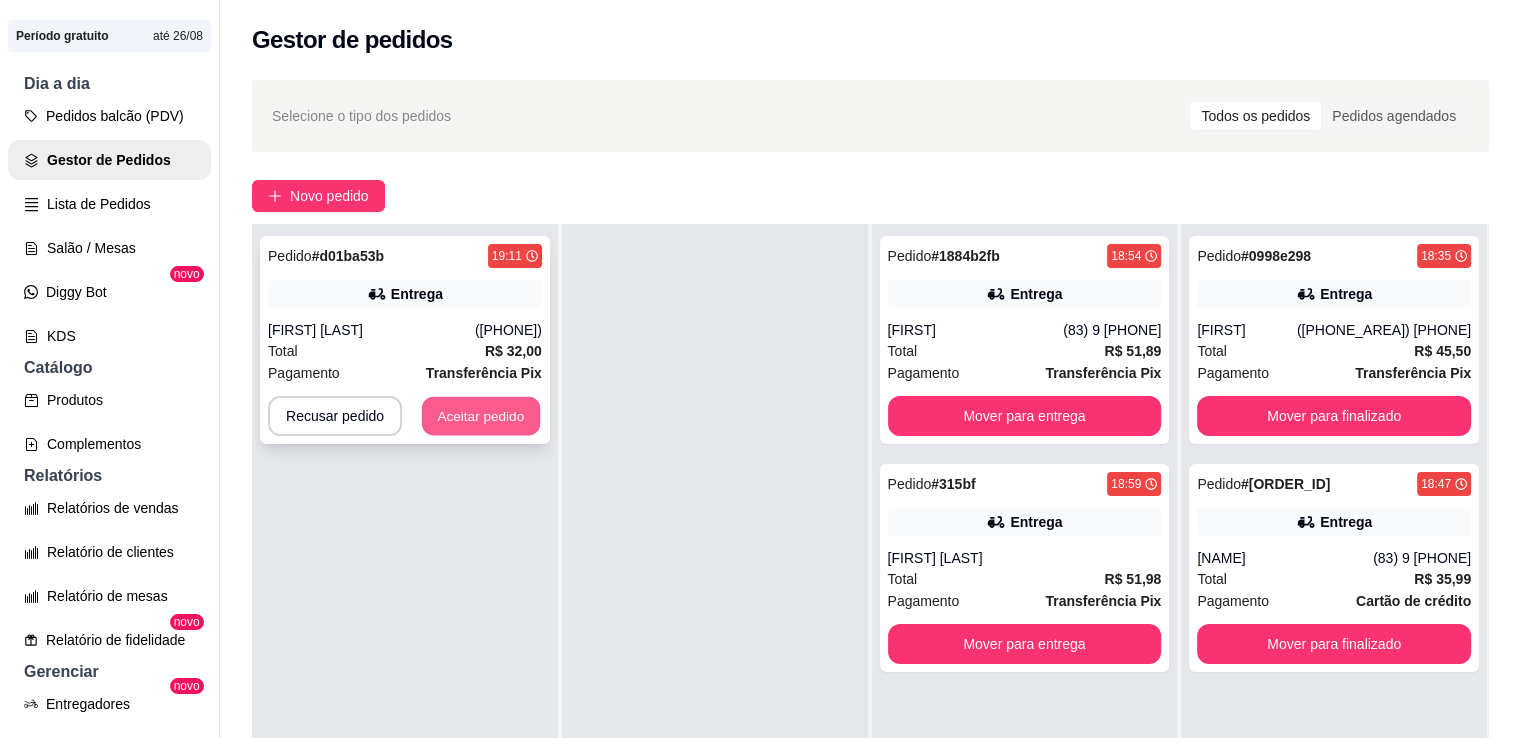 click on "Aceitar pedido" at bounding box center [481, 416] 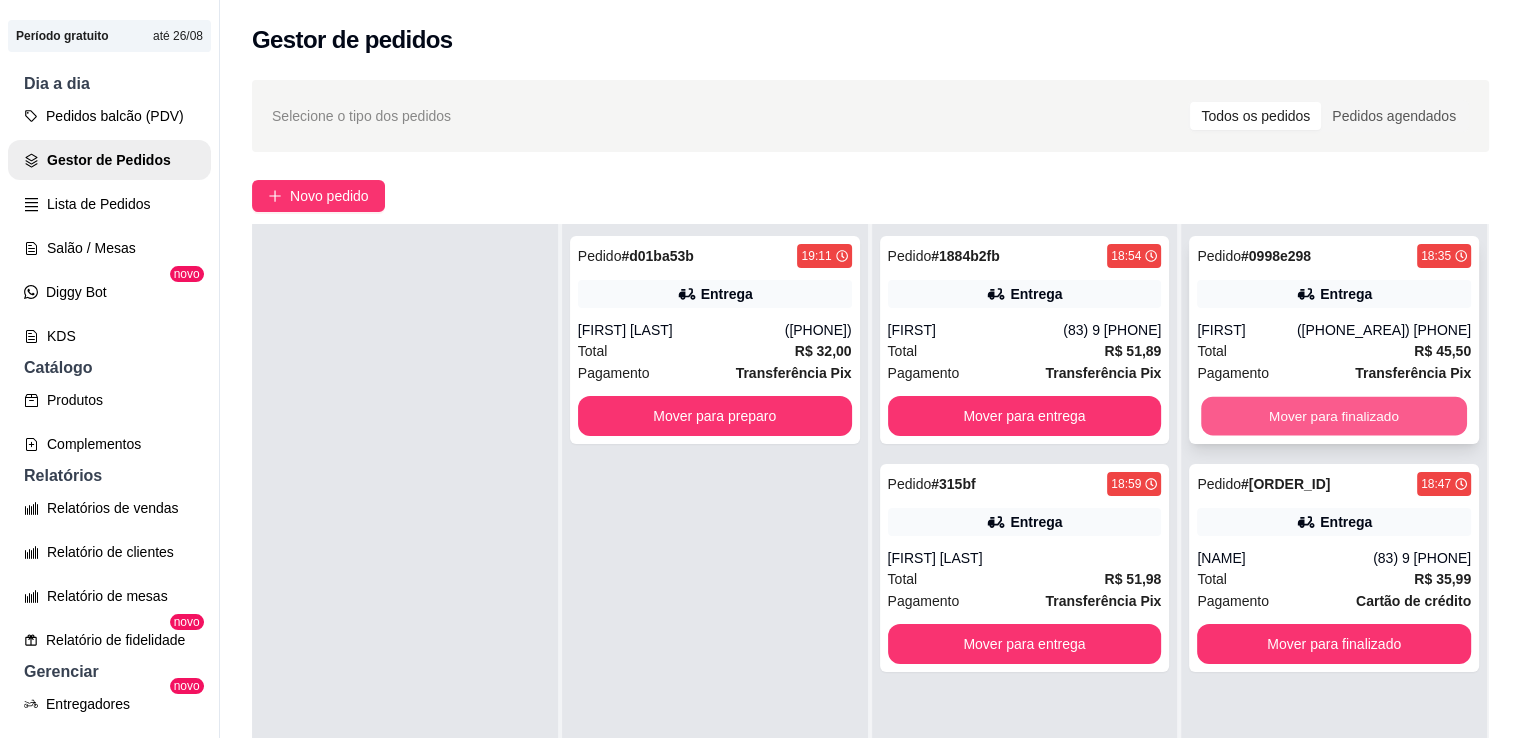 click on "Mover para finalizado" at bounding box center (1334, 416) 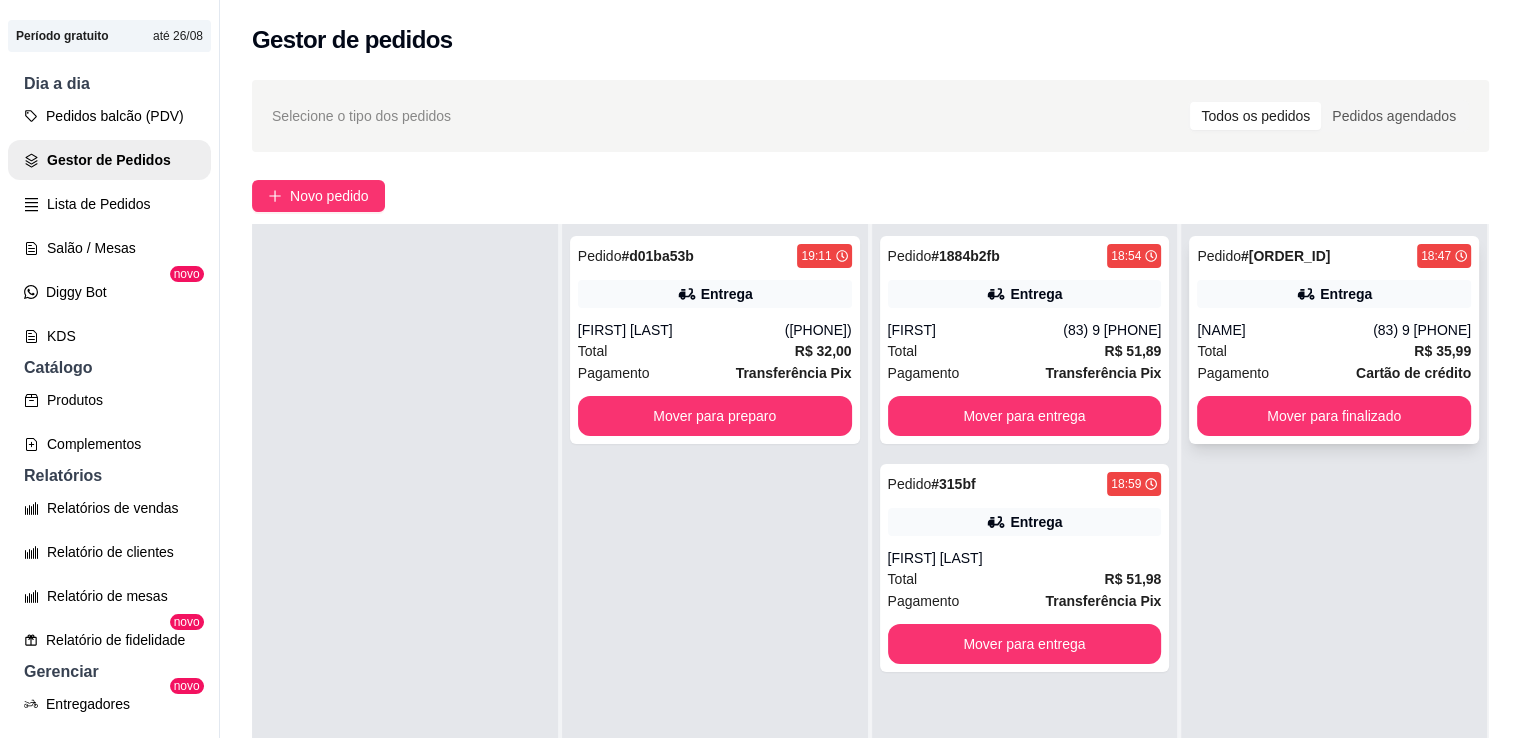 click on "[NAME]" at bounding box center (1285, 330) 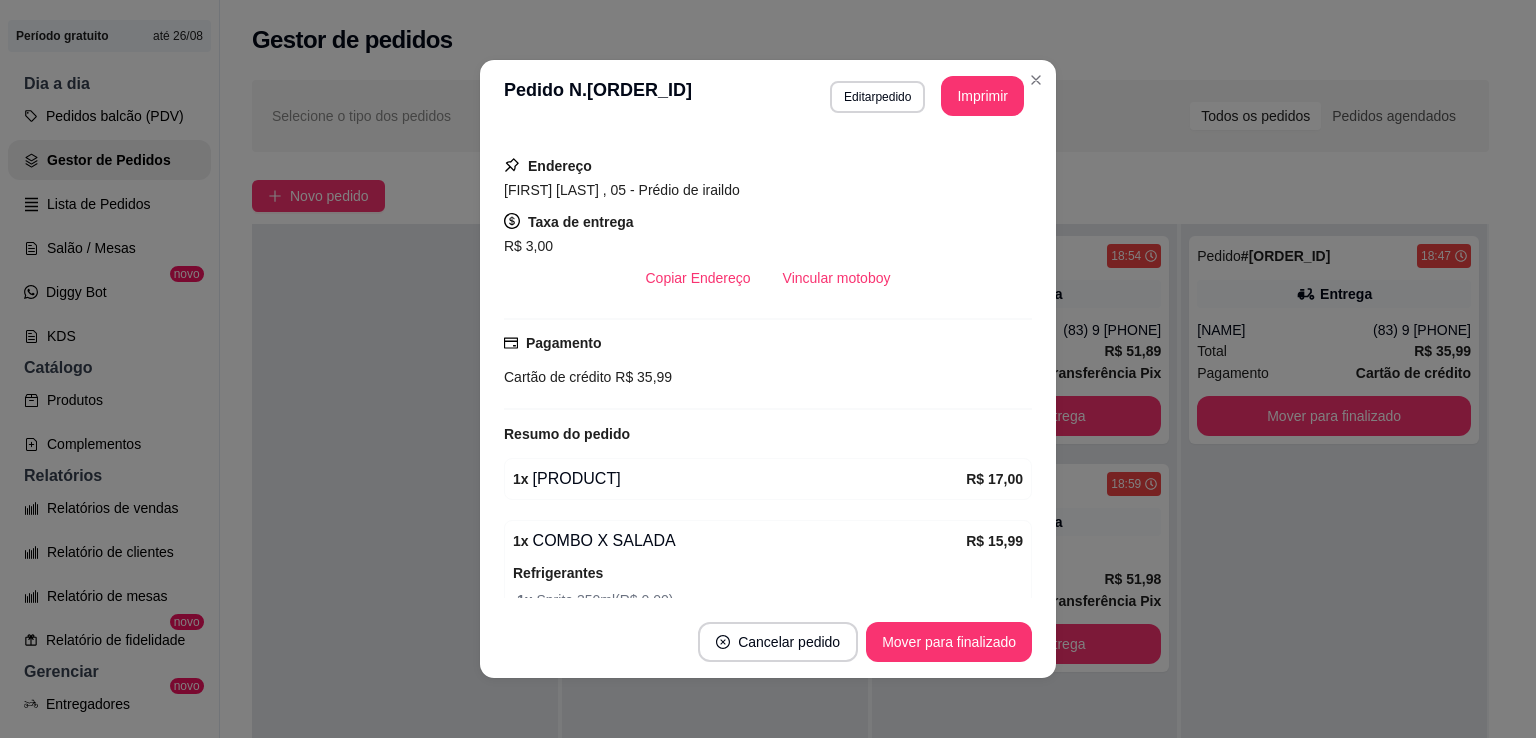 scroll, scrollTop: 340, scrollLeft: 0, axis: vertical 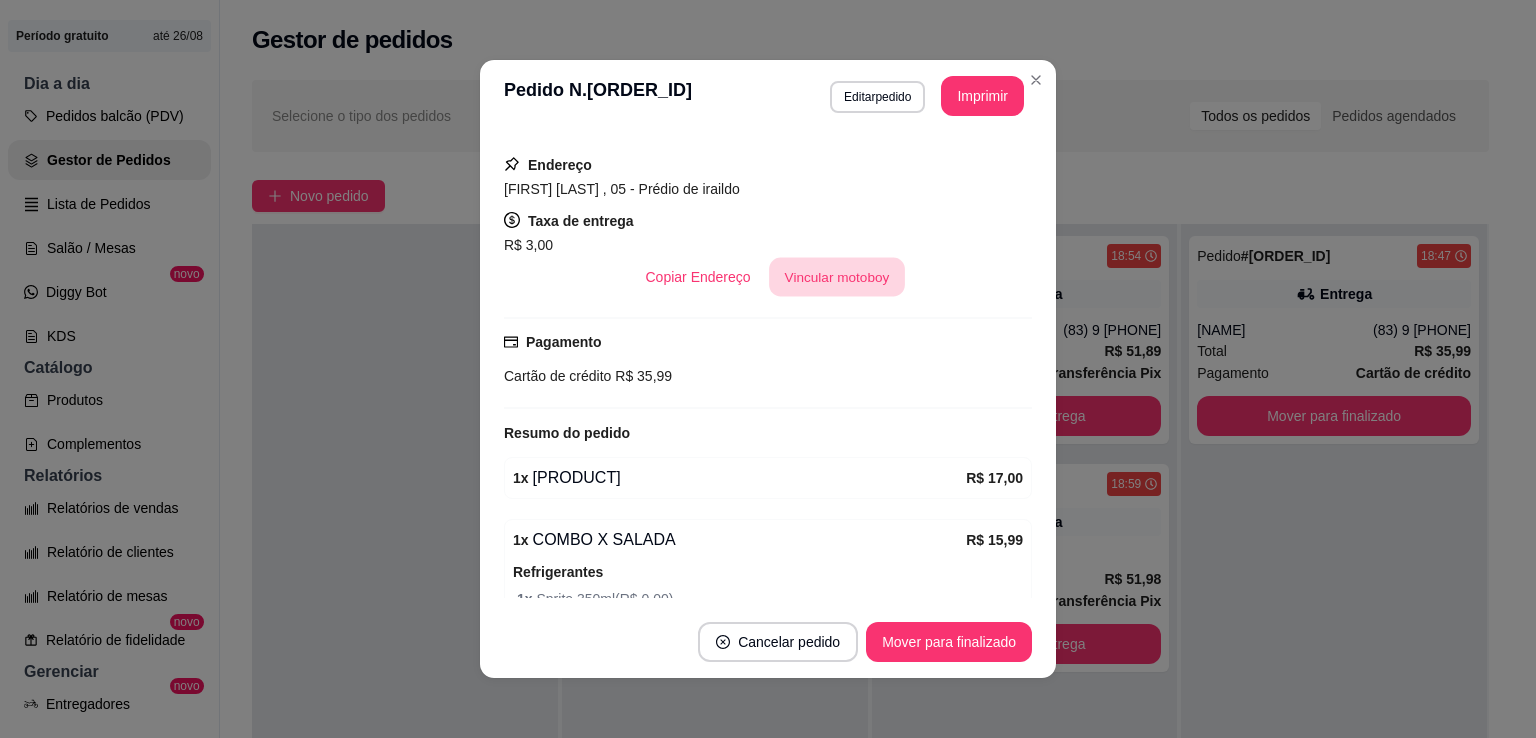 click on "Vincular motoboy" at bounding box center (837, 277) 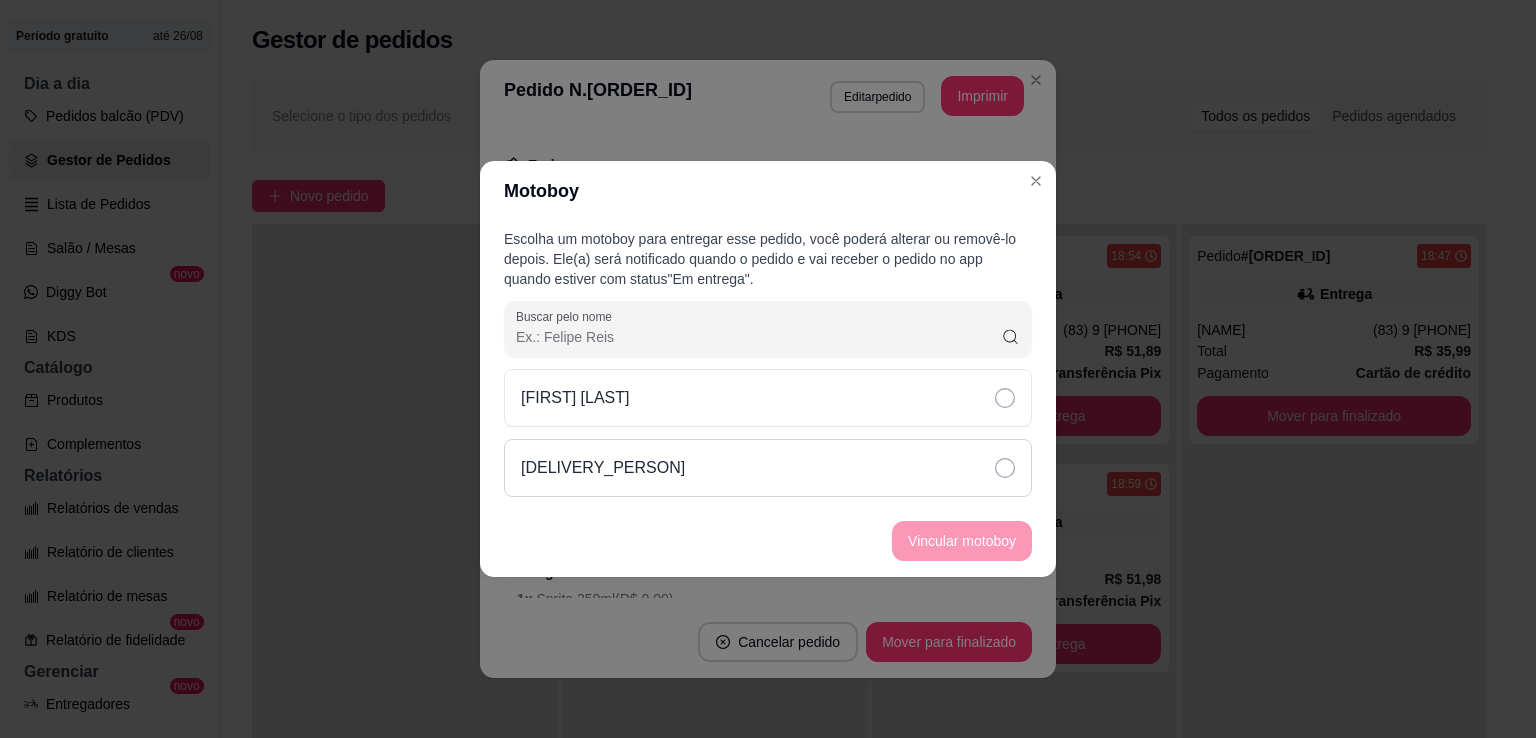 click on "[DELIVERY_PERSON]" at bounding box center [603, 468] 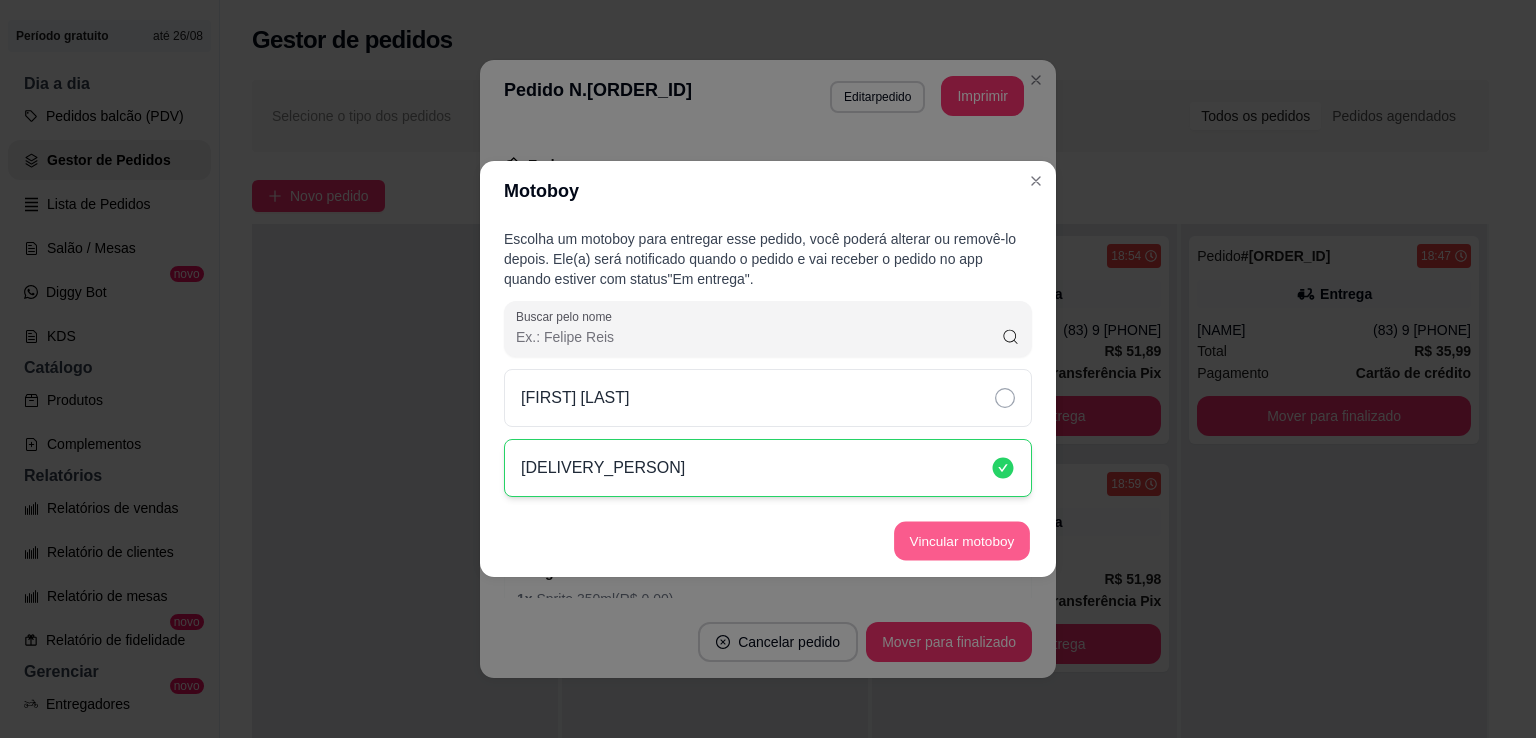 click on "Vincular motoboy" at bounding box center [962, 541] 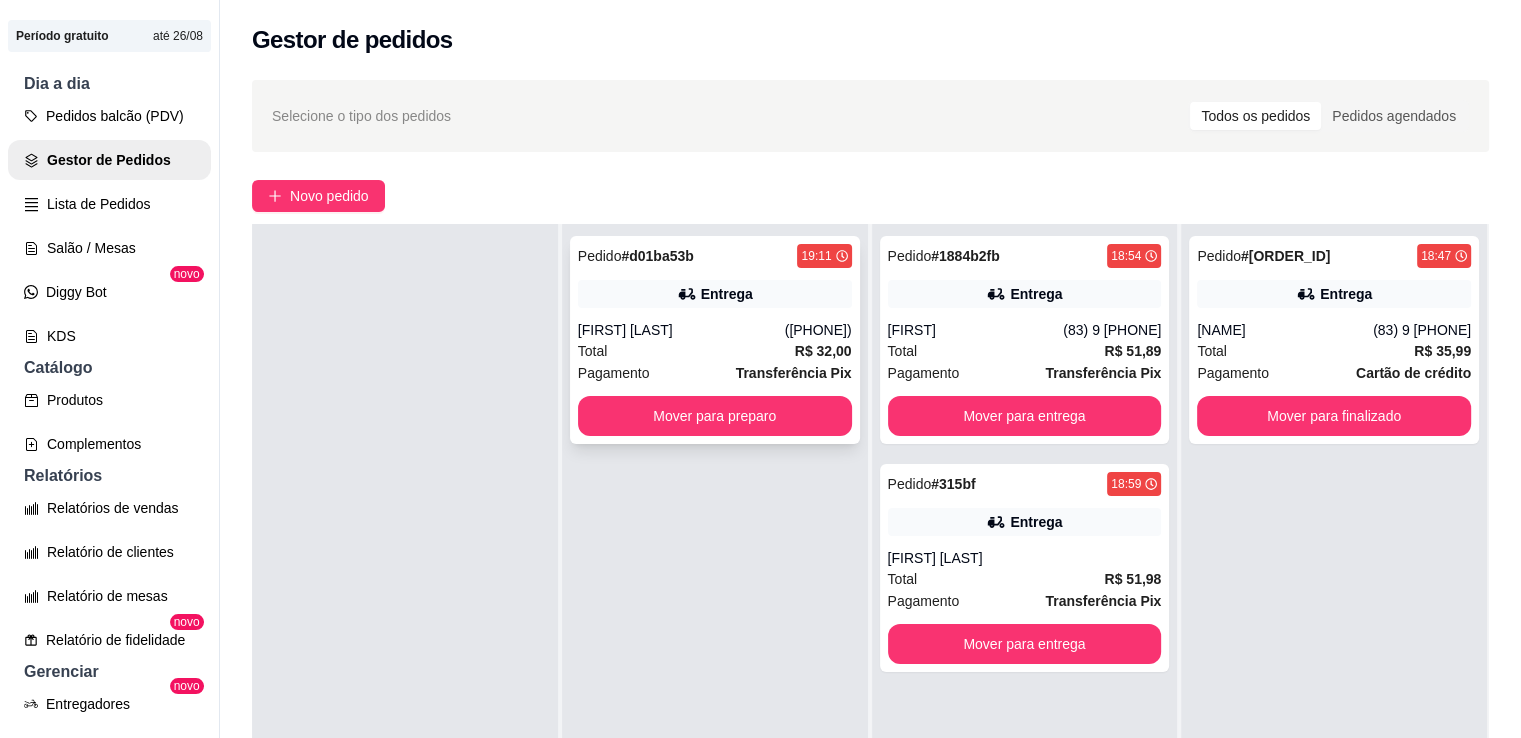 click on "[FIRST] [LAST]" at bounding box center (681, 330) 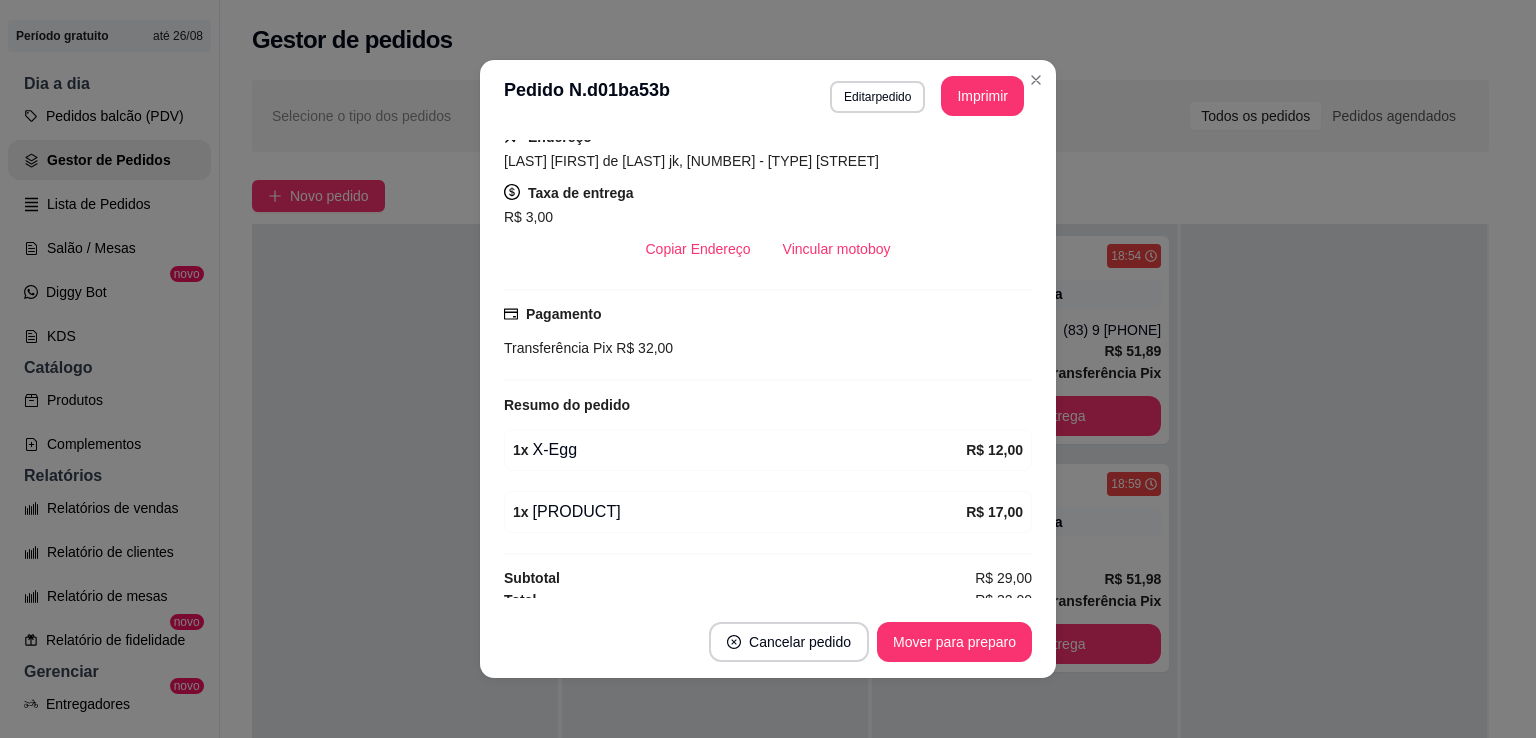 scroll, scrollTop: 378, scrollLeft: 0, axis: vertical 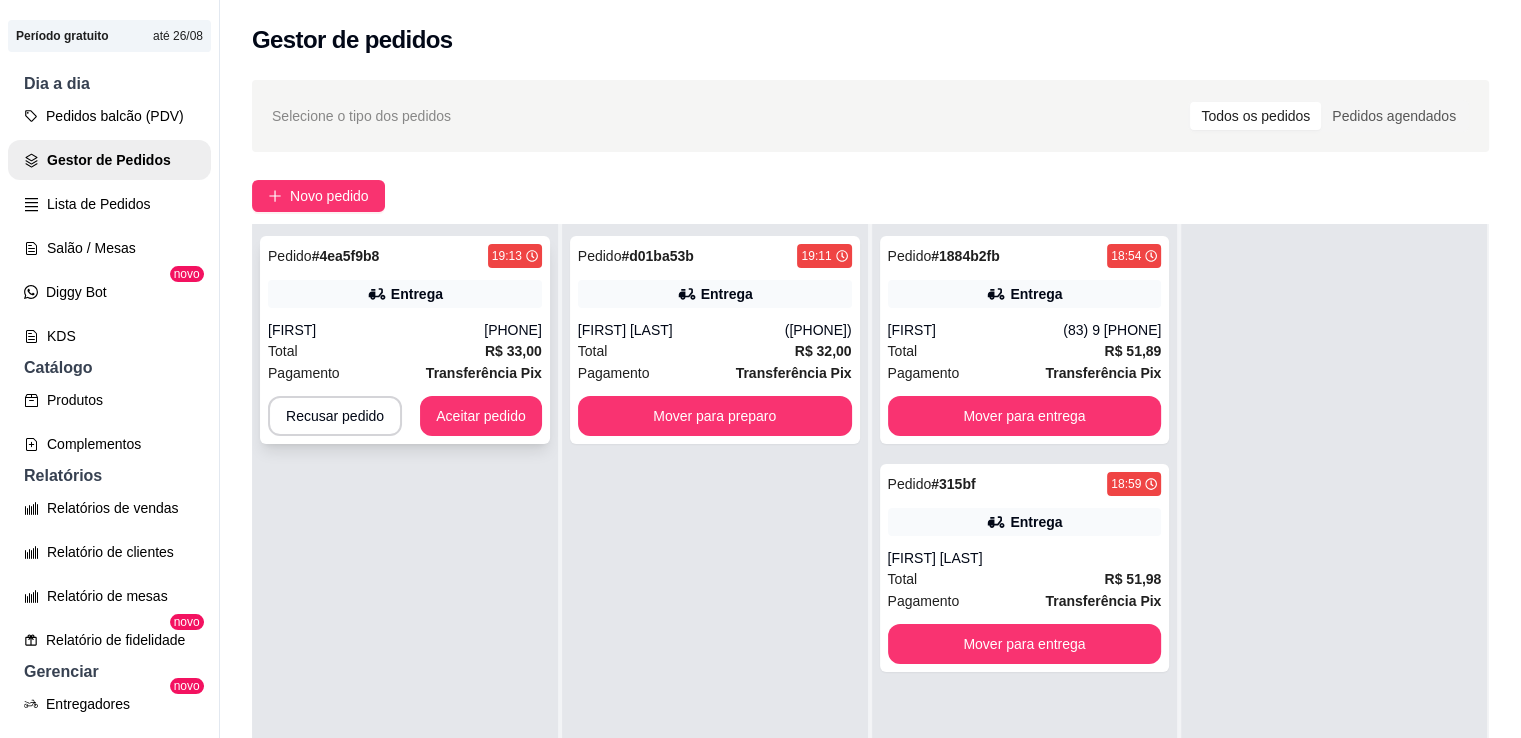 click on "[FIRST]" at bounding box center [376, 330] 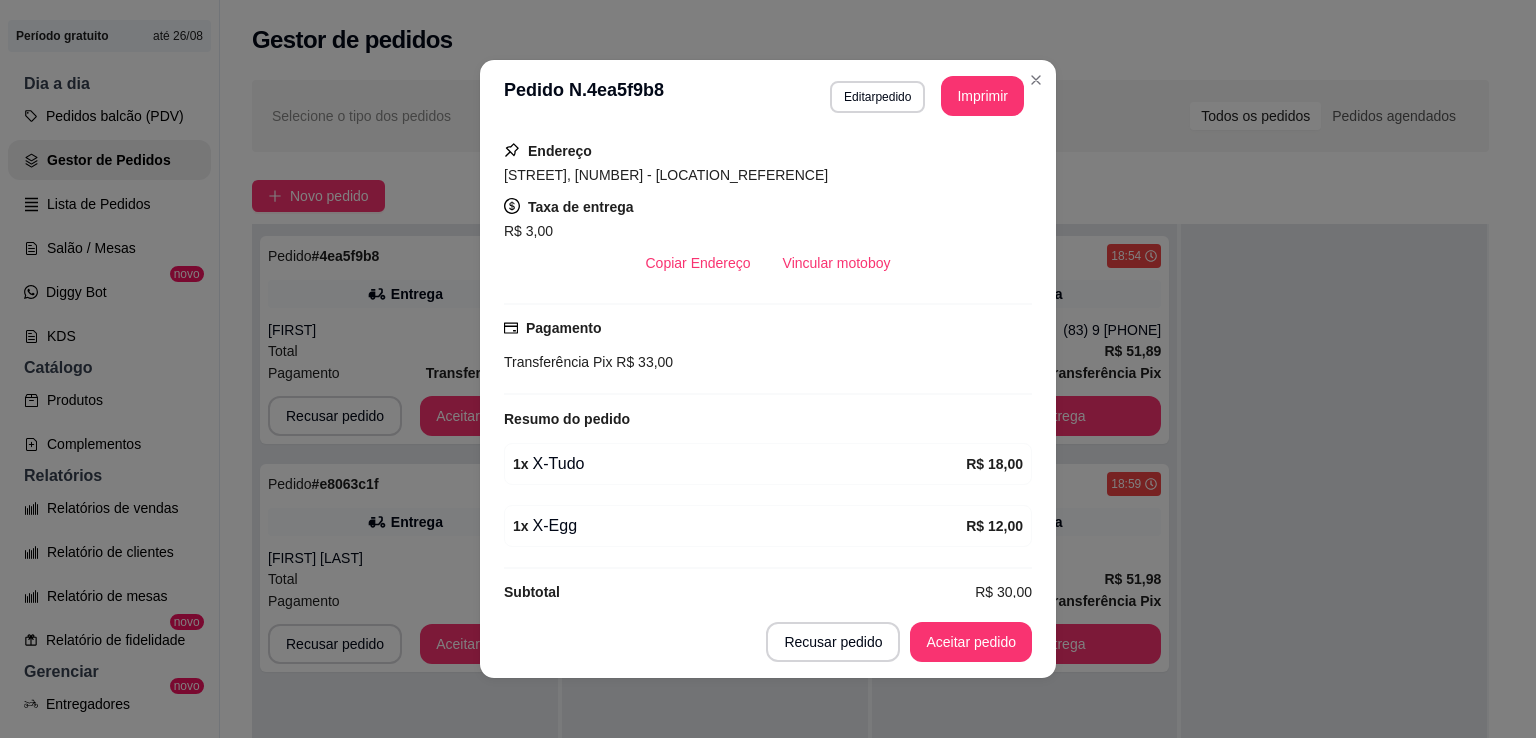 scroll, scrollTop: 378, scrollLeft: 0, axis: vertical 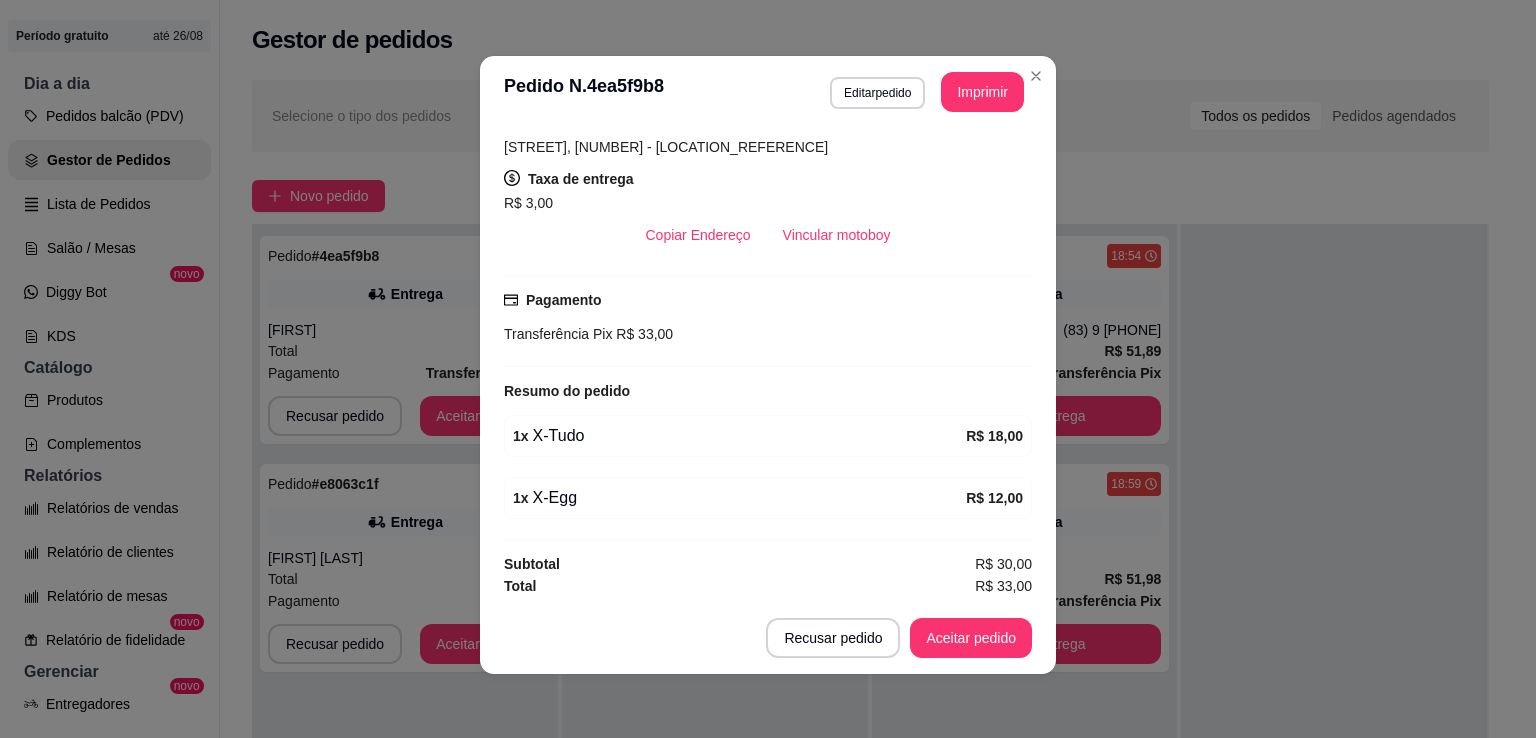 click on "1 x     [PRODUCT] R$ 12,00" at bounding box center [768, 498] 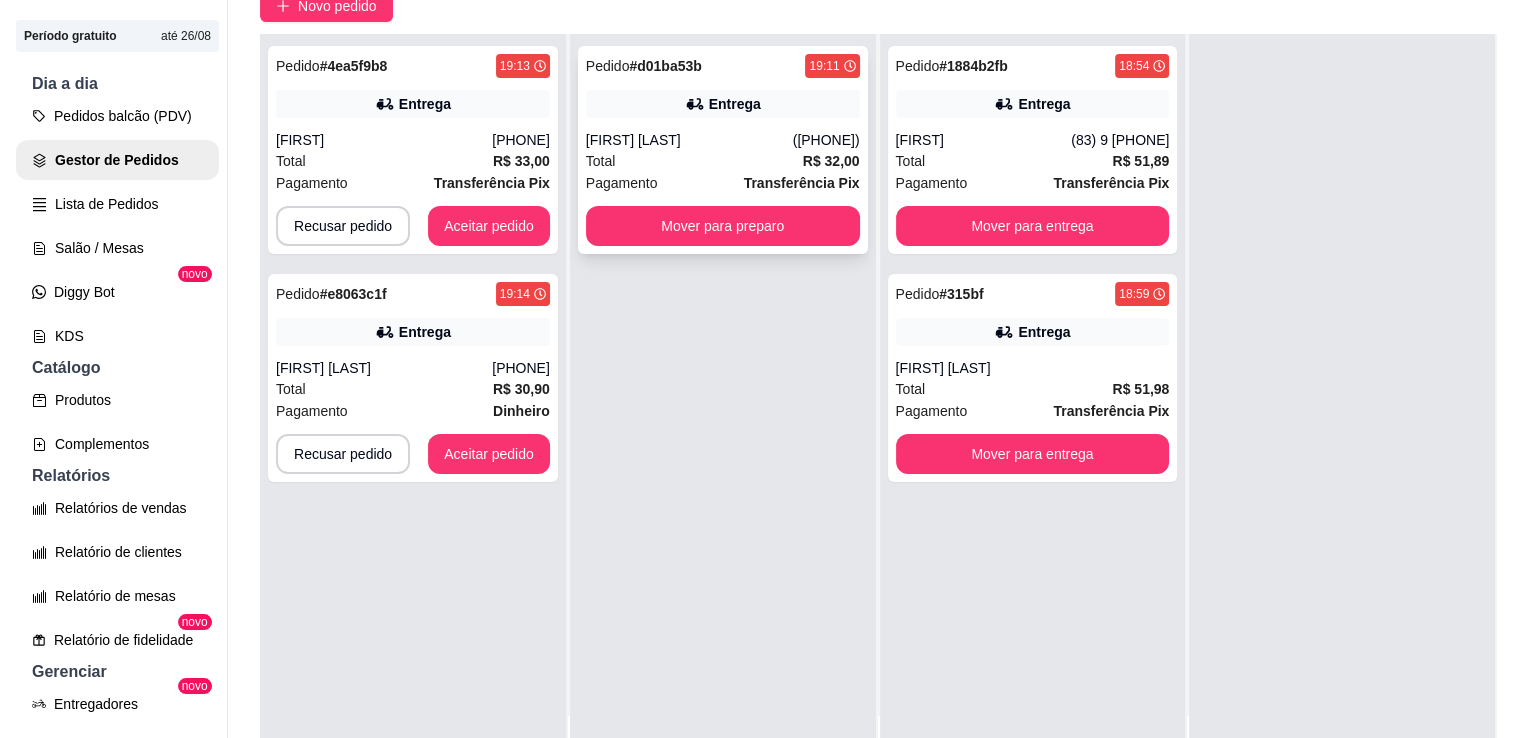 scroll, scrollTop: 188, scrollLeft: 0, axis: vertical 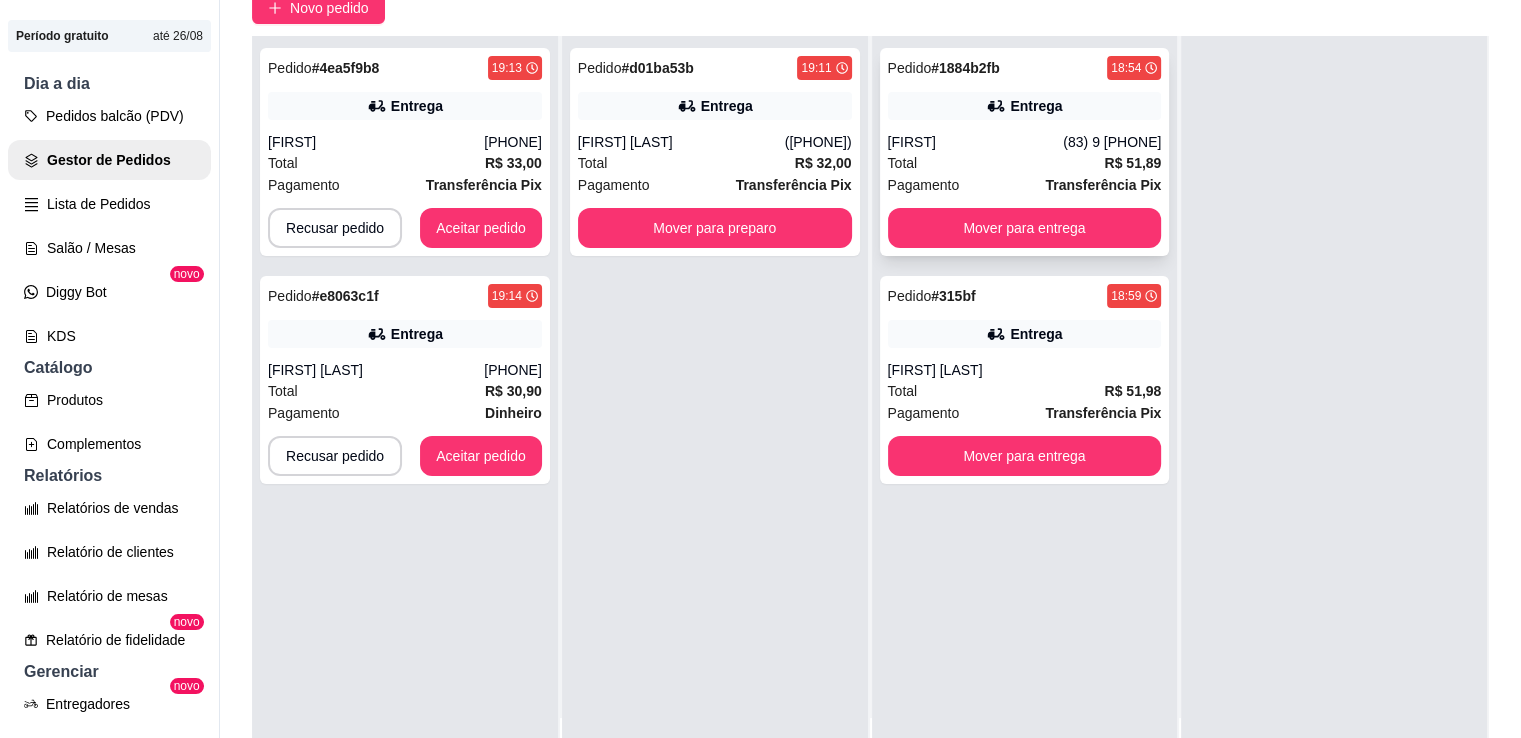 click on "[FIRST]" at bounding box center [976, 142] 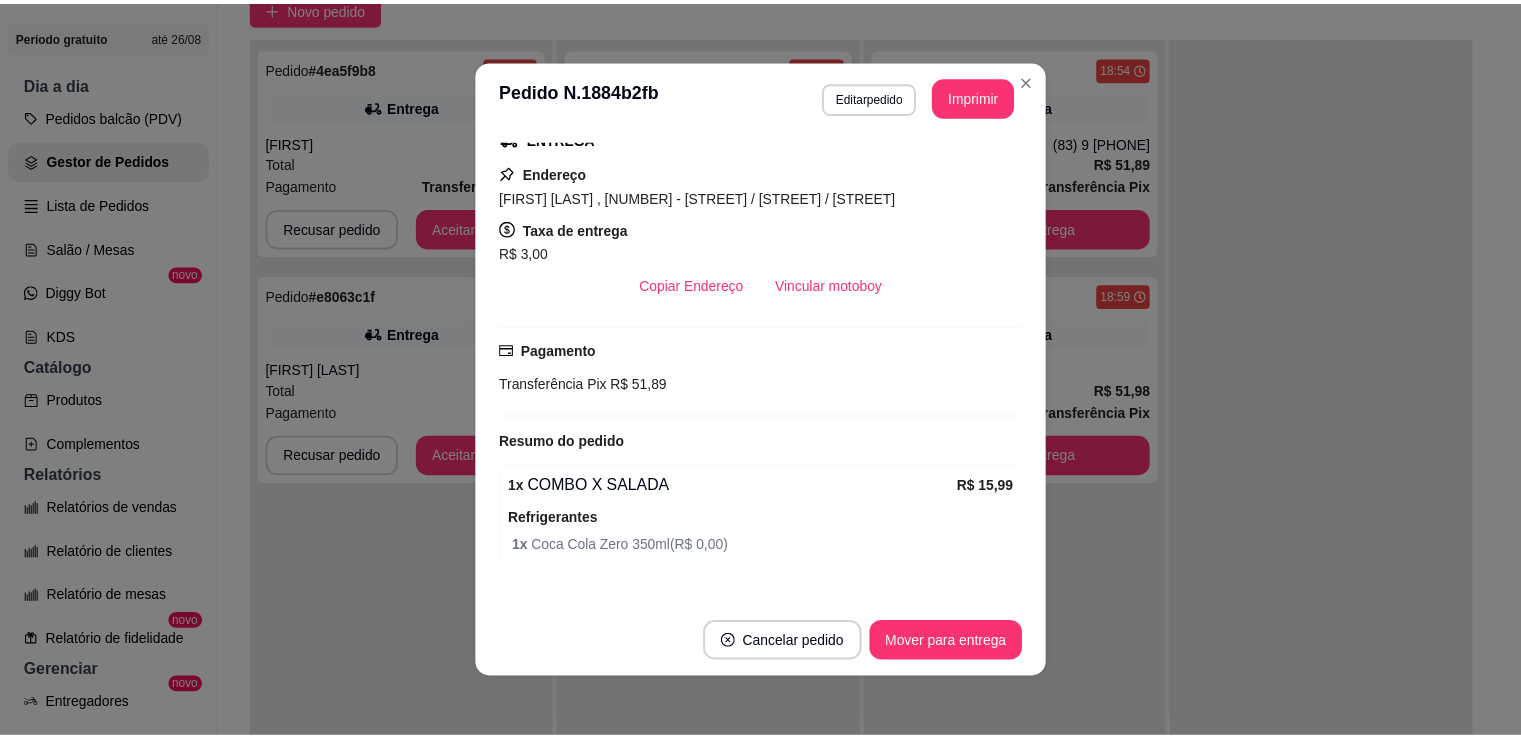 scroll, scrollTop: 334, scrollLeft: 0, axis: vertical 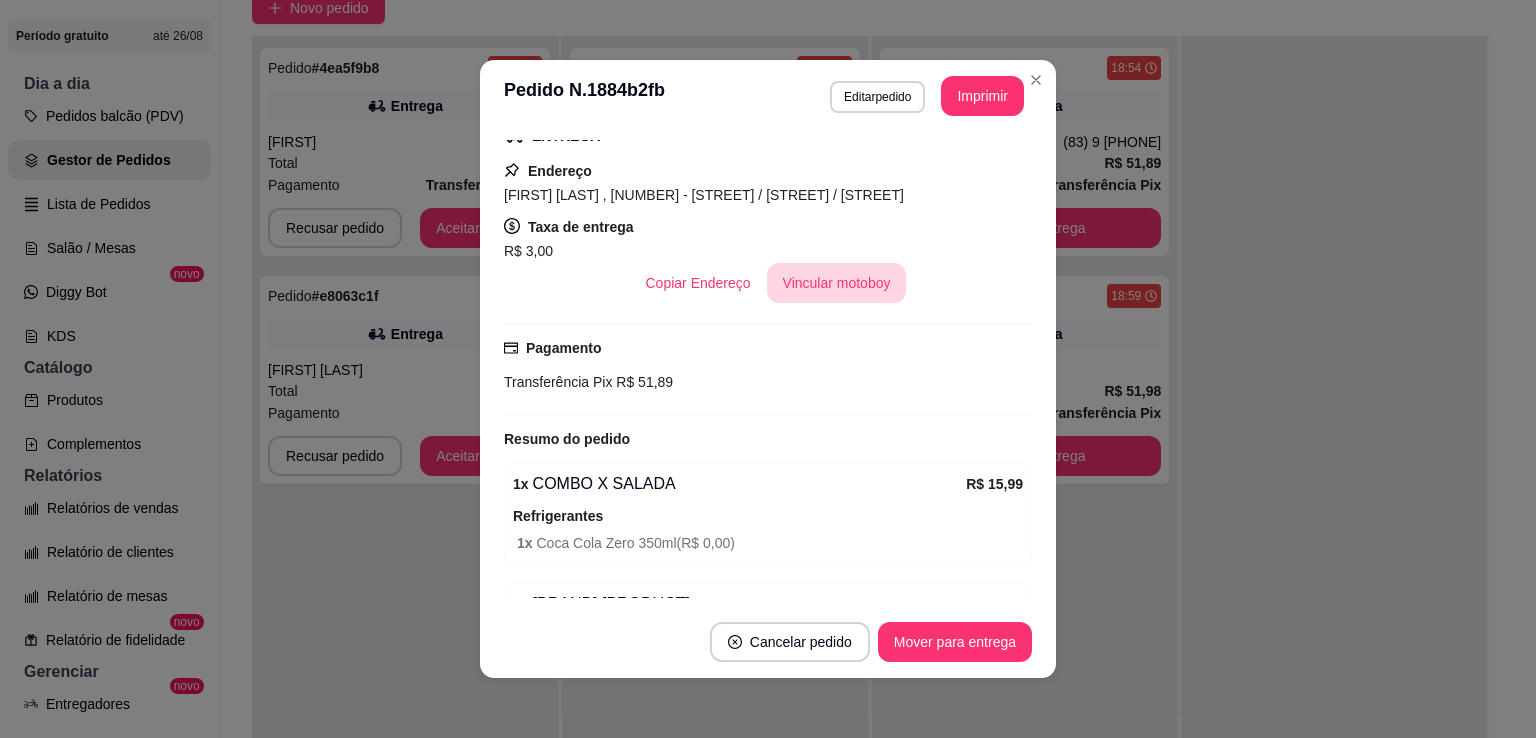 click on "Vincular motoboy" at bounding box center [837, 283] 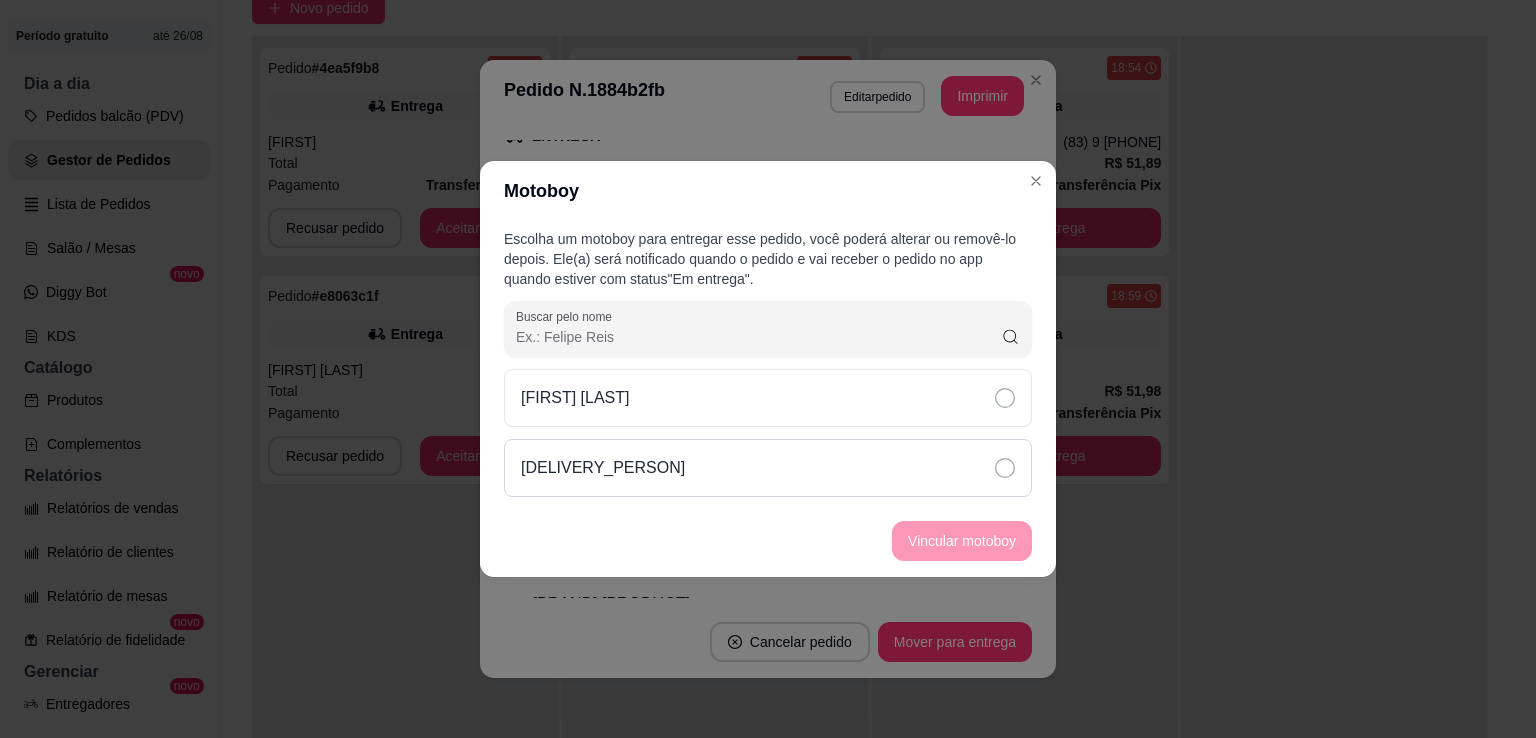 click on "[DELIVERY_PERSON]" at bounding box center [768, 468] 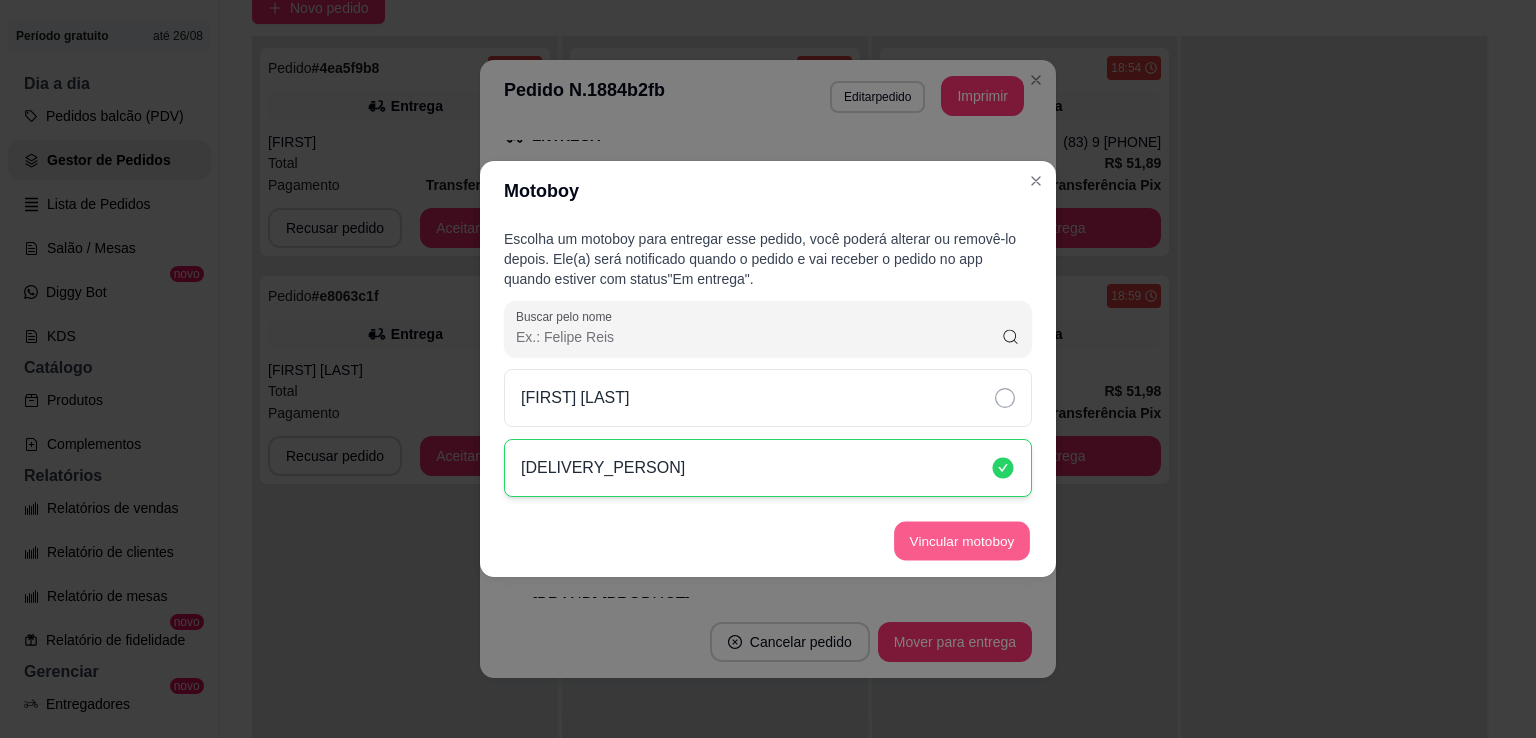 click on "Vincular motoboy" at bounding box center [962, 541] 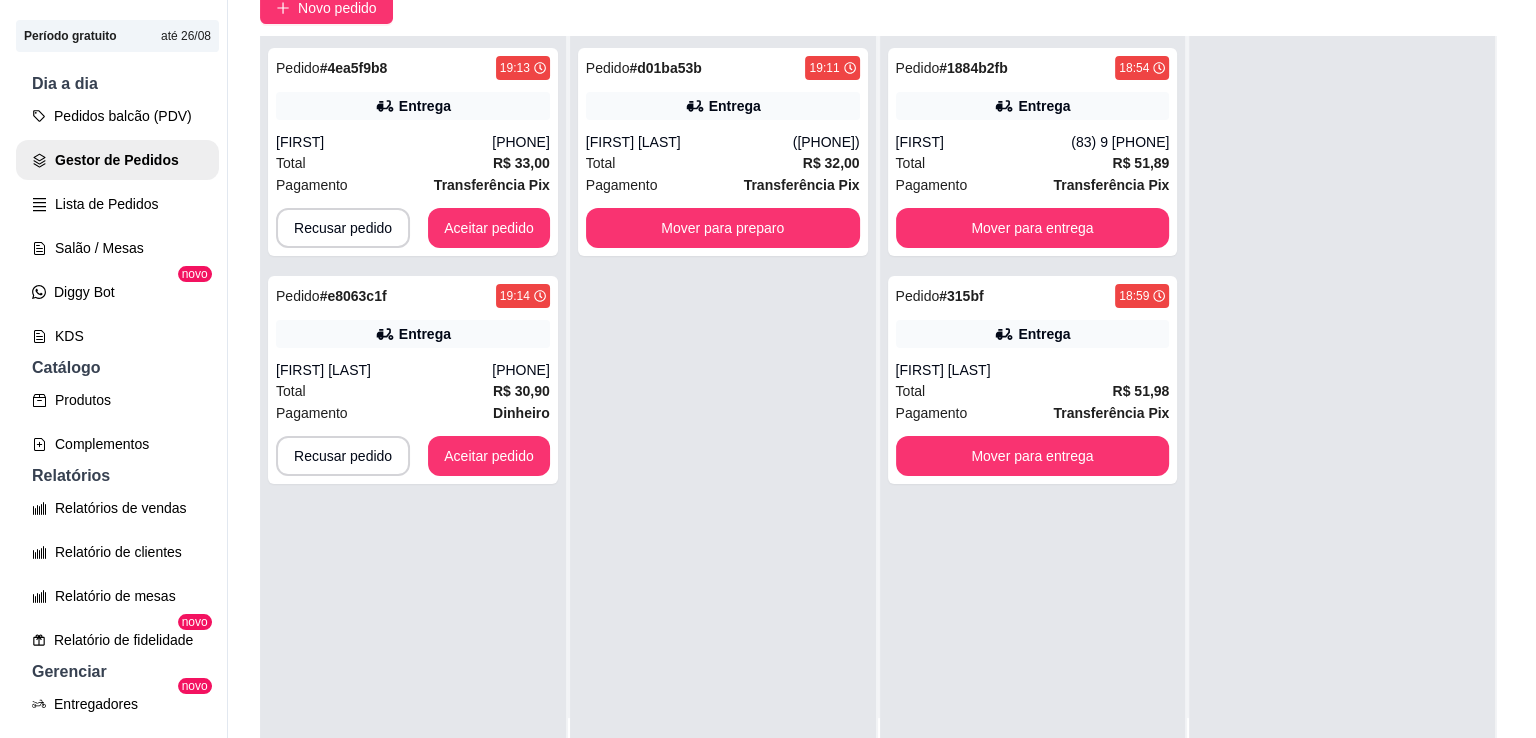 scroll, scrollTop: 0, scrollLeft: 0, axis: both 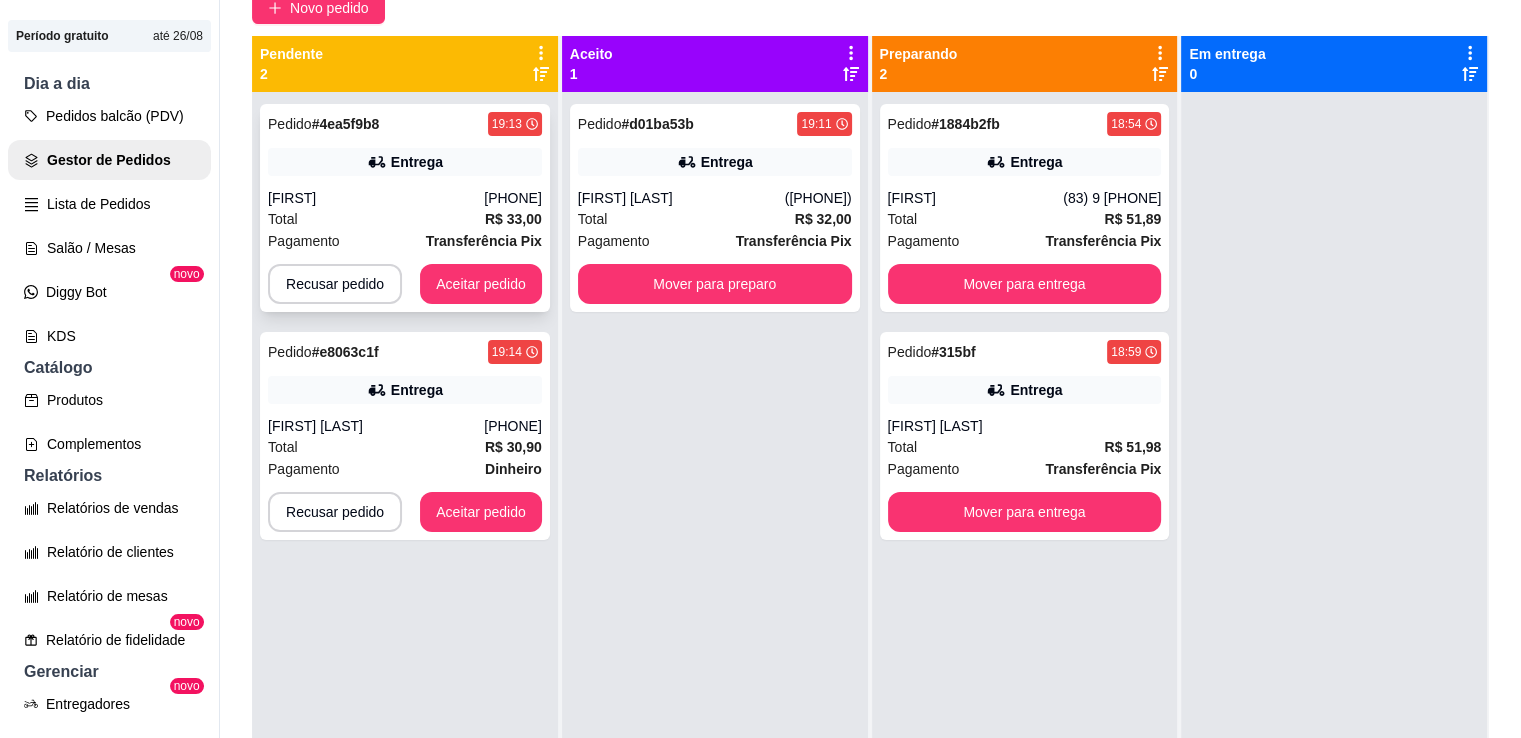 click on "[FIRST]" at bounding box center (376, 198) 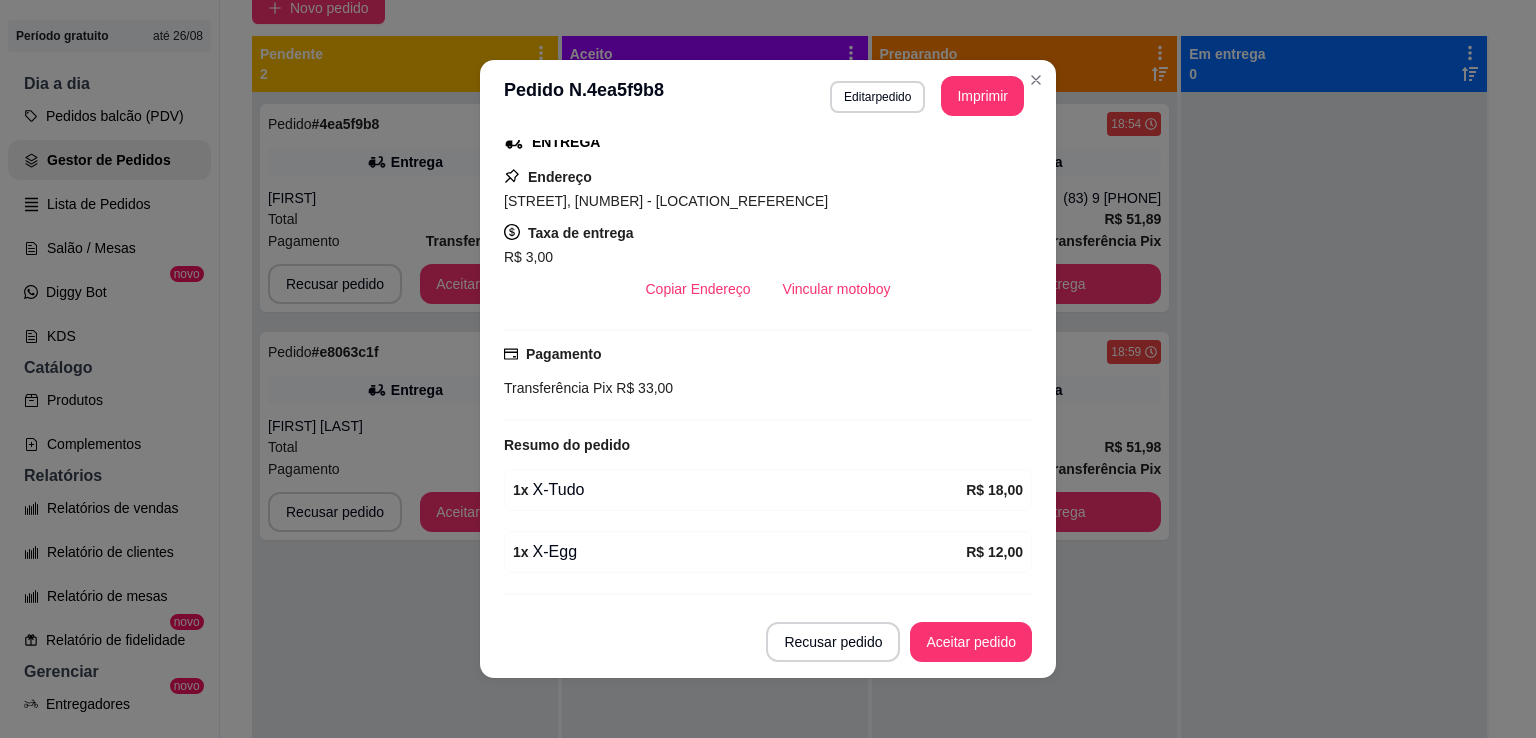 scroll, scrollTop: 378, scrollLeft: 0, axis: vertical 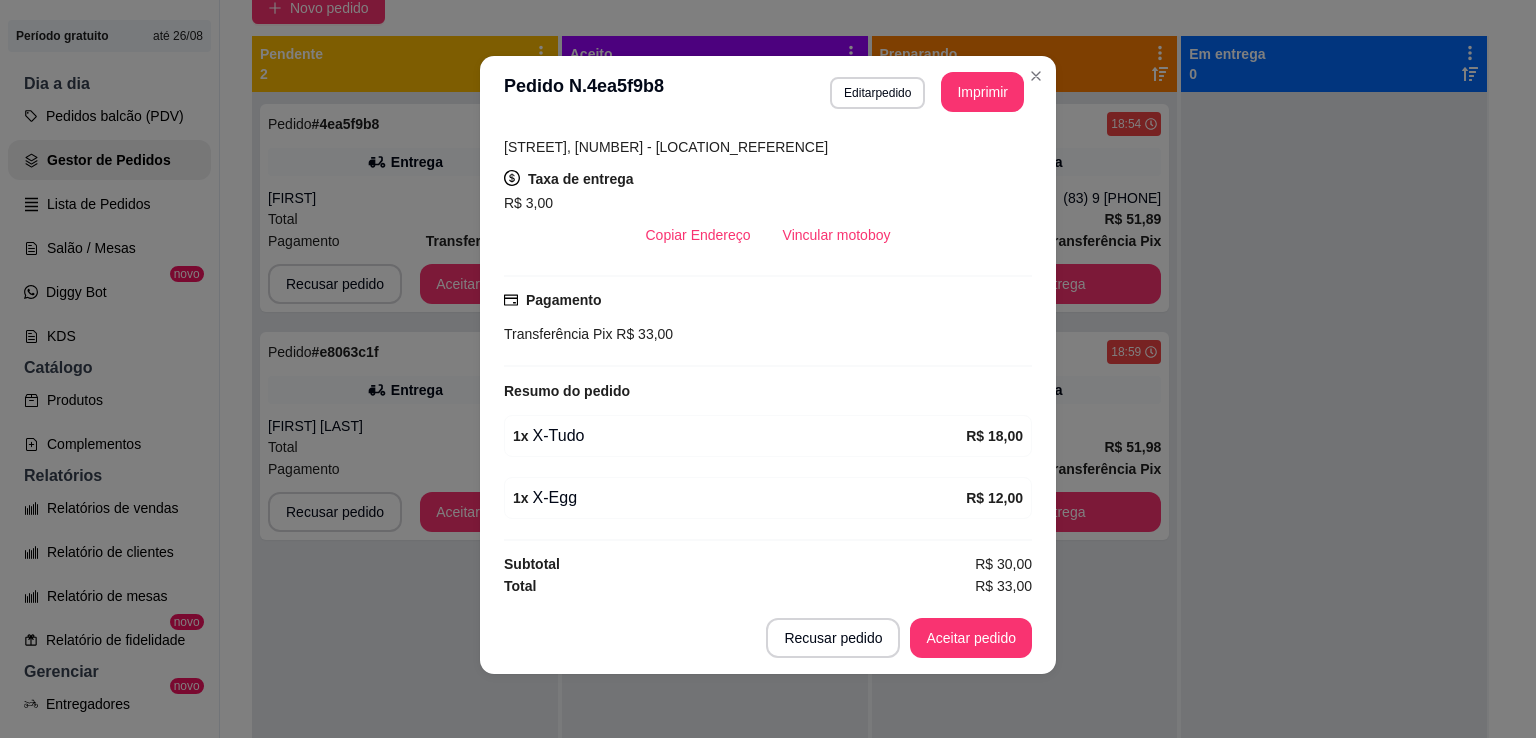 click on "1 x     X-Tudo" at bounding box center [739, 436] 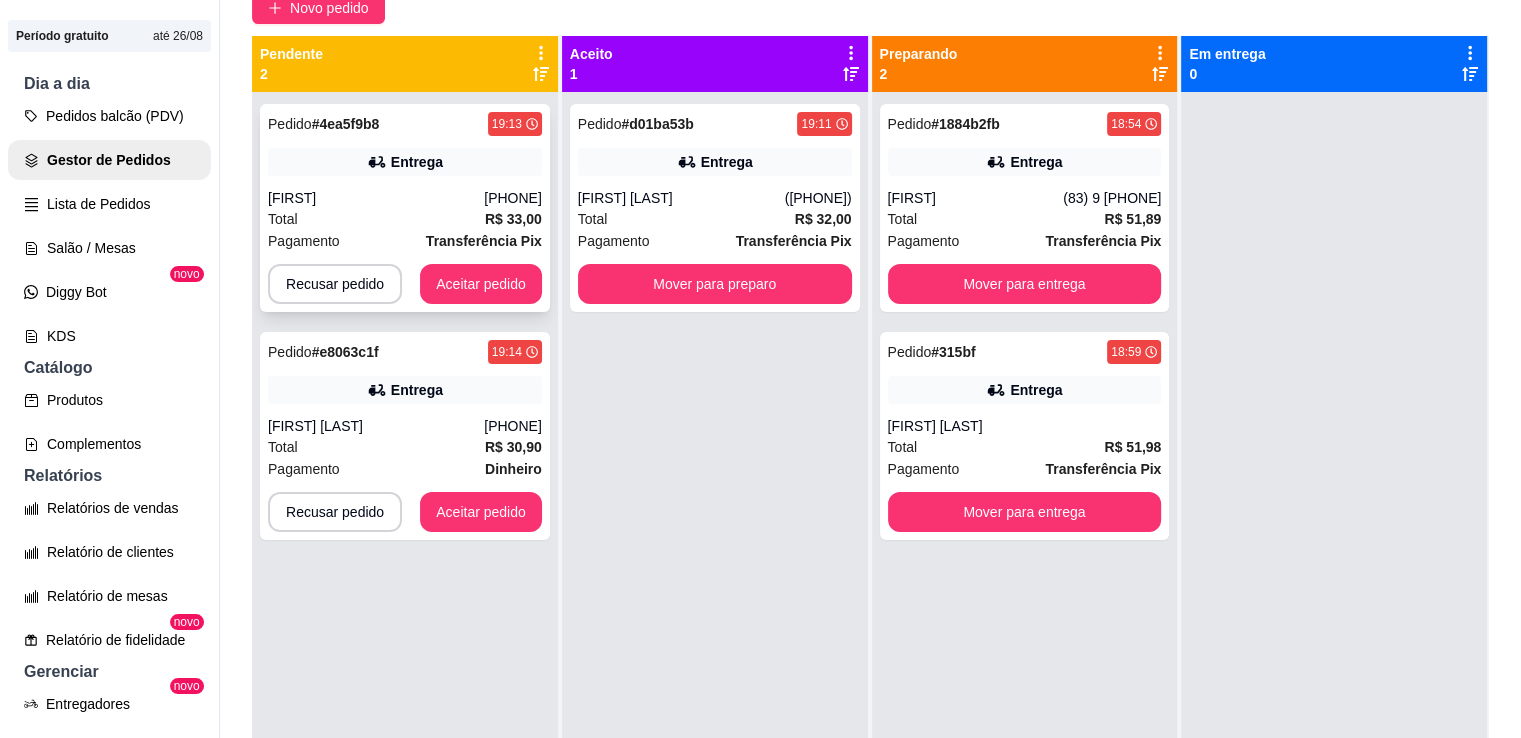 click on "Total R$ 33,00" at bounding box center [405, 219] 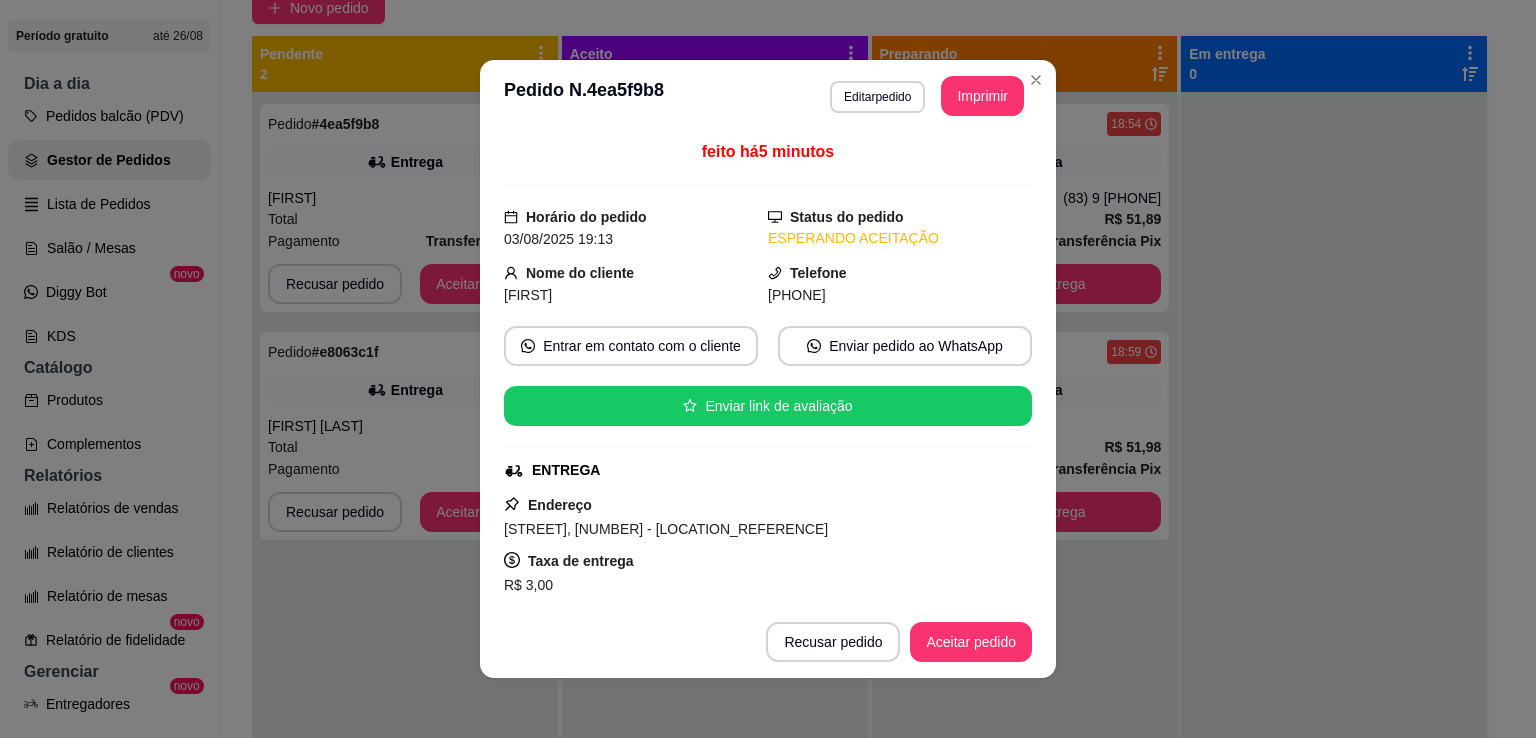 scroll, scrollTop: 88, scrollLeft: 0, axis: vertical 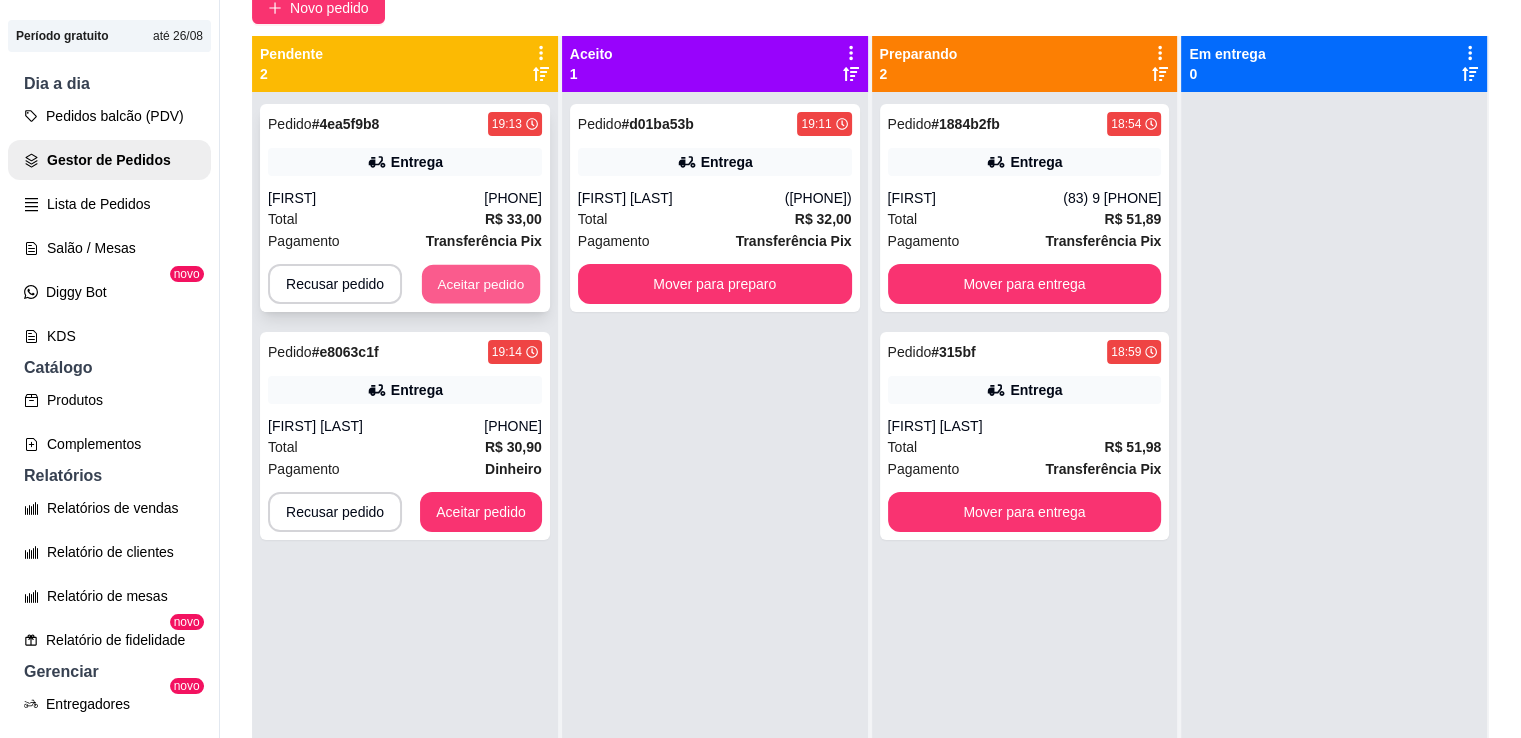 click on "Aceitar pedido" at bounding box center (481, 284) 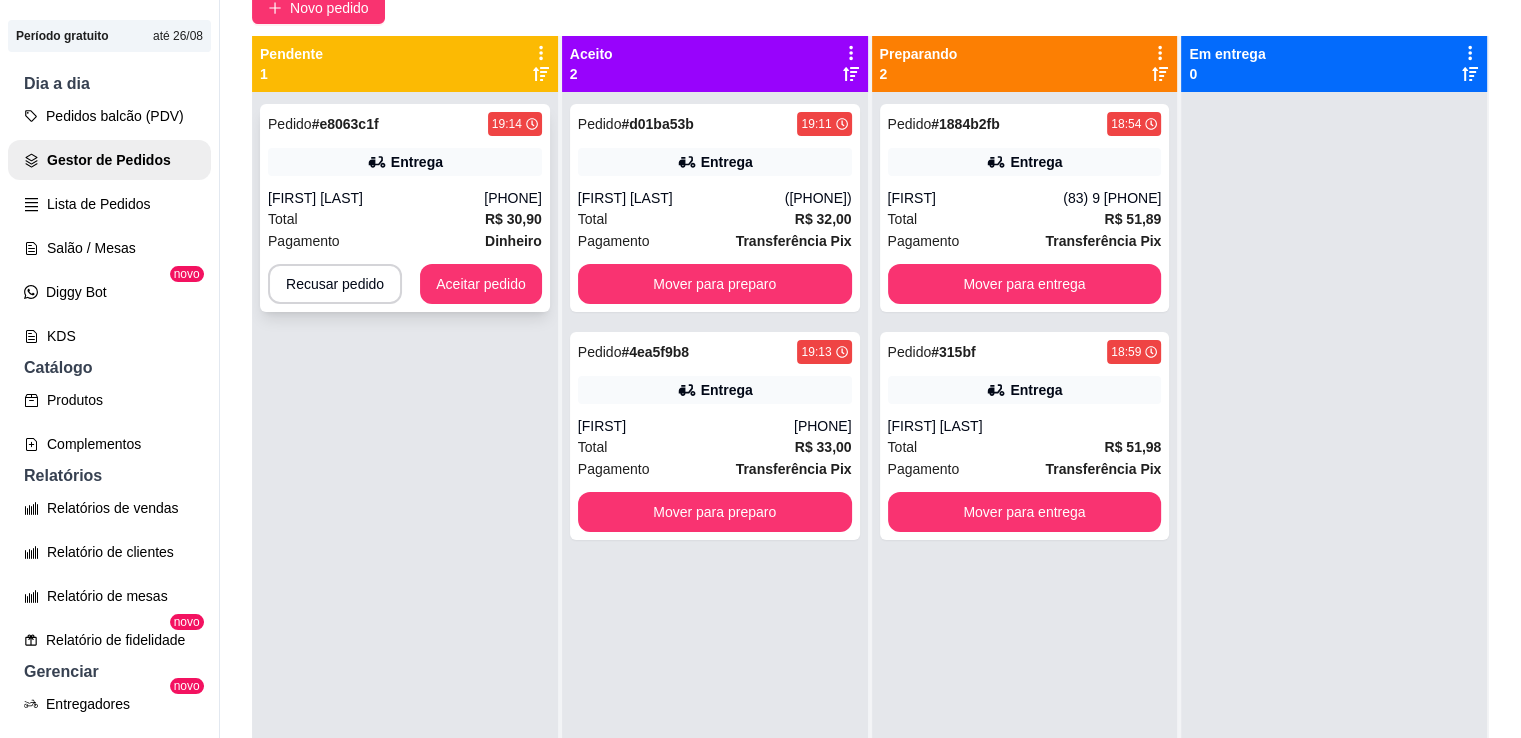 click on "[FIRST] [LAST]" at bounding box center (376, 198) 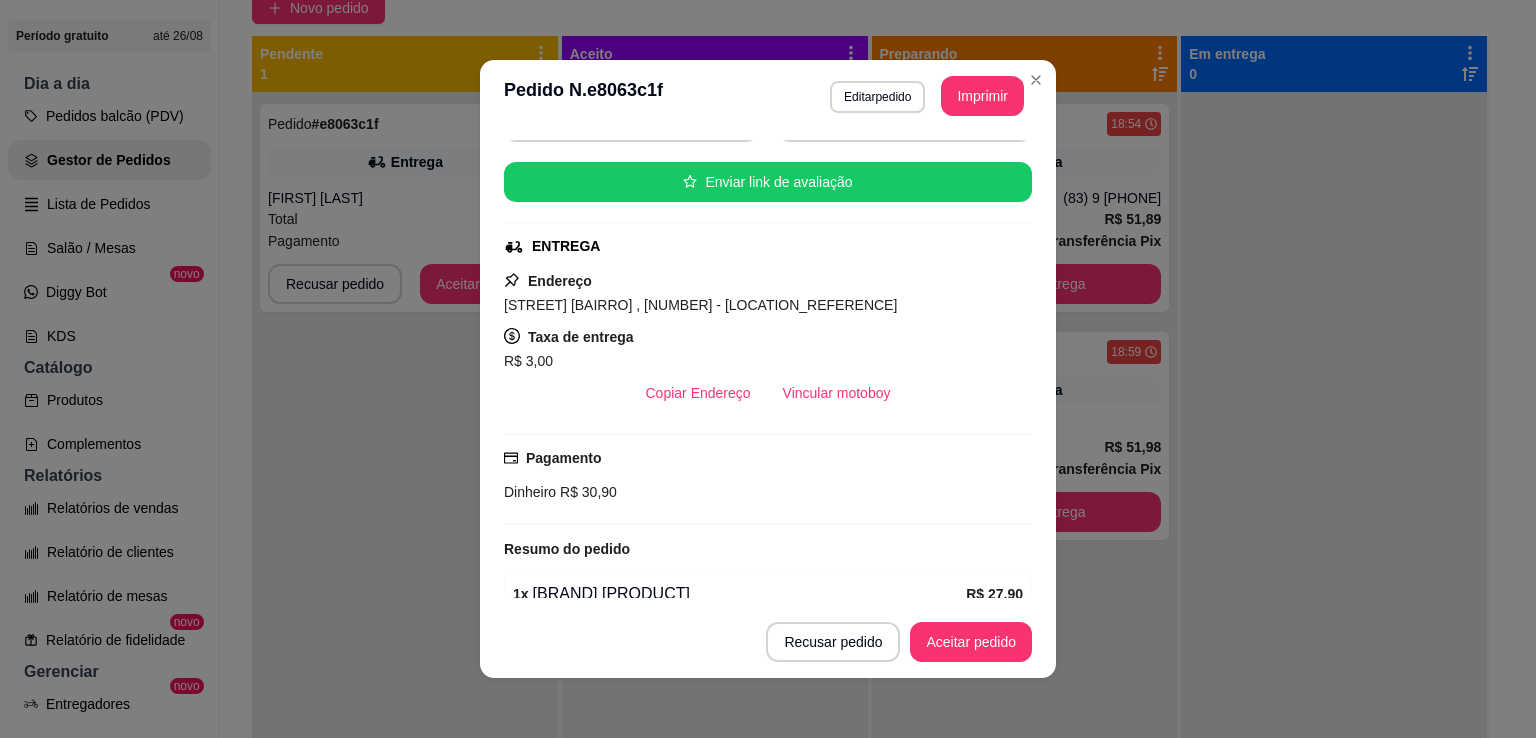 scroll, scrollTop: 316, scrollLeft: 0, axis: vertical 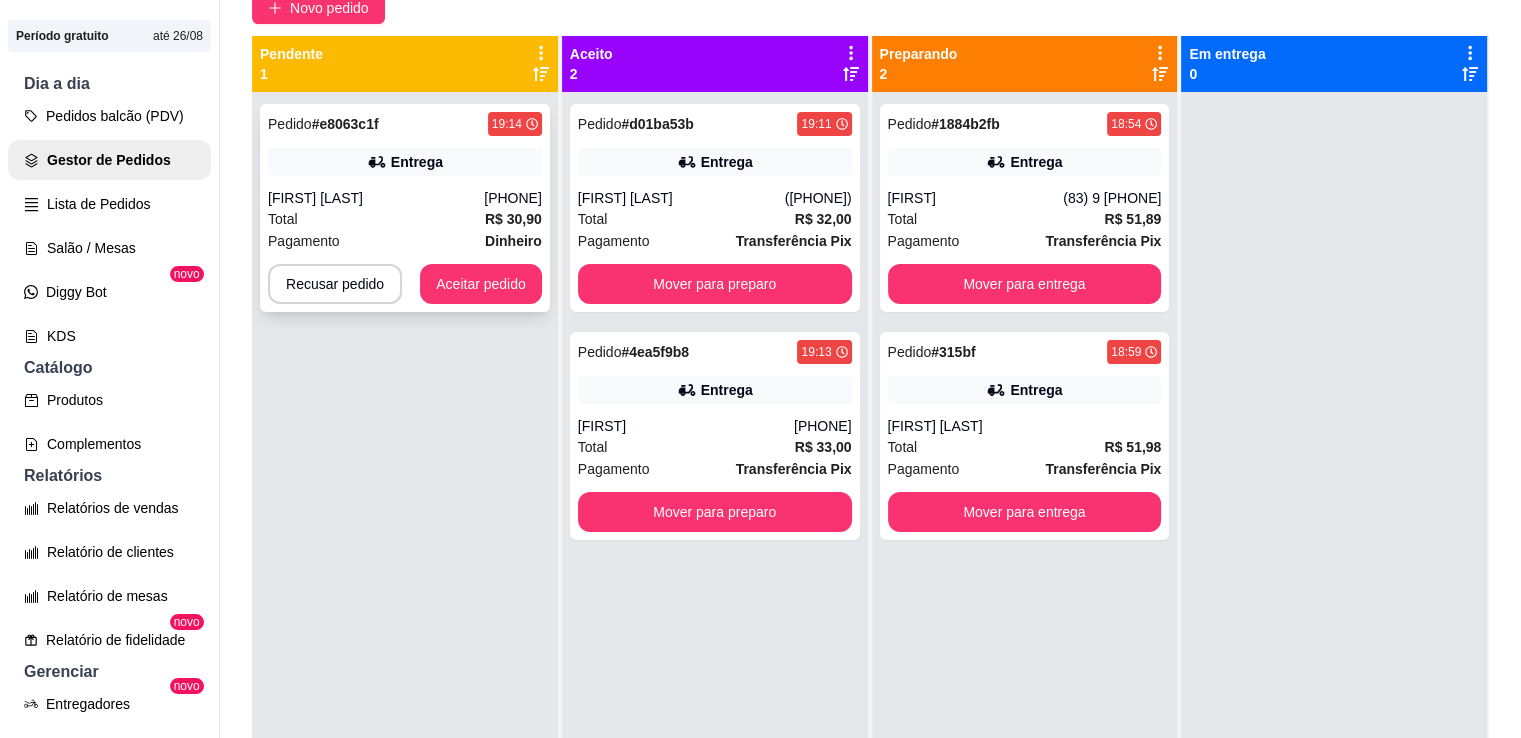 click on "Entrega" at bounding box center [417, 162] 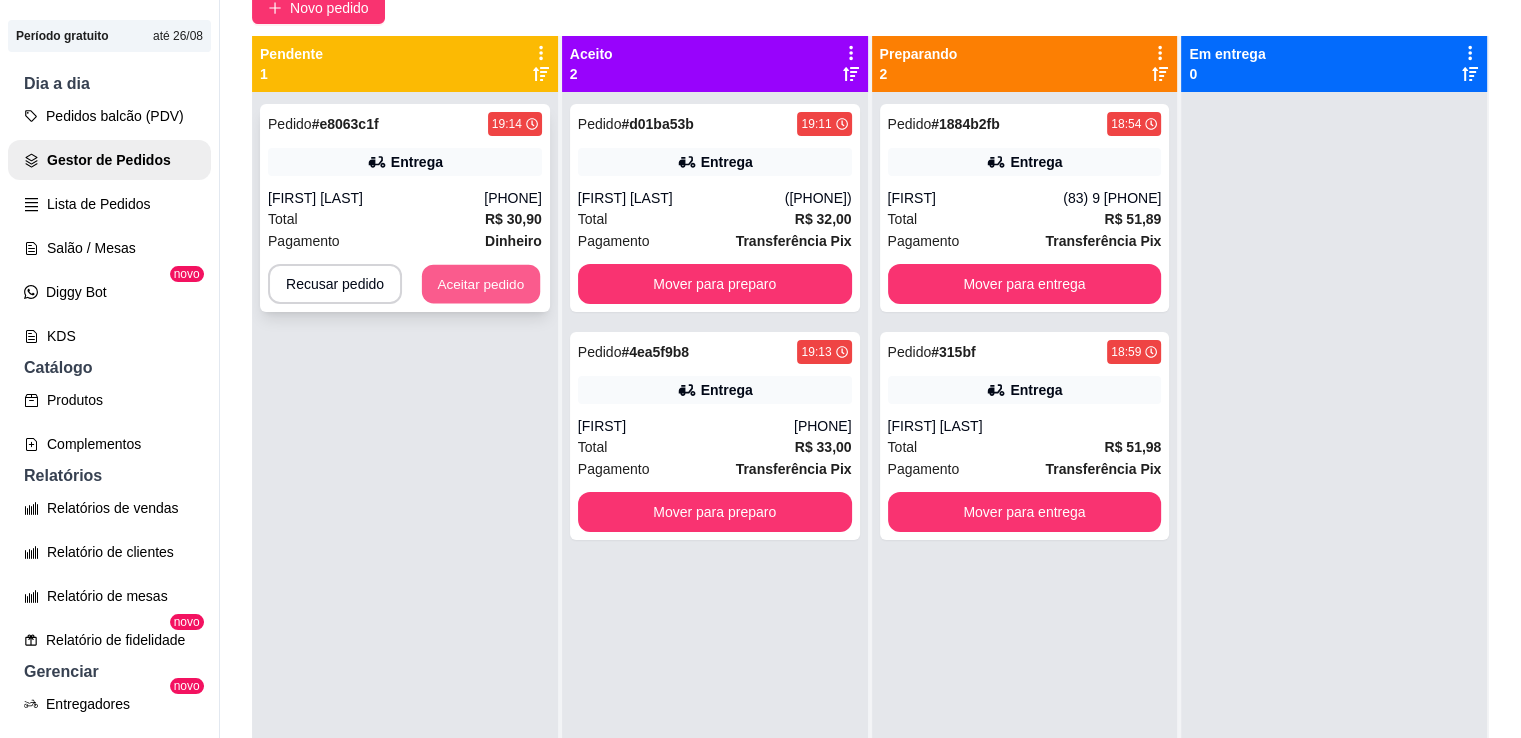 click on "Aceitar pedido" at bounding box center [481, 284] 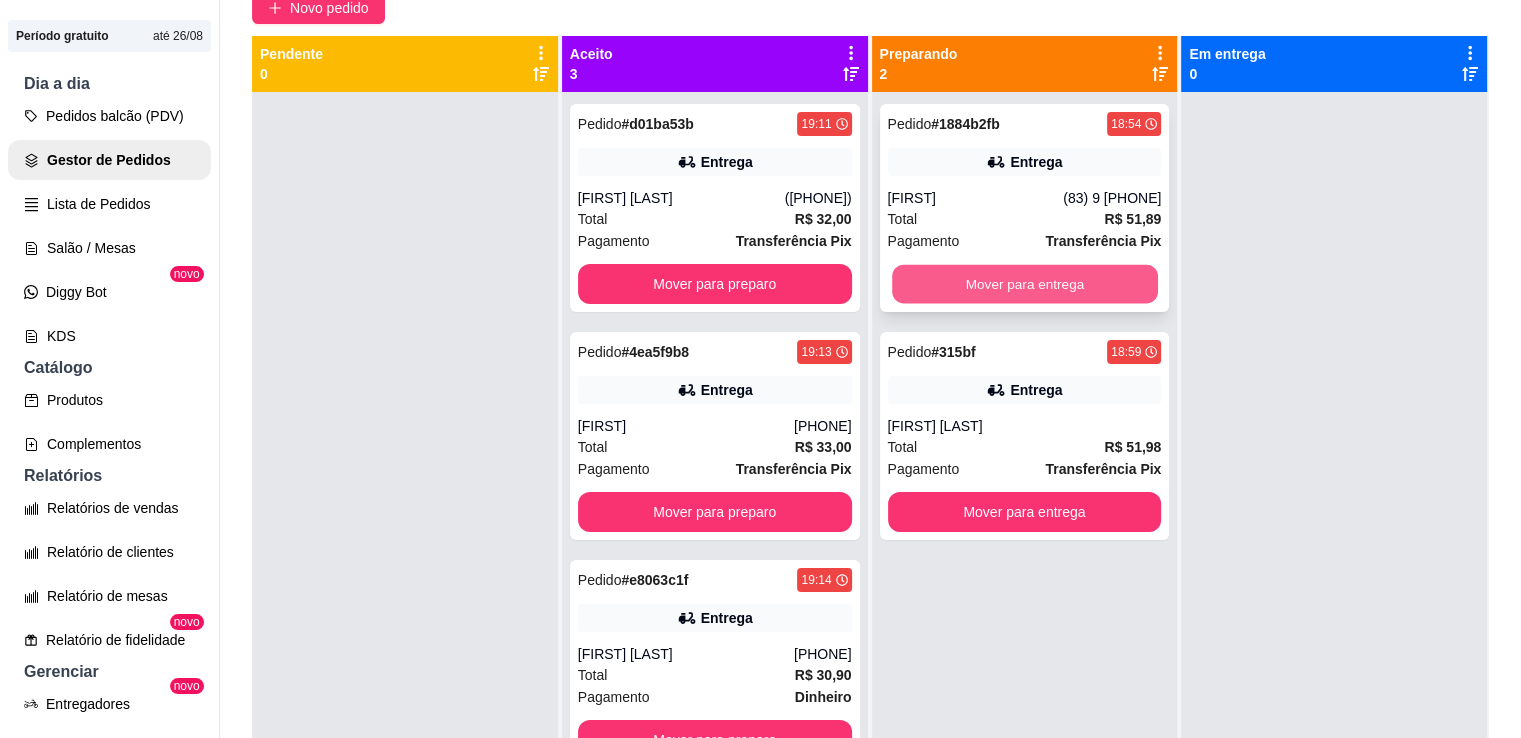 click on "Mover para entrega" at bounding box center [1025, 284] 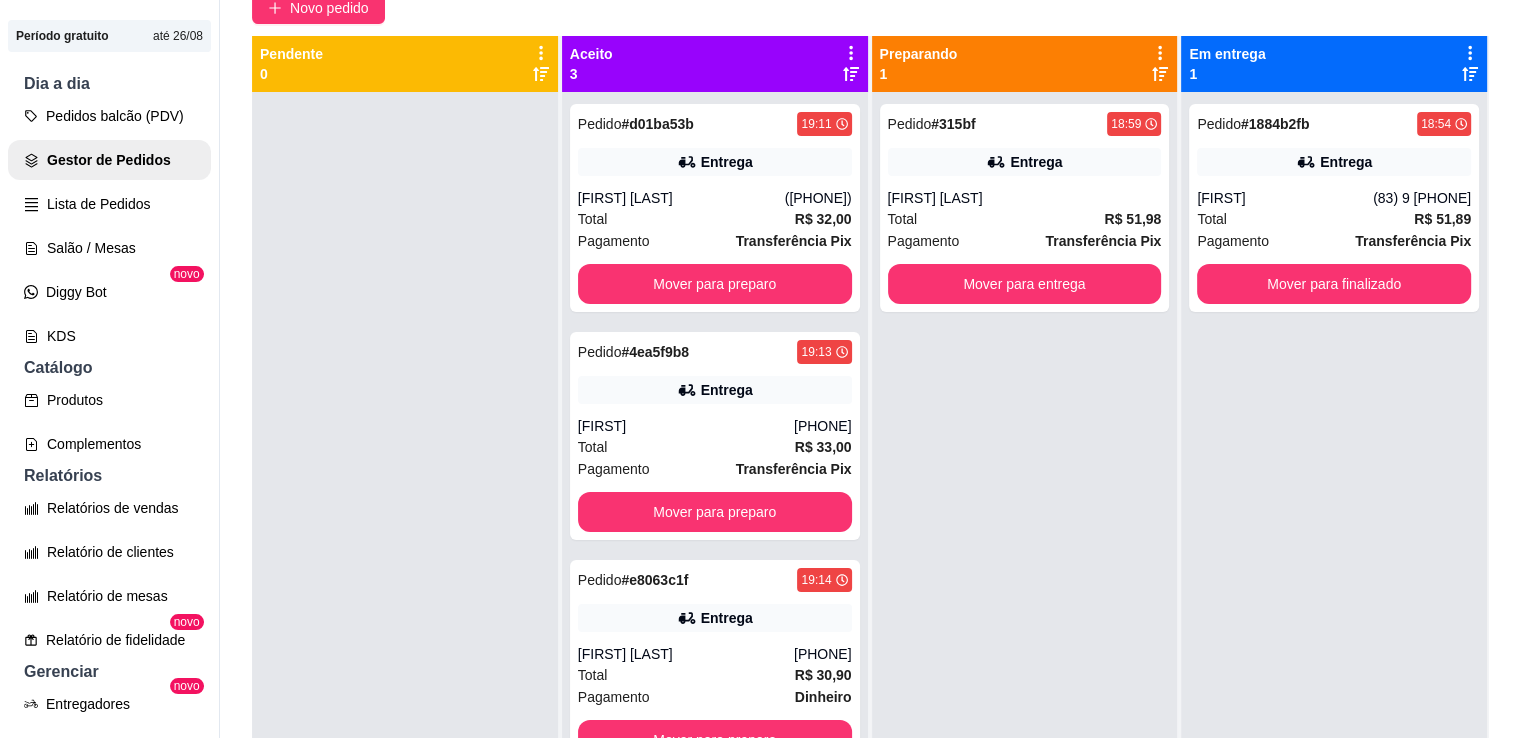 scroll, scrollTop: 56, scrollLeft: 0, axis: vertical 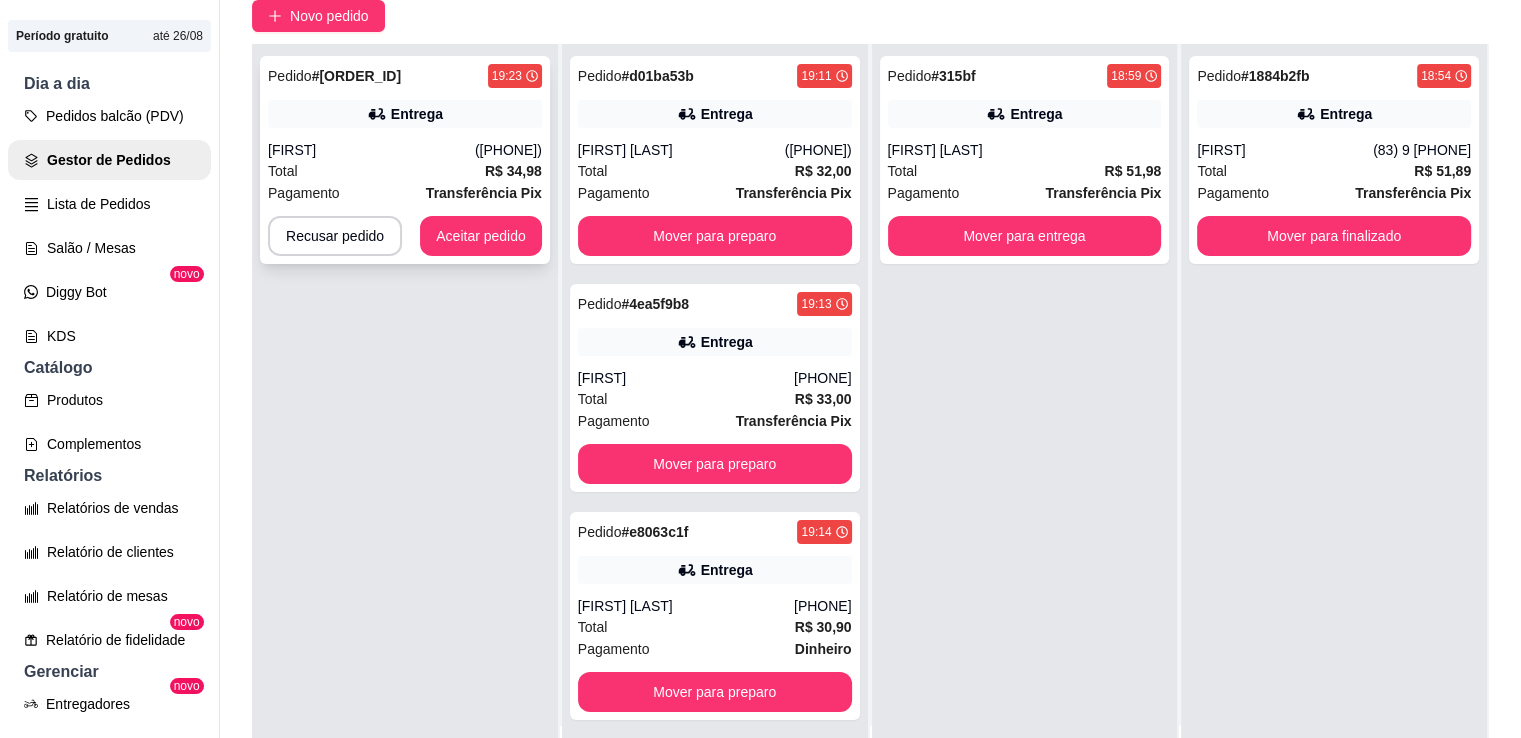 click on "Total R$ 34,98" at bounding box center (405, 171) 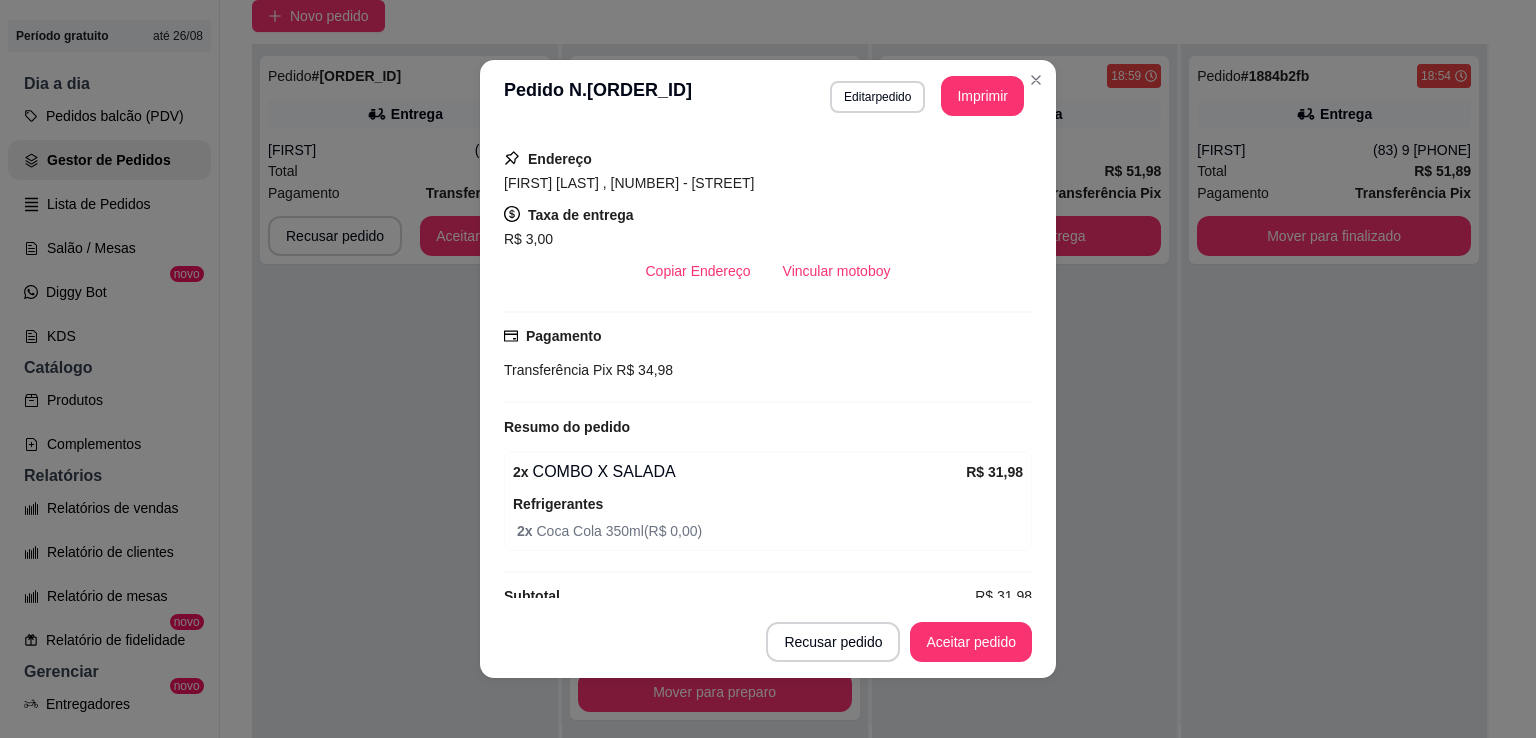 scroll, scrollTop: 375, scrollLeft: 0, axis: vertical 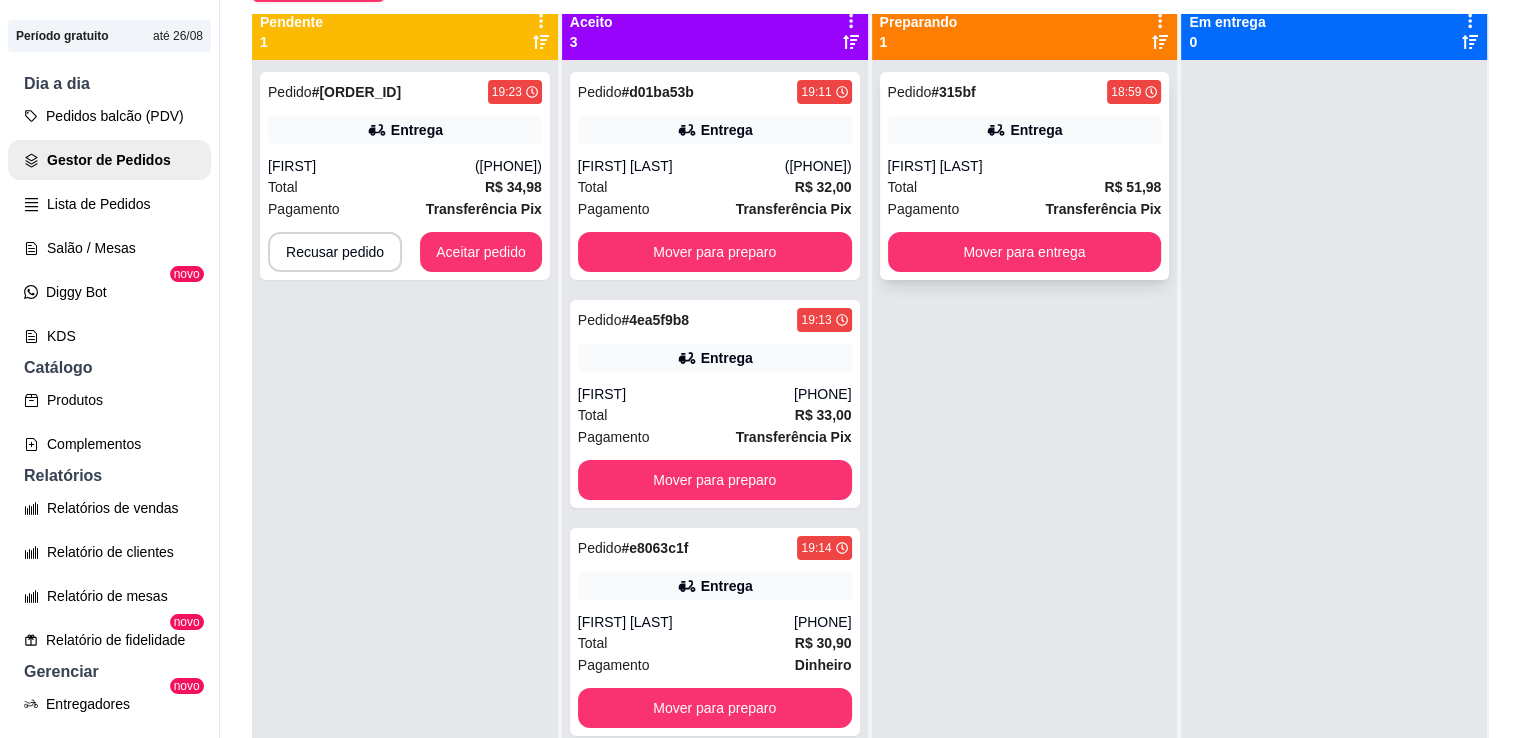 click on "Pedido  # [ID] [TIME] Entrega [FIRST] [LAST] Total R$ 51,98 Pagamento Transferência Pix Mover para entrega" at bounding box center (1025, 176) 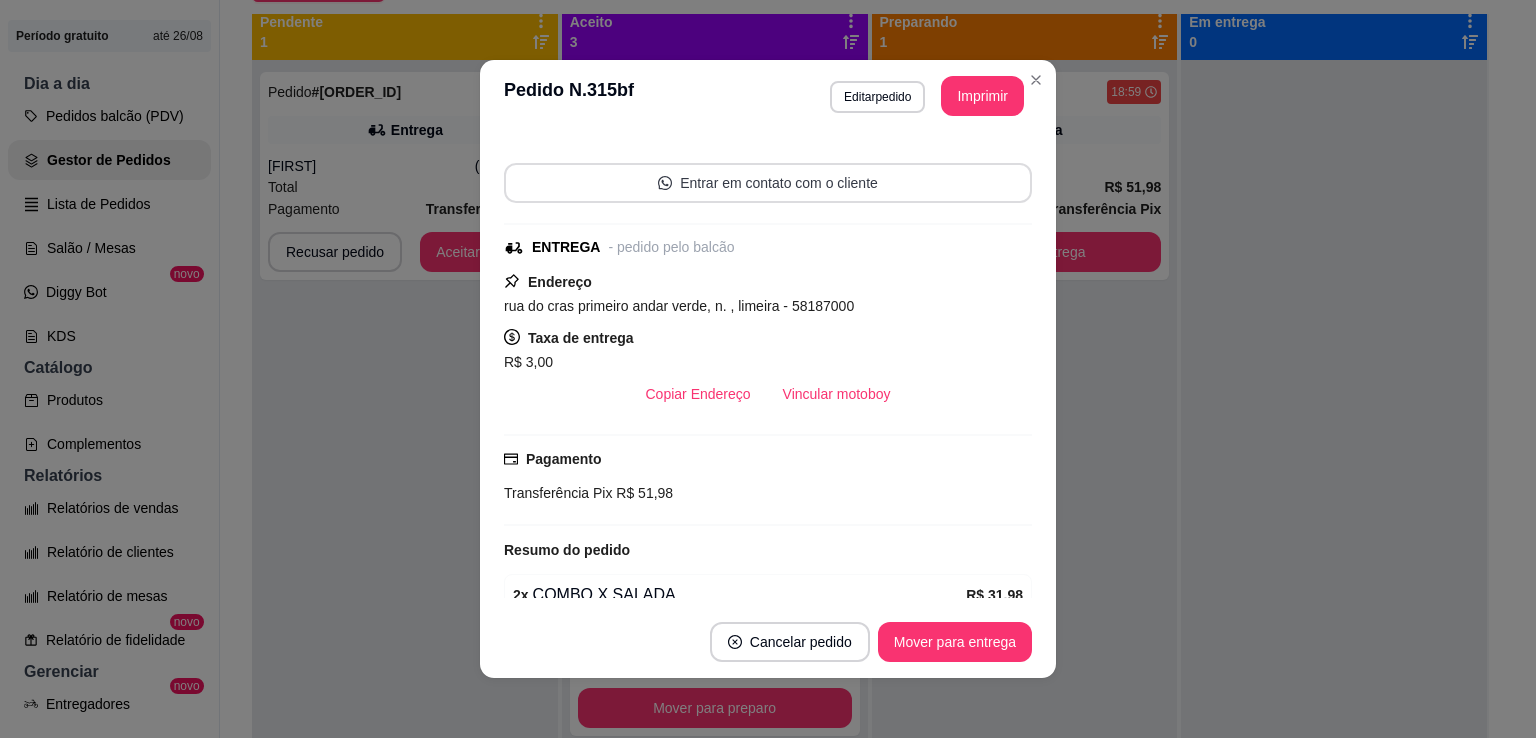 scroll, scrollTop: 184, scrollLeft: 0, axis: vertical 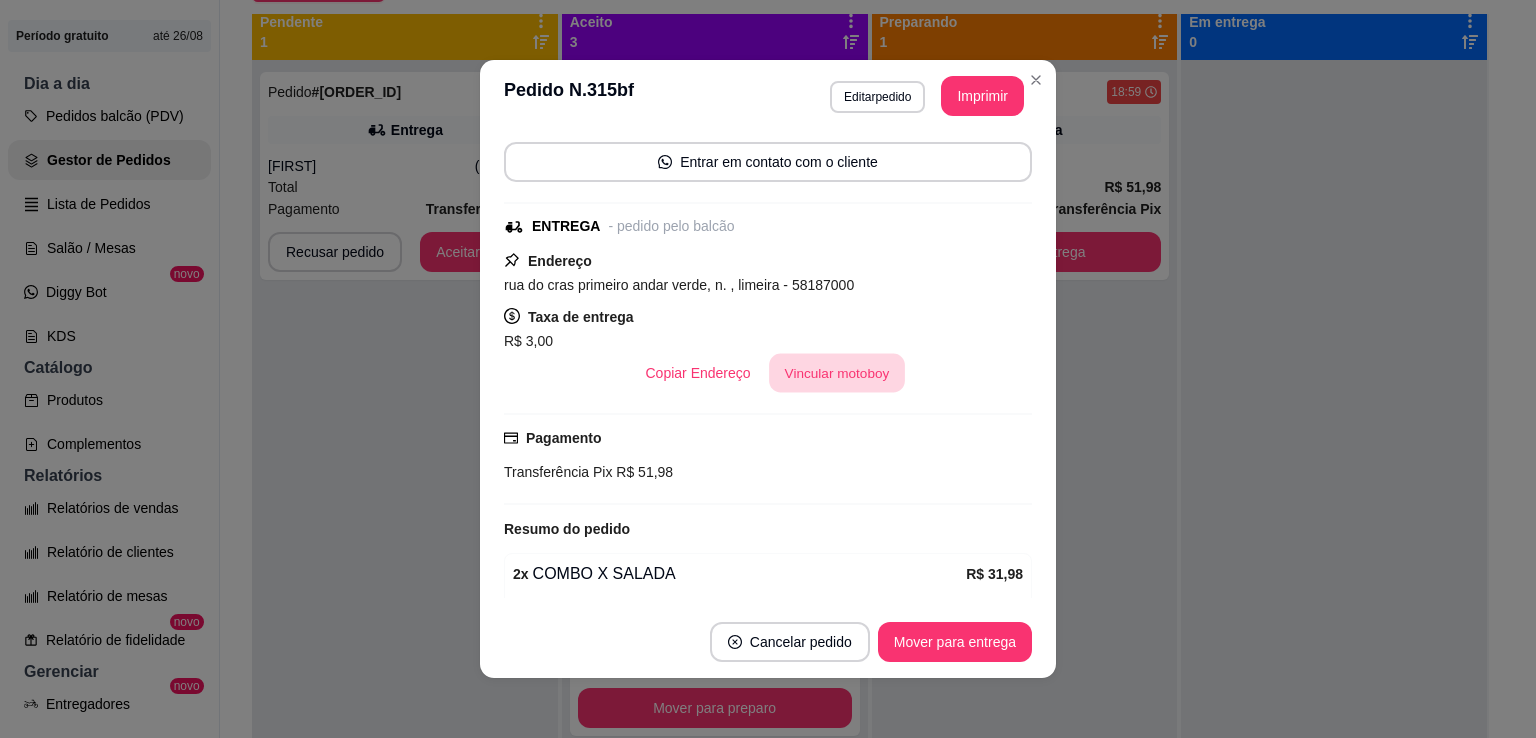click on "Vincular motoboy" at bounding box center (837, 373) 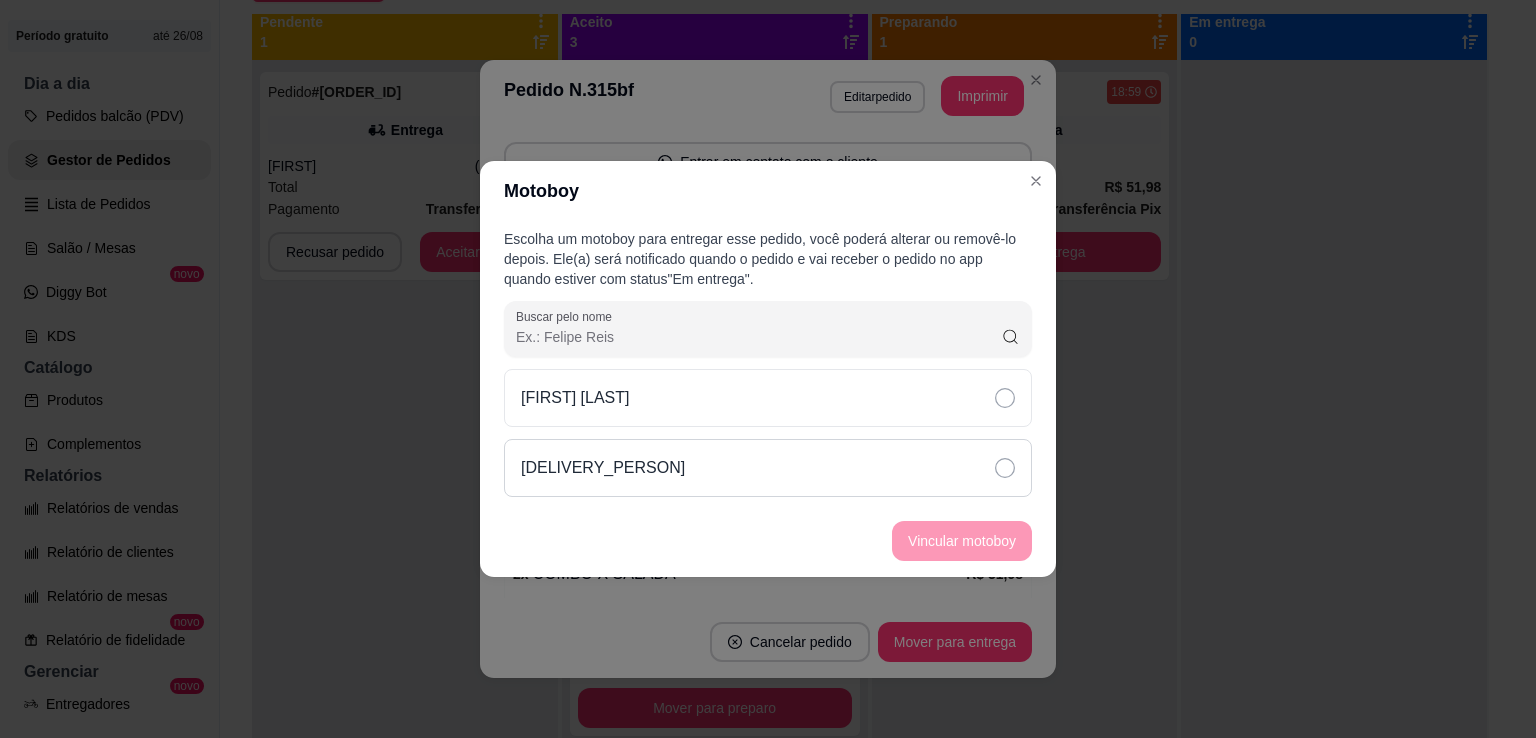 click on "[DELIVERY_PERSON]" at bounding box center [603, 468] 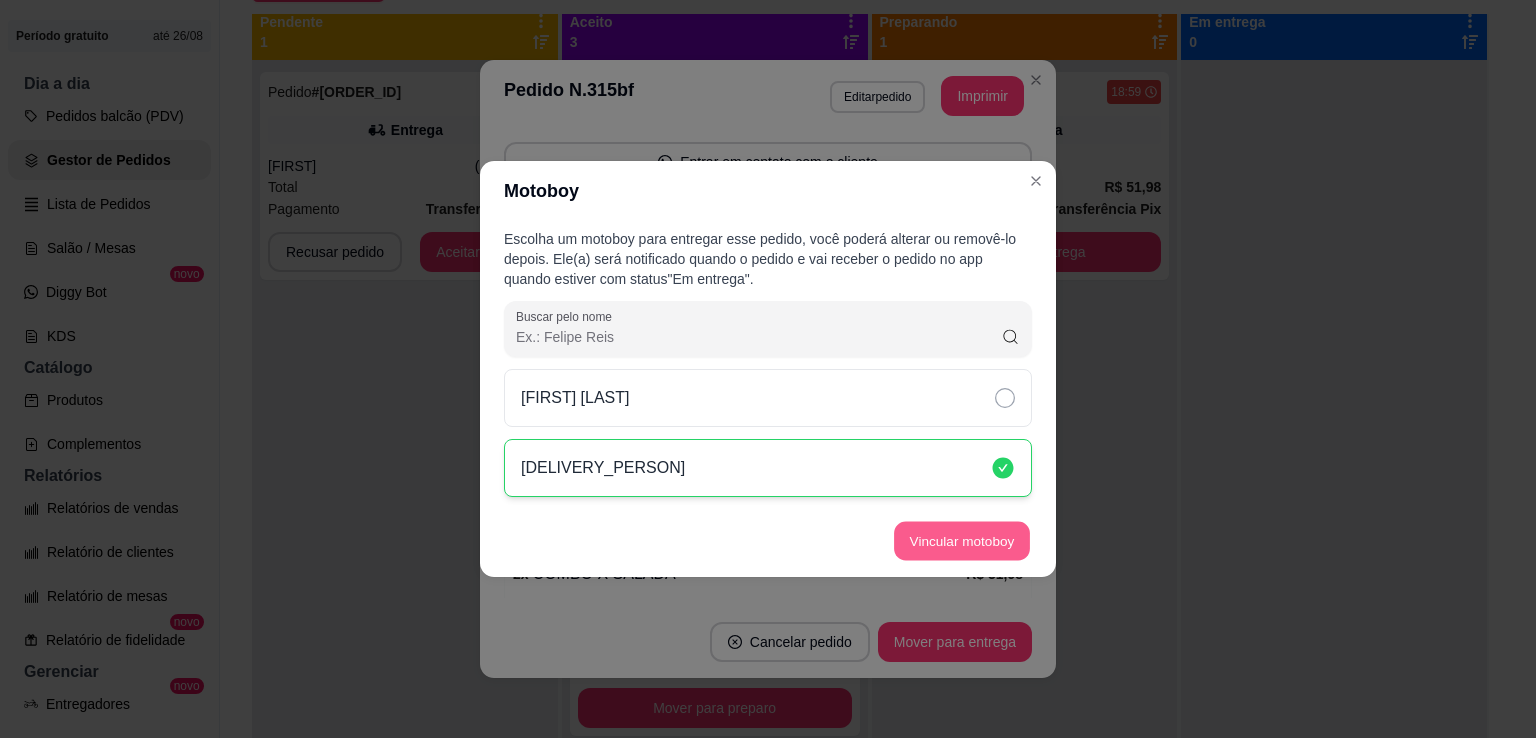 click on "Vincular motoboy" at bounding box center [962, 541] 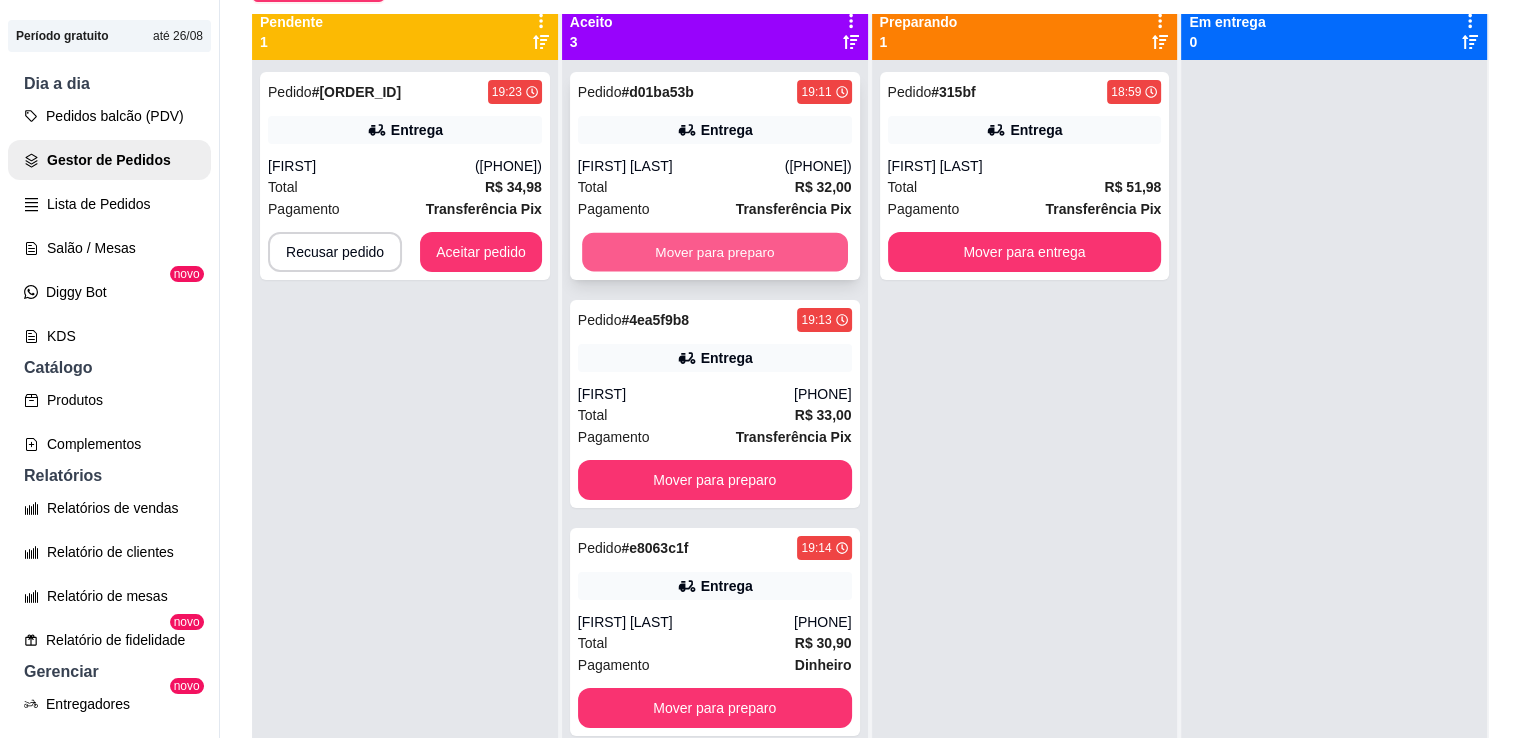 click on "Mover para preparo" at bounding box center (715, 252) 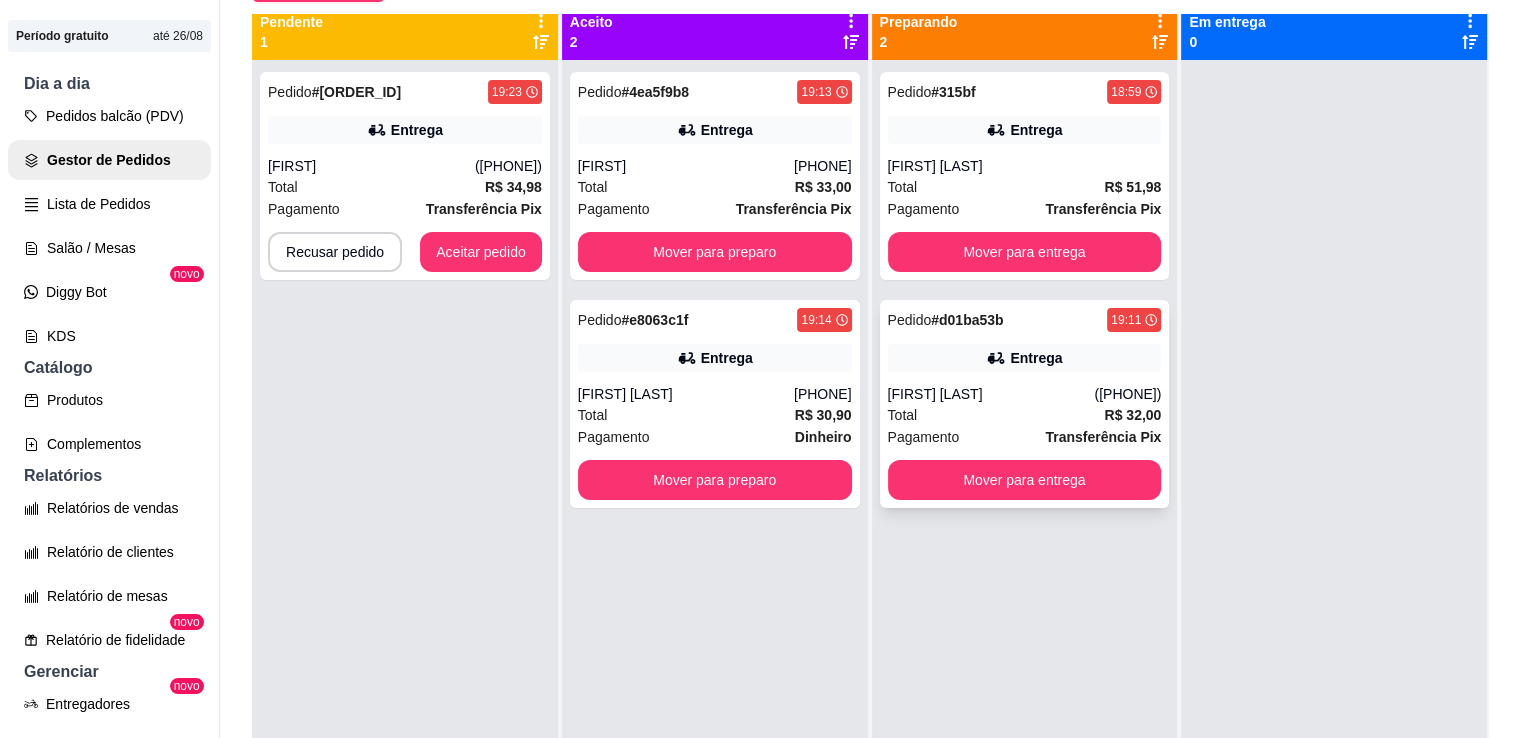 click on "Pedido # [ORDER_ID] [TIME] Entrega [NAME] ([AREA_CODE]) [PHONE] Total R$ 32,00 Pagamento Transferência Pix Mover para entrega" at bounding box center (1025, 404) 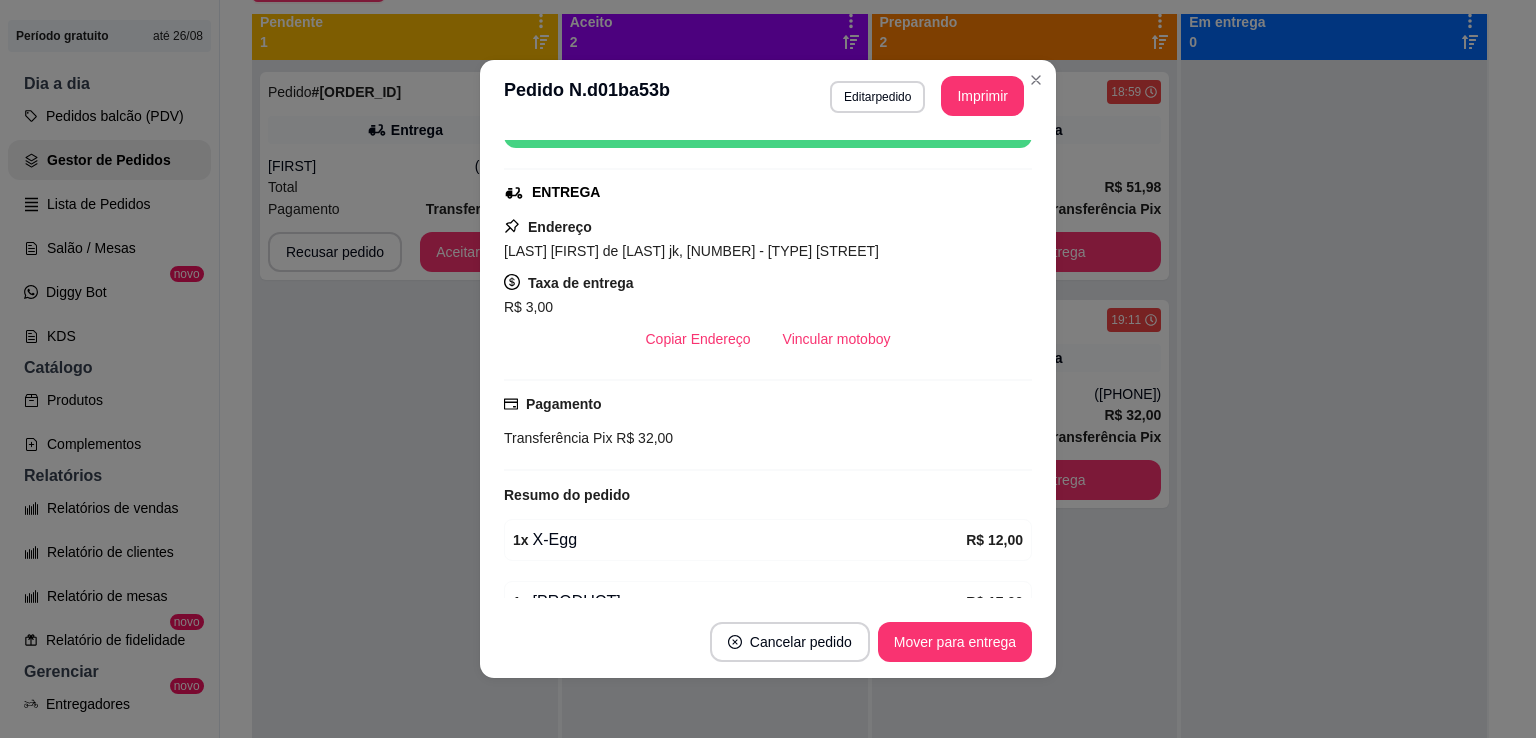 scroll, scrollTop: 306, scrollLeft: 0, axis: vertical 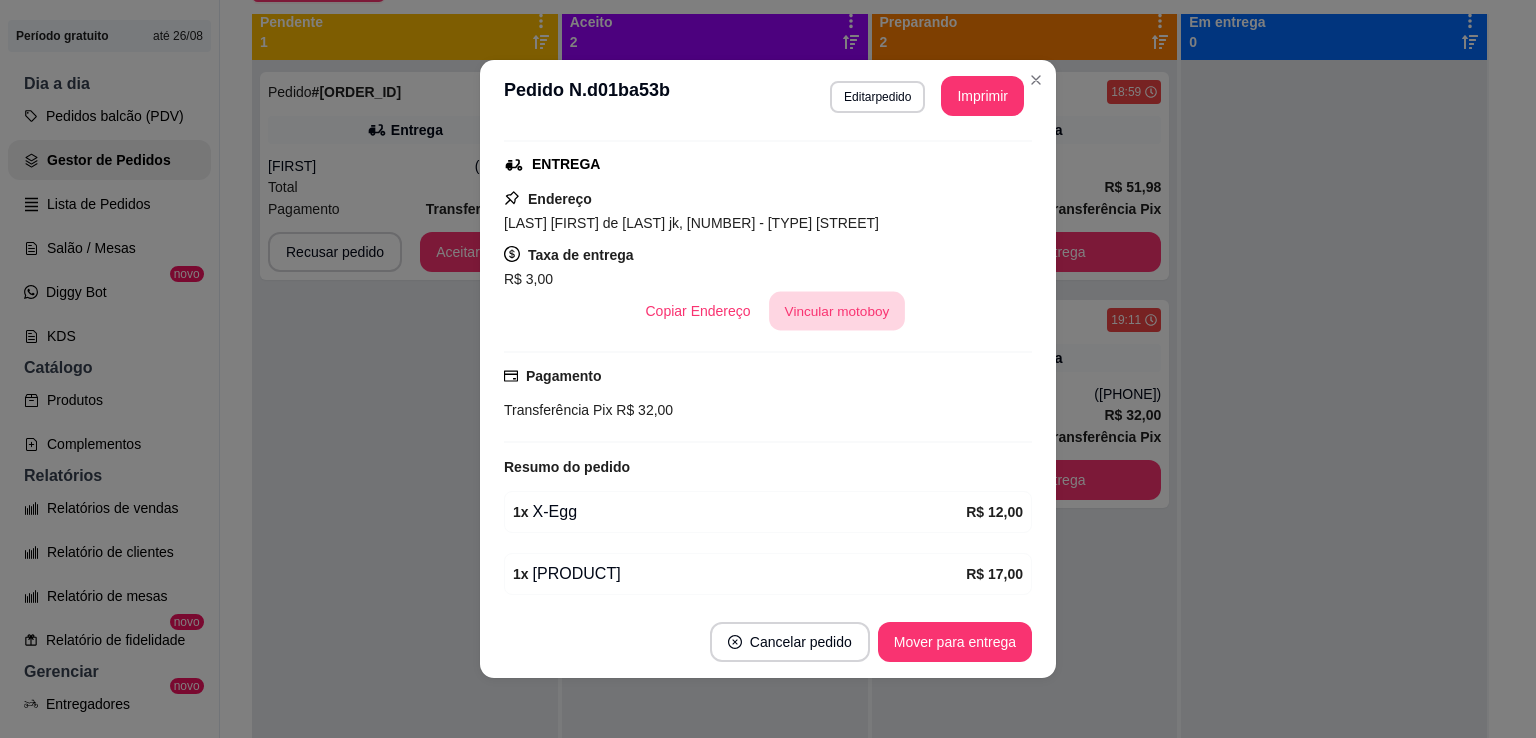 click on "Vincular motoboy" at bounding box center (837, 311) 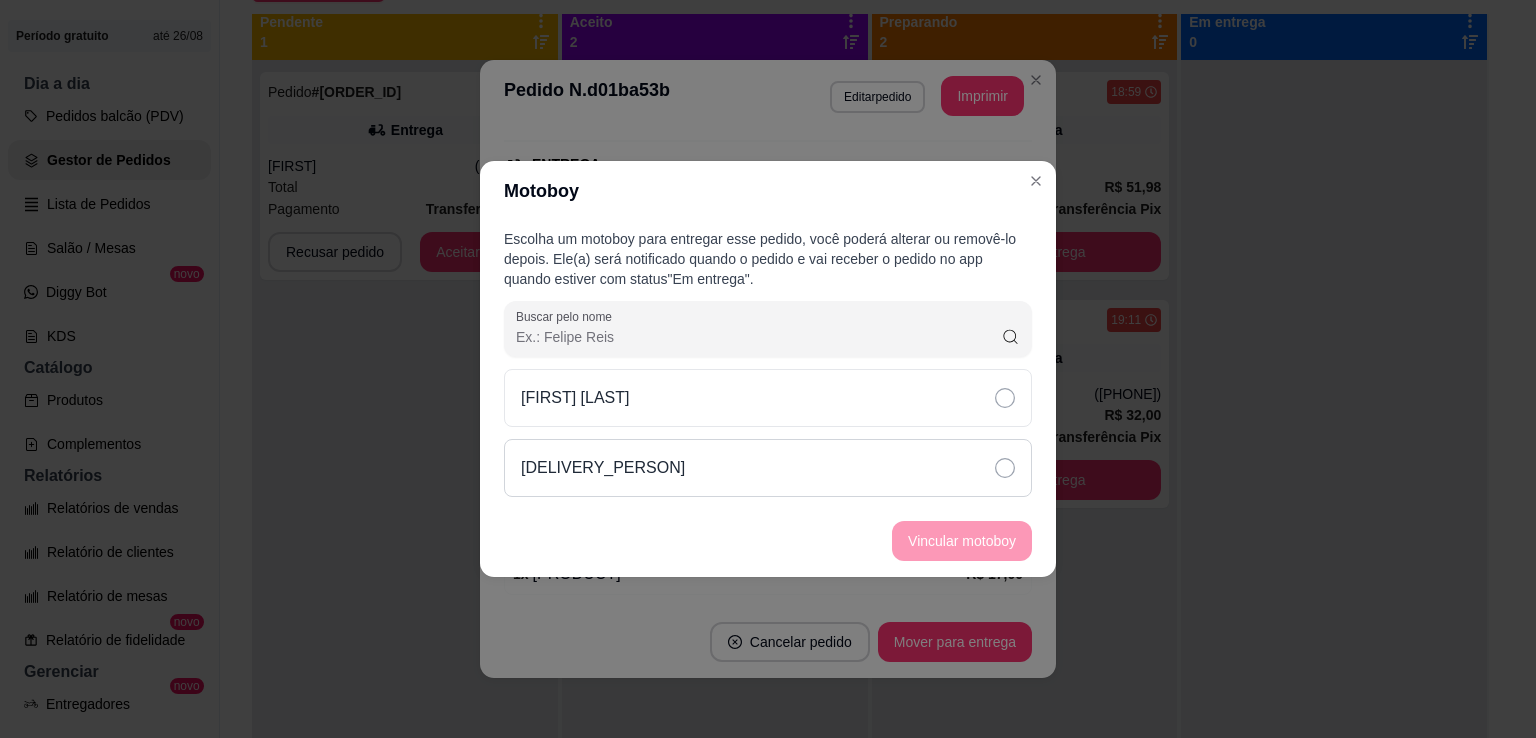 click on "[DELIVERY_PERSON]" at bounding box center [768, 468] 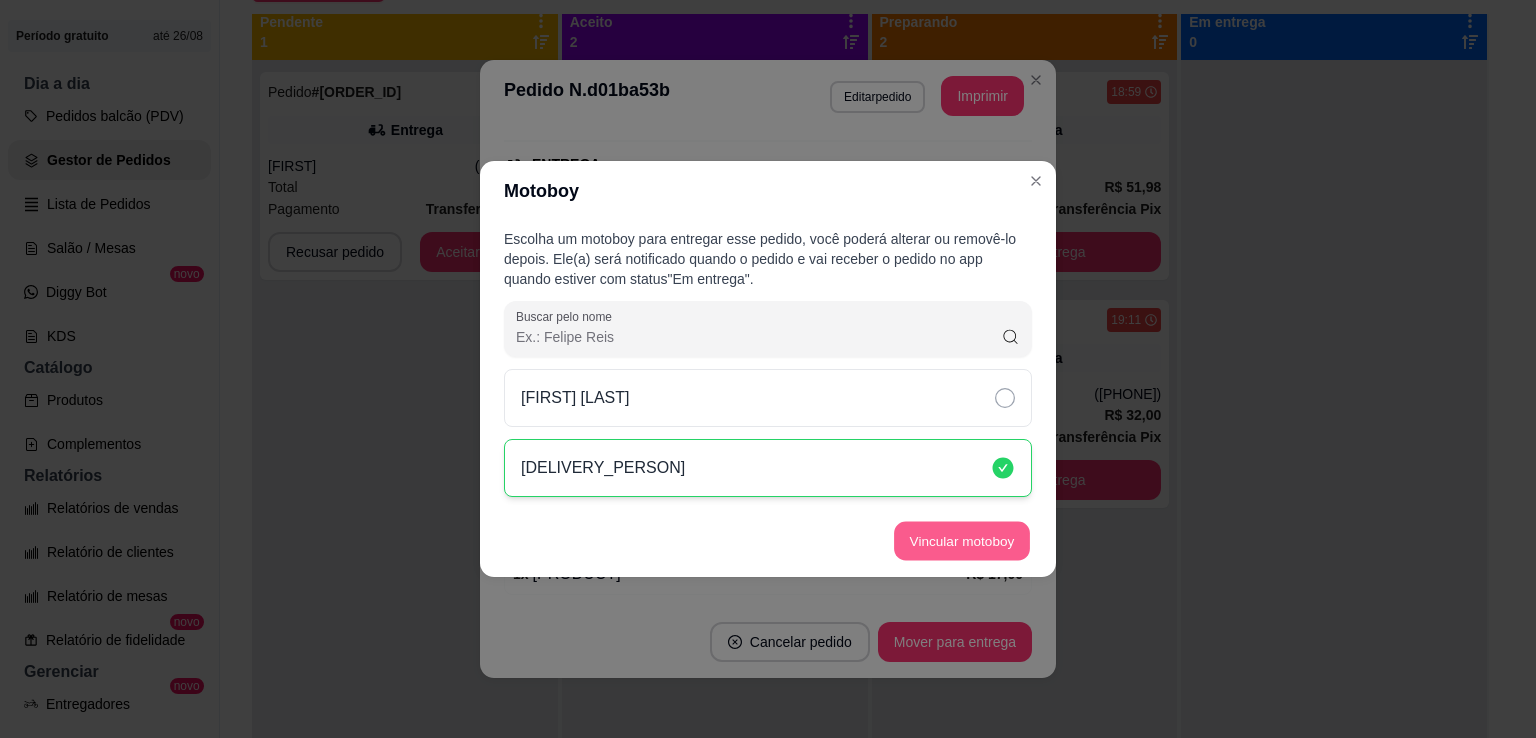 click on "Vincular motoboy" at bounding box center [962, 541] 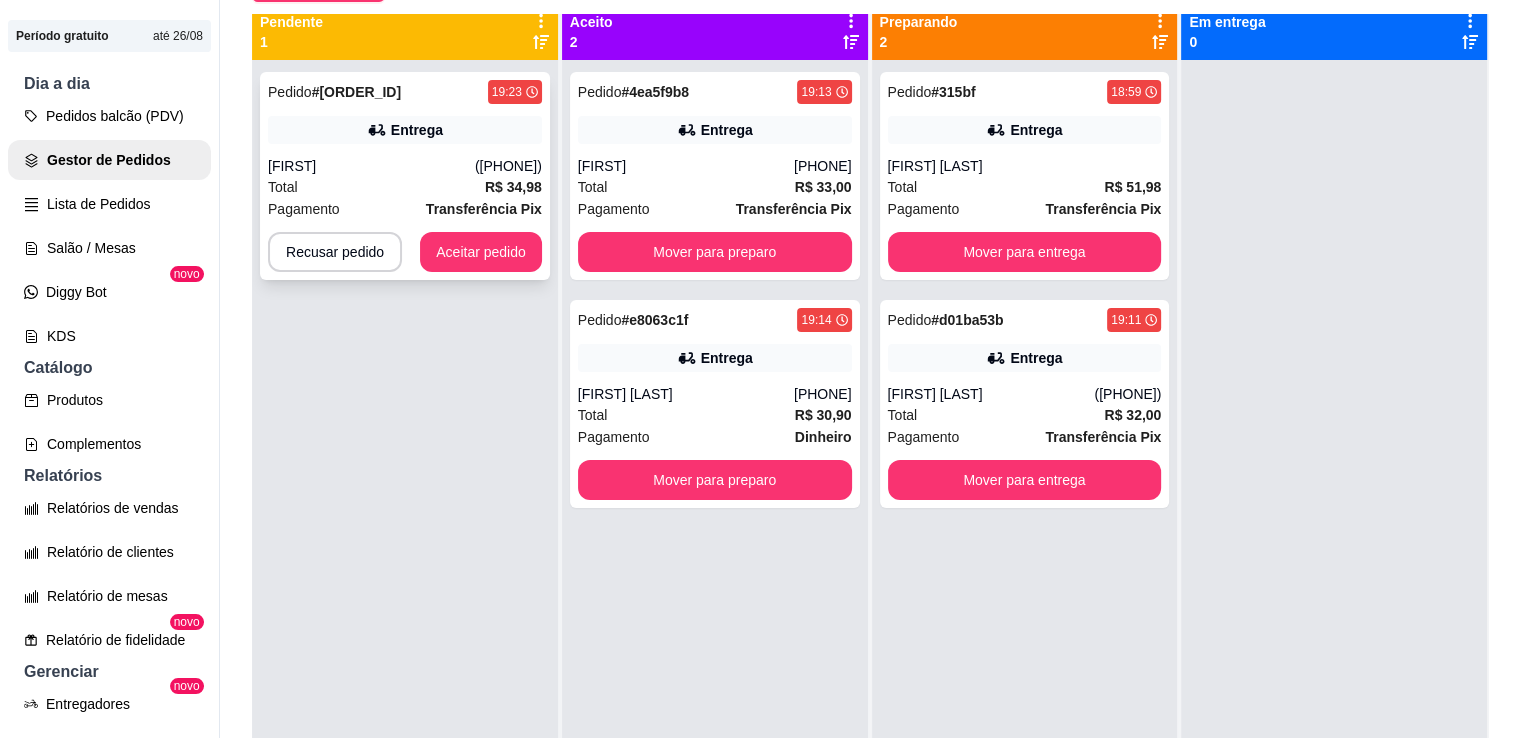click on "Total R$ 34,98" at bounding box center [405, 187] 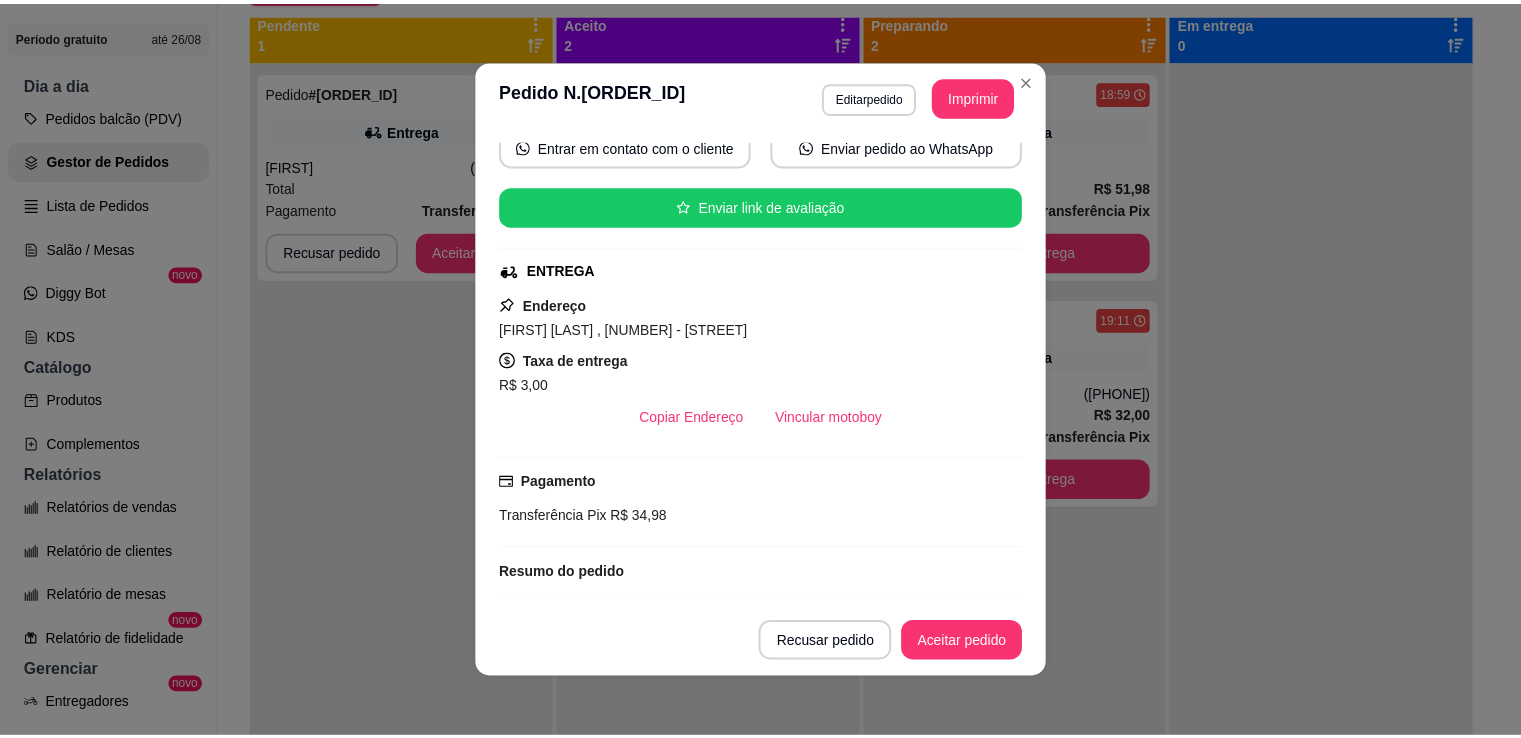 scroll, scrollTop: 238, scrollLeft: 0, axis: vertical 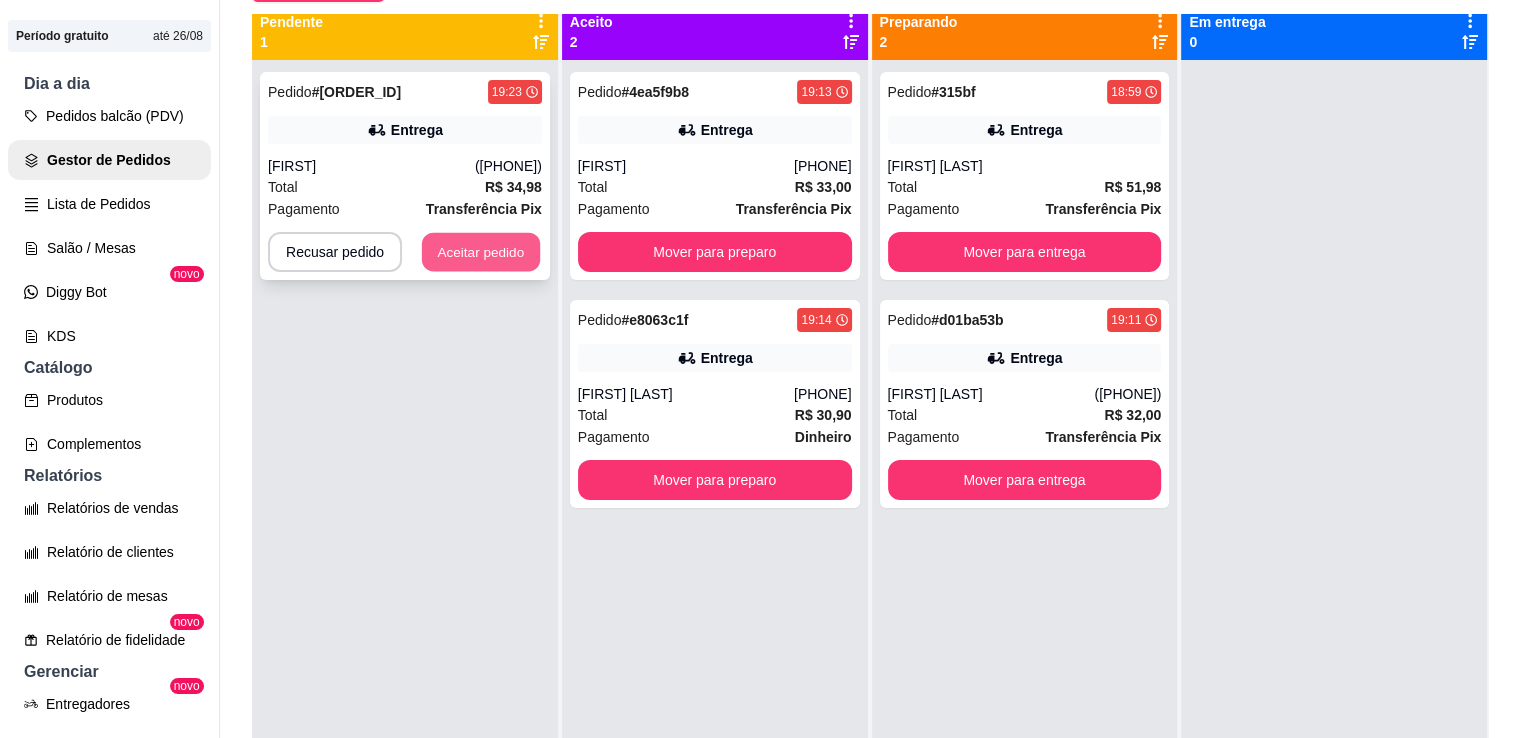 click on "Aceitar pedido" at bounding box center [481, 252] 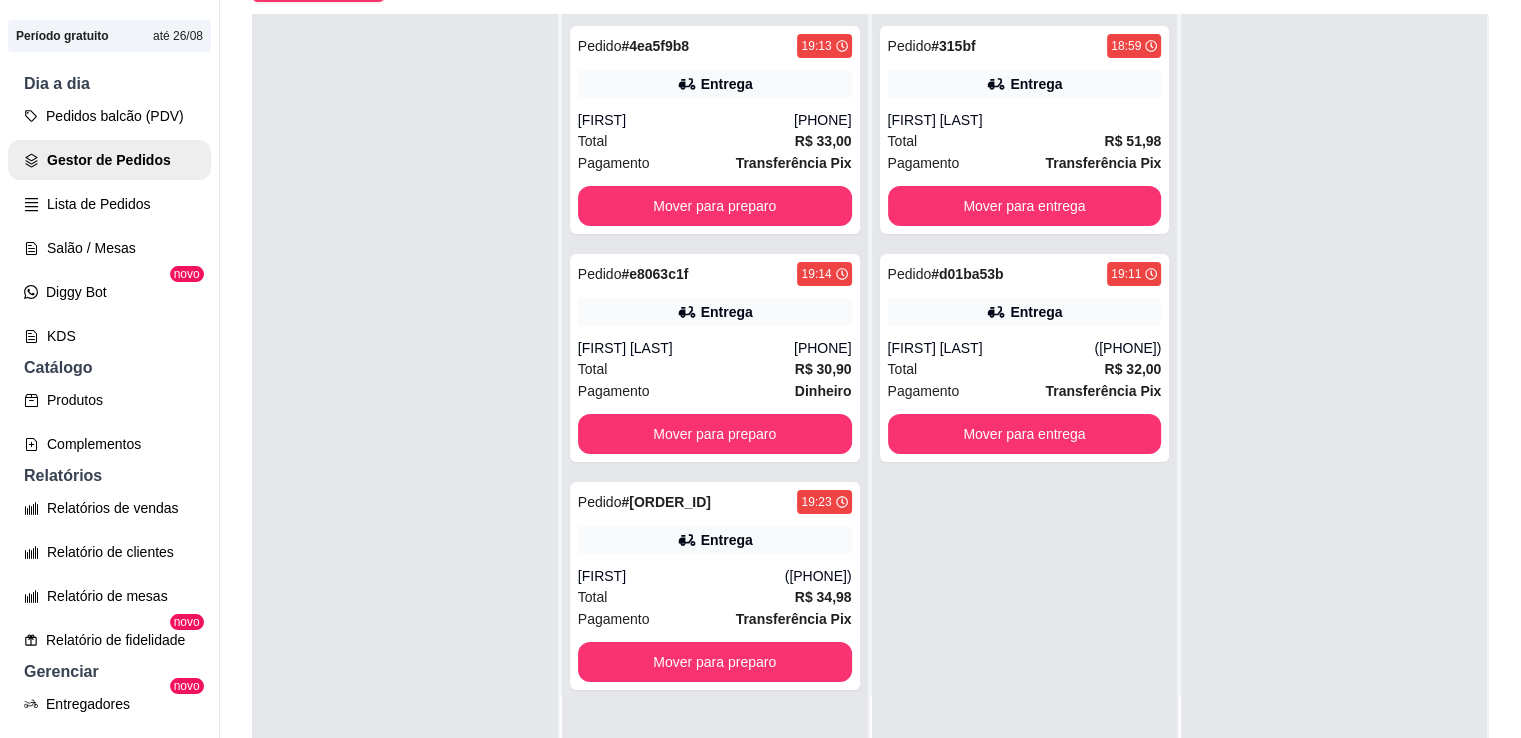 scroll, scrollTop: 0, scrollLeft: 0, axis: both 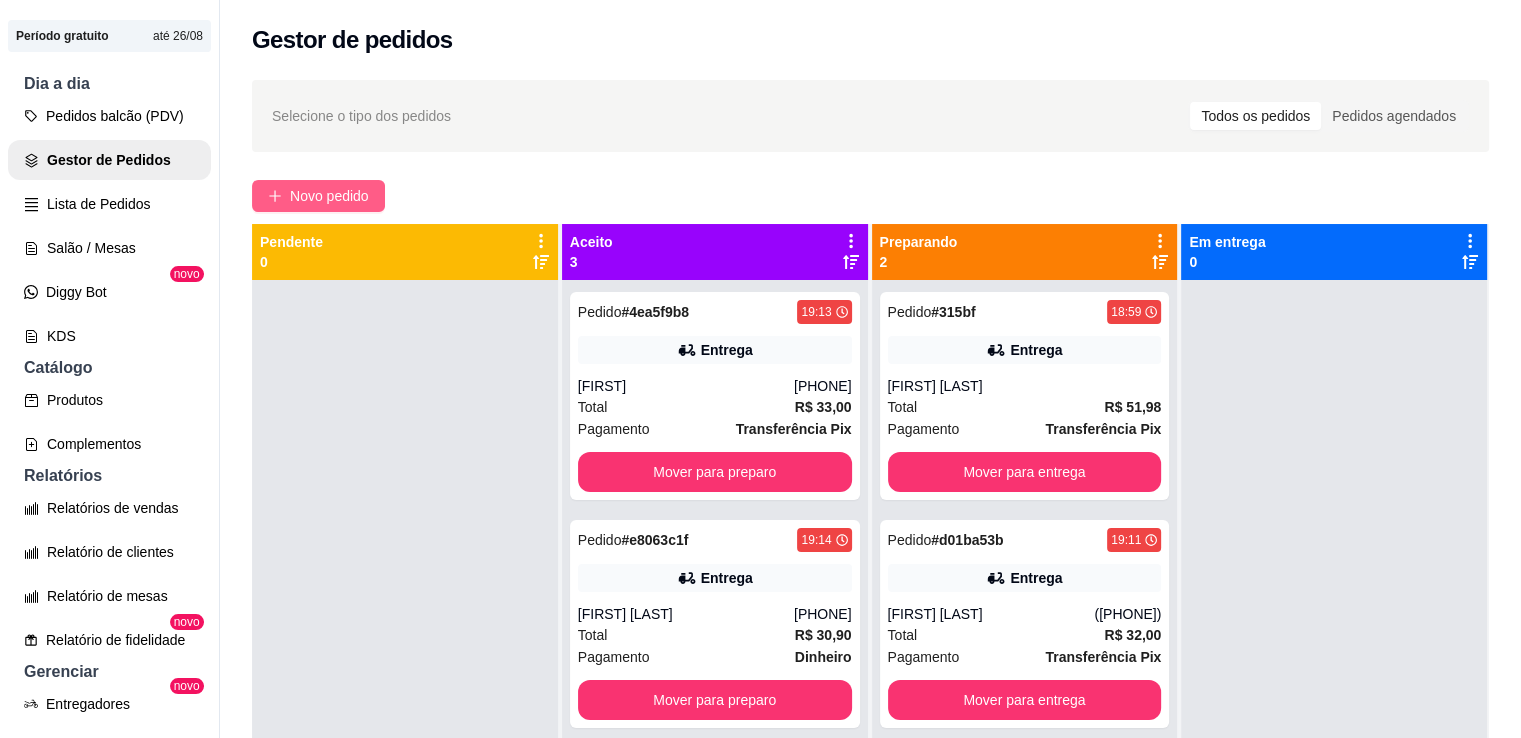 click on "Novo pedido" at bounding box center (329, 196) 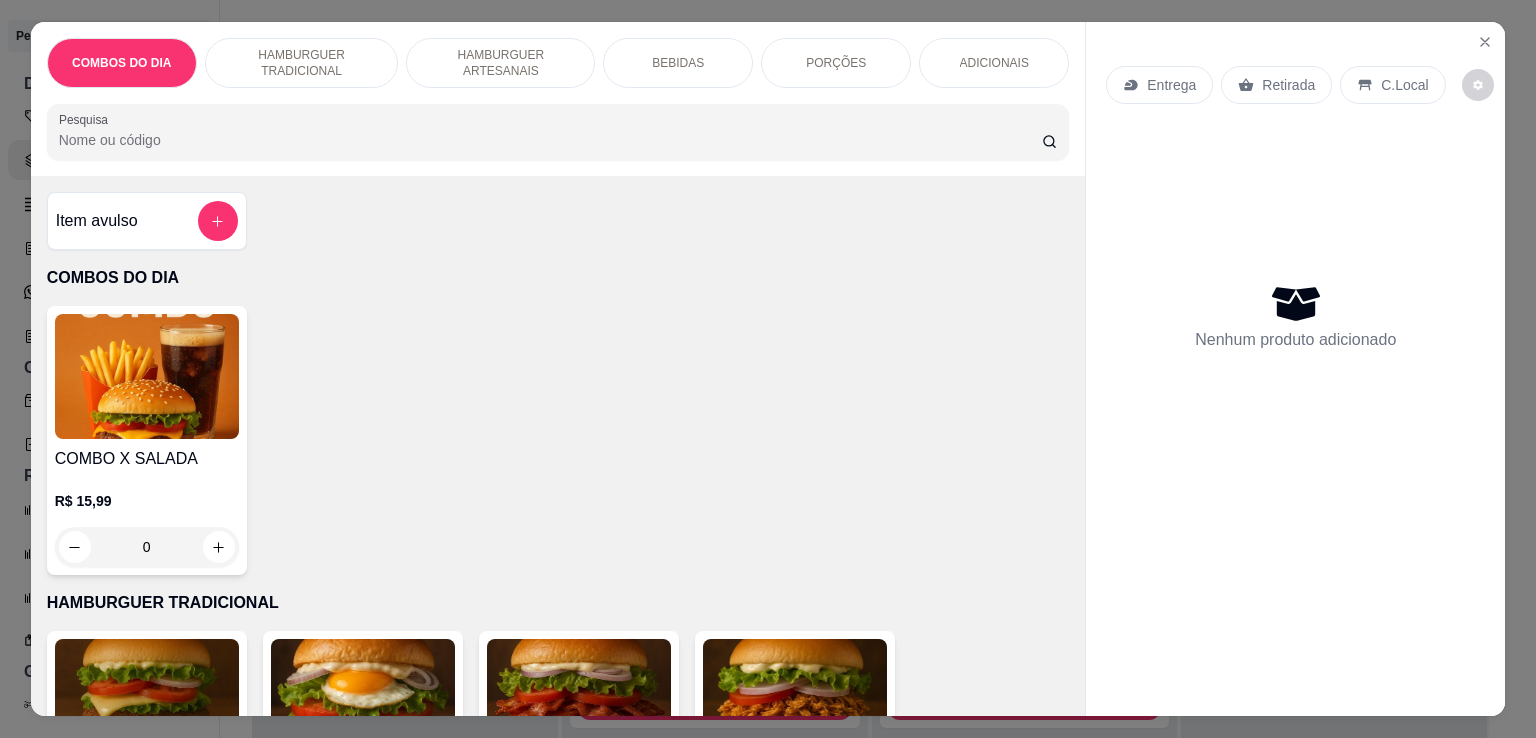 click on "0" at bounding box center (147, 547) 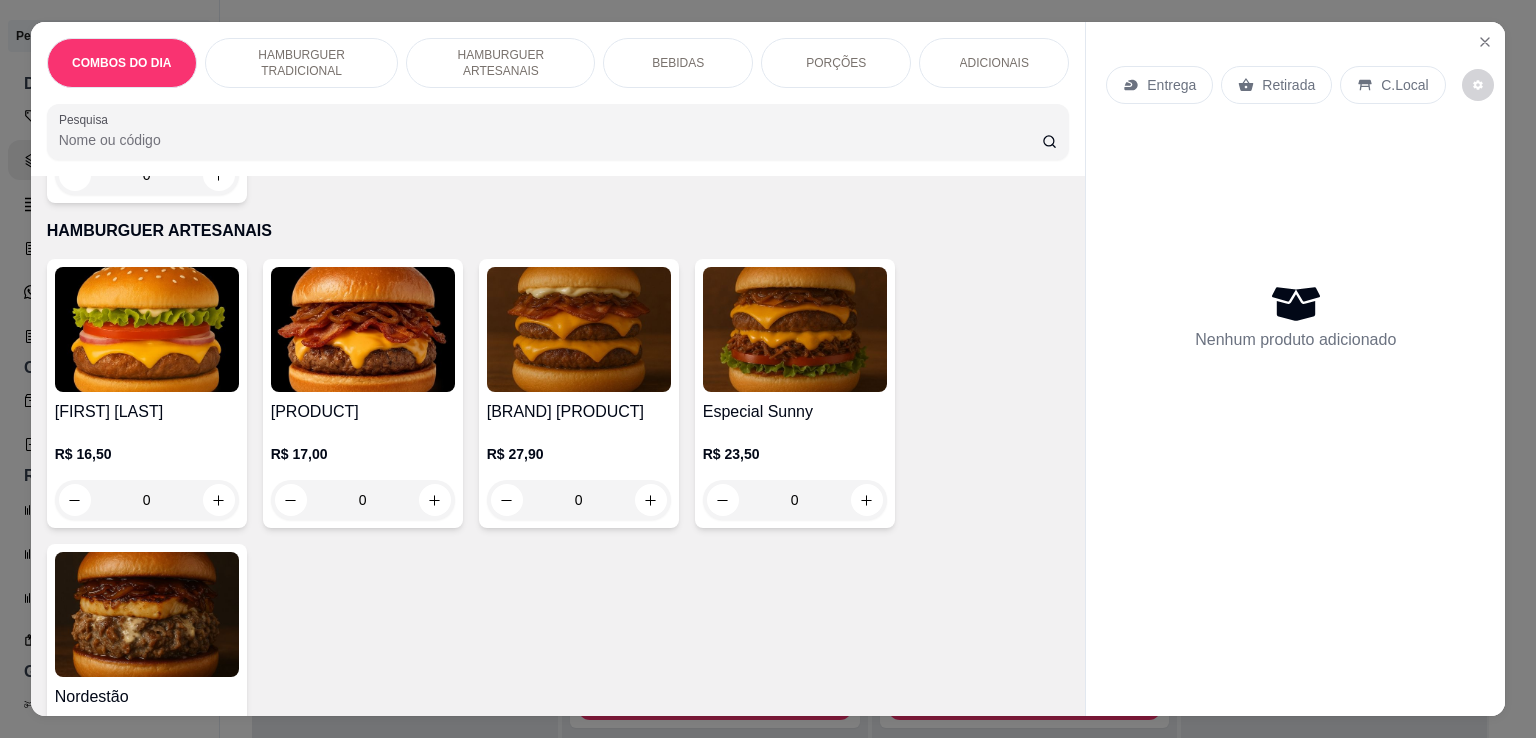 scroll, scrollTop: 995, scrollLeft: 0, axis: vertical 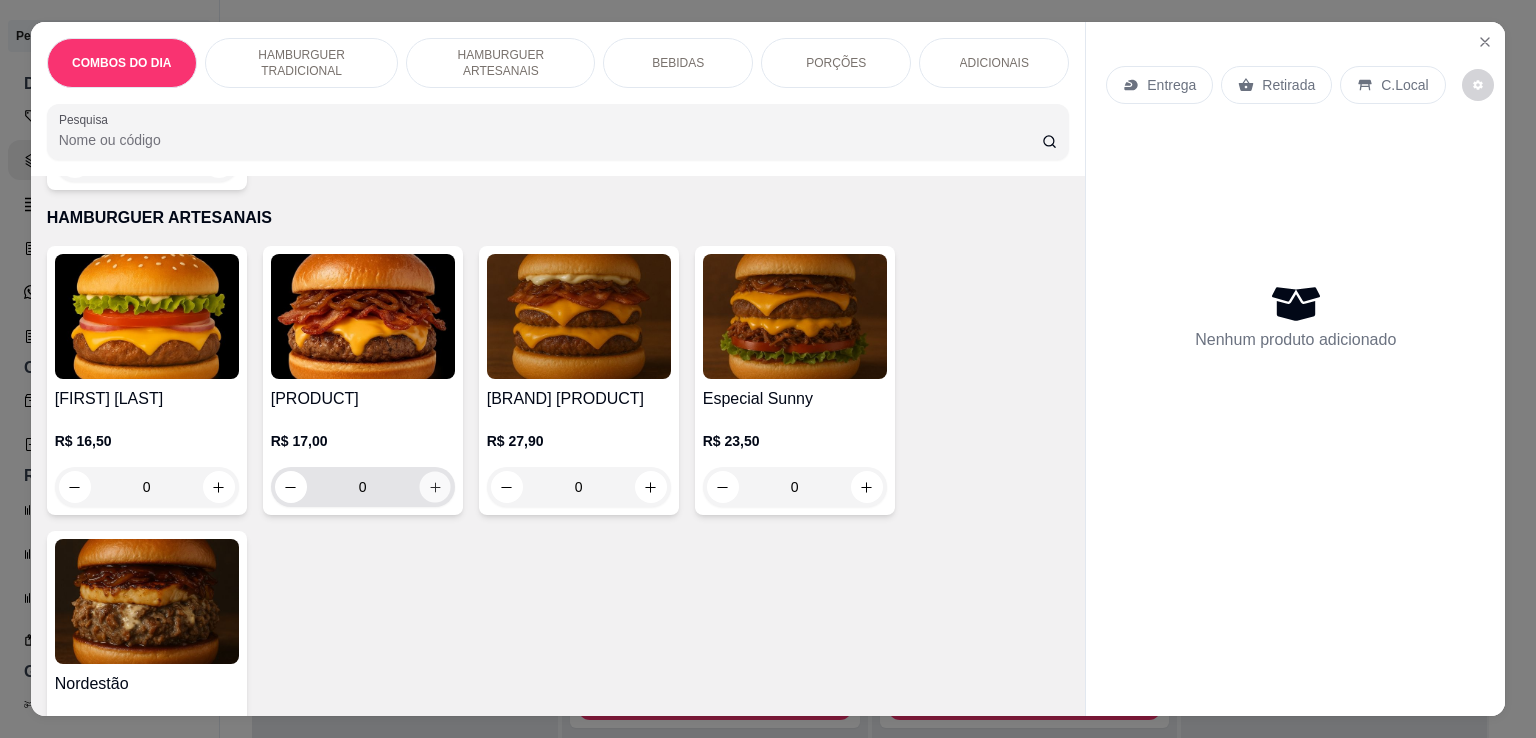 click 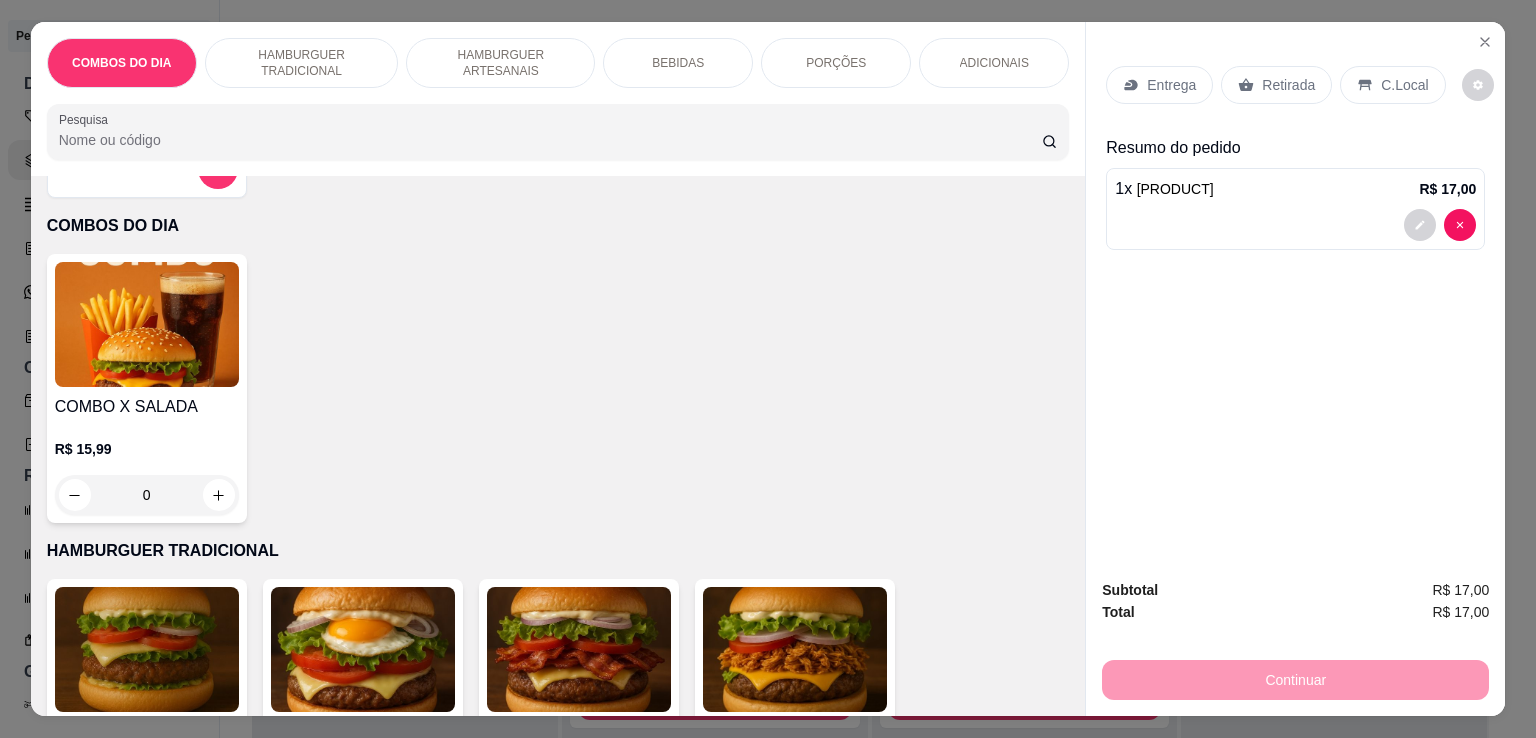 scroll, scrollTop: 0, scrollLeft: 0, axis: both 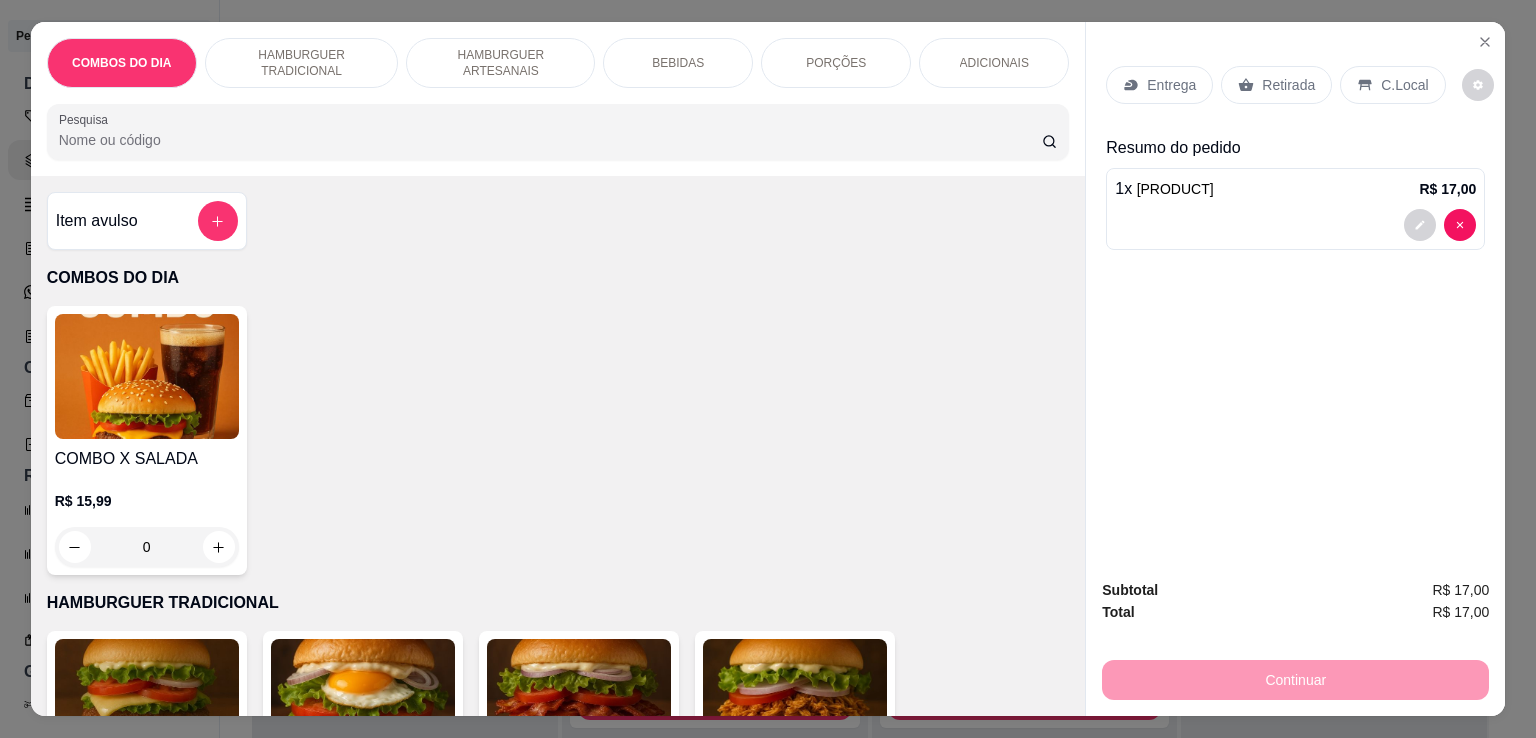 click on "0" at bounding box center (147, 547) 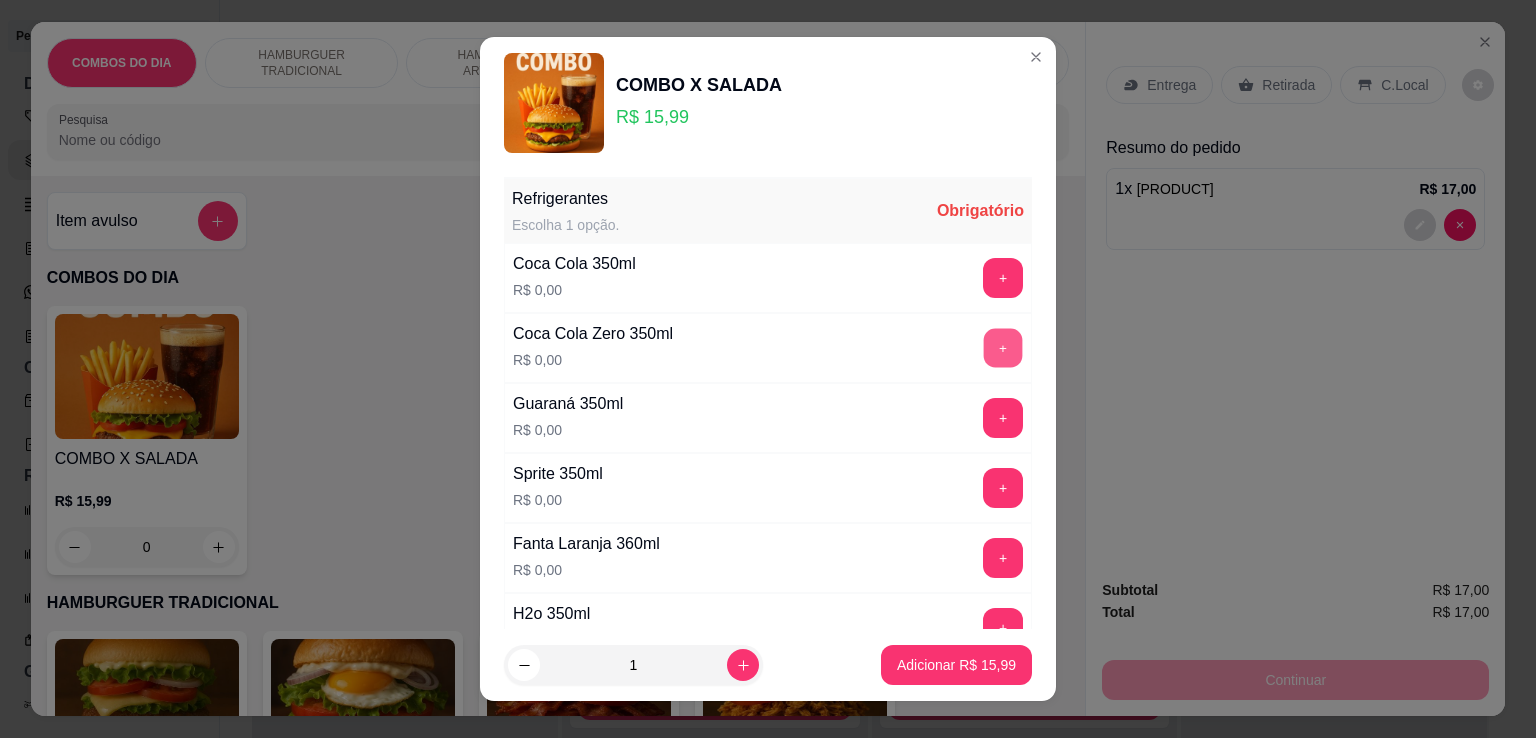 click on "+" at bounding box center (1003, 348) 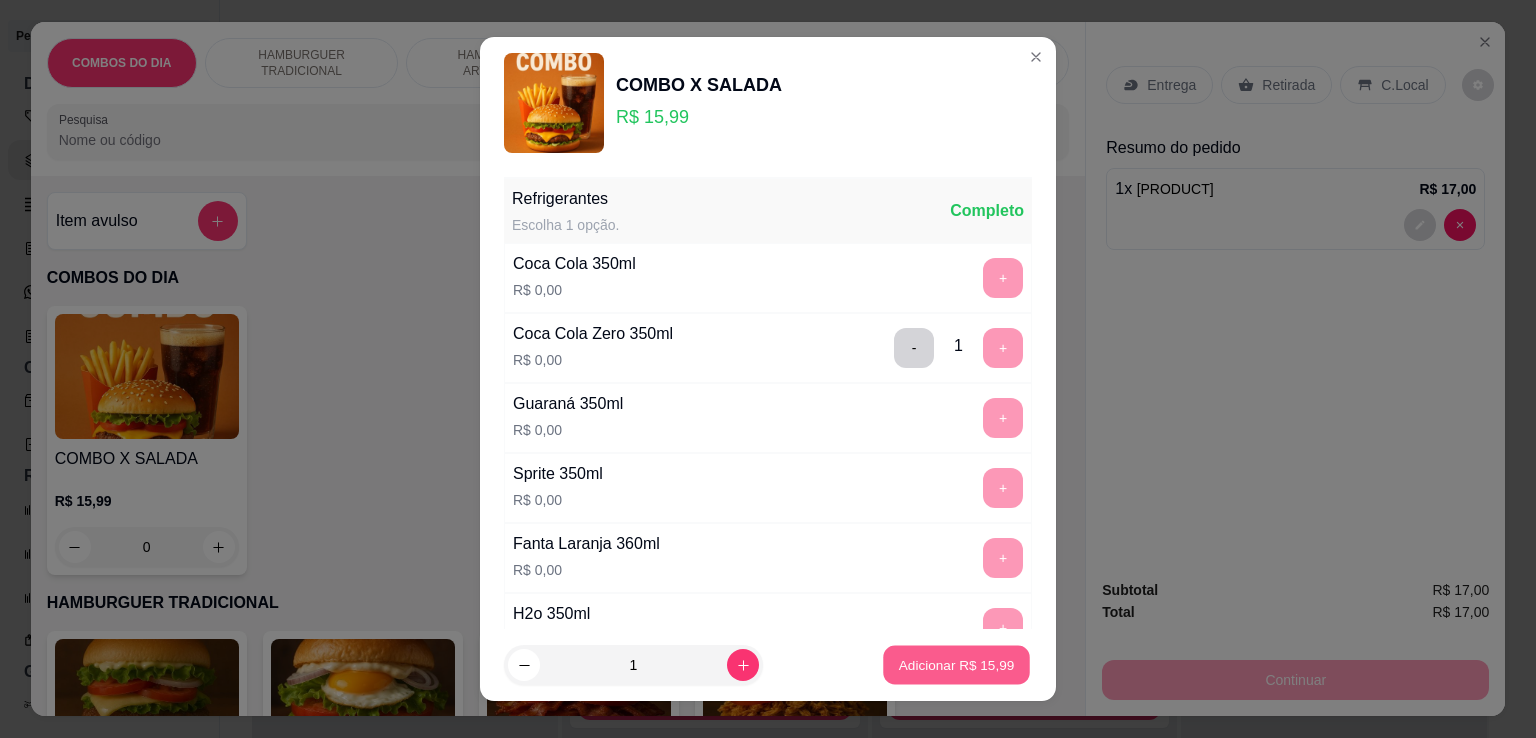 click on "Adicionar   R$ 15,99" at bounding box center (957, 664) 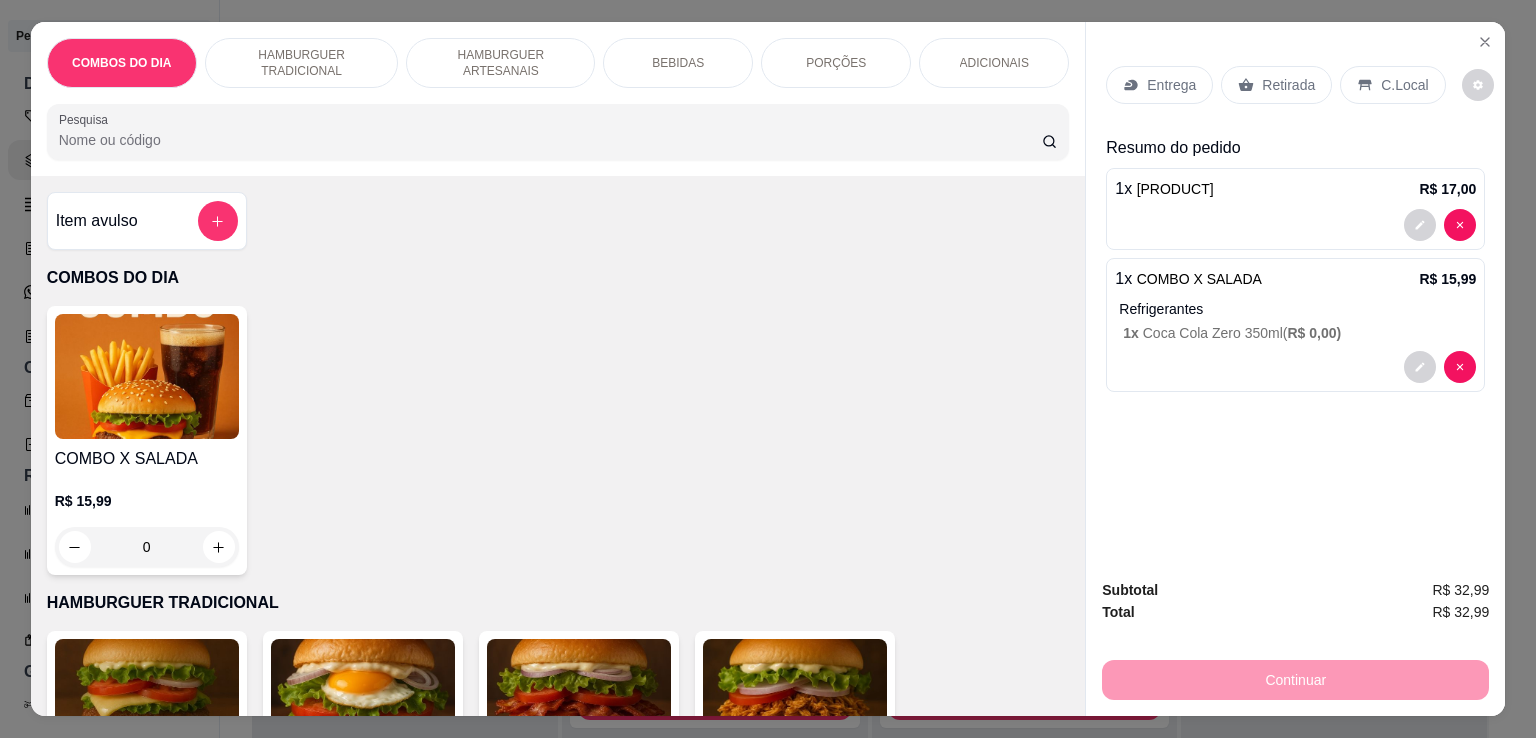 scroll, scrollTop: 49, scrollLeft: 0, axis: vertical 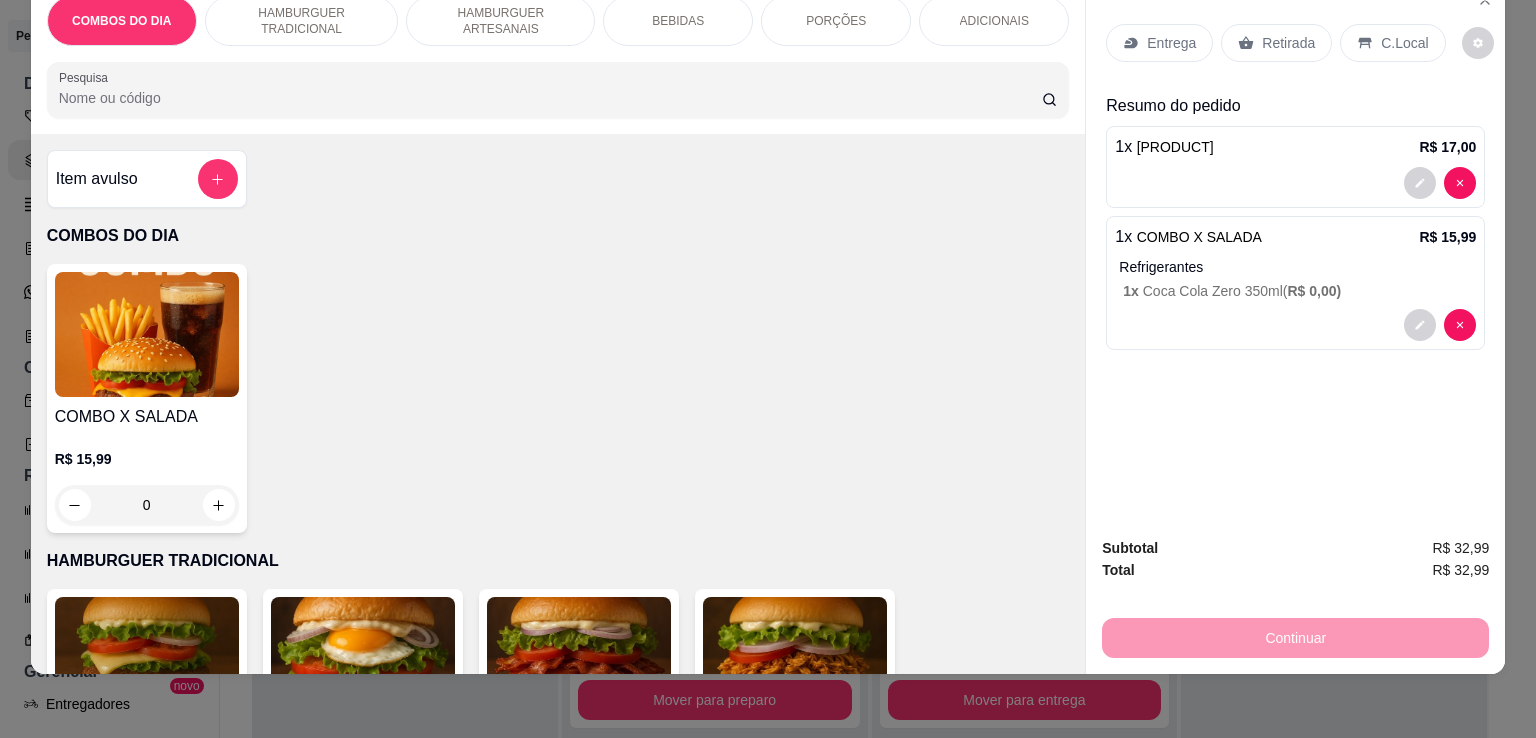 click on "Entrega" at bounding box center (1171, 43) 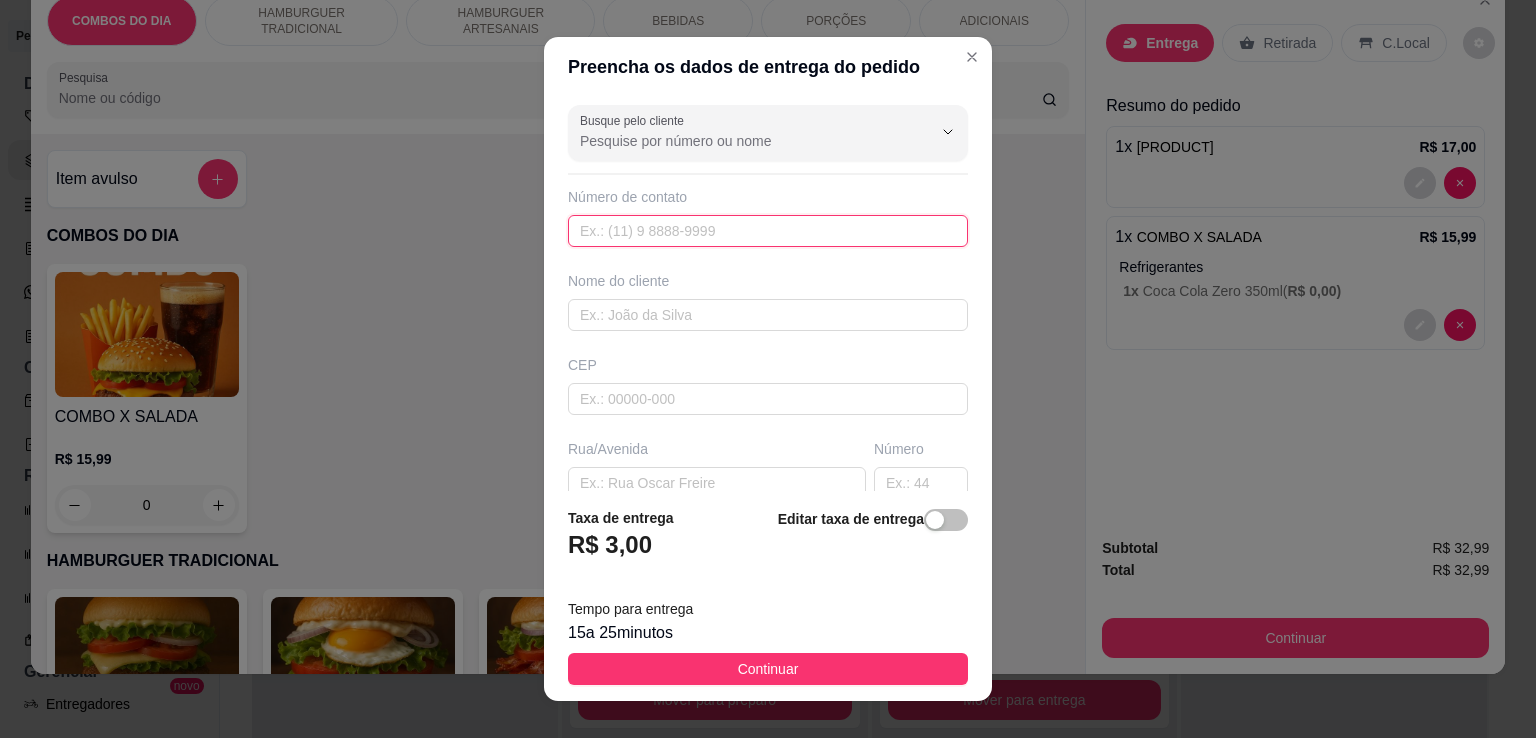 click at bounding box center (768, 231) 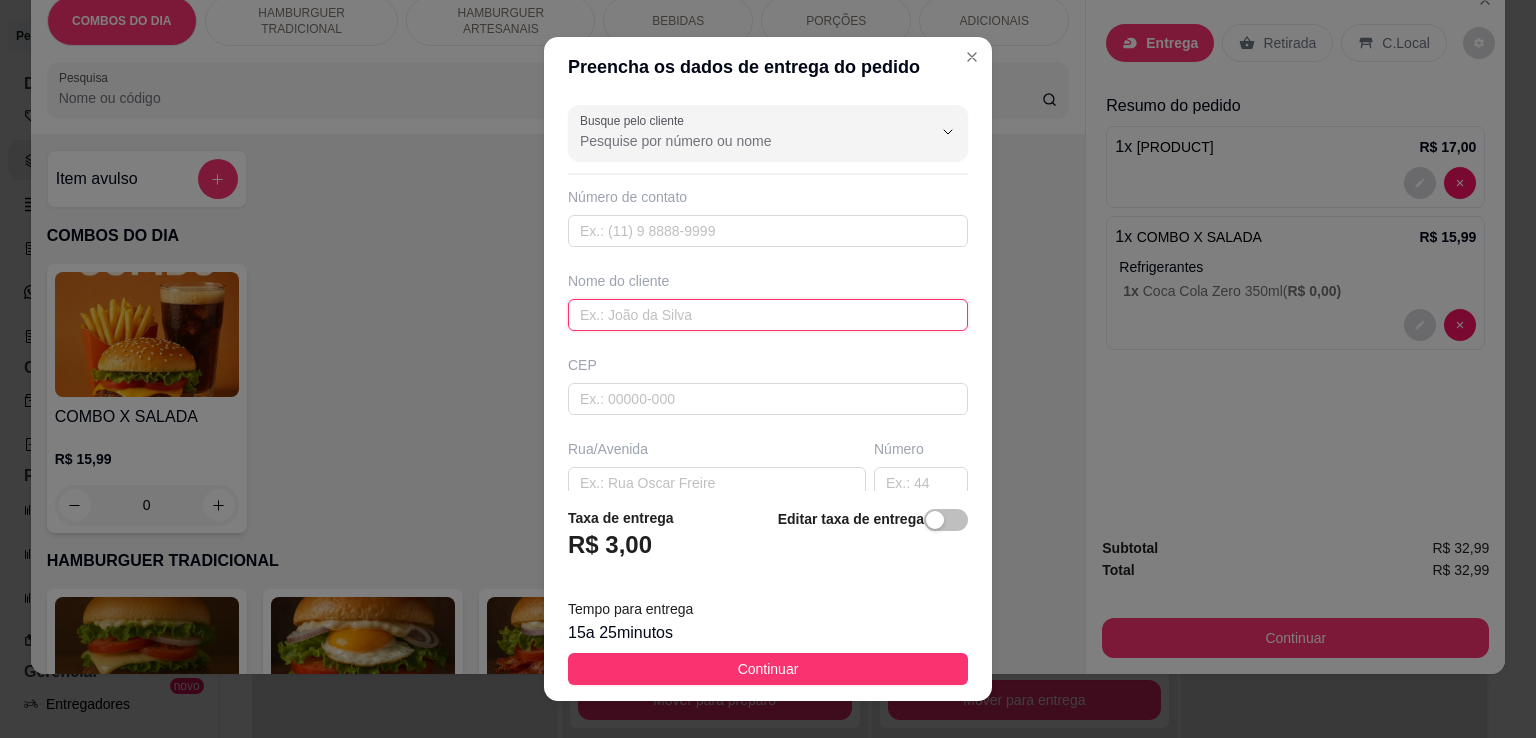 click at bounding box center (768, 315) 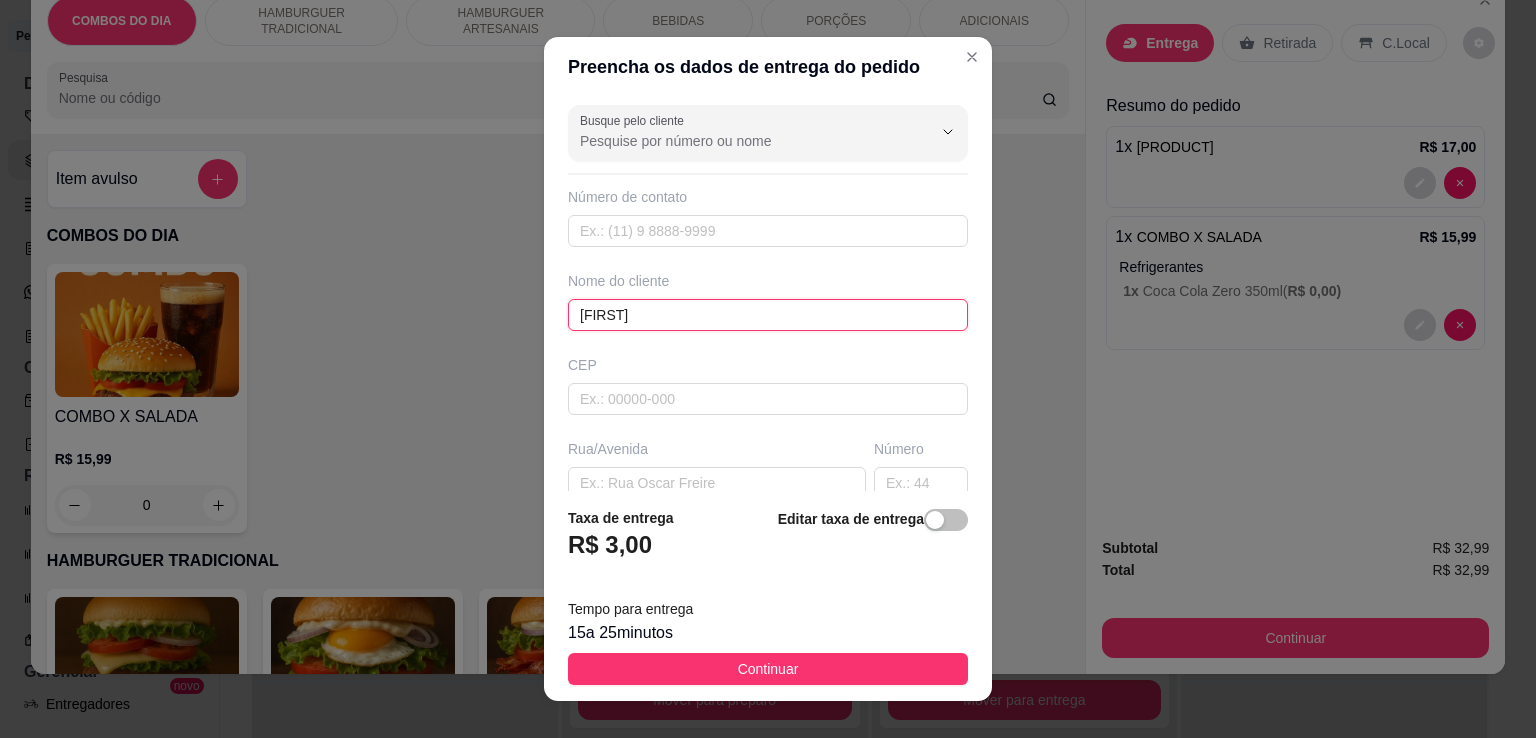 type on "[FIRST]" 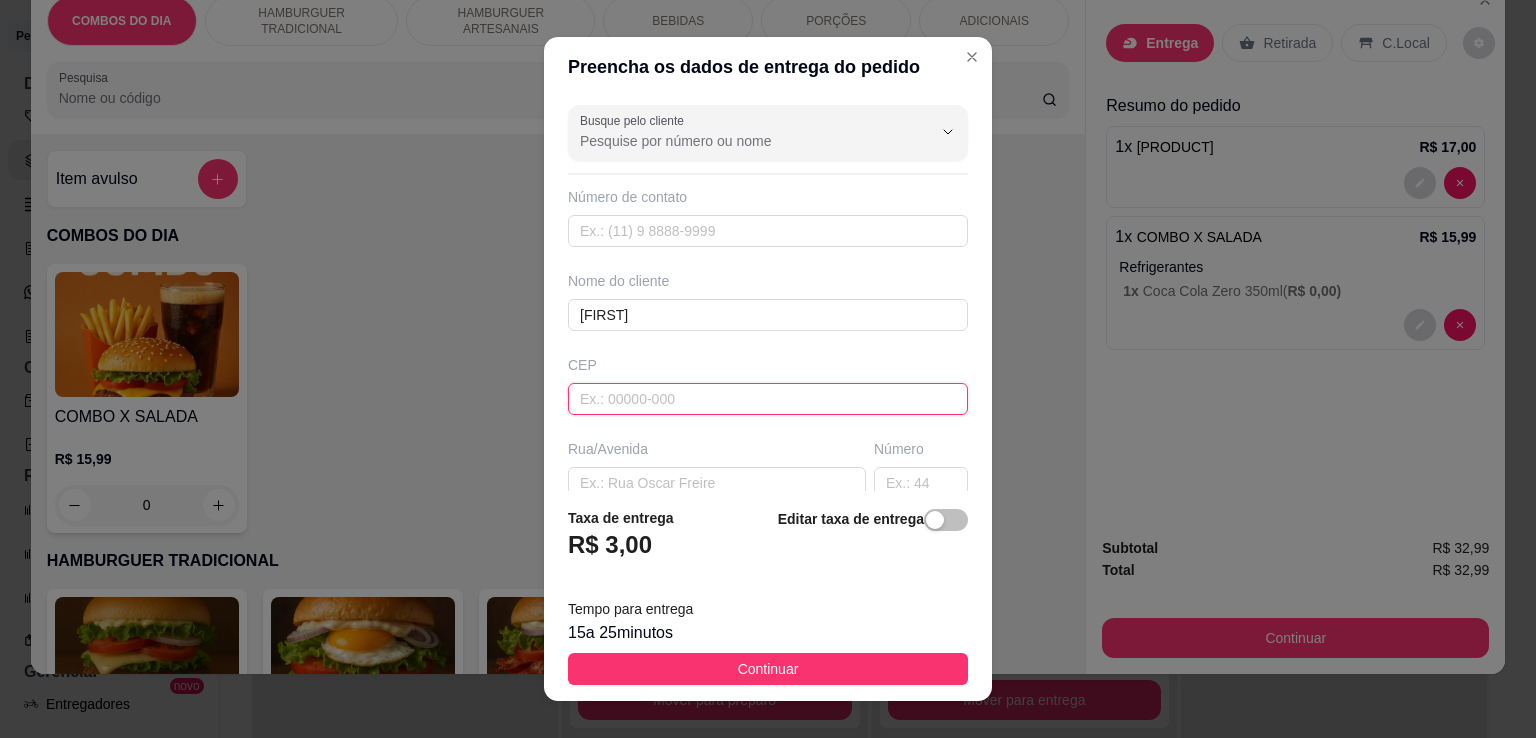 click at bounding box center (768, 399) 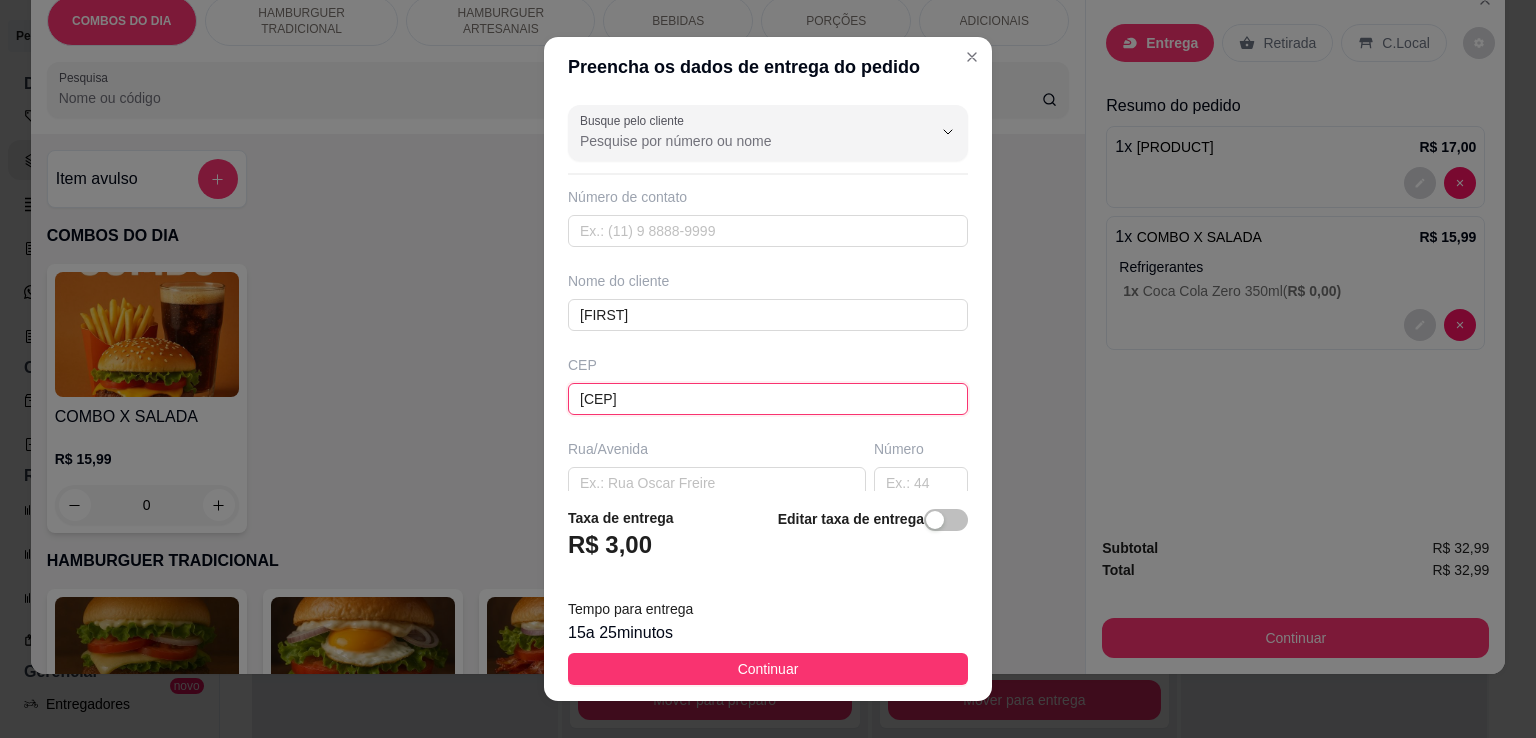 type on "[POSTAL_CODE]" 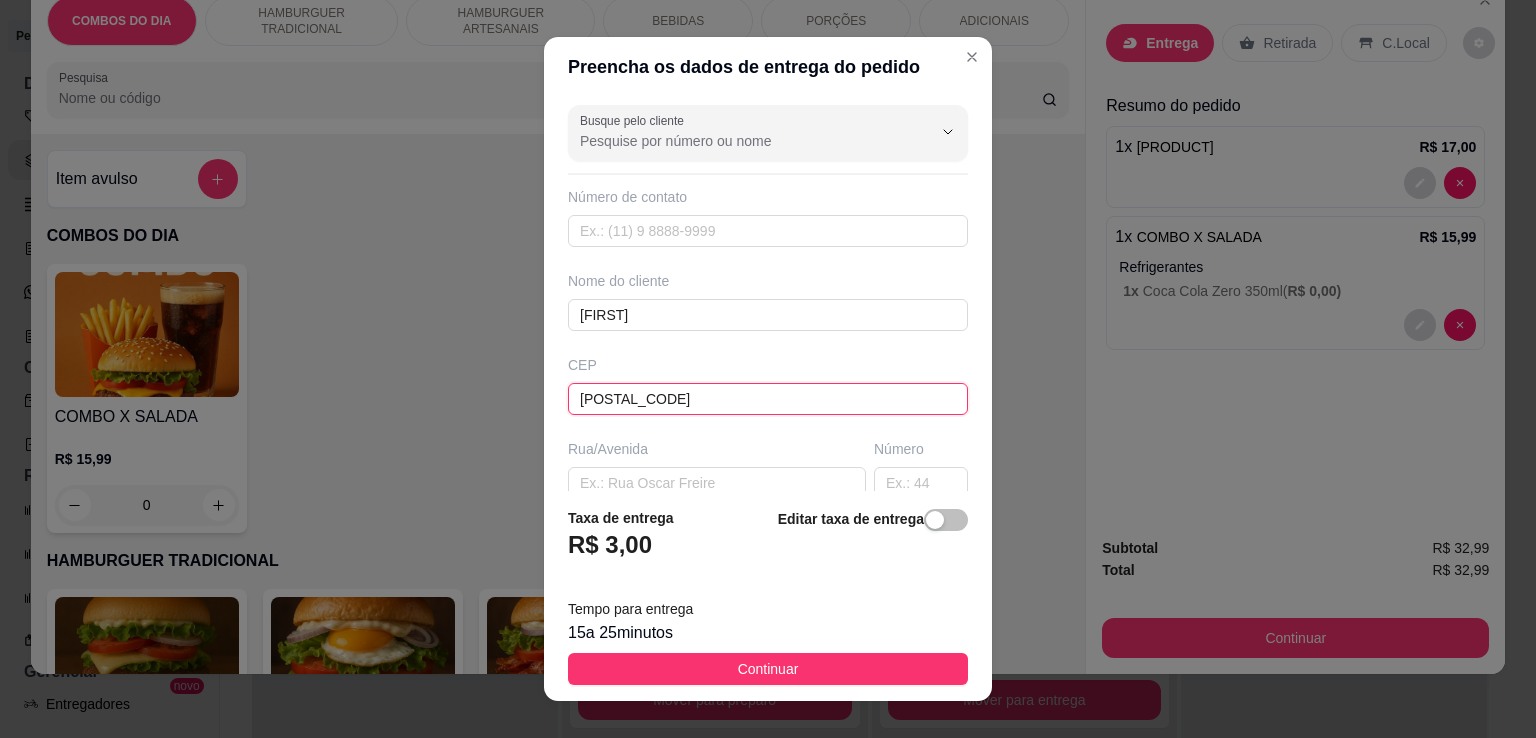 type on "[CITY]" 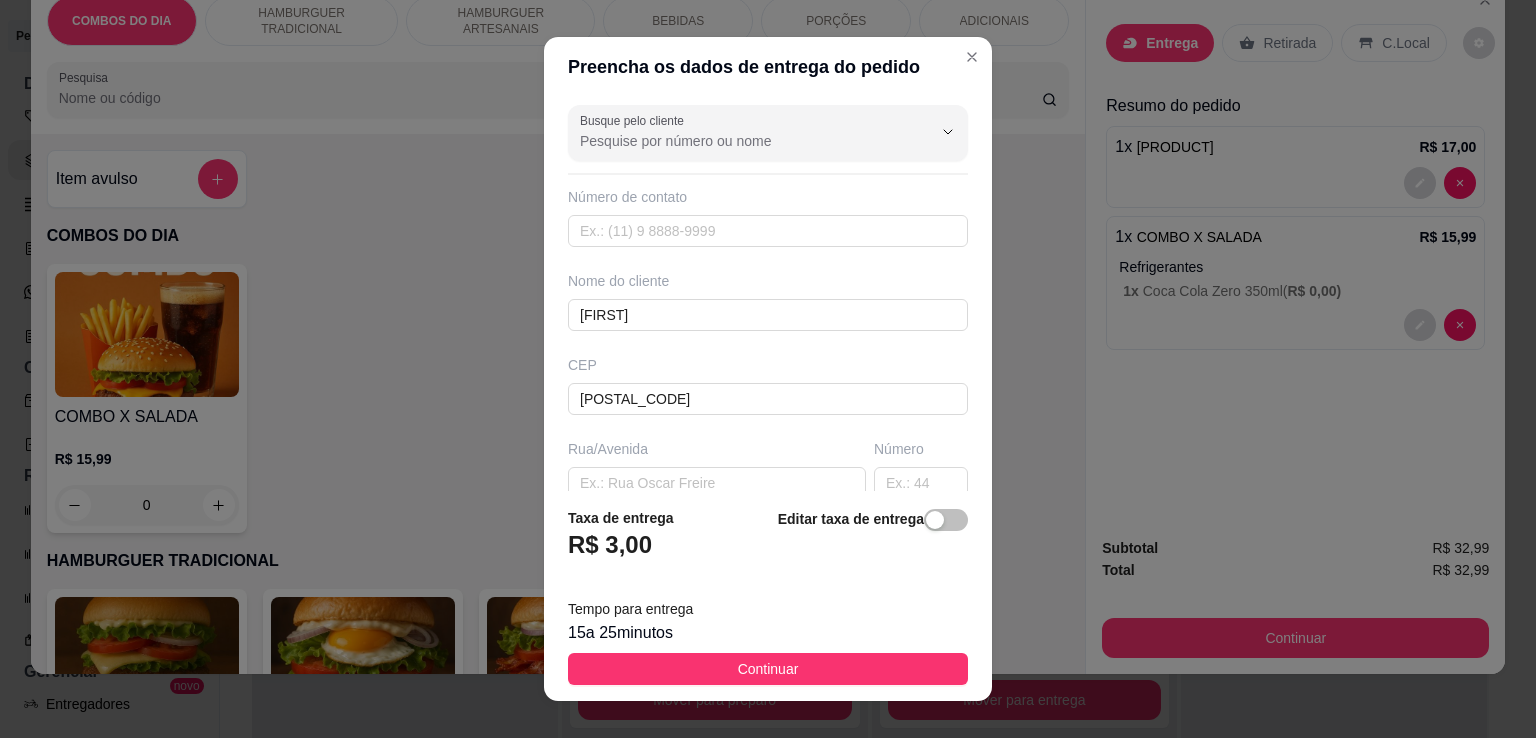 drag, startPoint x: 607, startPoint y: 501, endPoint x: 602, endPoint y: 488, distance: 13.928389 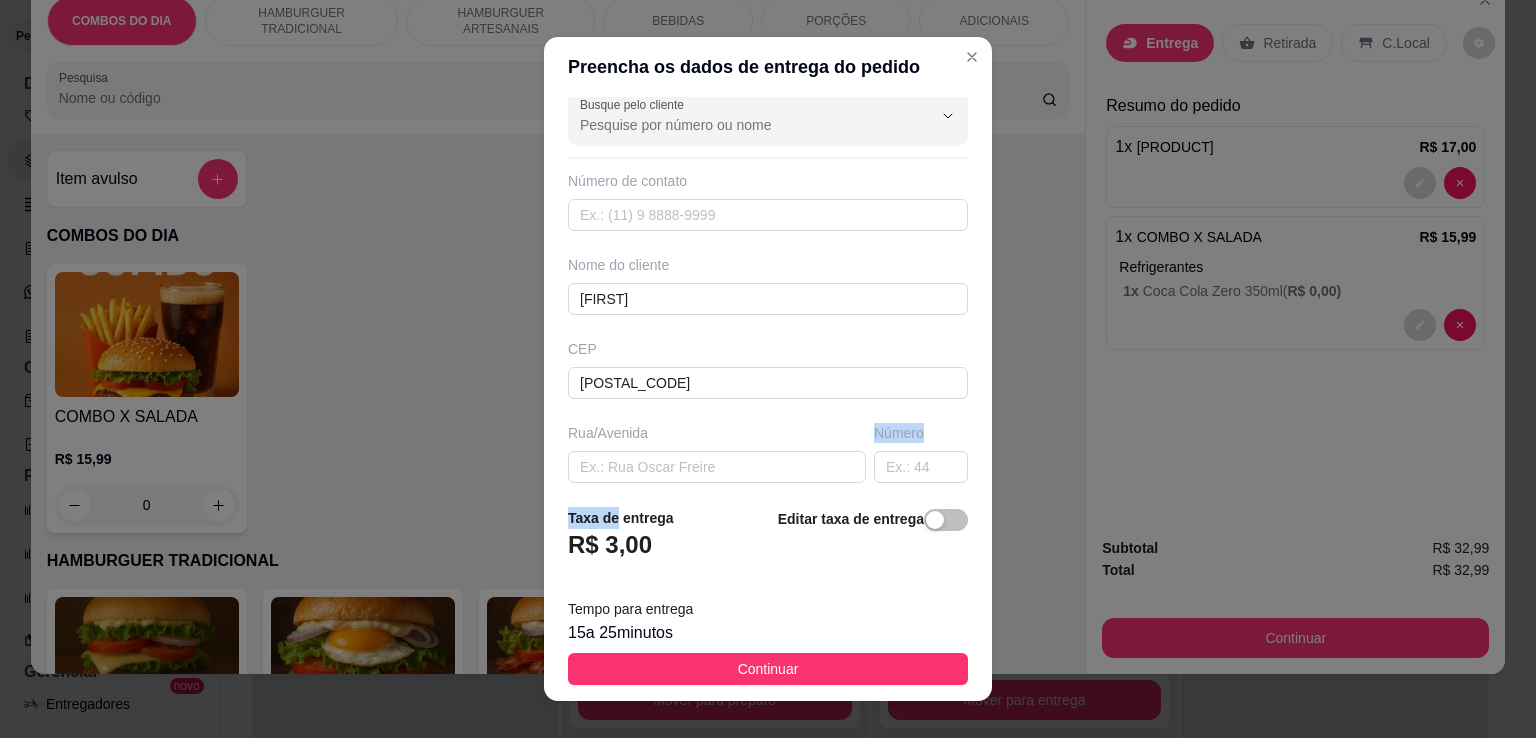 click on "Busque pelo cliente Número de contato Nome do cliente [NAME] CEP [POSTAL_CODE] [STREET]/[AVENUE] [NUMBER] [BAIRRO] [CITY] Complemento" at bounding box center [768, 294] 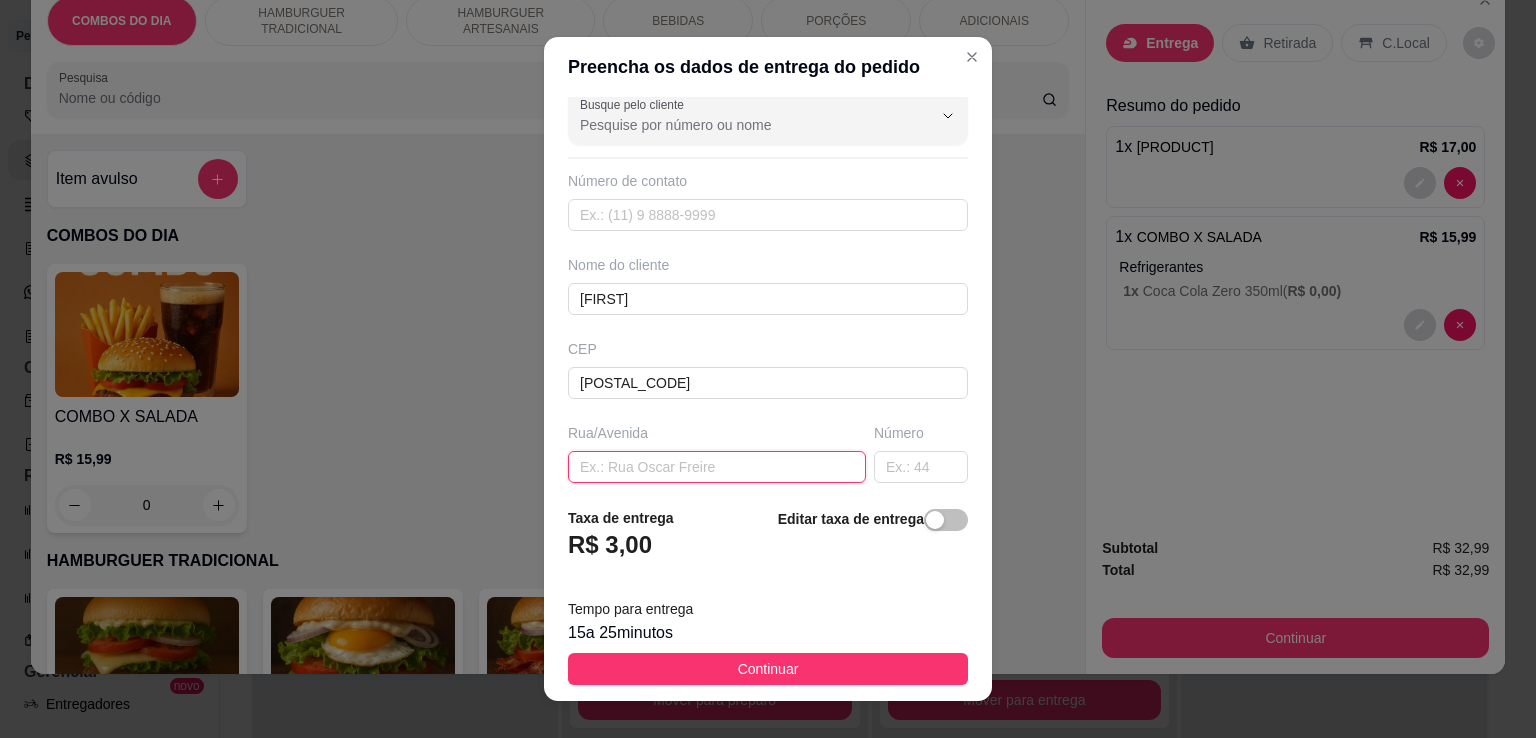 click at bounding box center (717, 467) 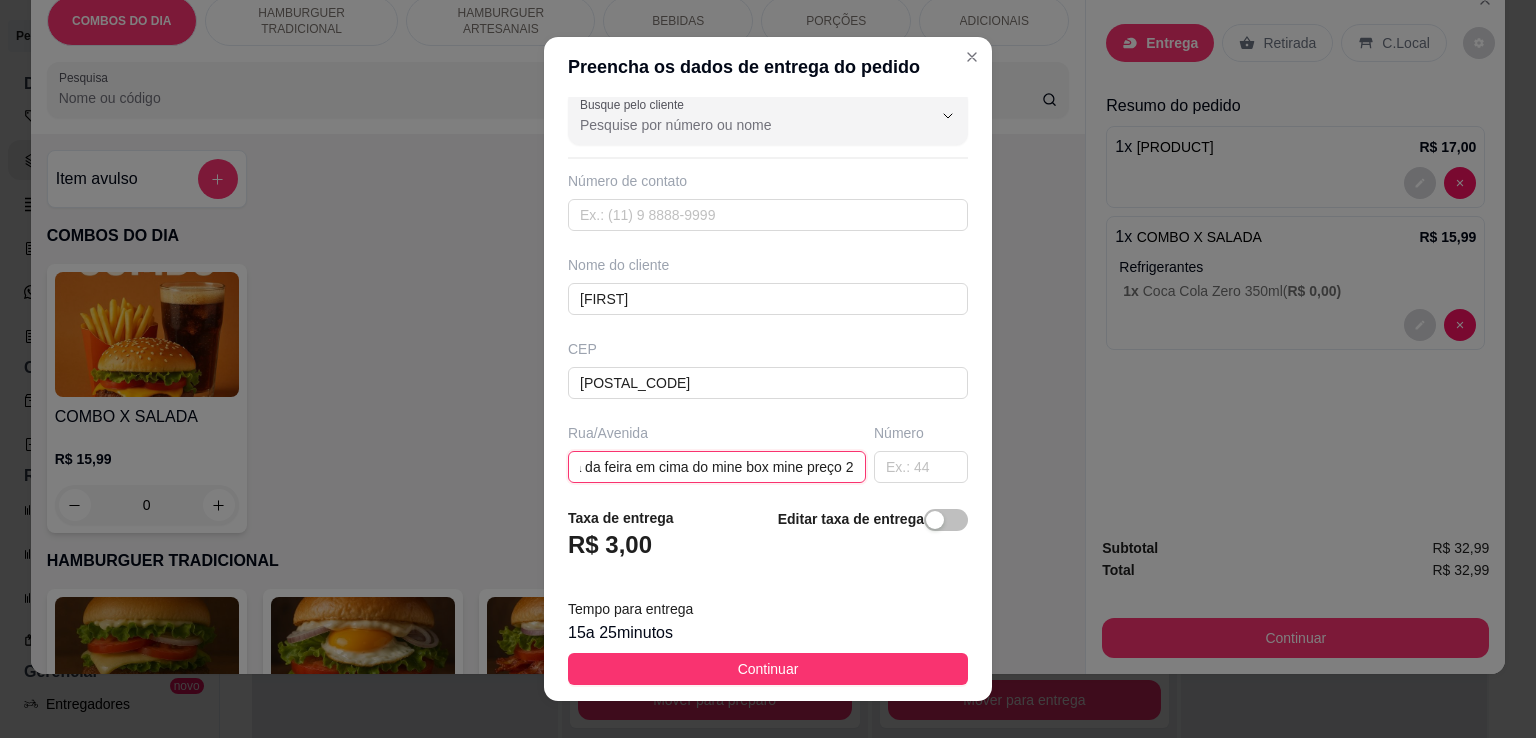 scroll, scrollTop: 0, scrollLeft: 40, axis: horizontal 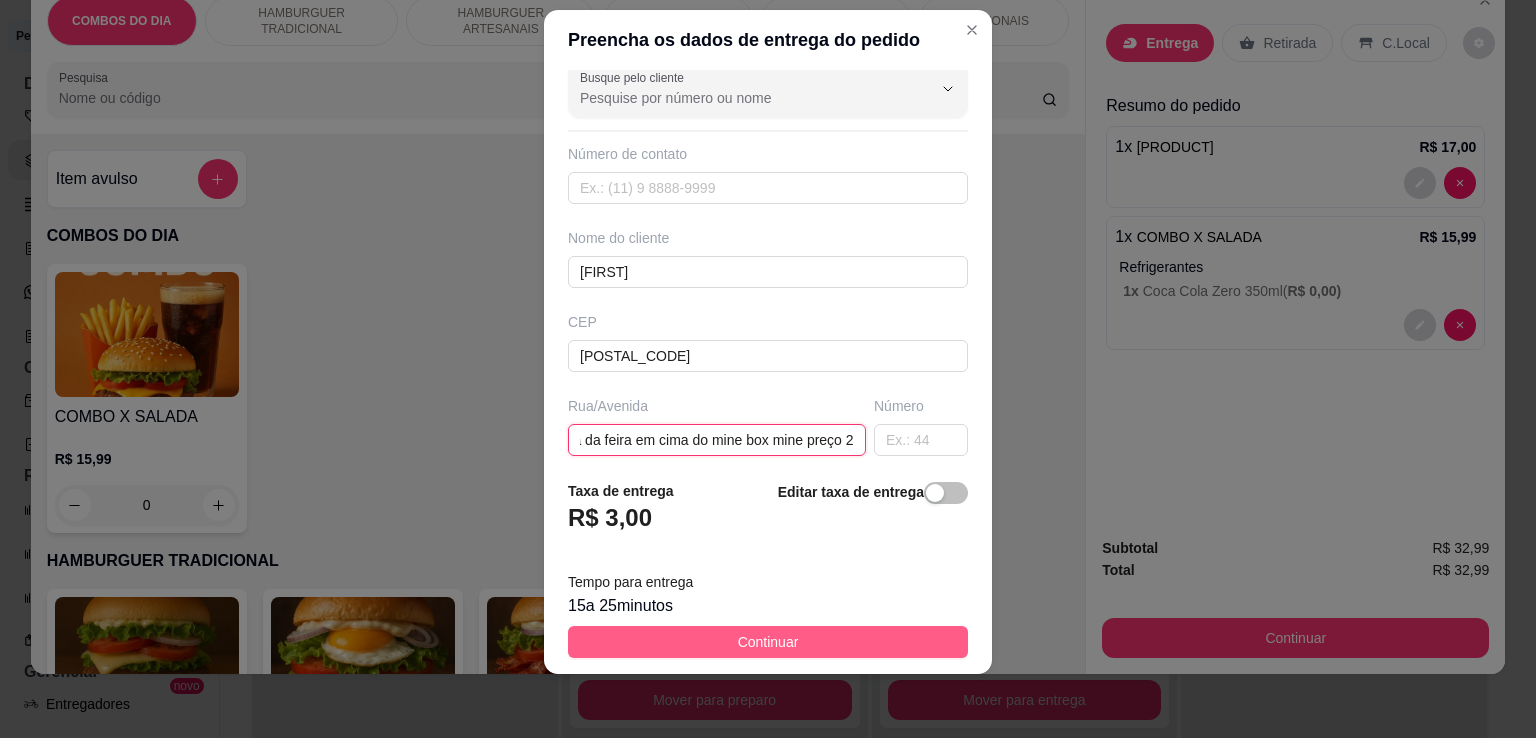 type on "rua da feira em cima do mine box mine preço 2" 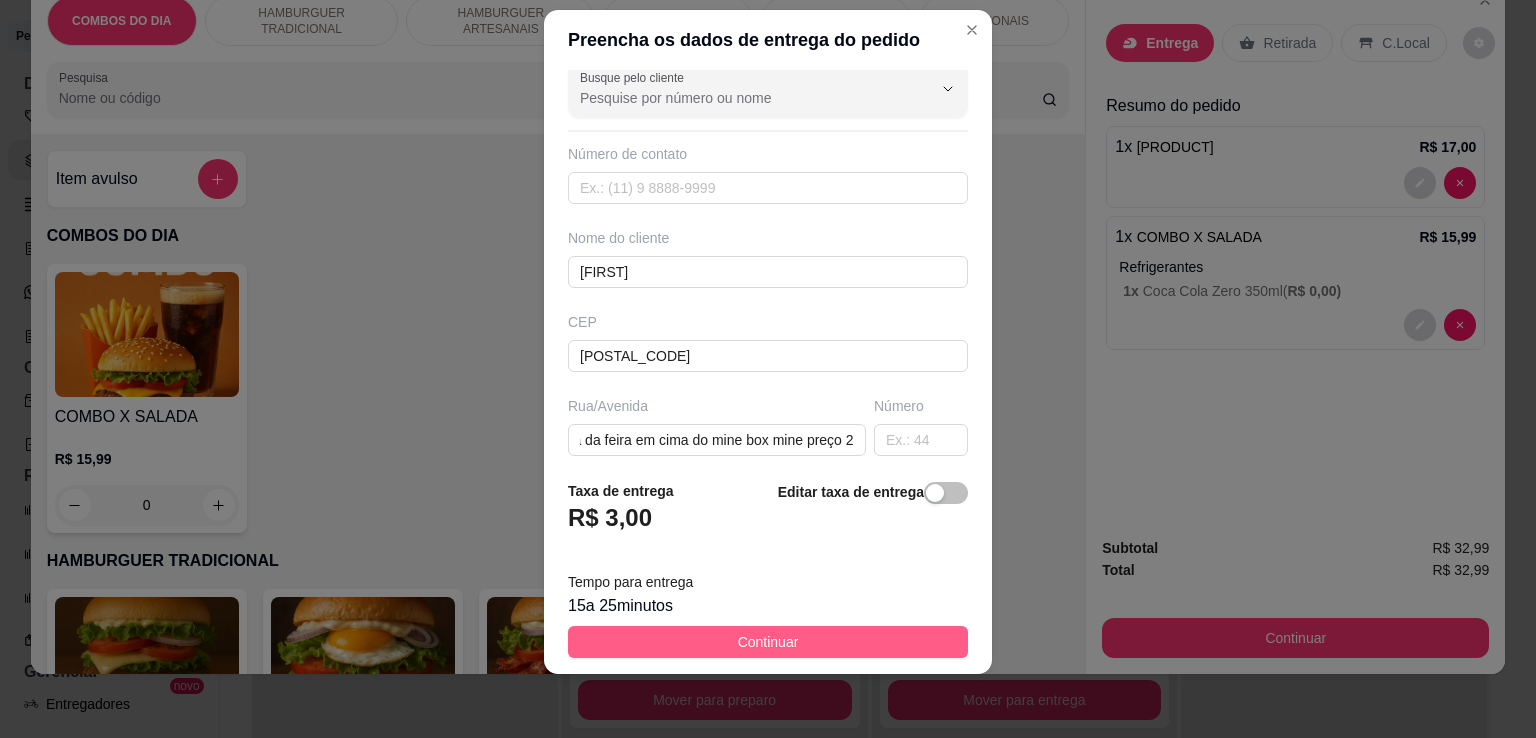 scroll, scrollTop: 0, scrollLeft: 0, axis: both 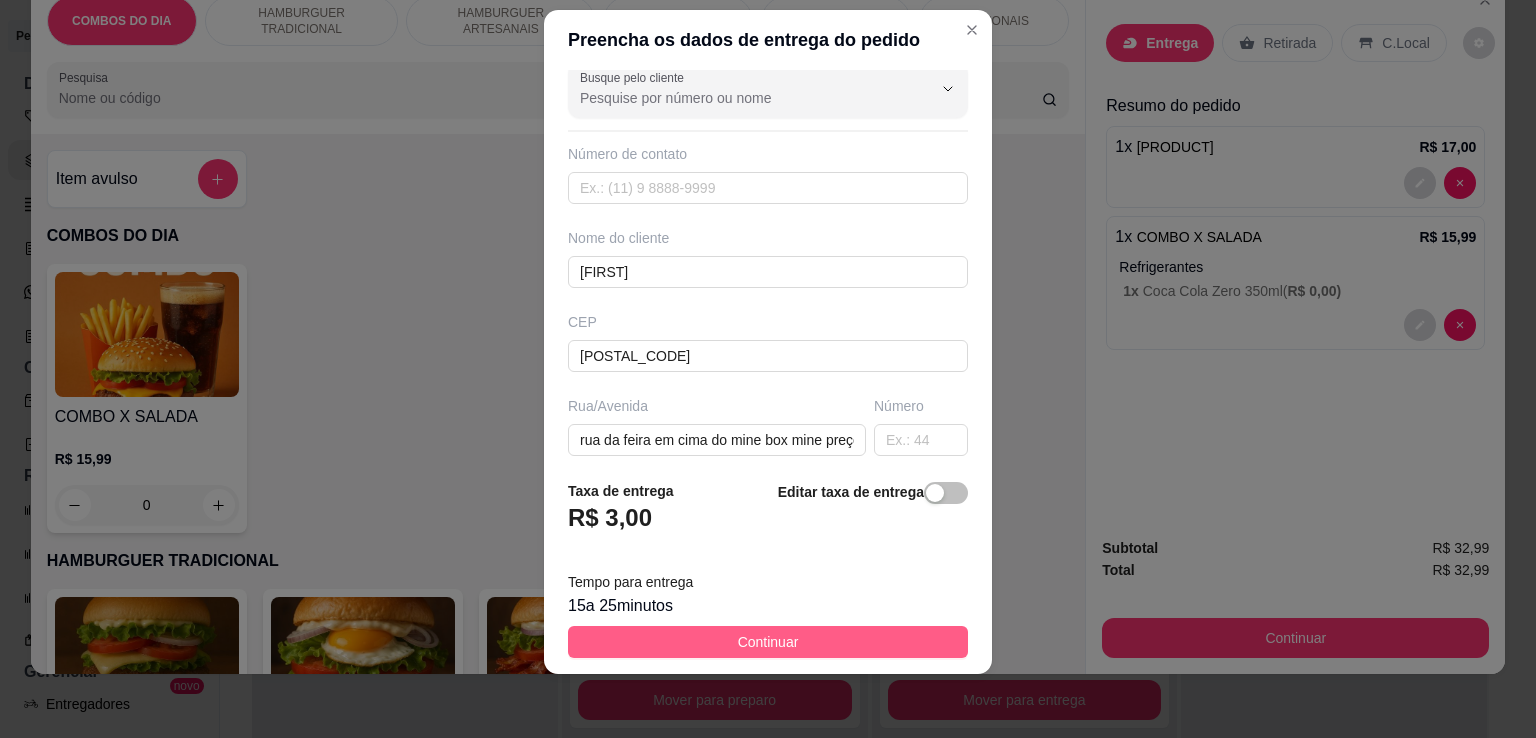 click on "Continuar" at bounding box center [768, 642] 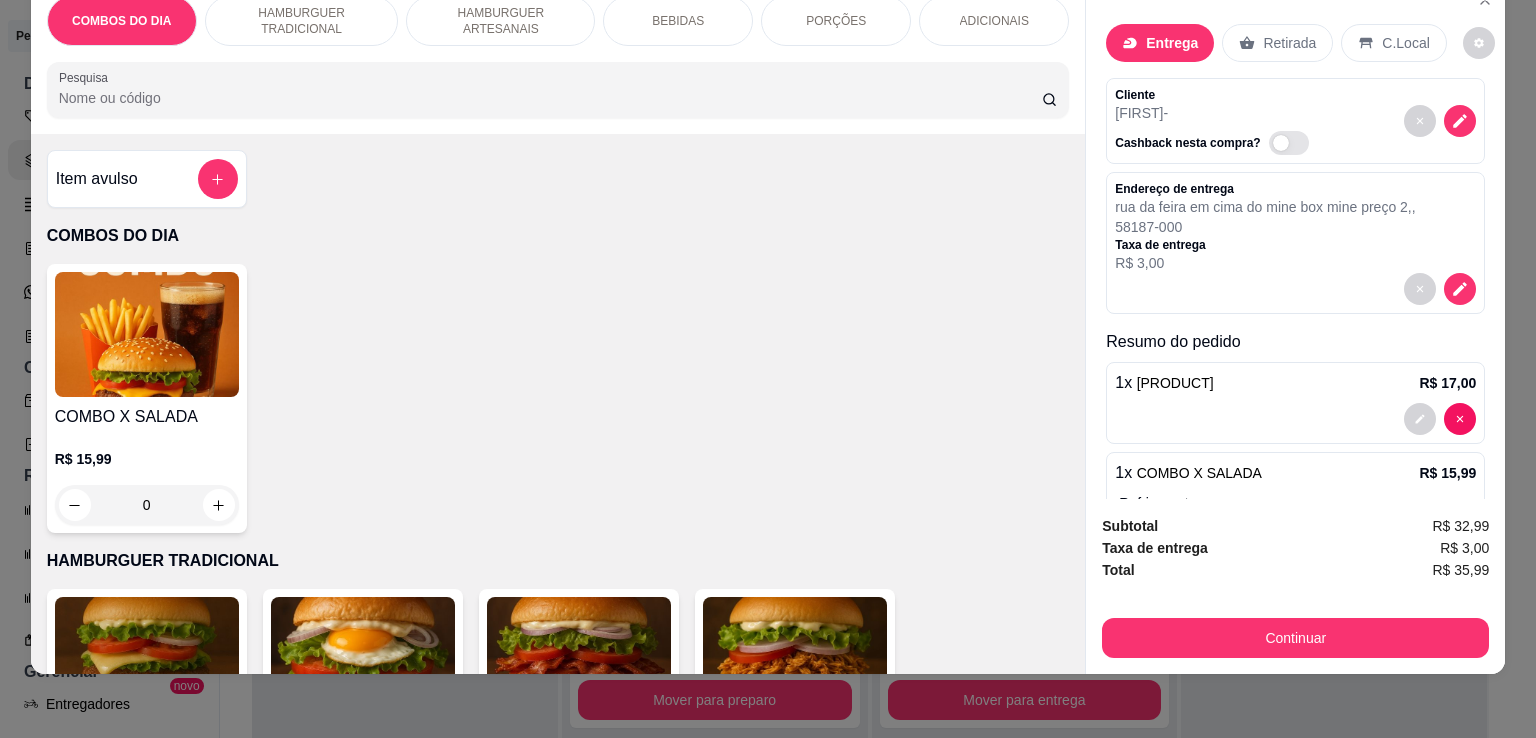 scroll, scrollTop: 113, scrollLeft: 0, axis: vertical 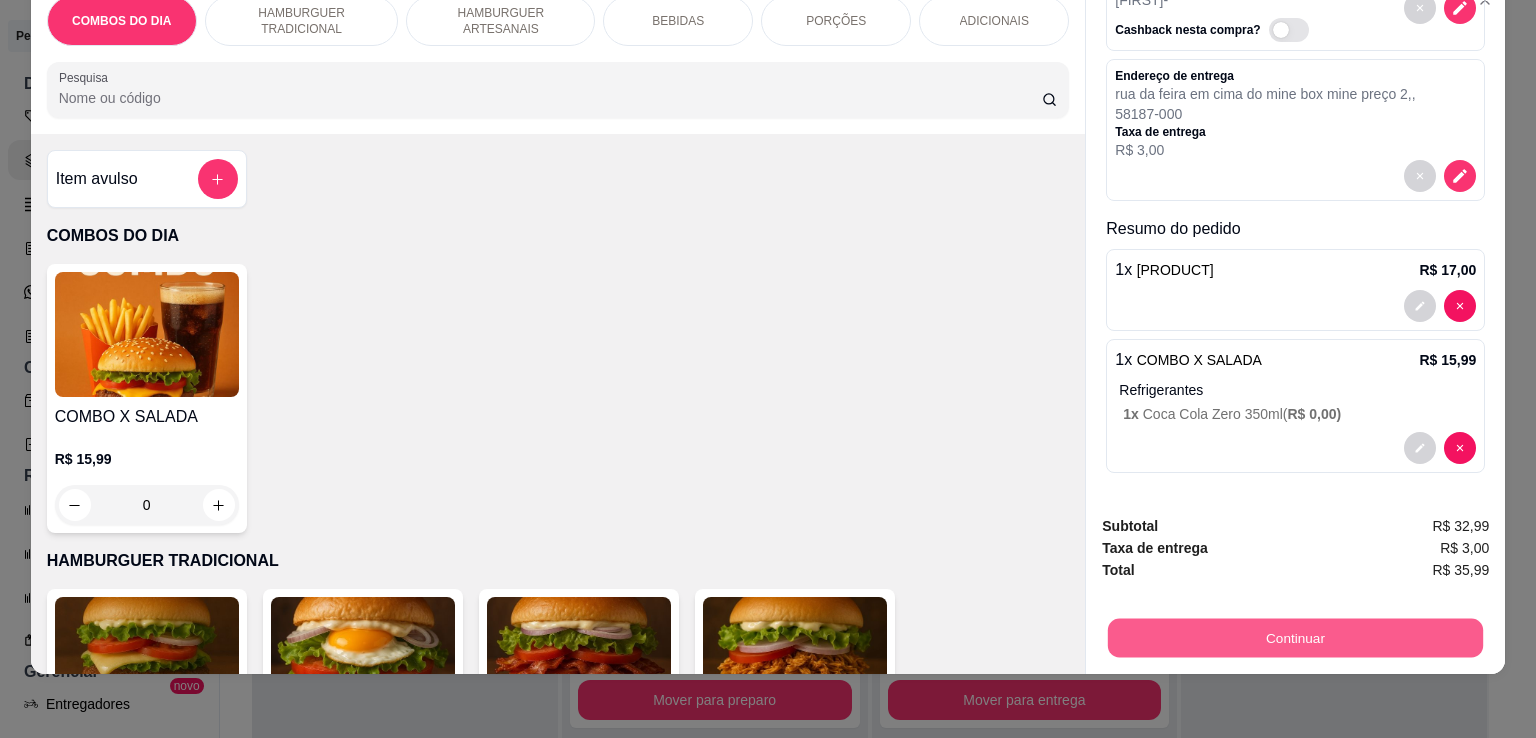 click on "Continuar" at bounding box center [1295, 637] 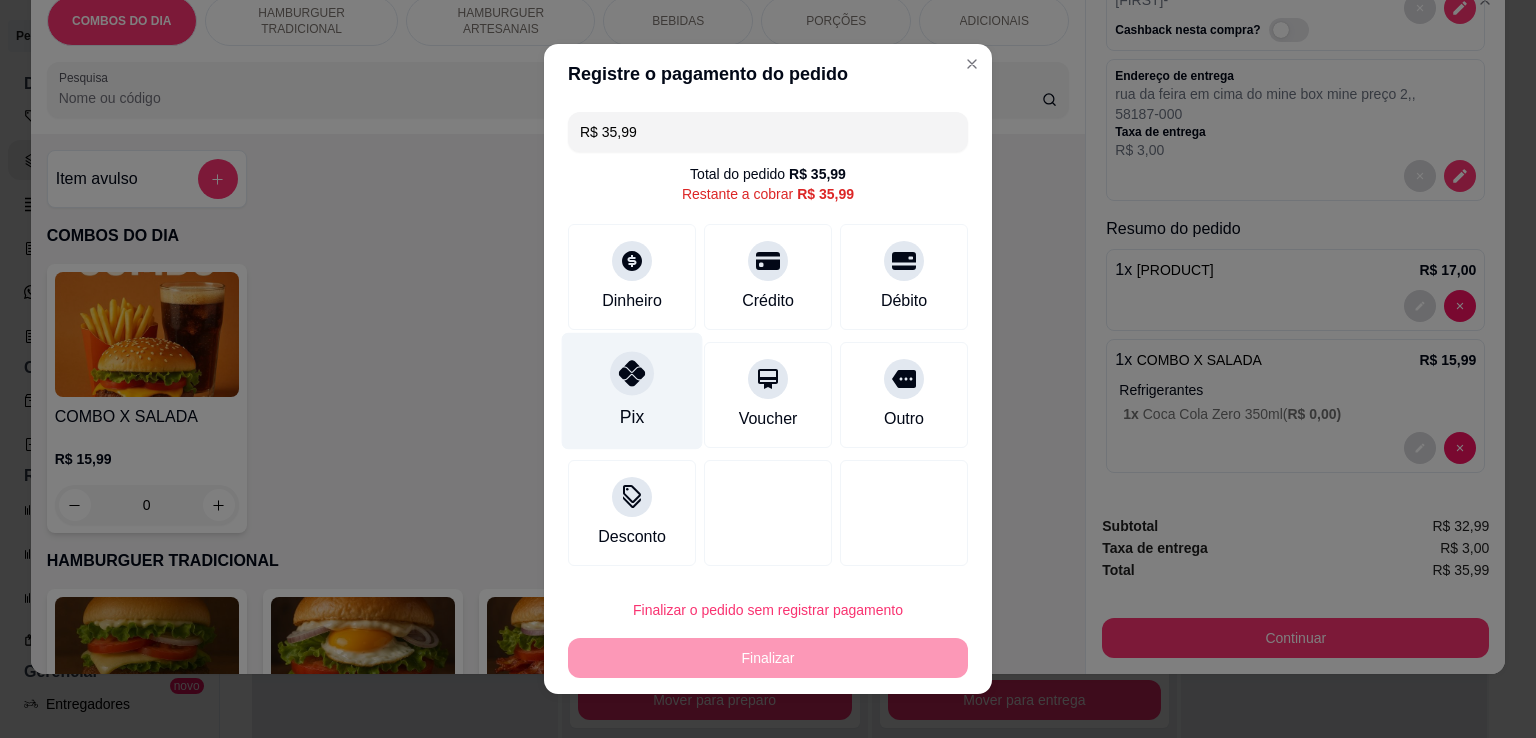 click on "Pix" at bounding box center [632, 391] 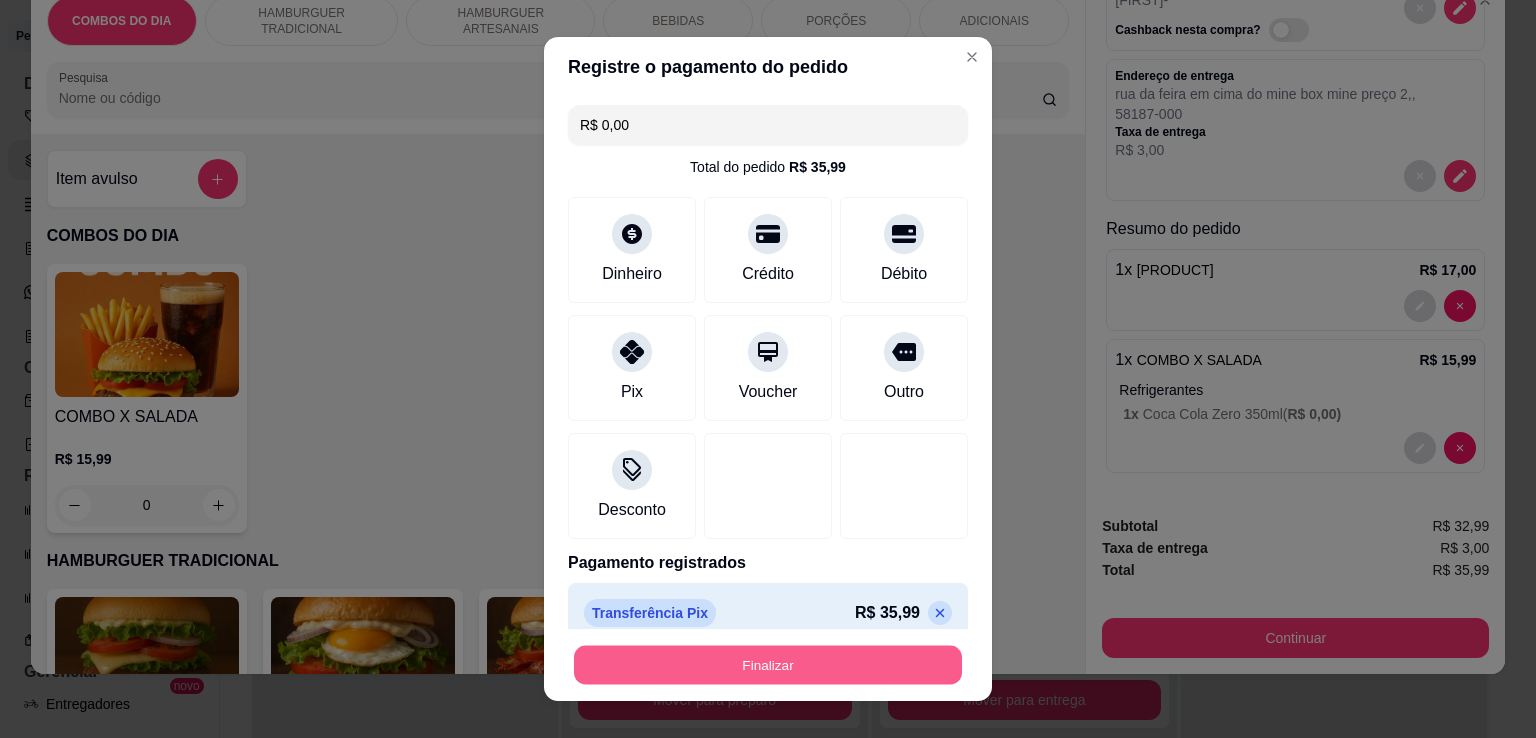 click on "Finalizar" at bounding box center [768, 665] 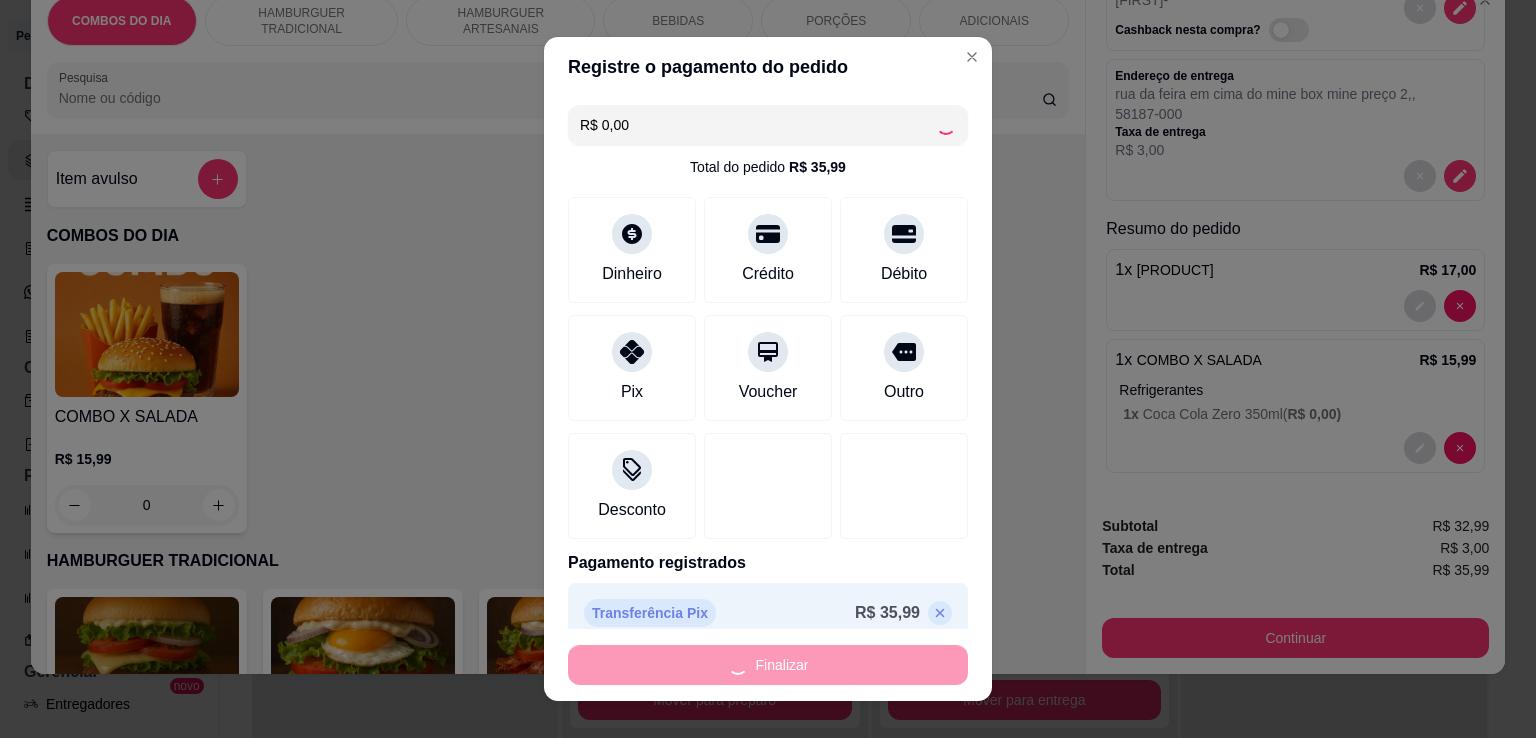 type on "0" 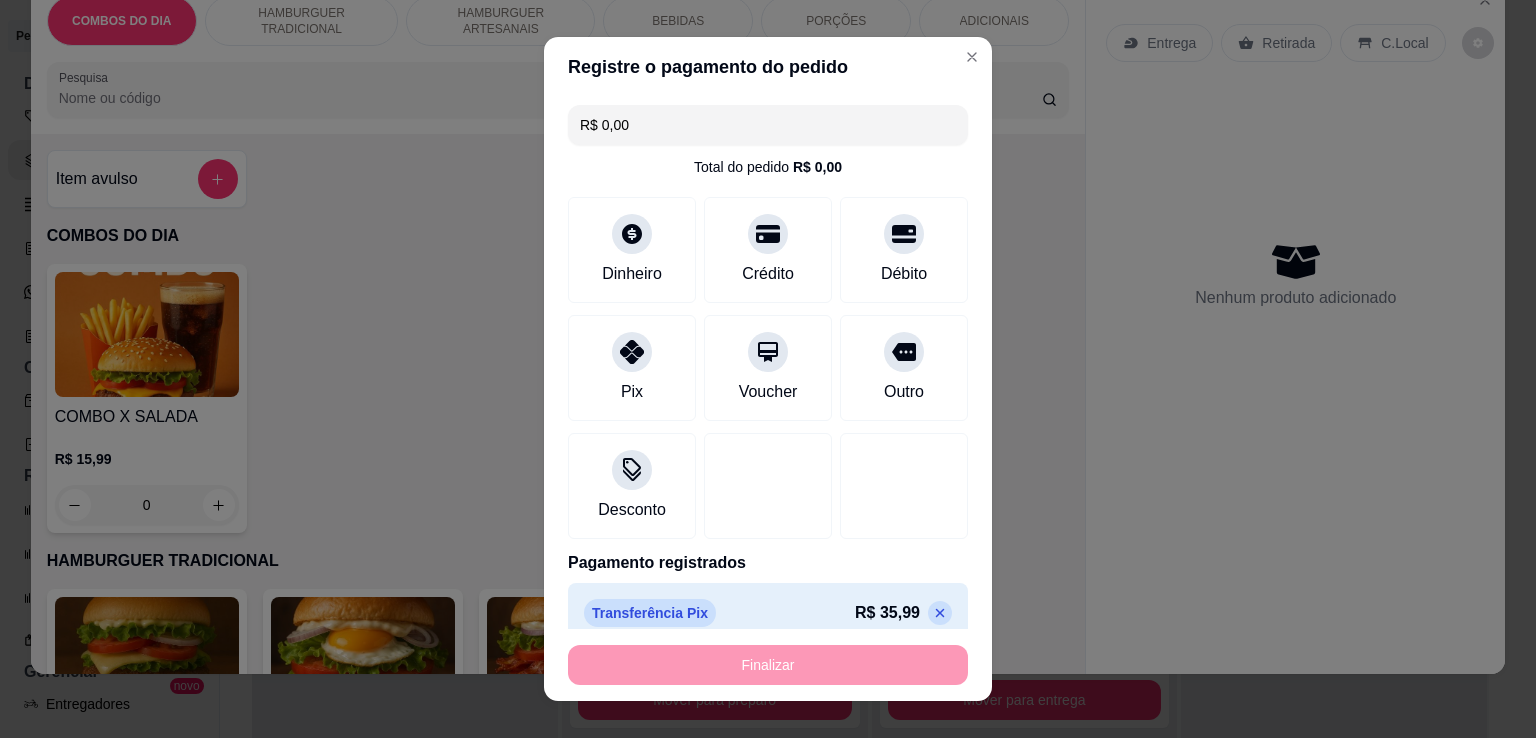 type on "-R$ 35,99" 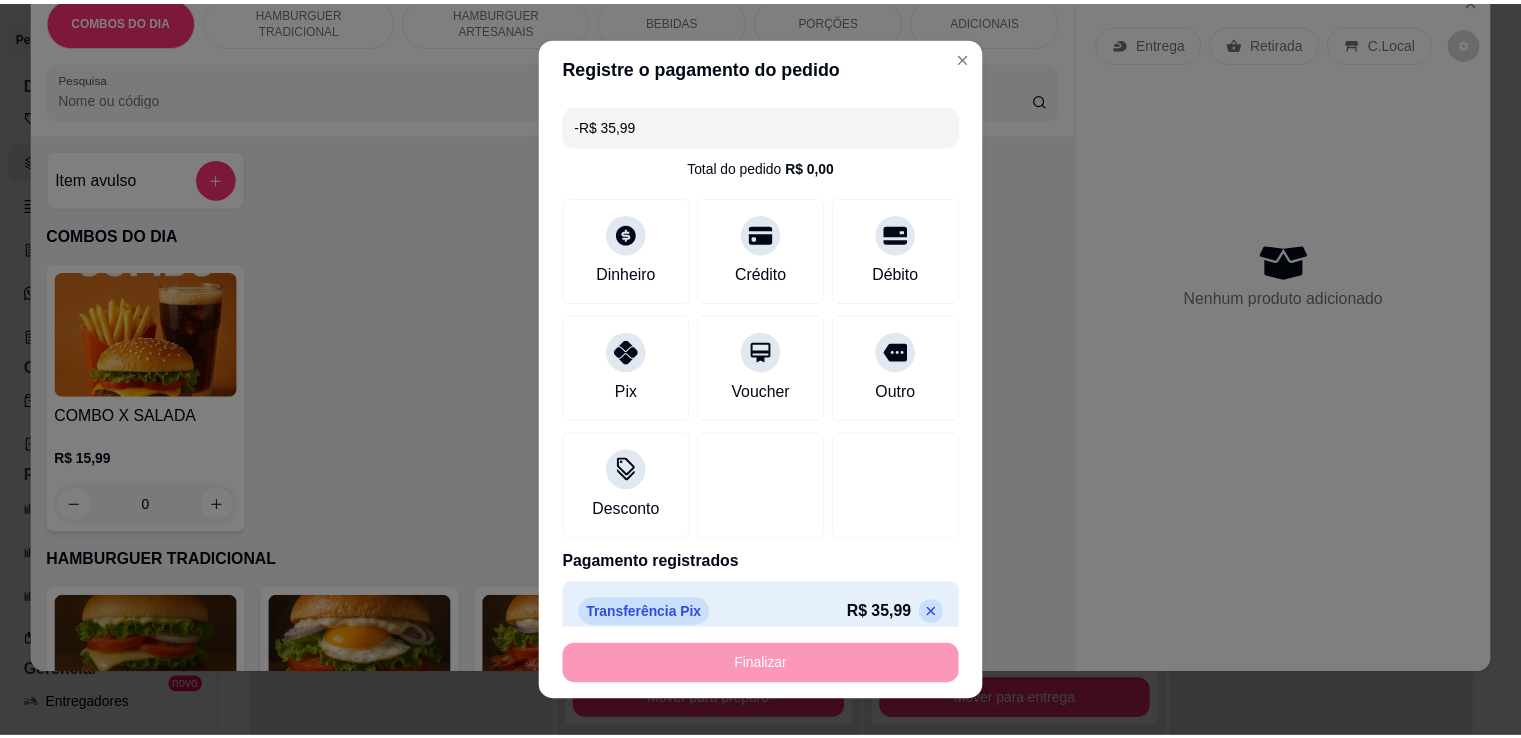 scroll, scrollTop: 0, scrollLeft: 0, axis: both 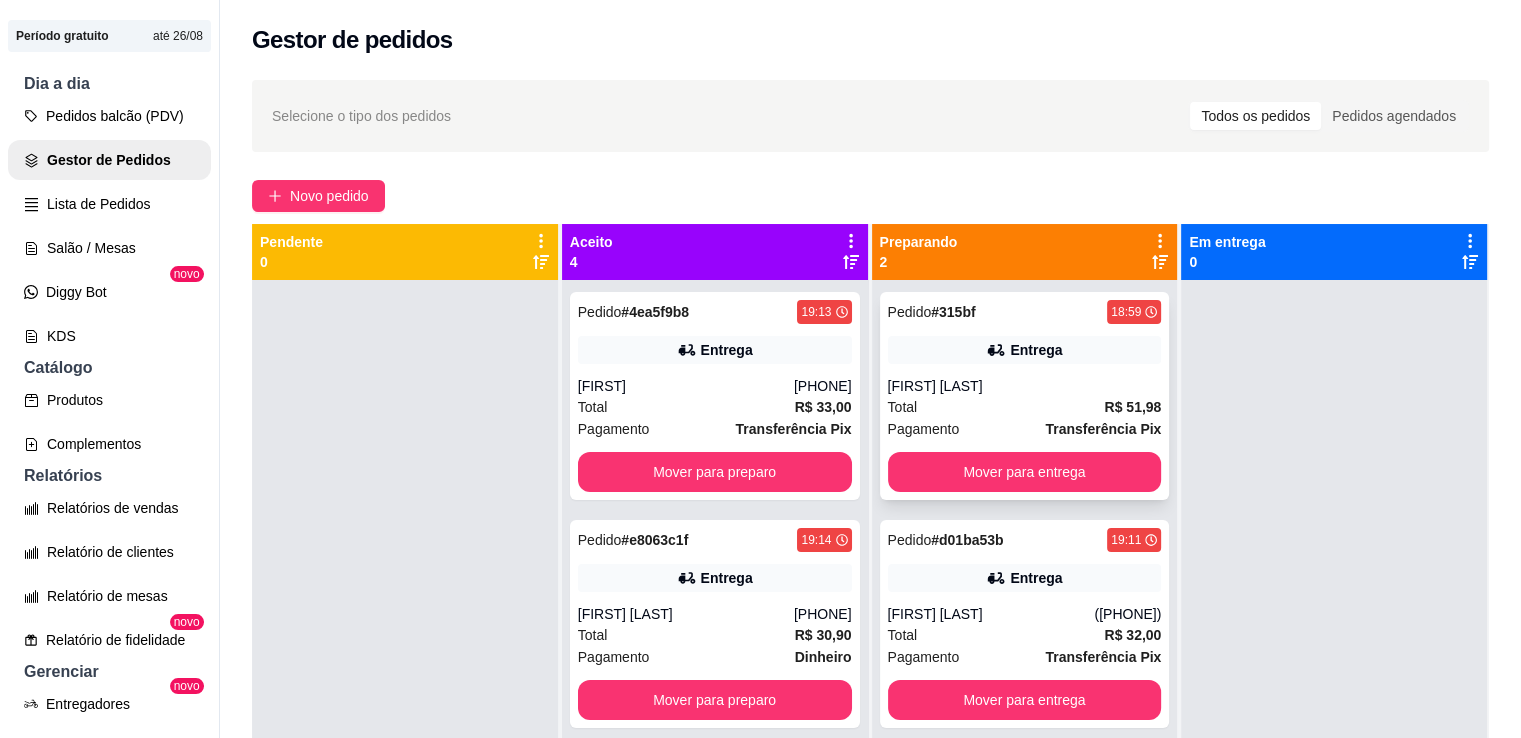 click on "Total R$ 51,98" at bounding box center [1025, 407] 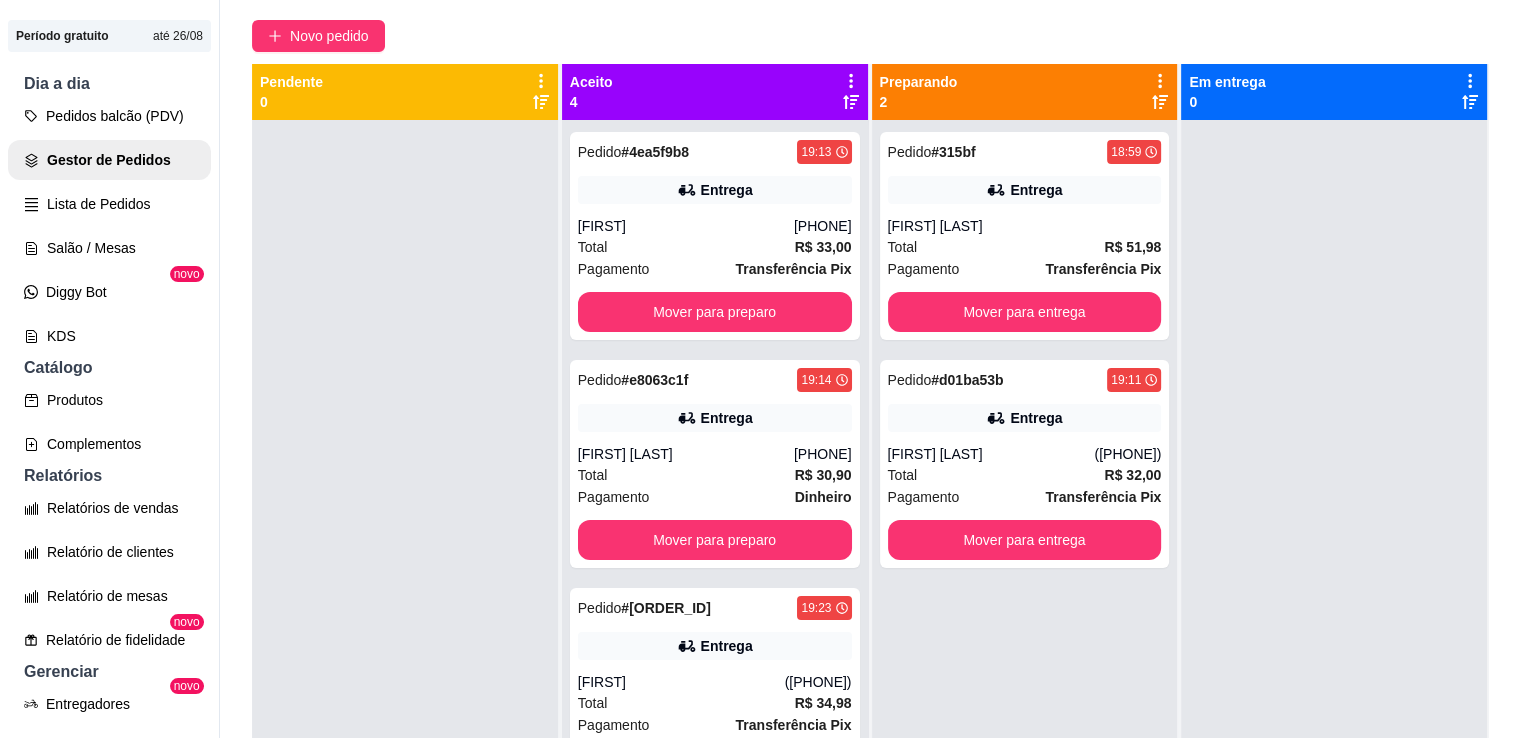 scroll, scrollTop: 171, scrollLeft: 0, axis: vertical 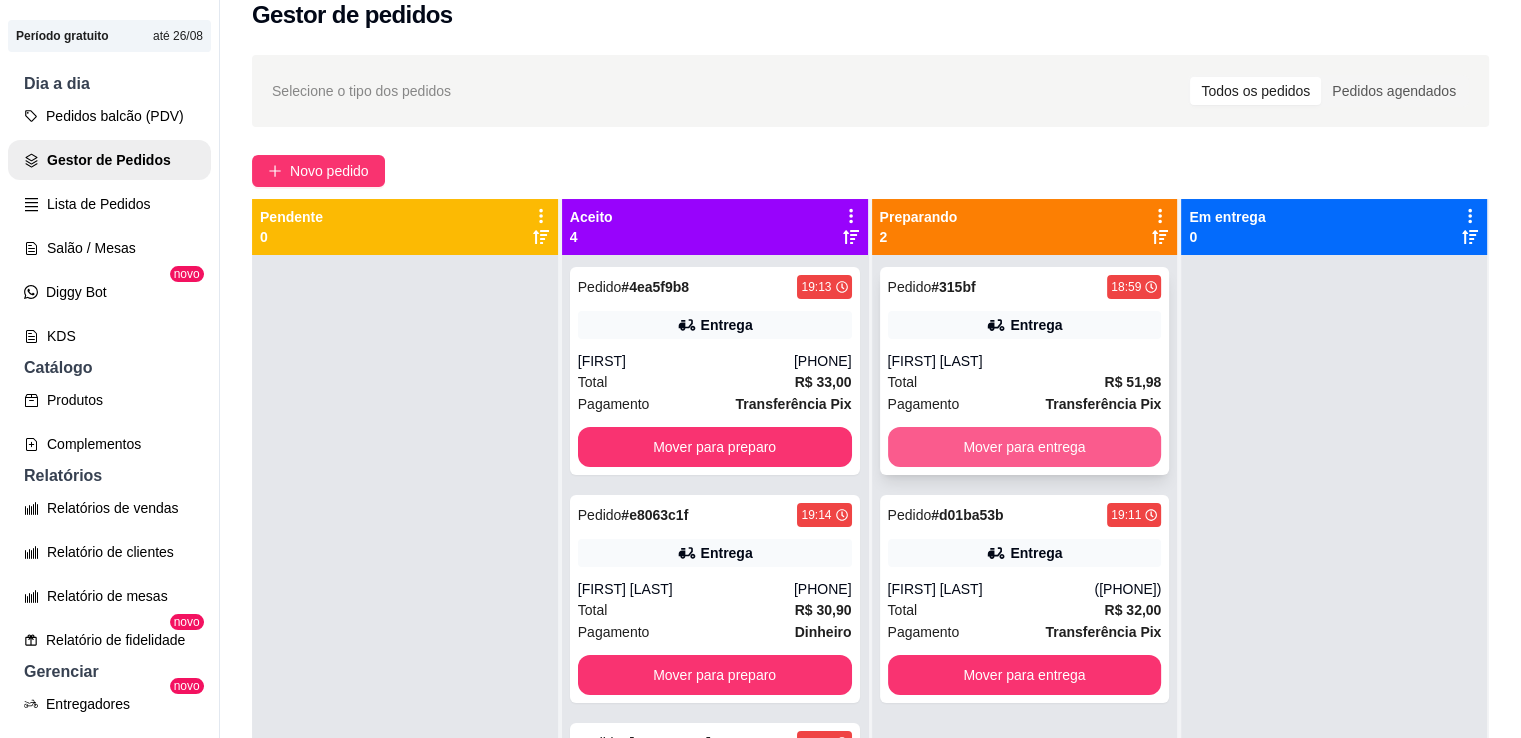 click on "Mover para entrega" at bounding box center [1025, 447] 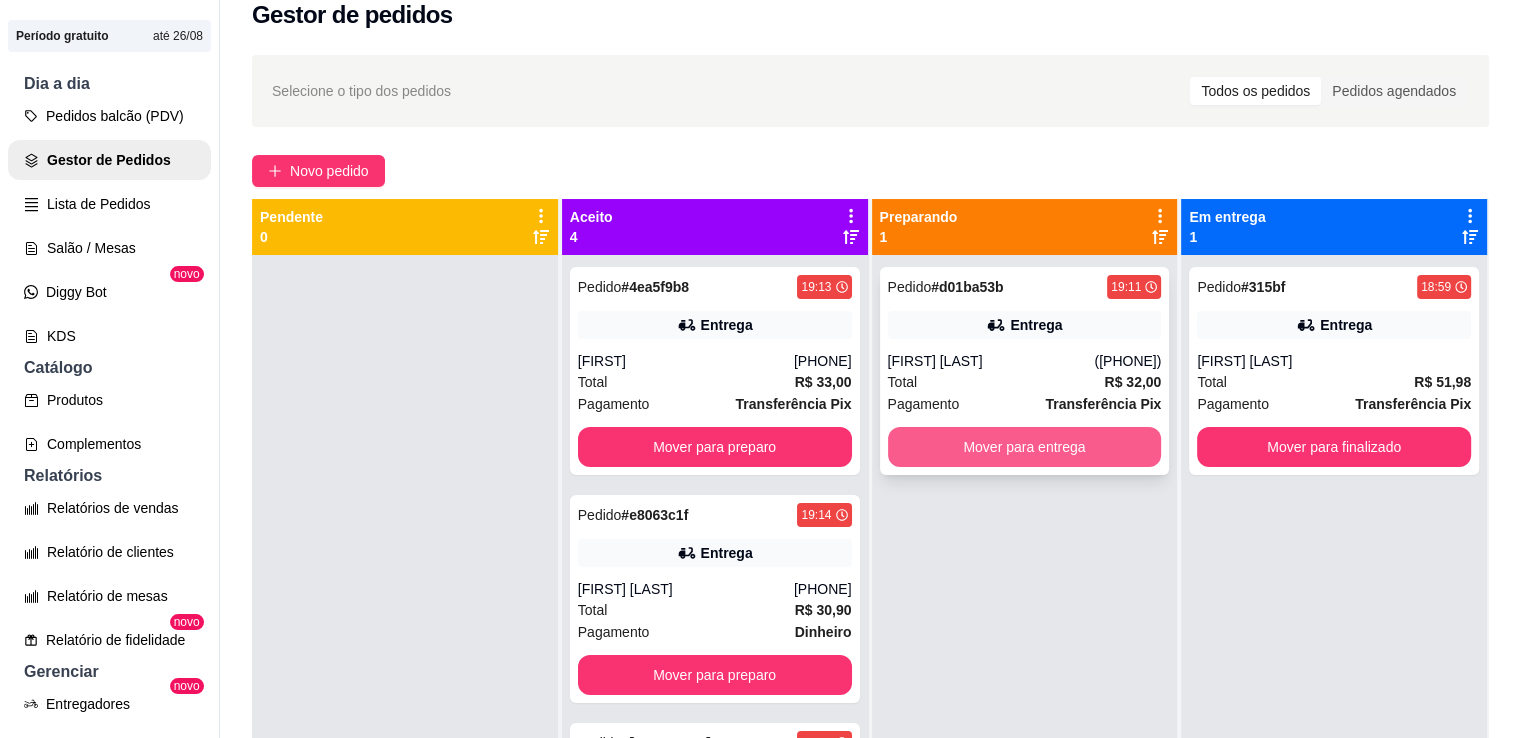 scroll, scrollTop: 56, scrollLeft: 0, axis: vertical 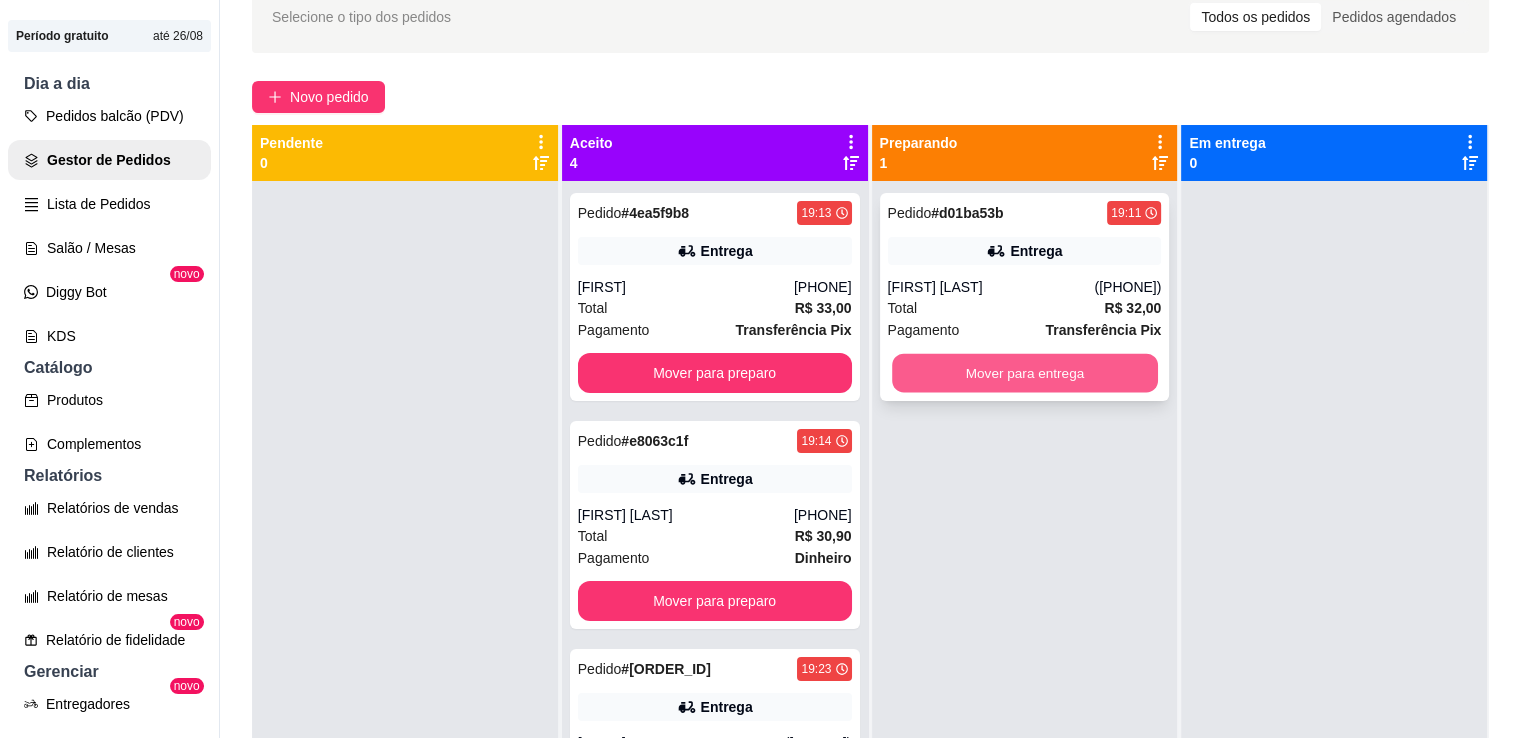 click on "Mover para entrega" at bounding box center [1025, 373] 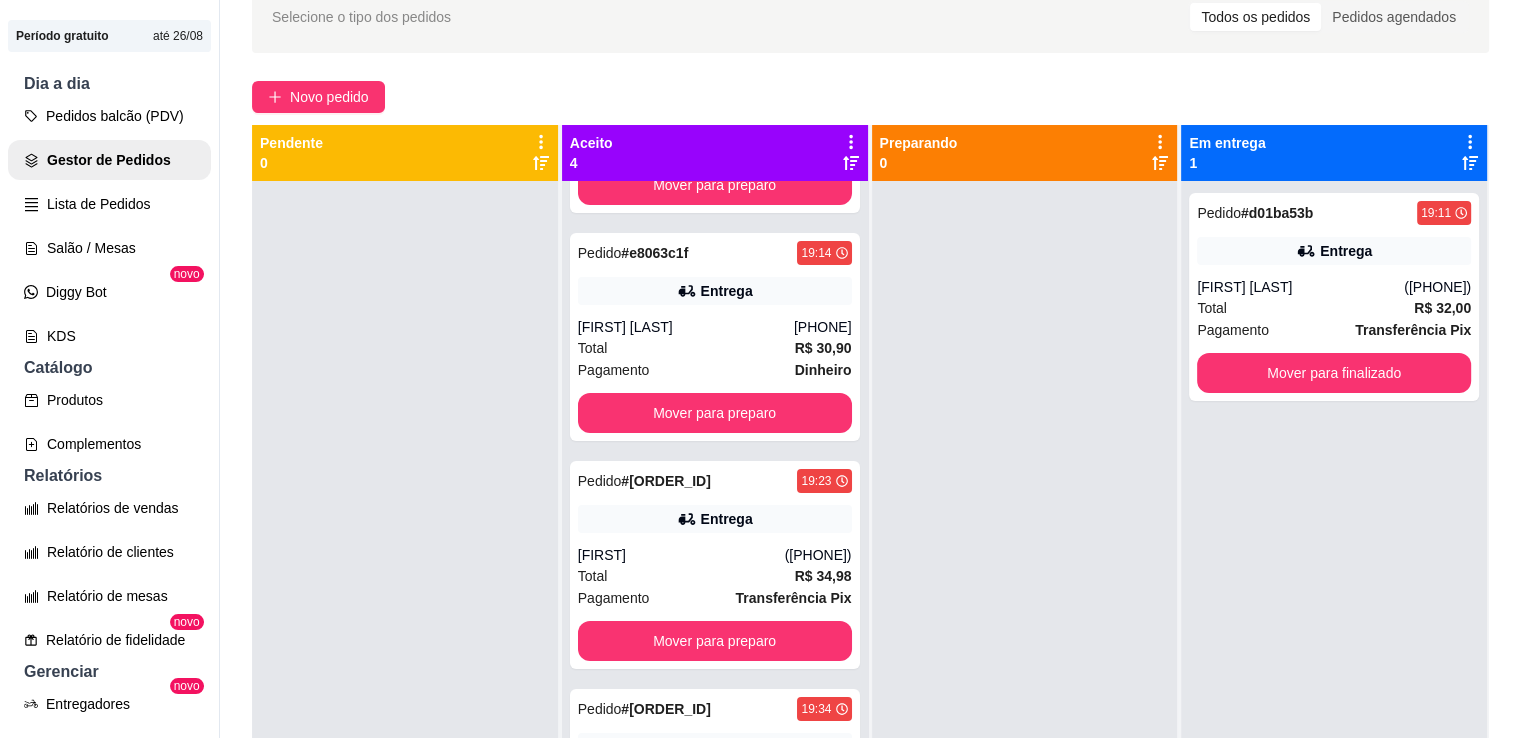 scroll, scrollTop: 194, scrollLeft: 0, axis: vertical 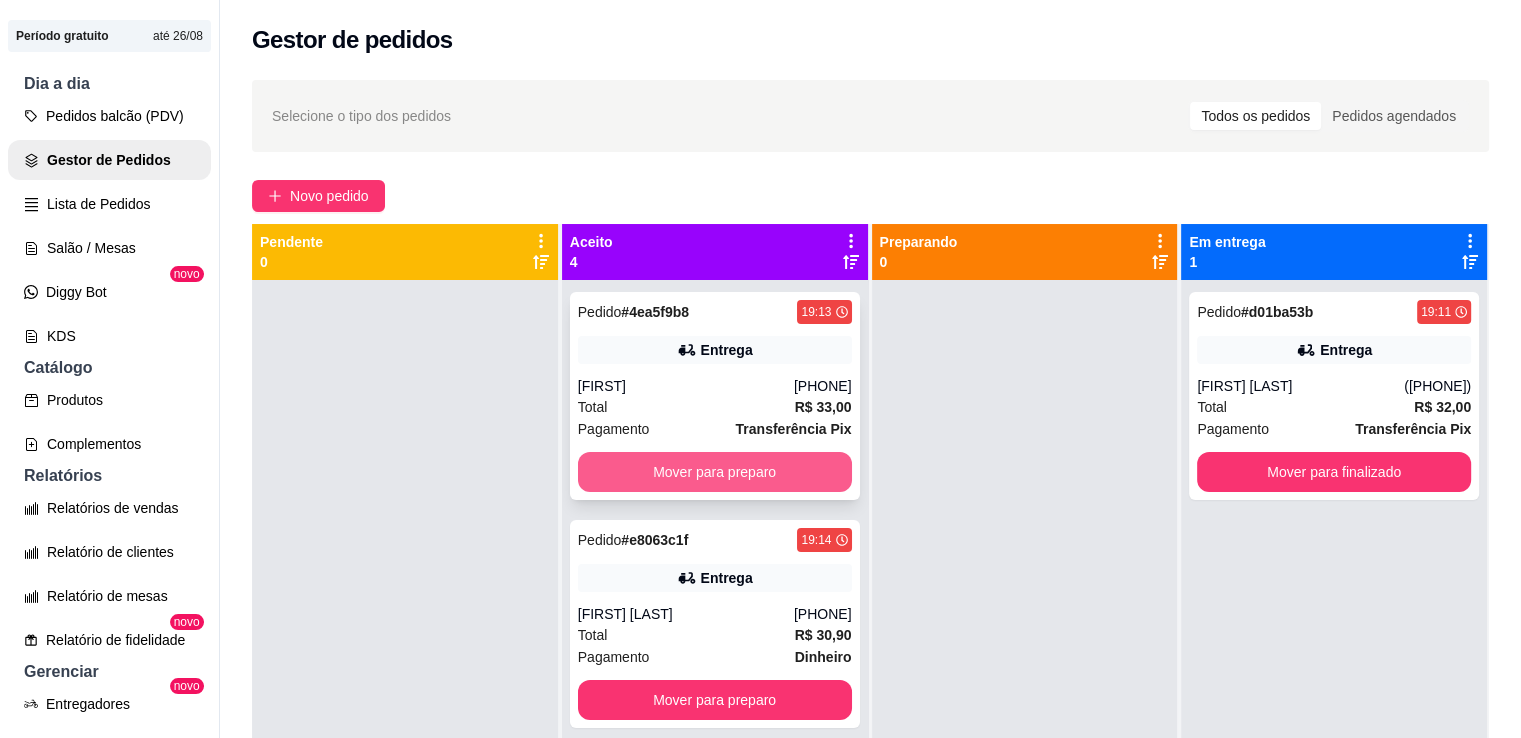 click on "Mover para preparo" at bounding box center [715, 472] 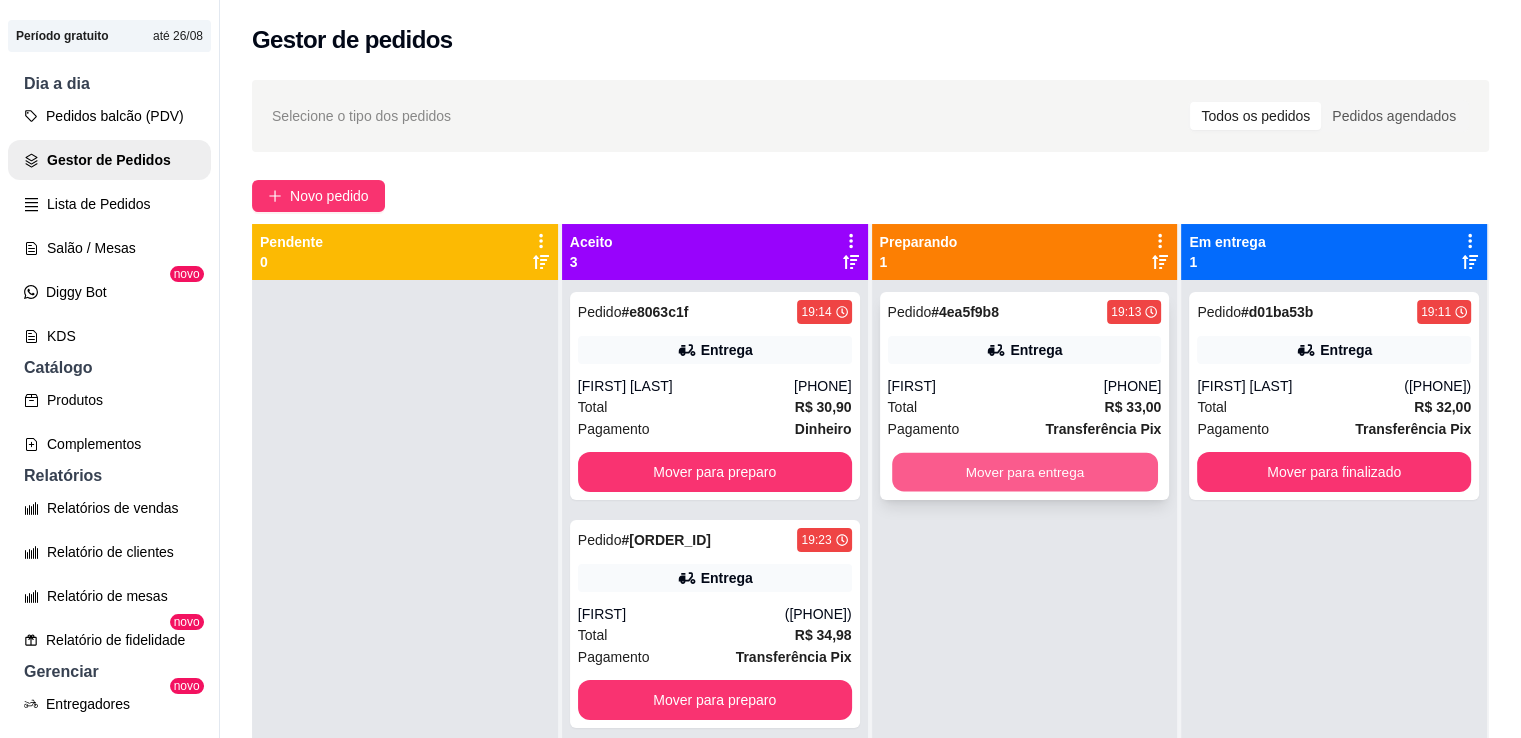 click on "Mover para entrega" at bounding box center (1025, 472) 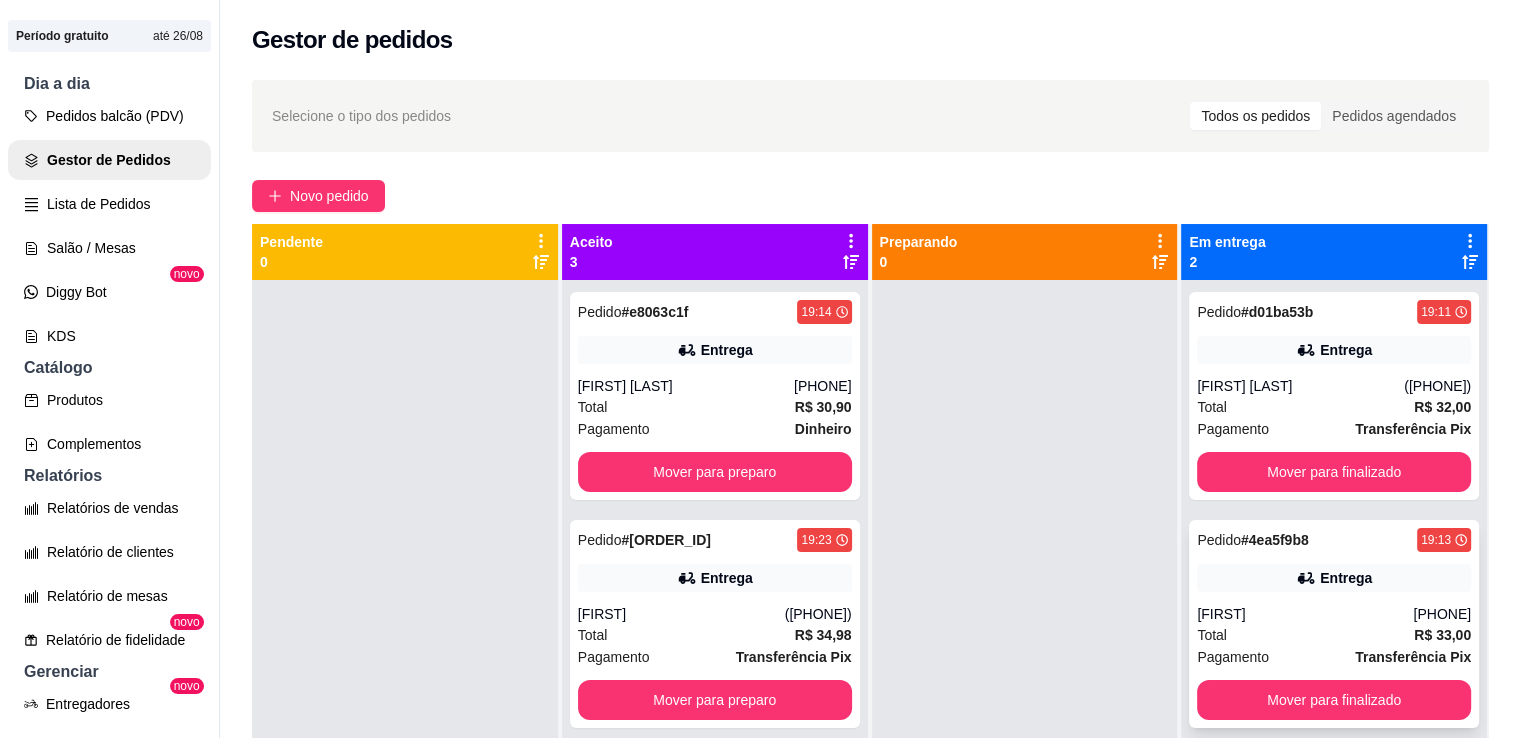click on "Entrega" at bounding box center [1334, 578] 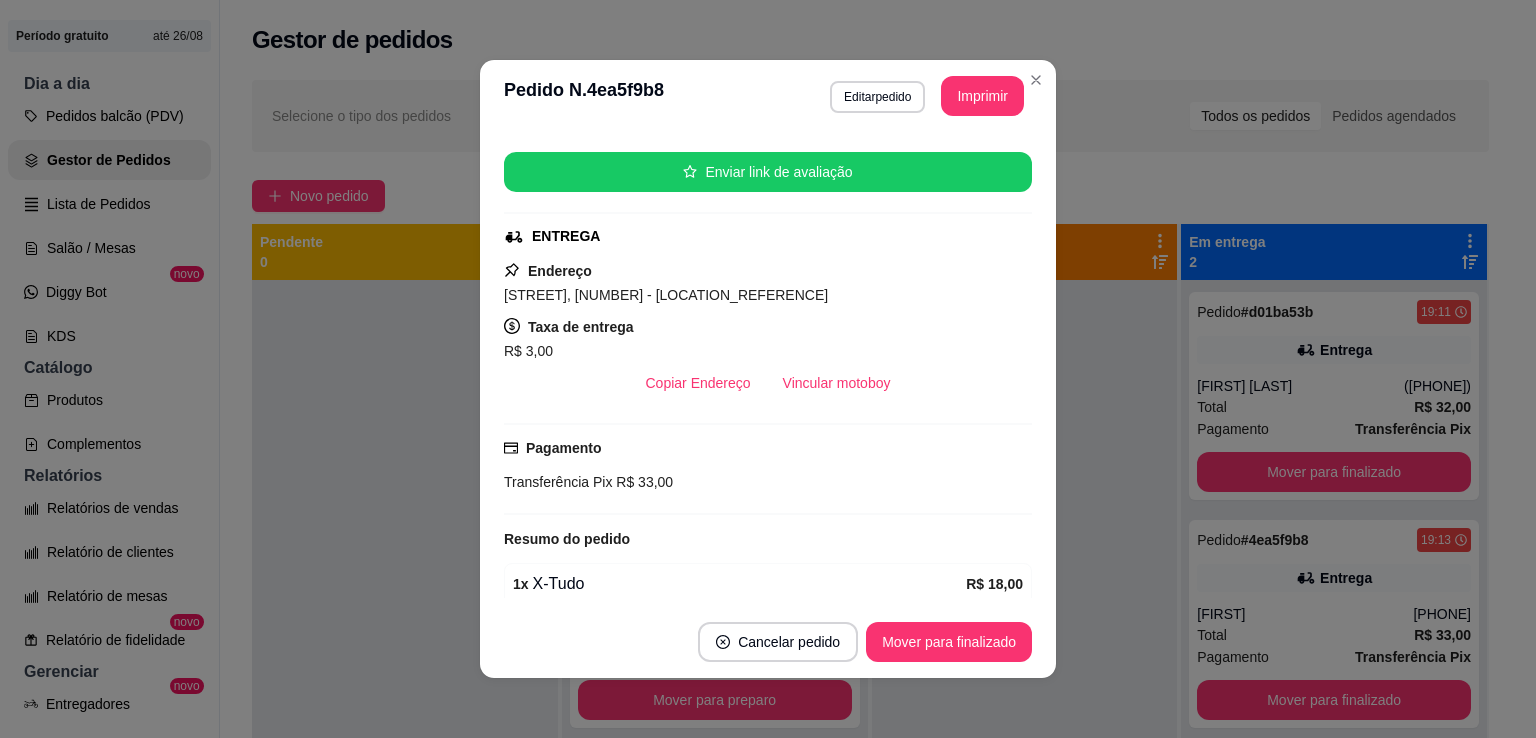 scroll, scrollTop: 235, scrollLeft: 0, axis: vertical 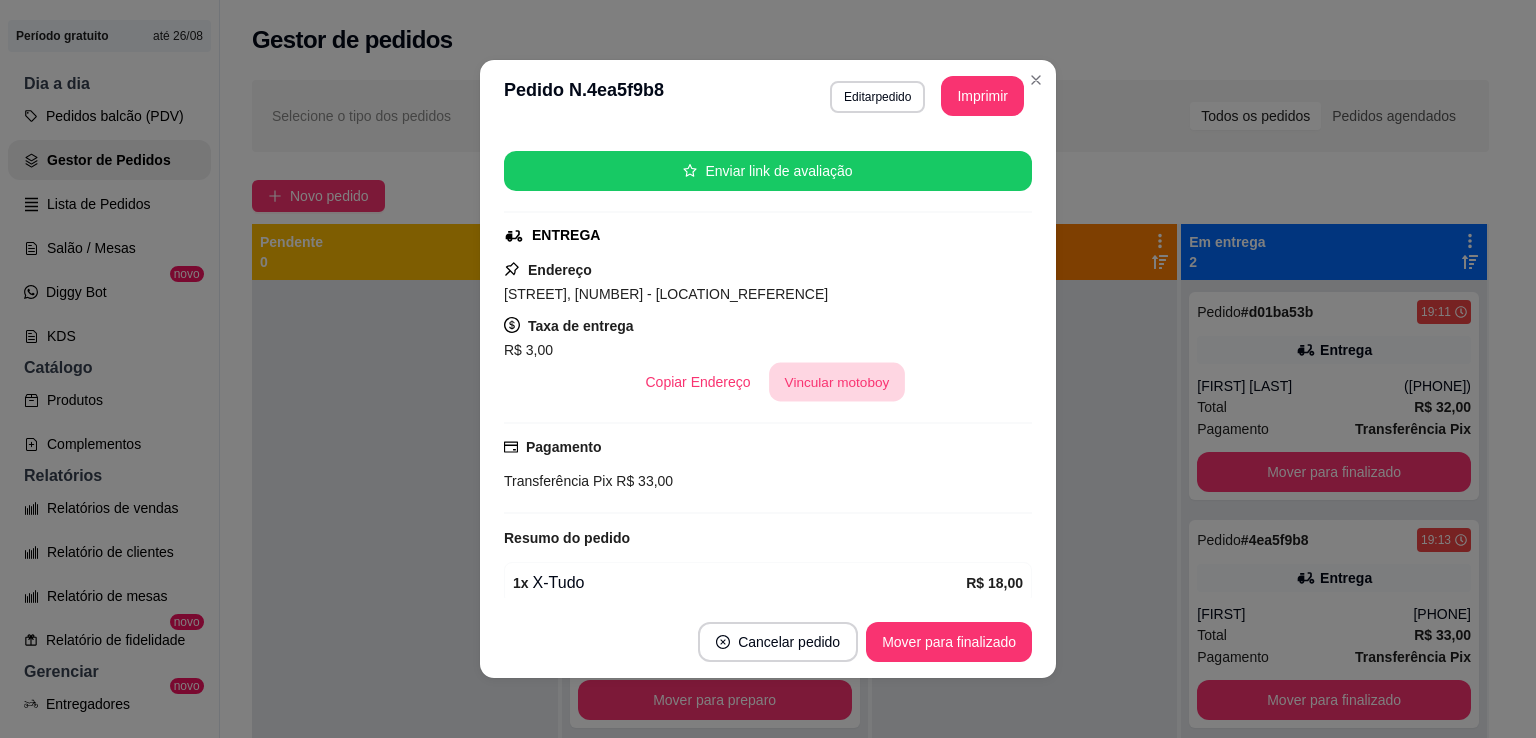 click on "Vincular motoboy" at bounding box center [837, 382] 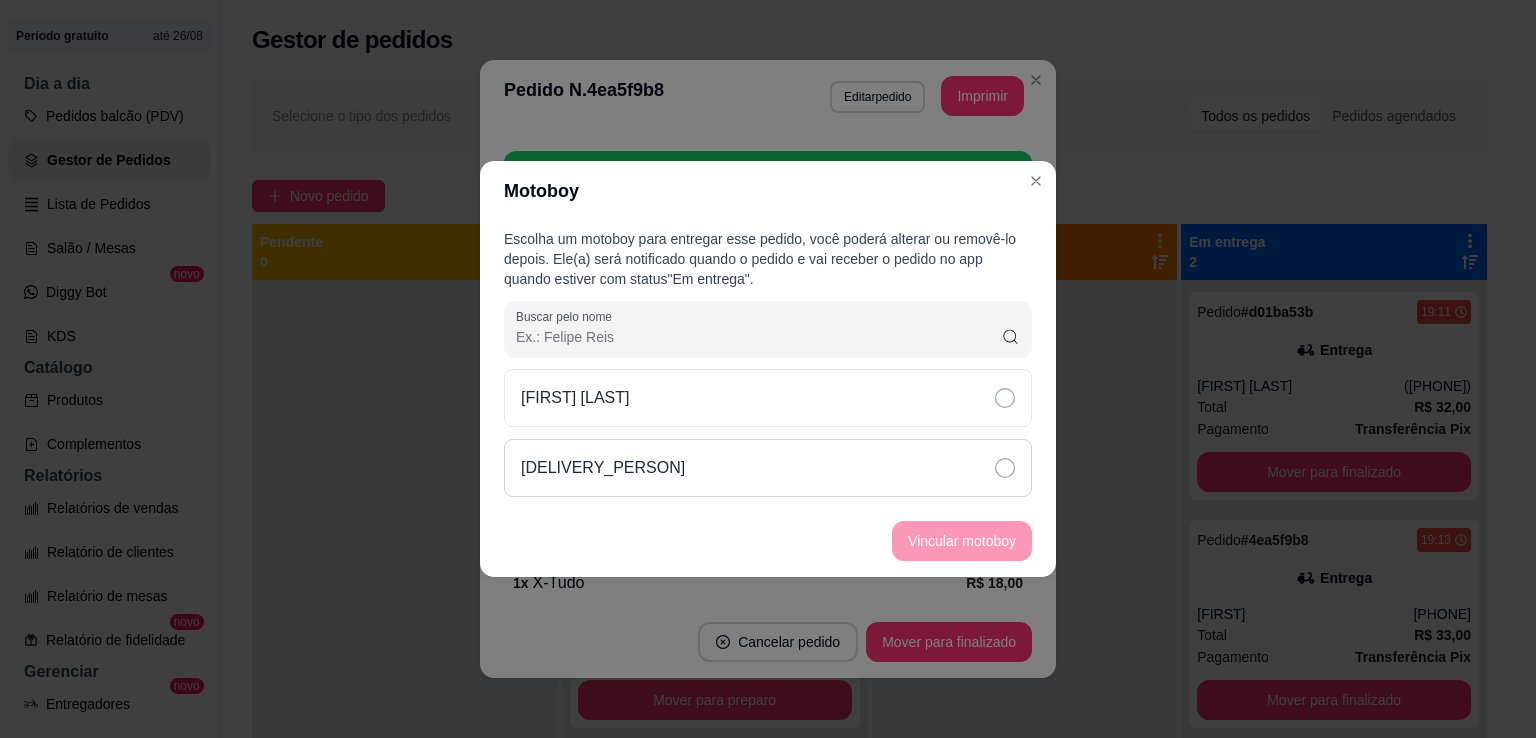 click on "[DELIVERY_PERSON]" at bounding box center (768, 468) 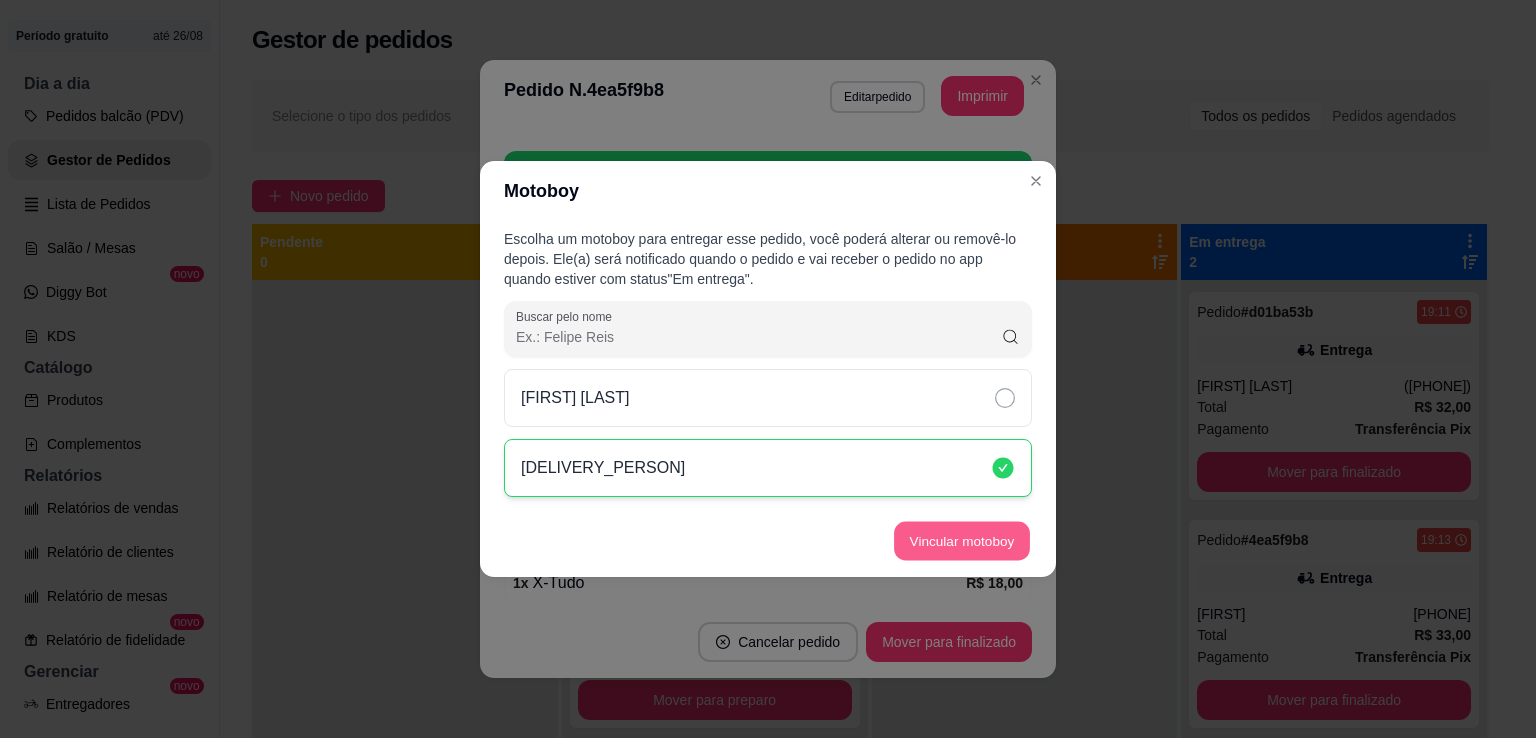 click on "Vincular motoboy" at bounding box center [962, 541] 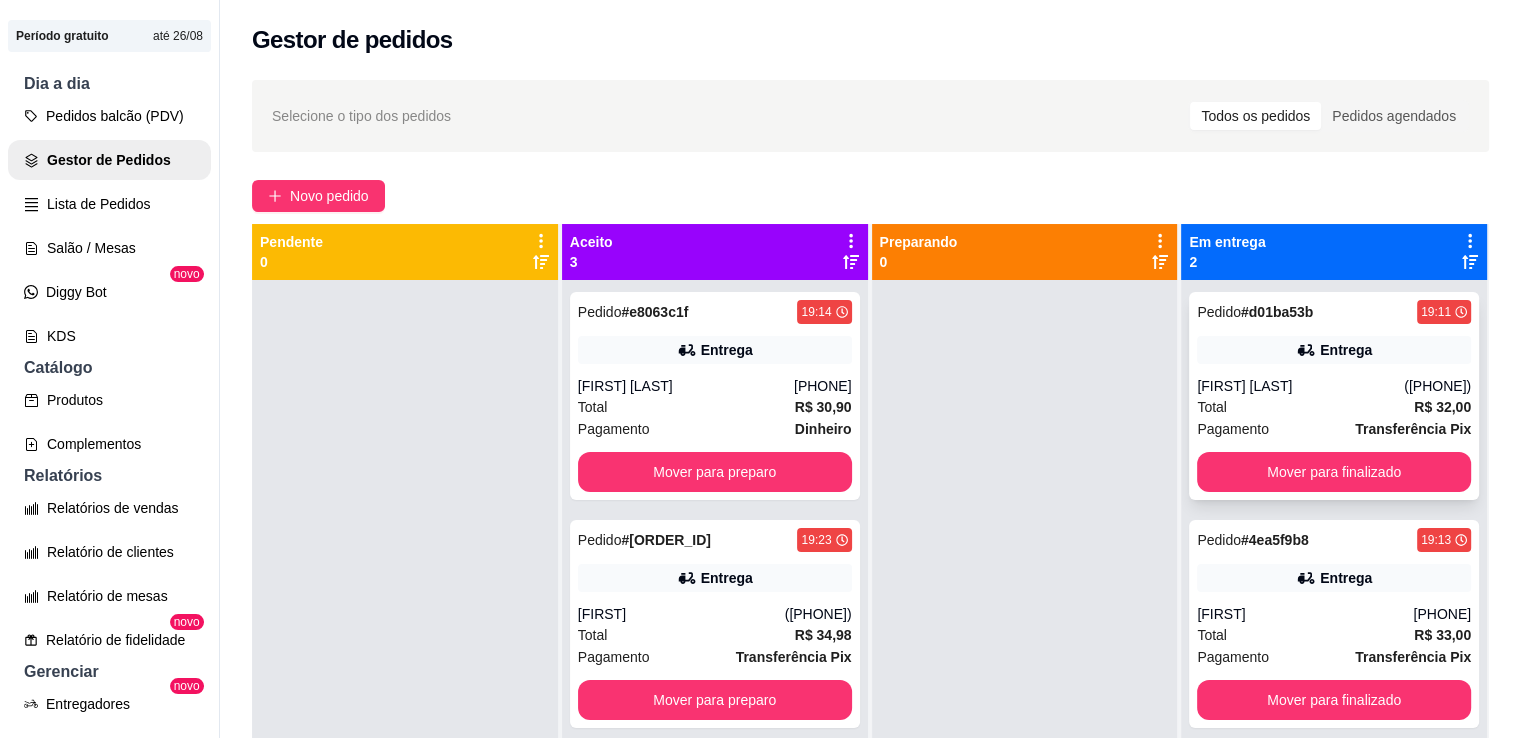 click on "Entrega" at bounding box center (1334, 350) 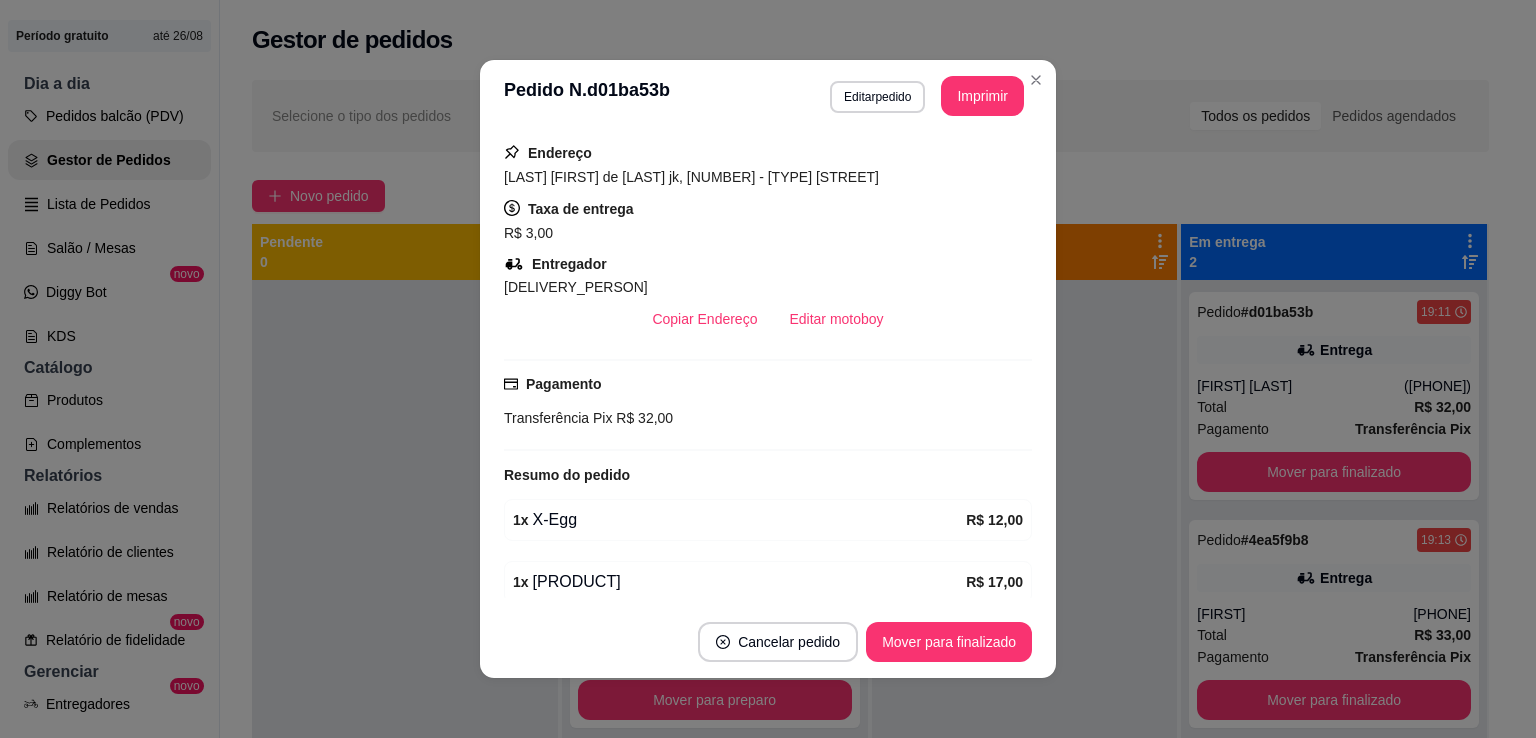 scroll, scrollTop: 404, scrollLeft: 0, axis: vertical 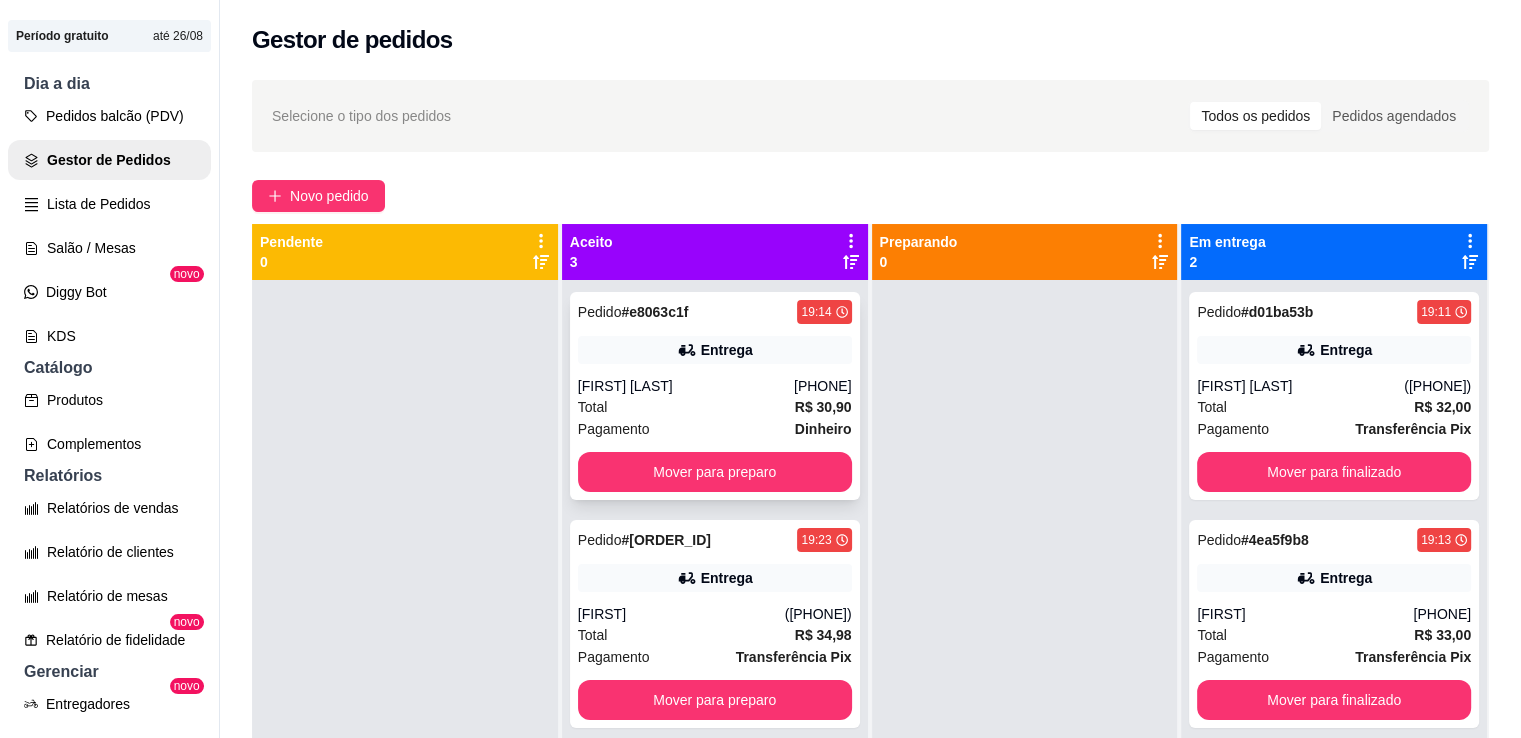 click on "[FIRST] [LAST]" at bounding box center (686, 386) 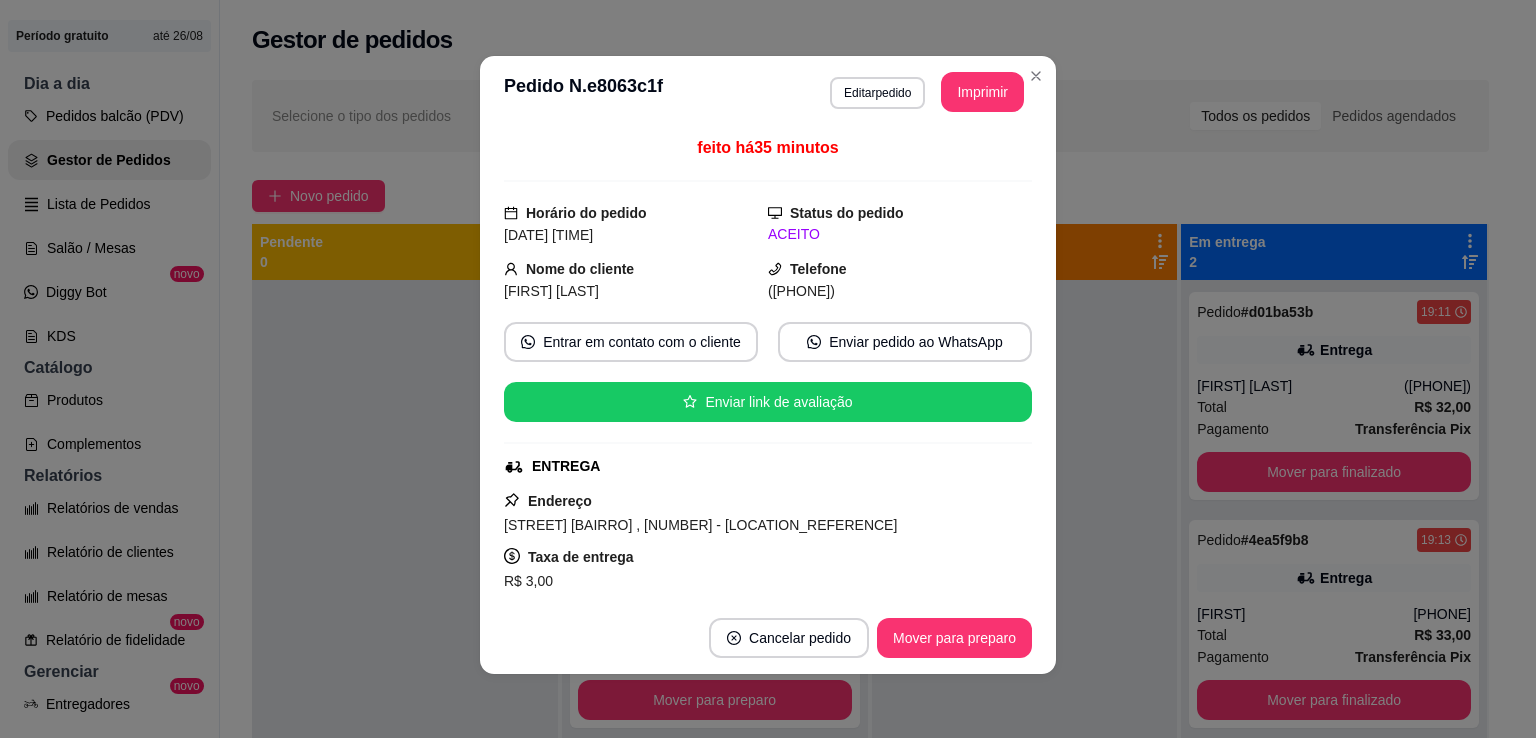 scroll, scrollTop: 4, scrollLeft: 0, axis: vertical 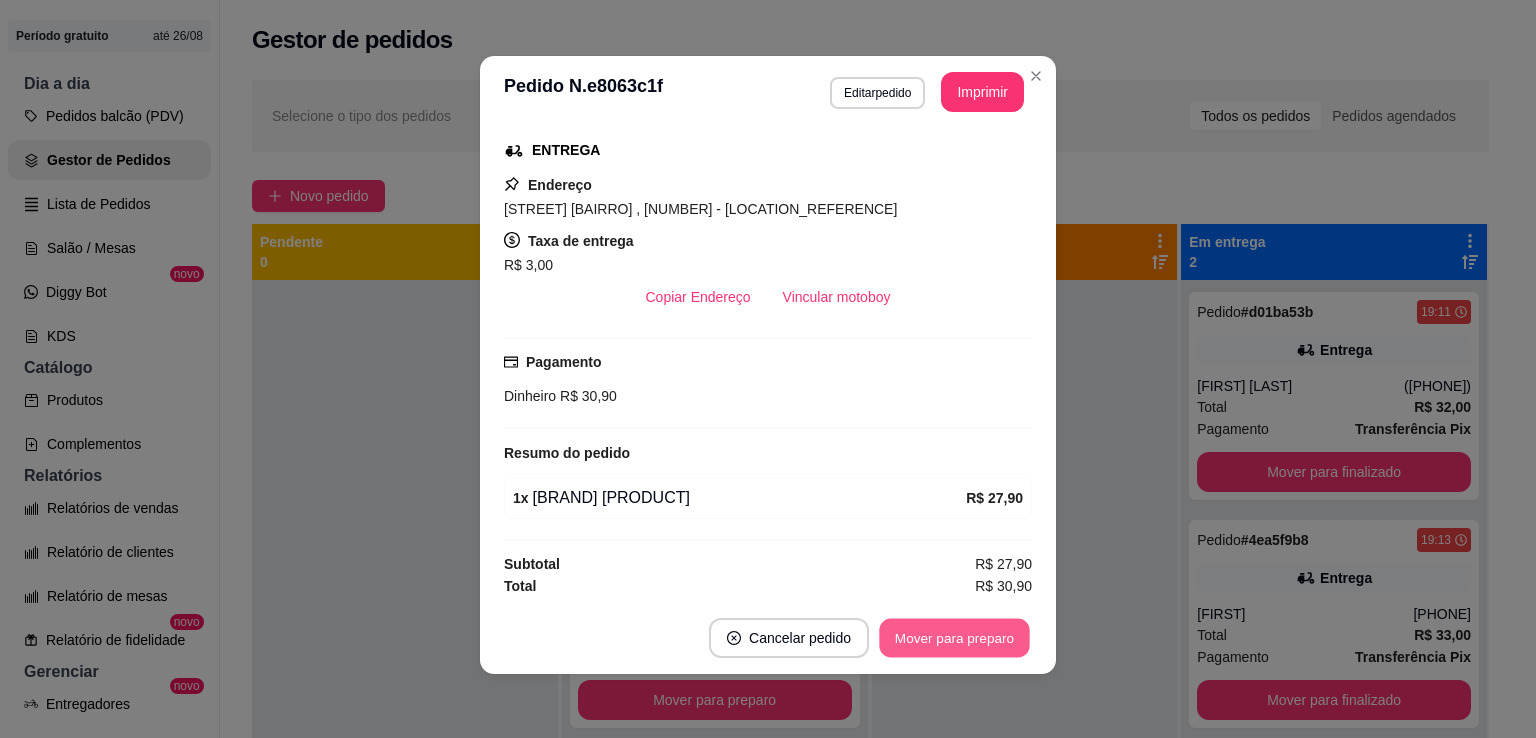 click on "Mover para preparo" at bounding box center (954, 638) 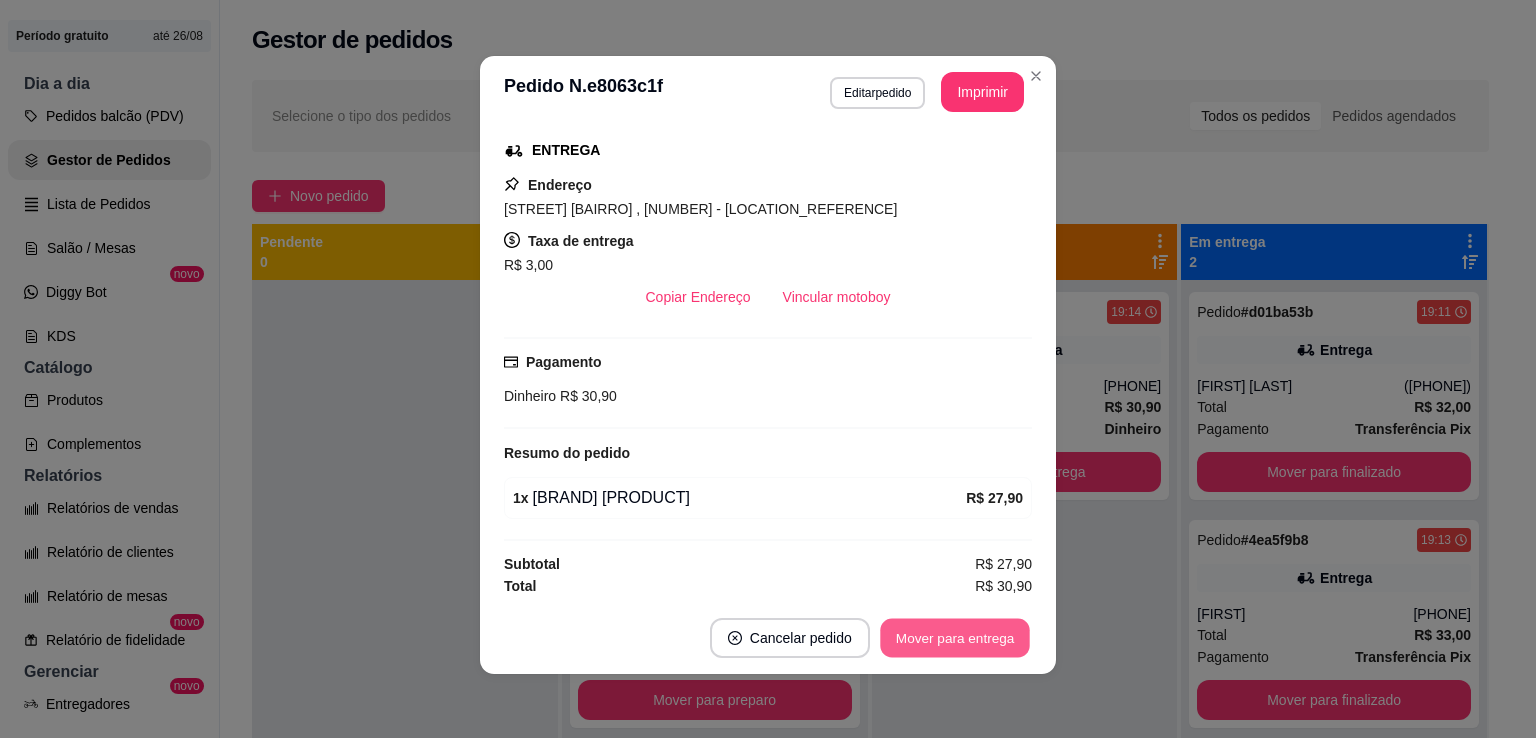 click on "Mover para entrega" at bounding box center [955, 638] 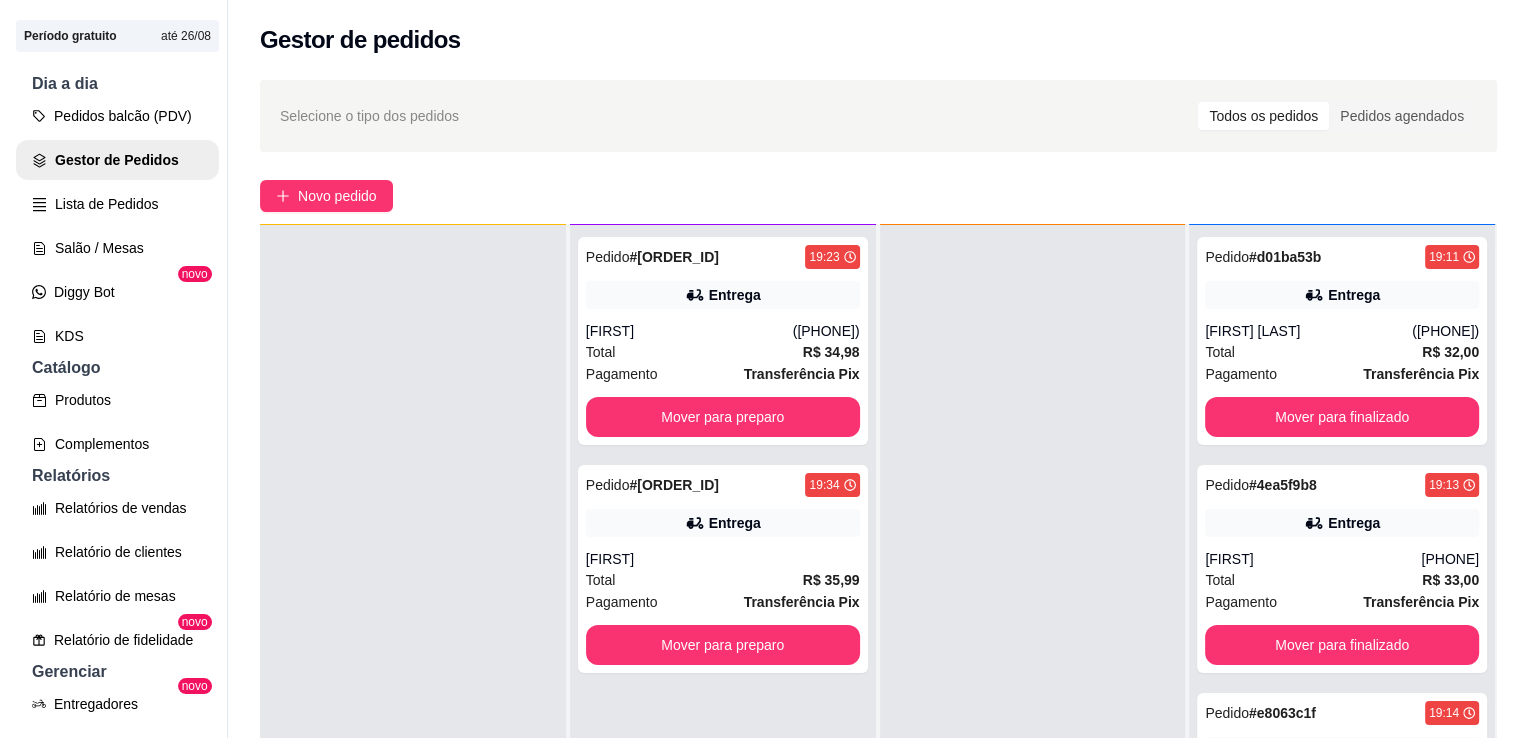 scroll, scrollTop: 54, scrollLeft: 0, axis: vertical 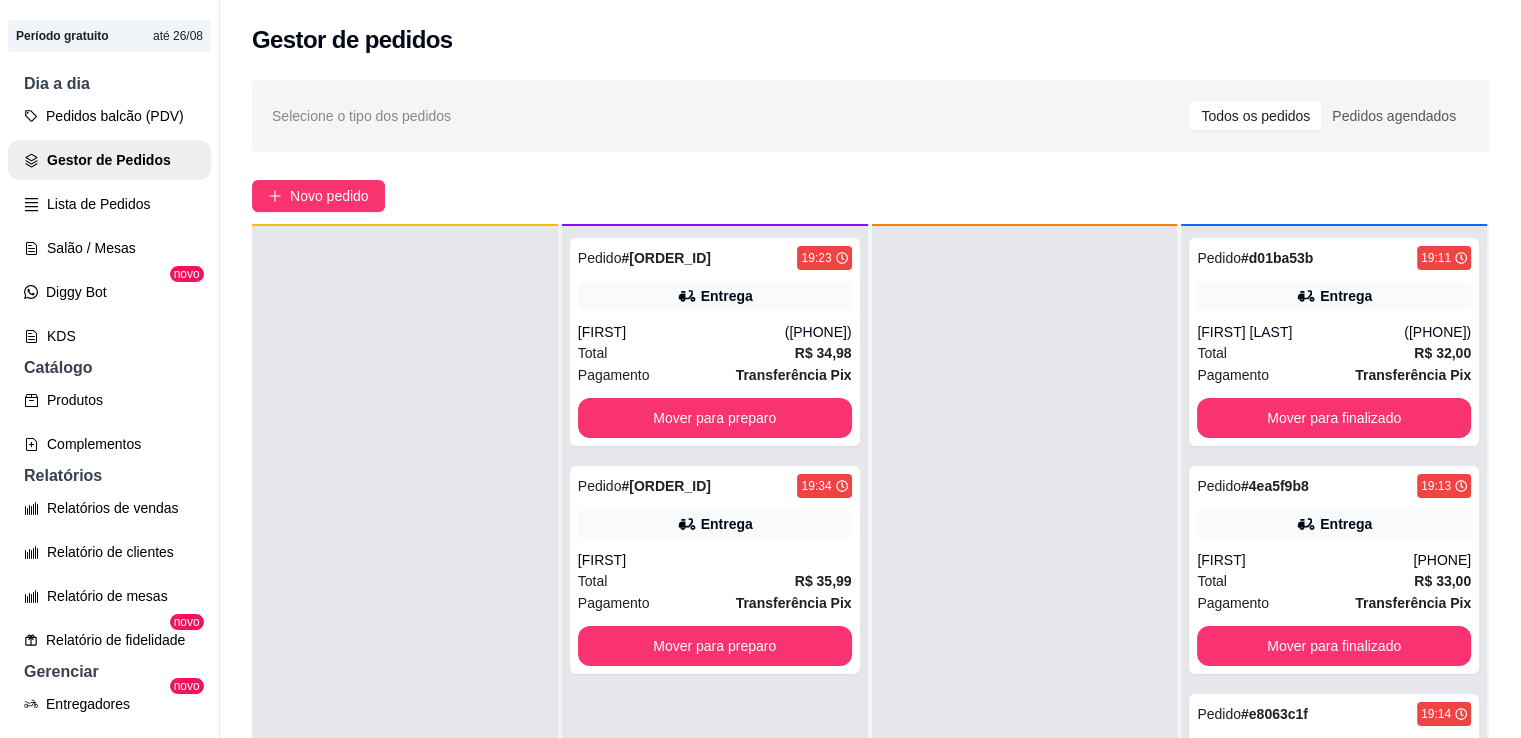 drag, startPoint x: 918, startPoint y: 551, endPoint x: 1058, endPoint y: 679, distance: 189.69449 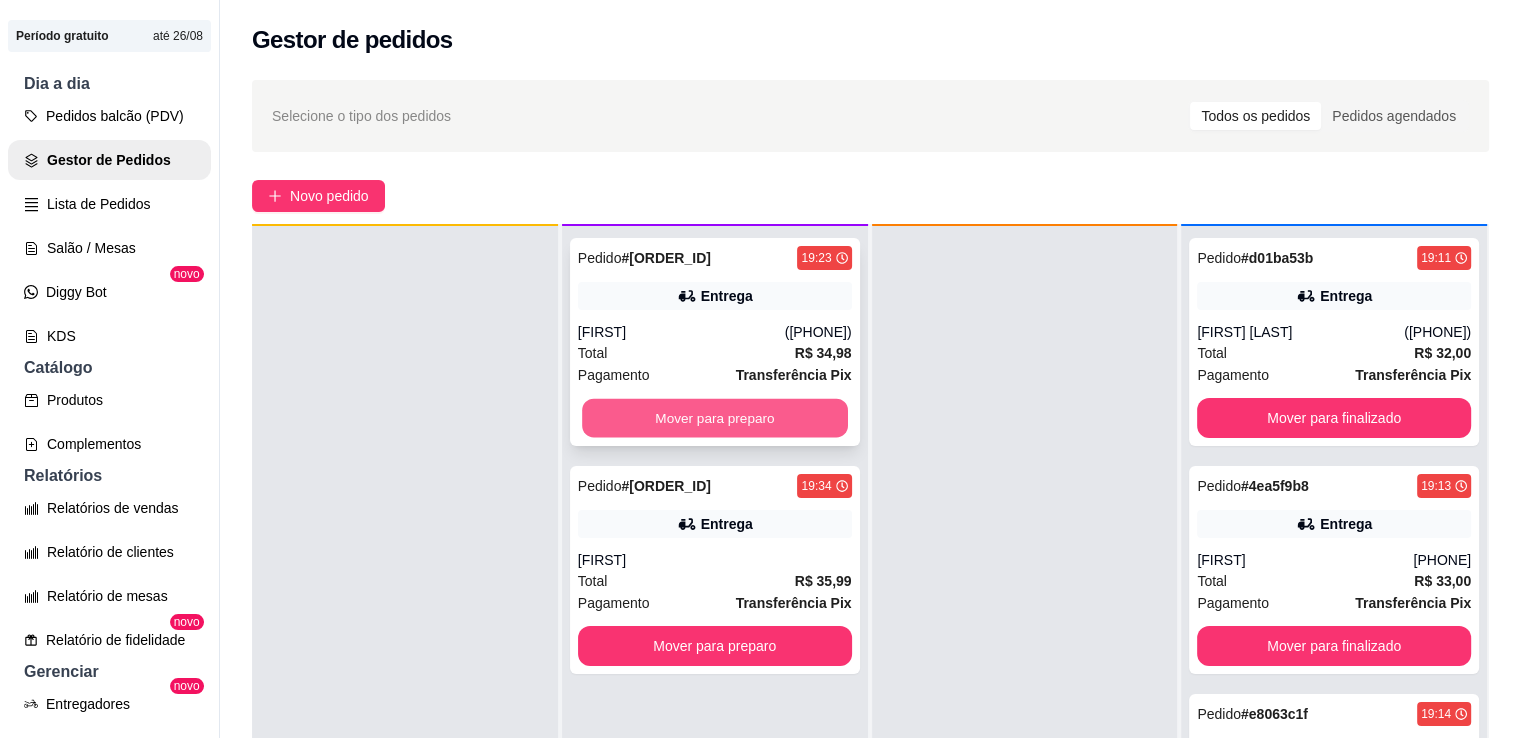 click on "Mover para preparo" at bounding box center [715, 418] 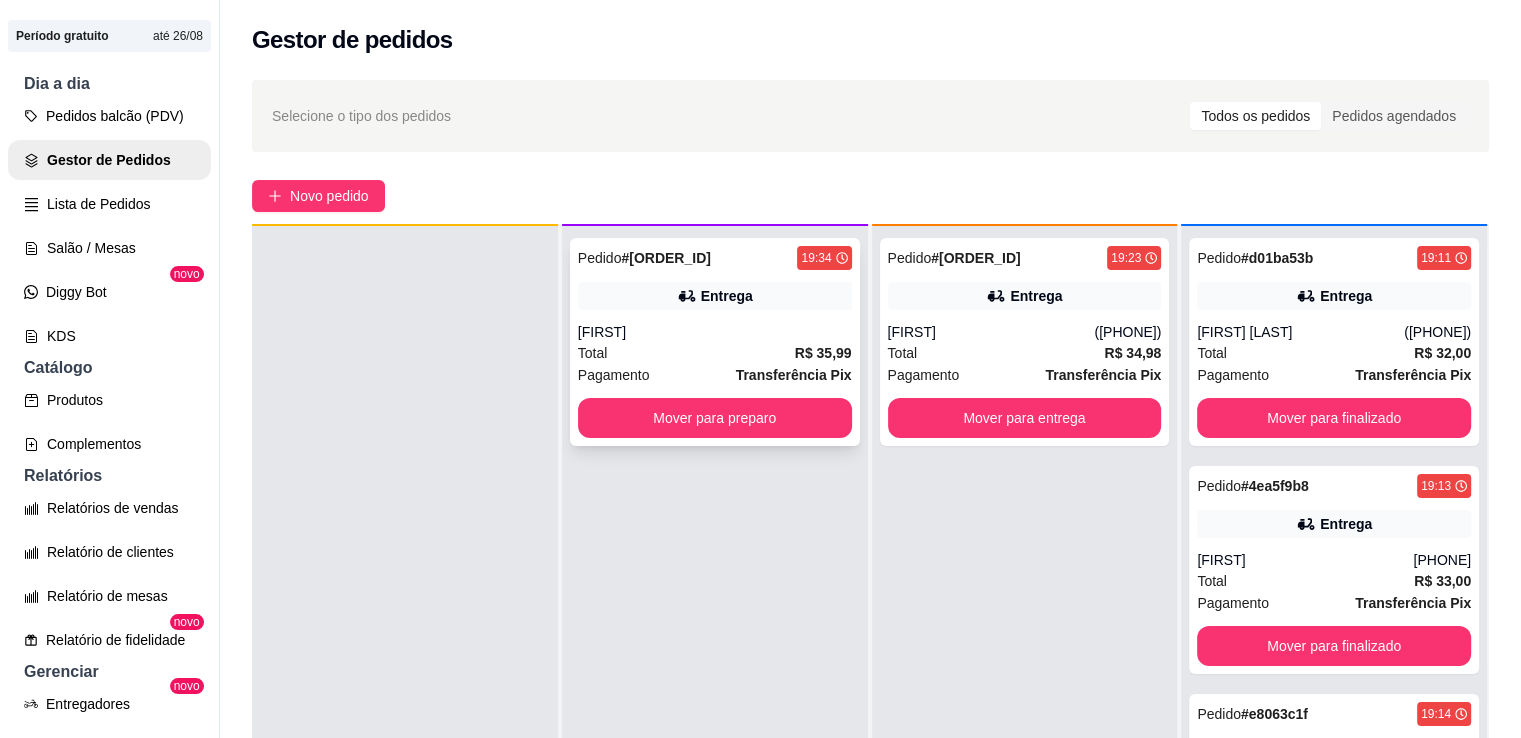 click on "Entrega" at bounding box center (727, 296) 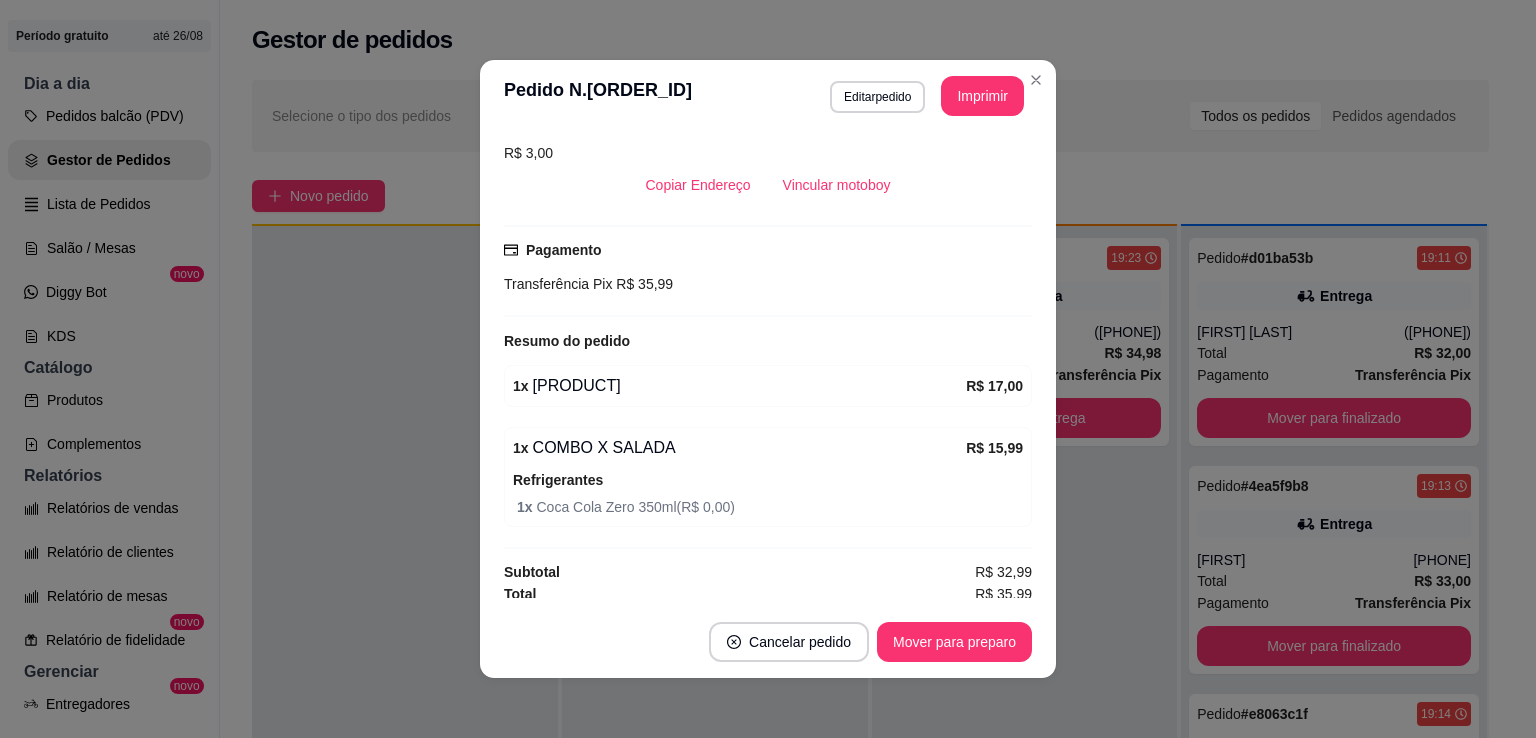 scroll, scrollTop: 373, scrollLeft: 0, axis: vertical 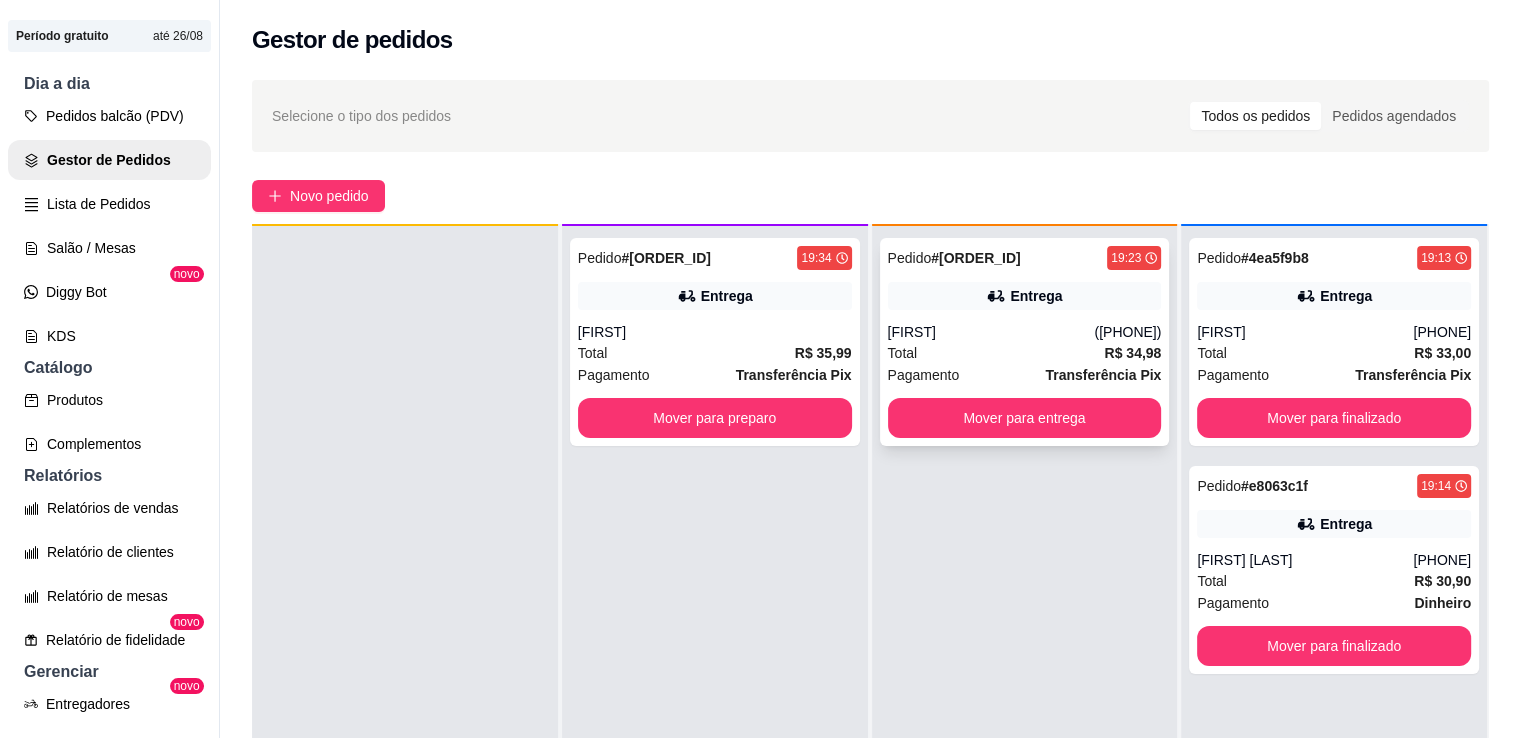 click on "Total R$ 34,98" at bounding box center [1025, 353] 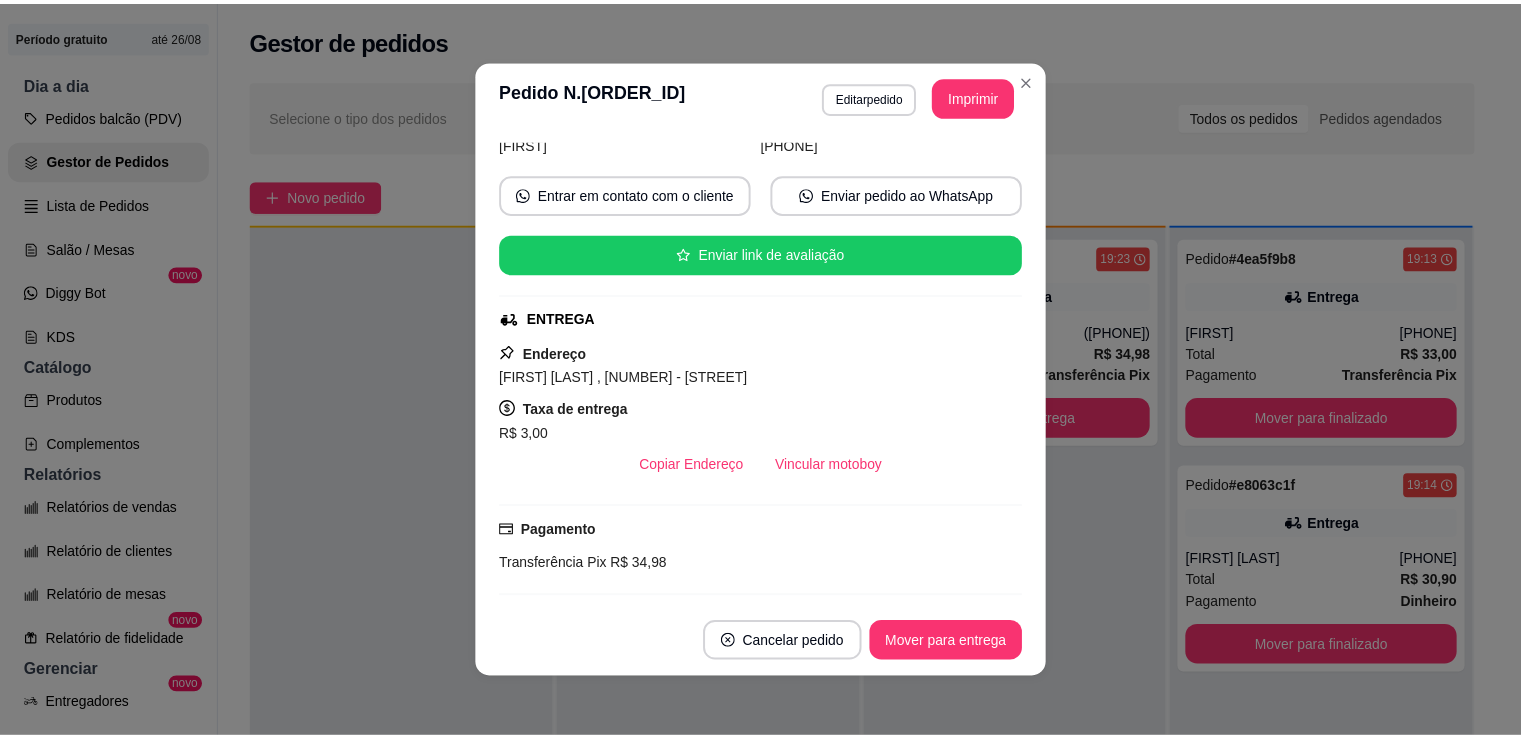 scroll, scrollTop: 220, scrollLeft: 0, axis: vertical 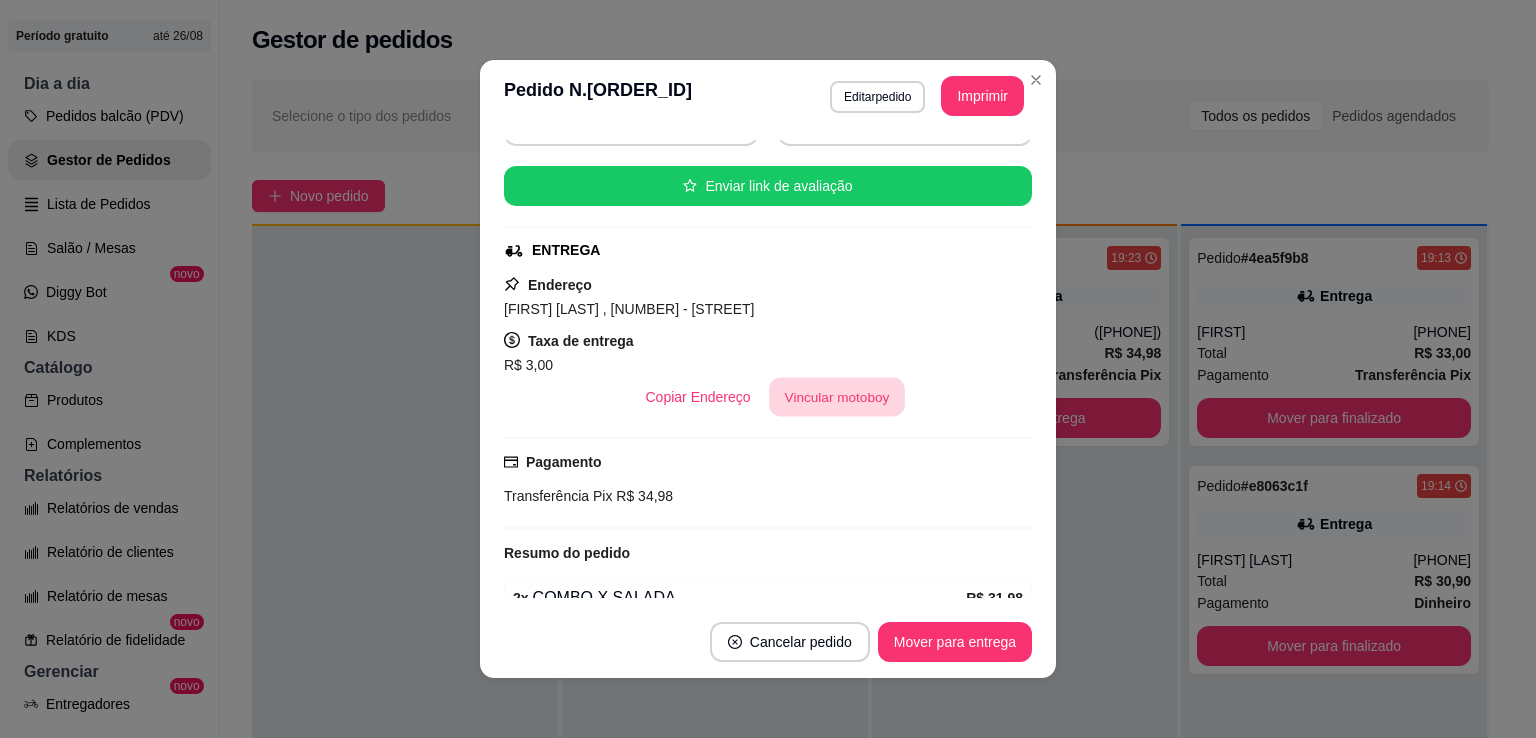 click on "Vincular motoboy" at bounding box center [837, 397] 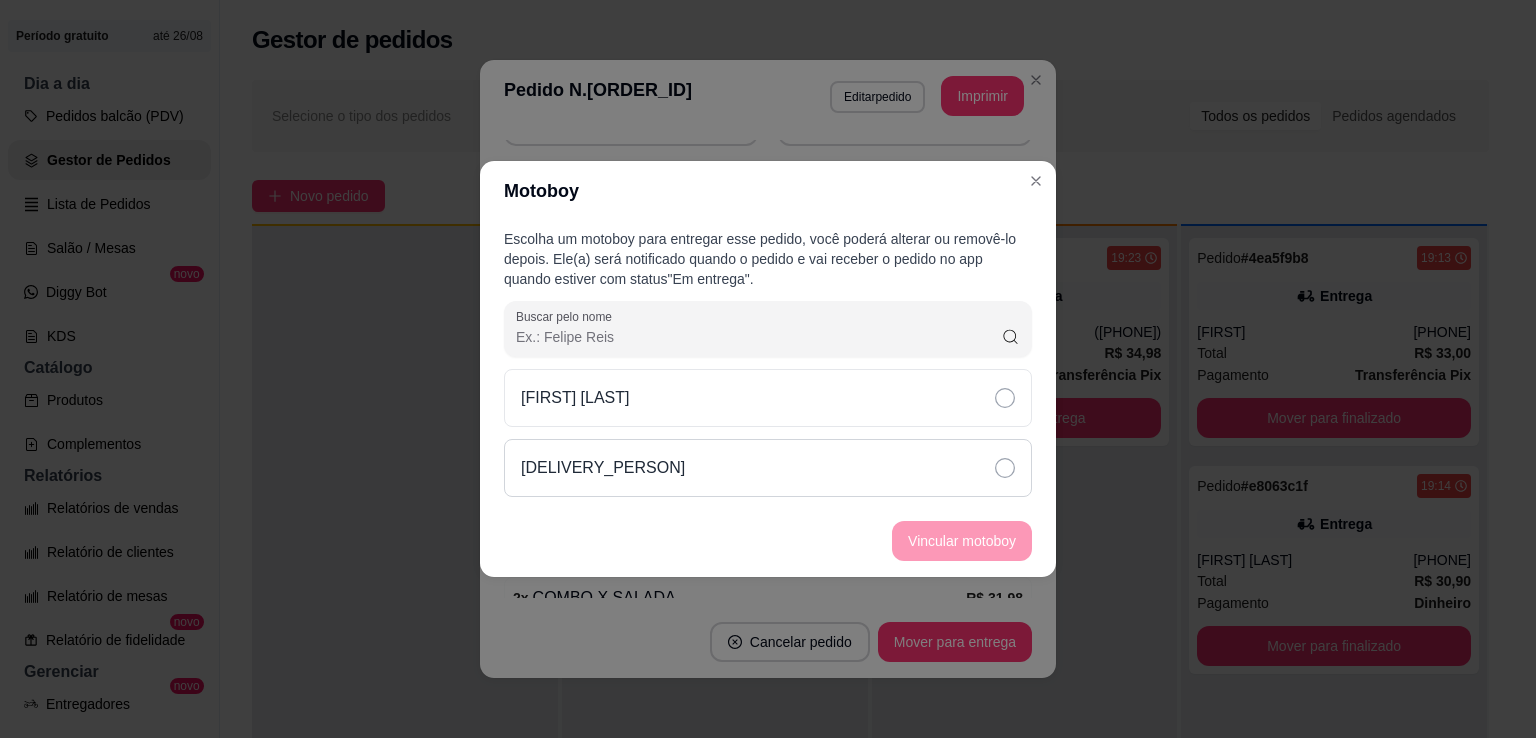 click on "[DELIVERY_PERSON]" at bounding box center [768, 468] 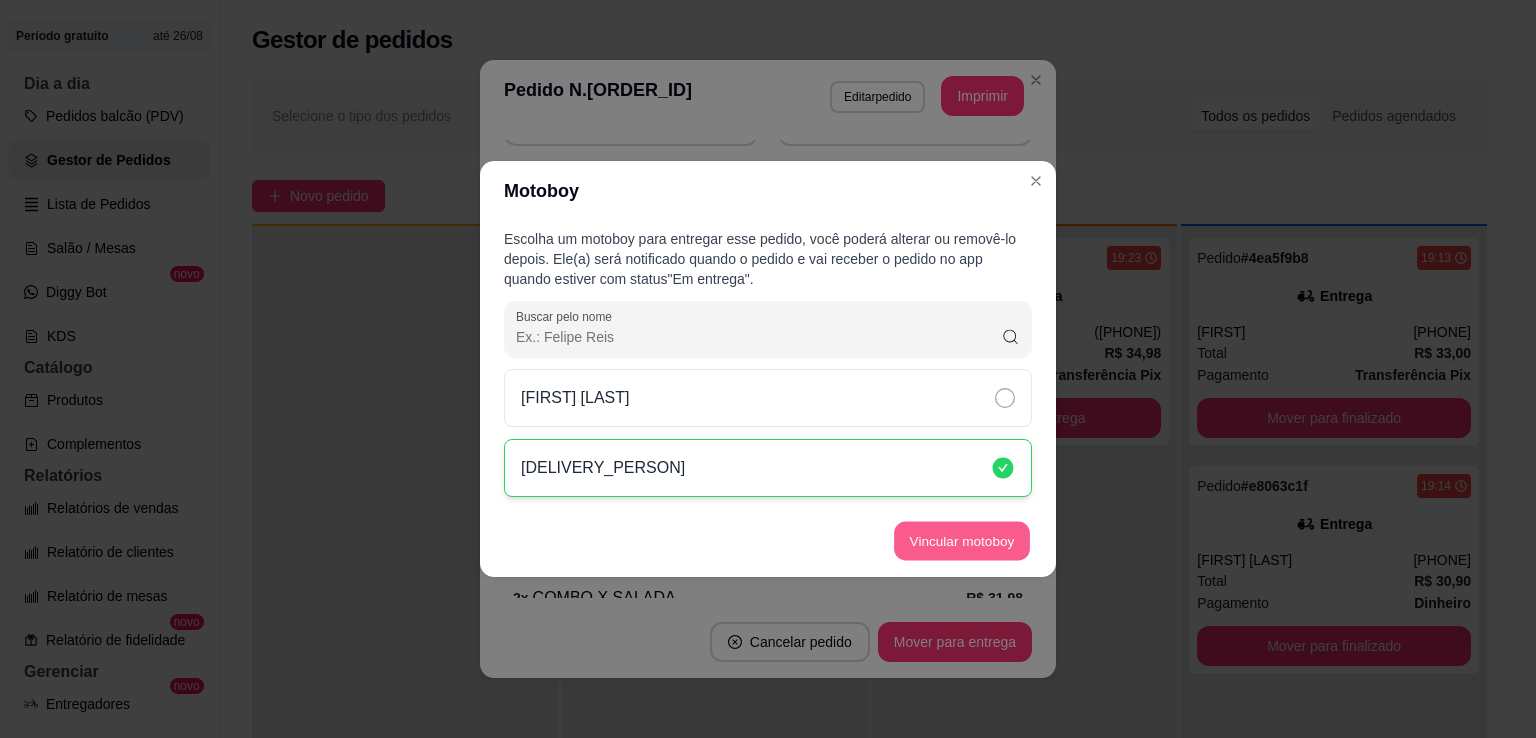click on "Vincular motoboy" at bounding box center [962, 541] 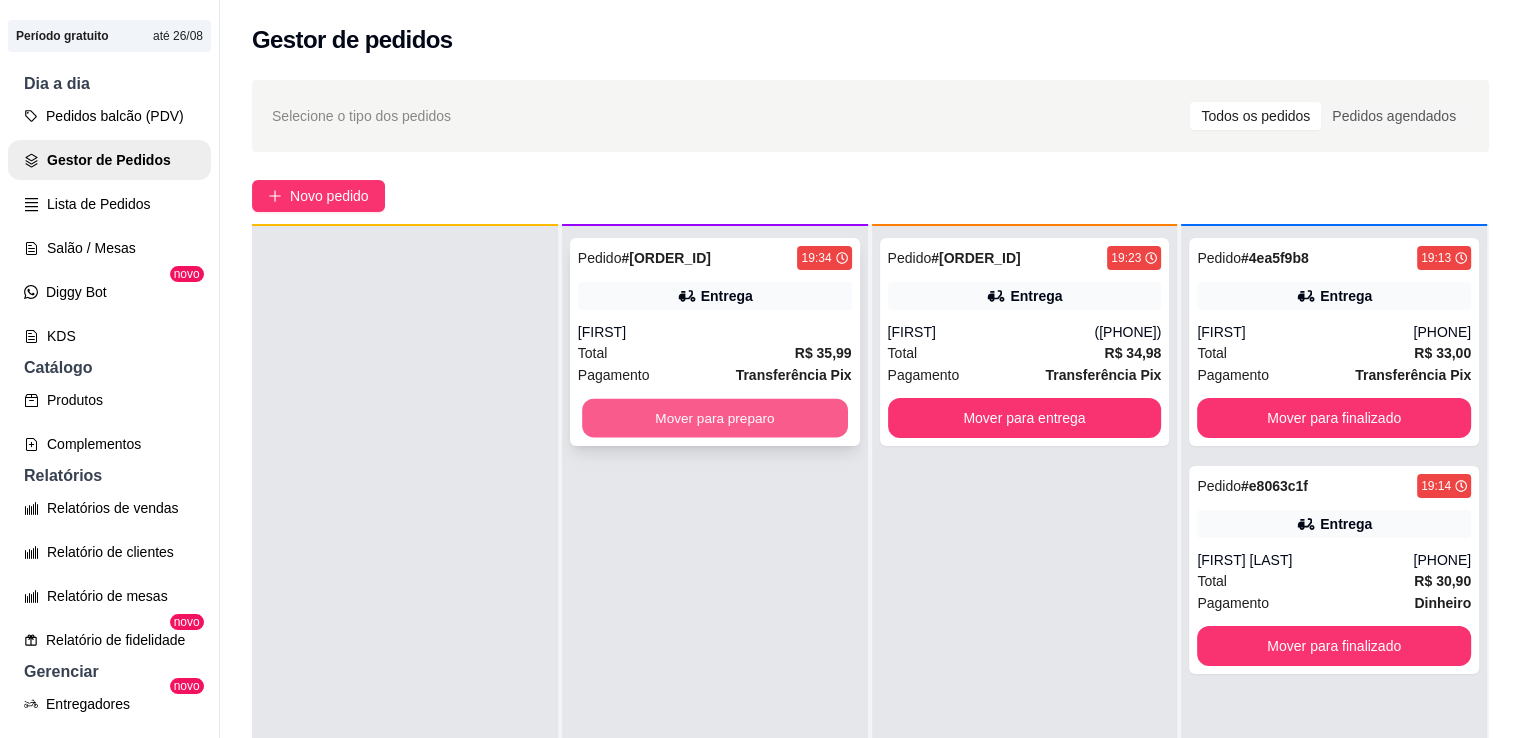 click on "Mover para preparo" at bounding box center [715, 418] 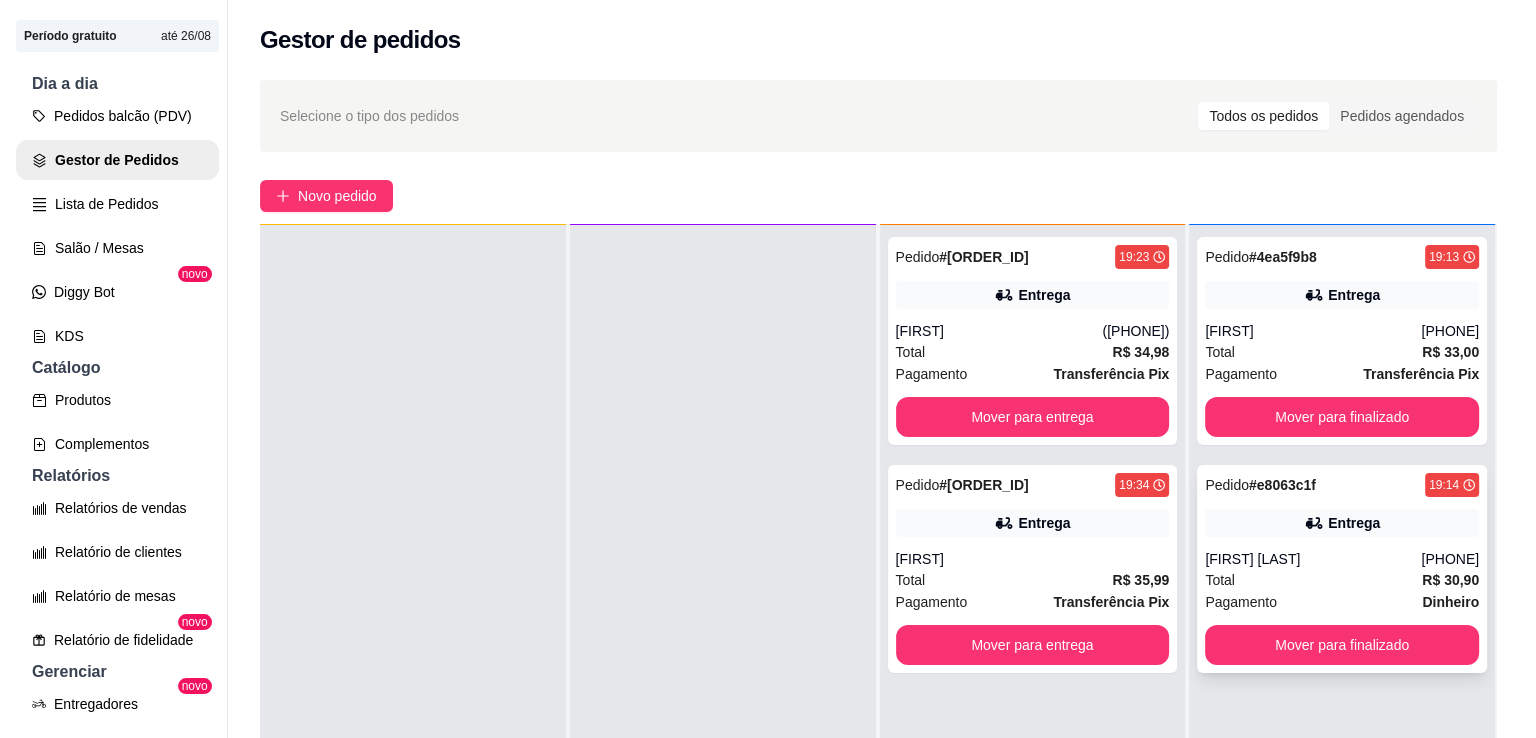 scroll, scrollTop: 54, scrollLeft: 0, axis: vertical 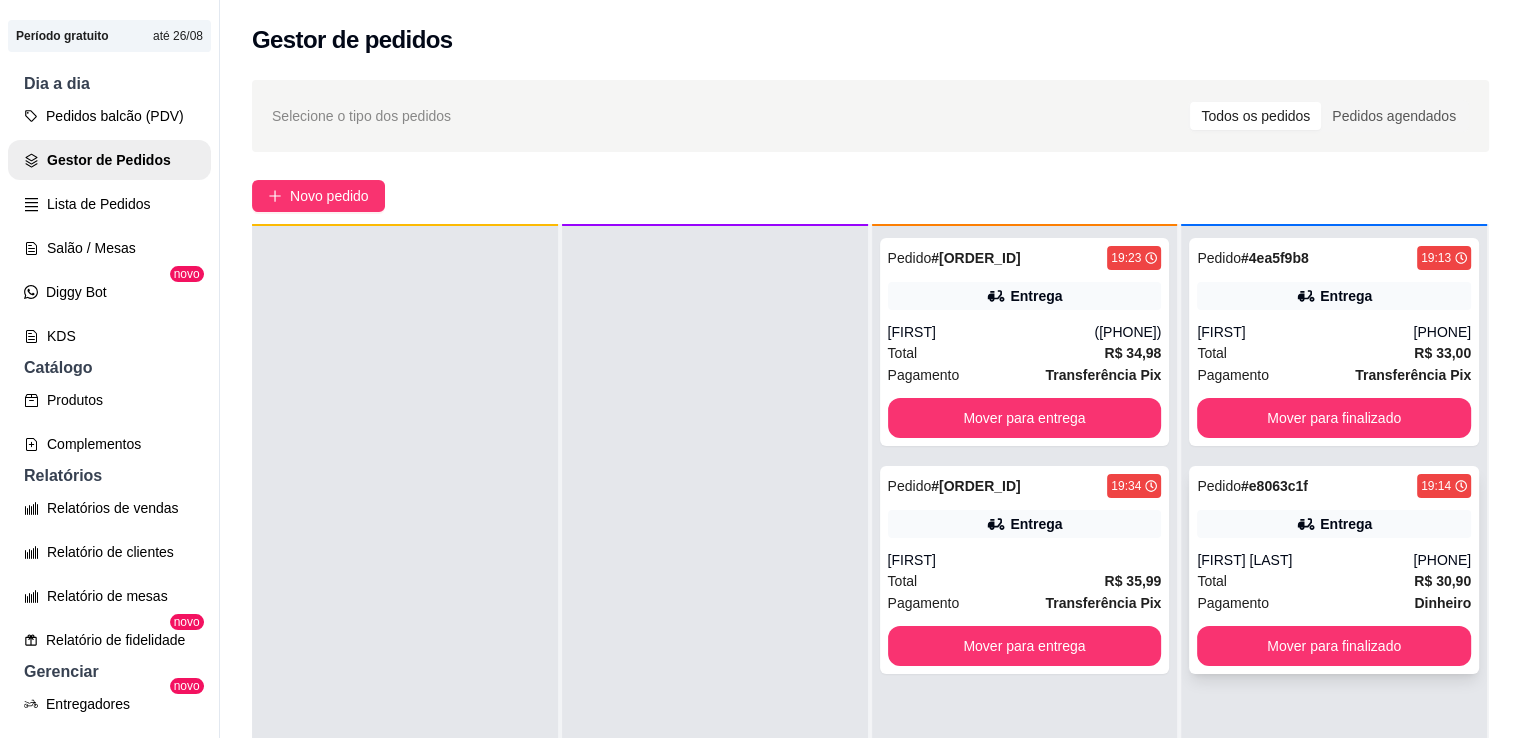 click on "Pedido  # [ORDER_ID] [TIME] Entrega [FIRST] [LAST] ([PHONE_AREA]) [PHONE] Total R$ 30,90 Pagamento Dinheiro Mover para finalizado" at bounding box center [1334, 570] 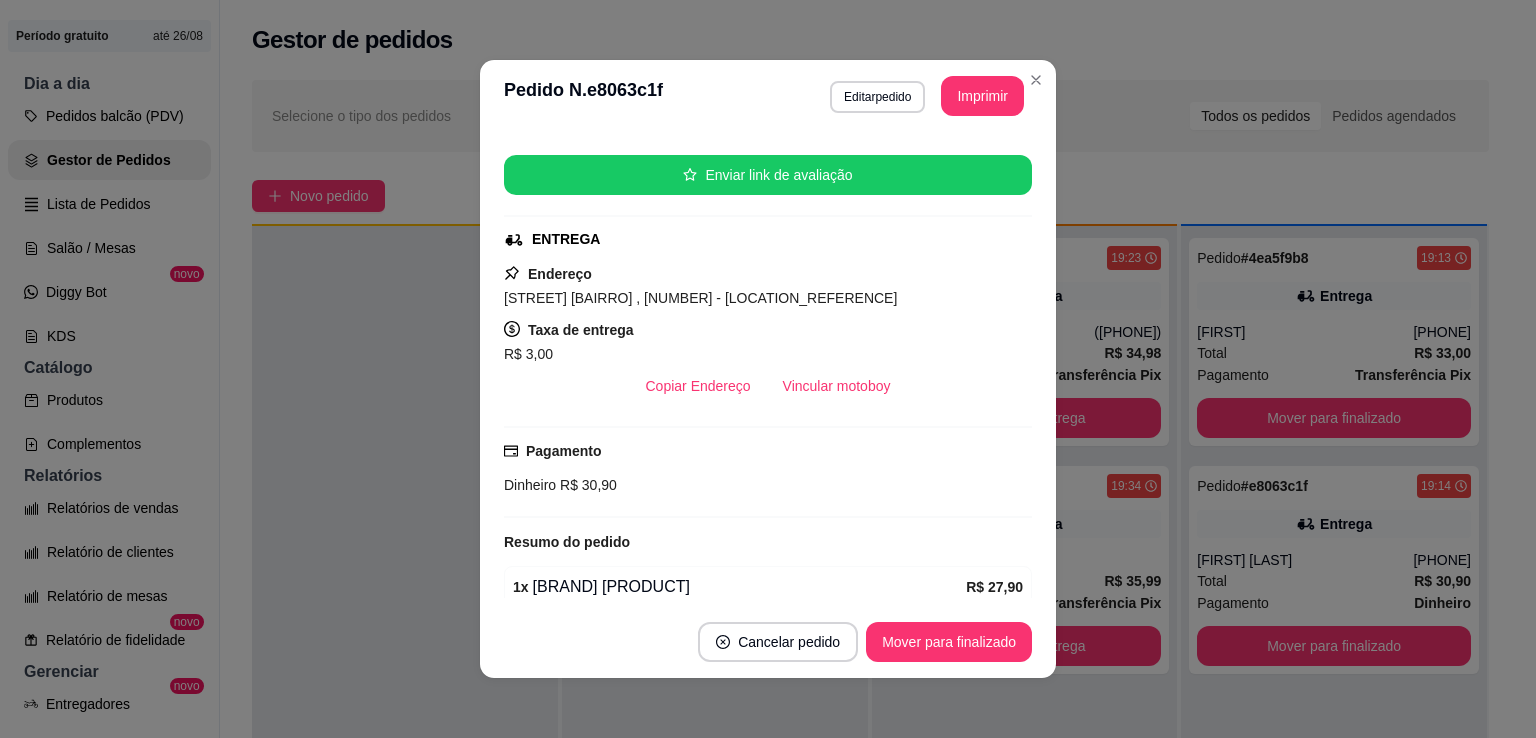scroll, scrollTop: 232, scrollLeft: 0, axis: vertical 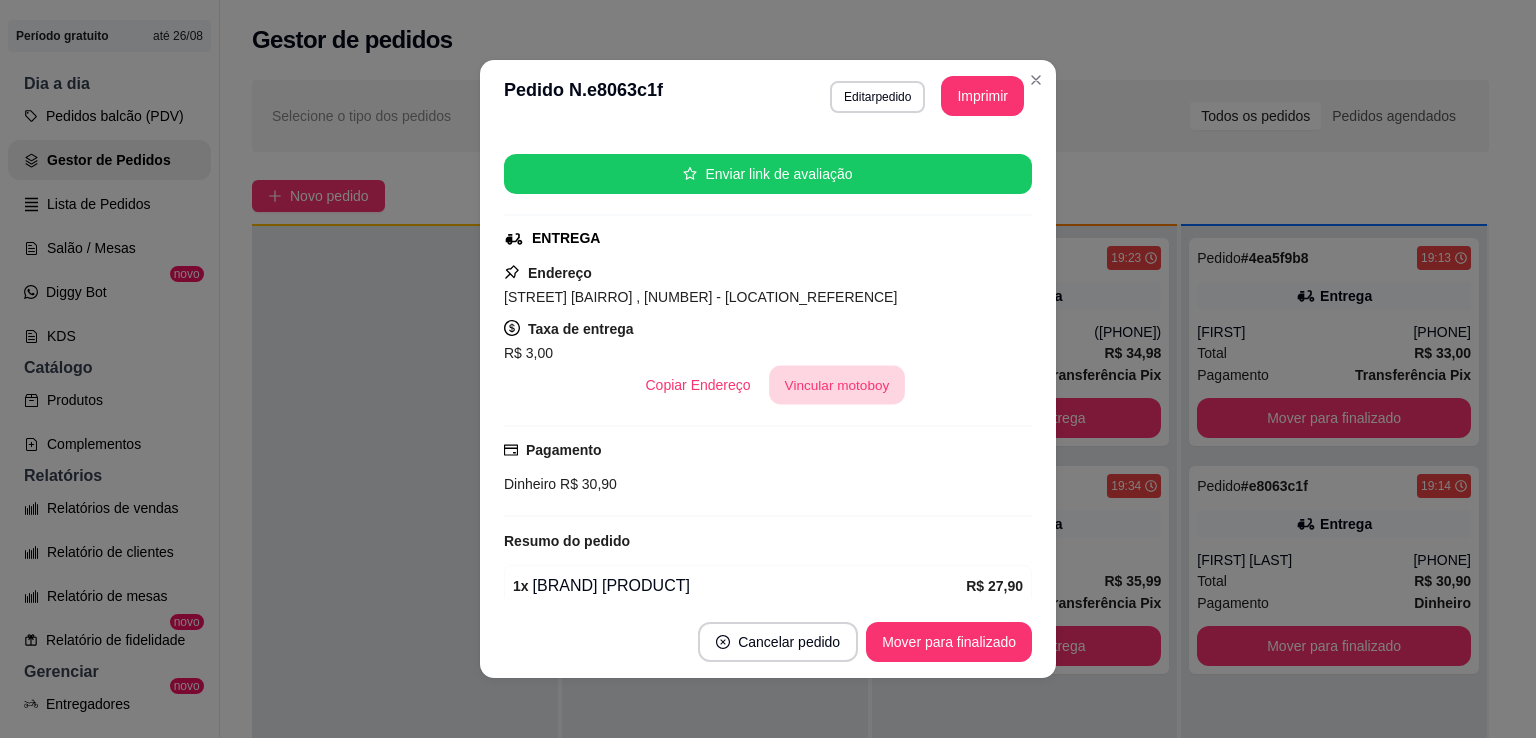 click on "Vincular motoboy" at bounding box center [837, 385] 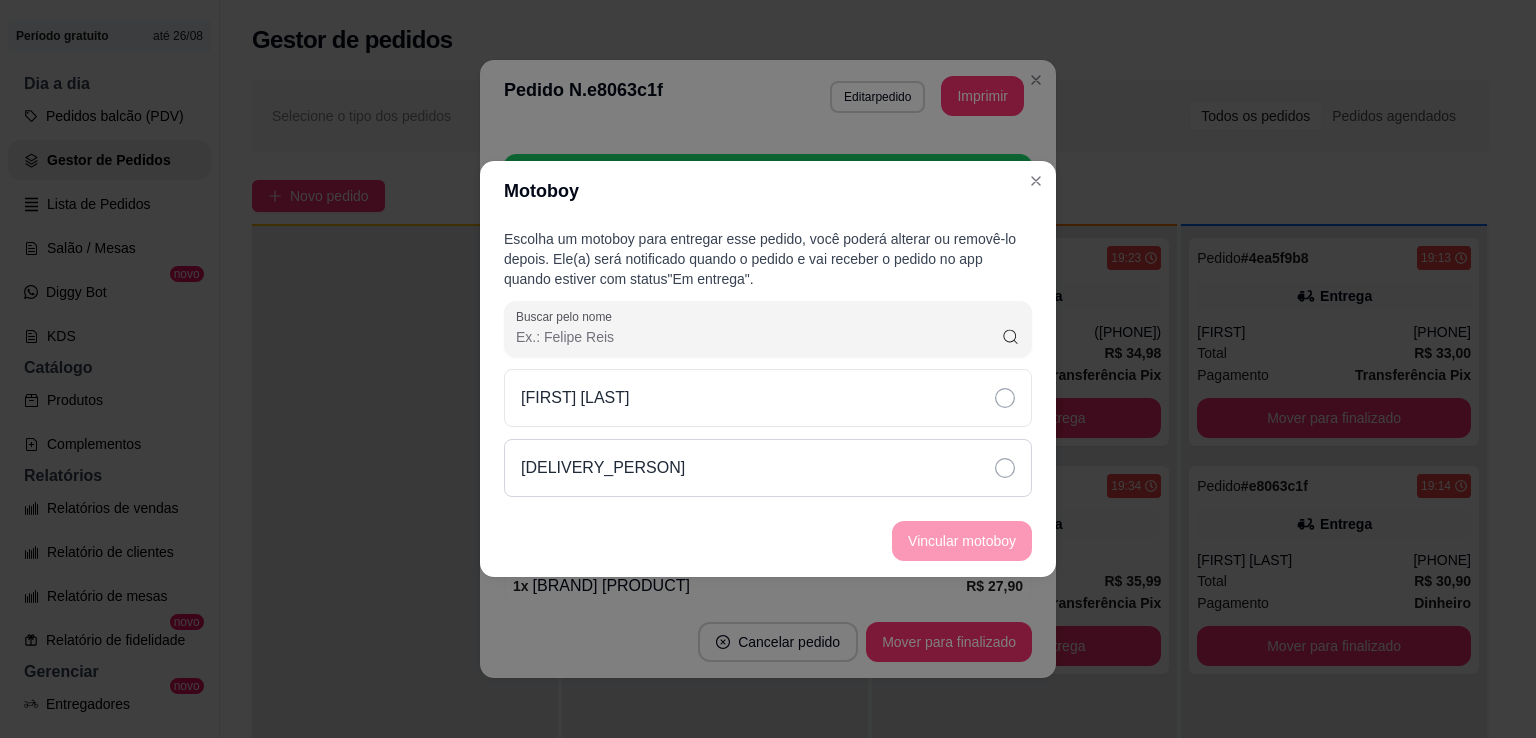 click on "[DELIVERY_PERSON]" at bounding box center [768, 468] 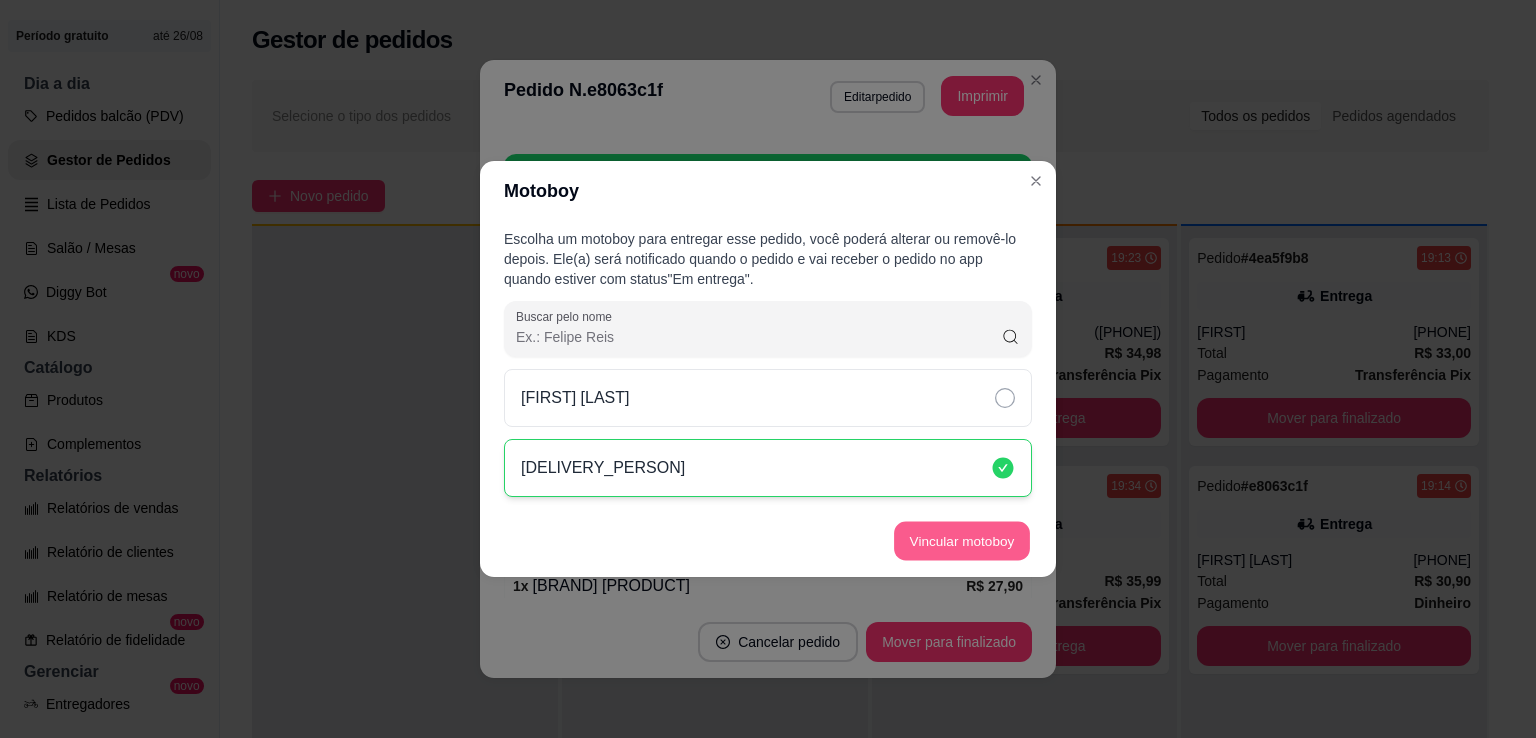 click on "Vincular motoboy" at bounding box center [962, 541] 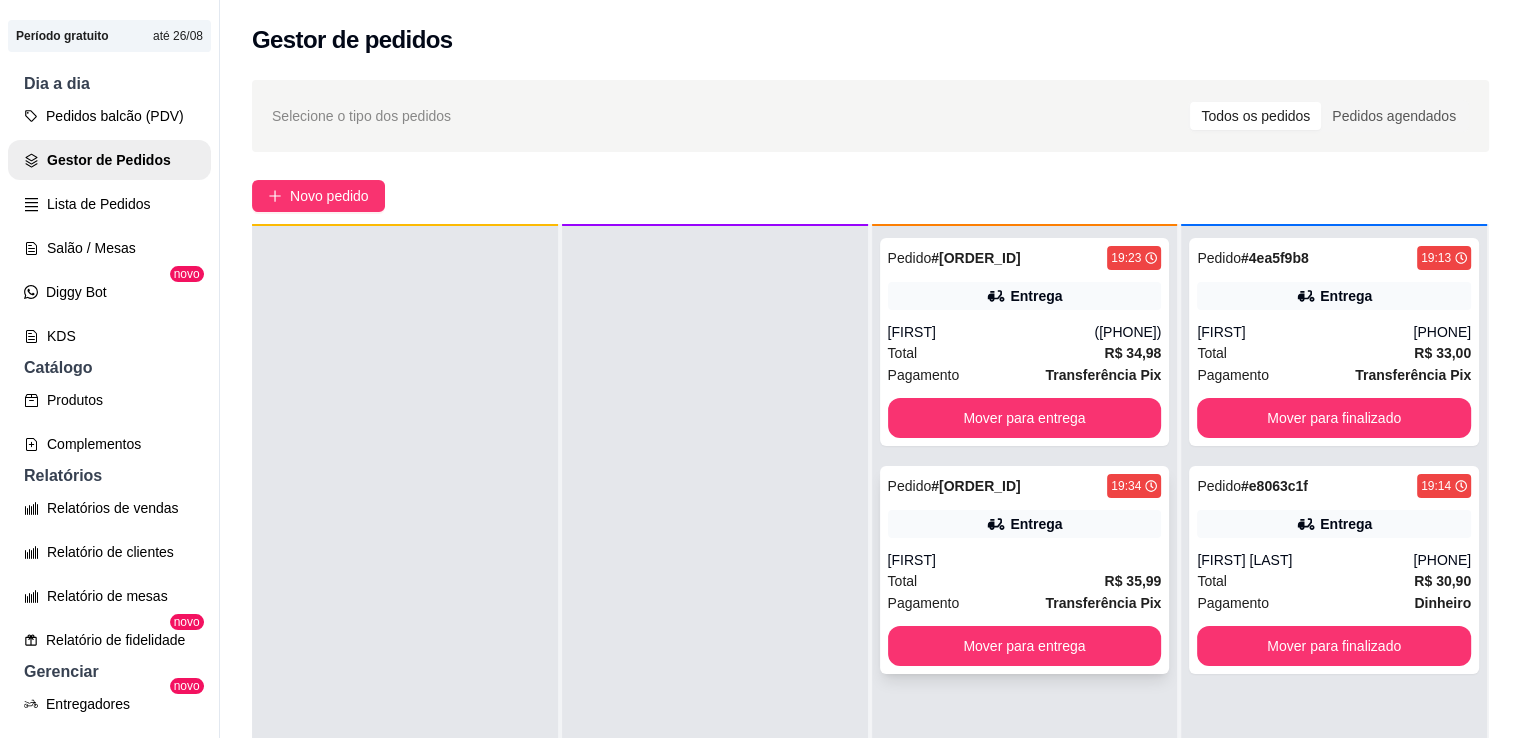 click on "[FIRST]" at bounding box center [1025, 560] 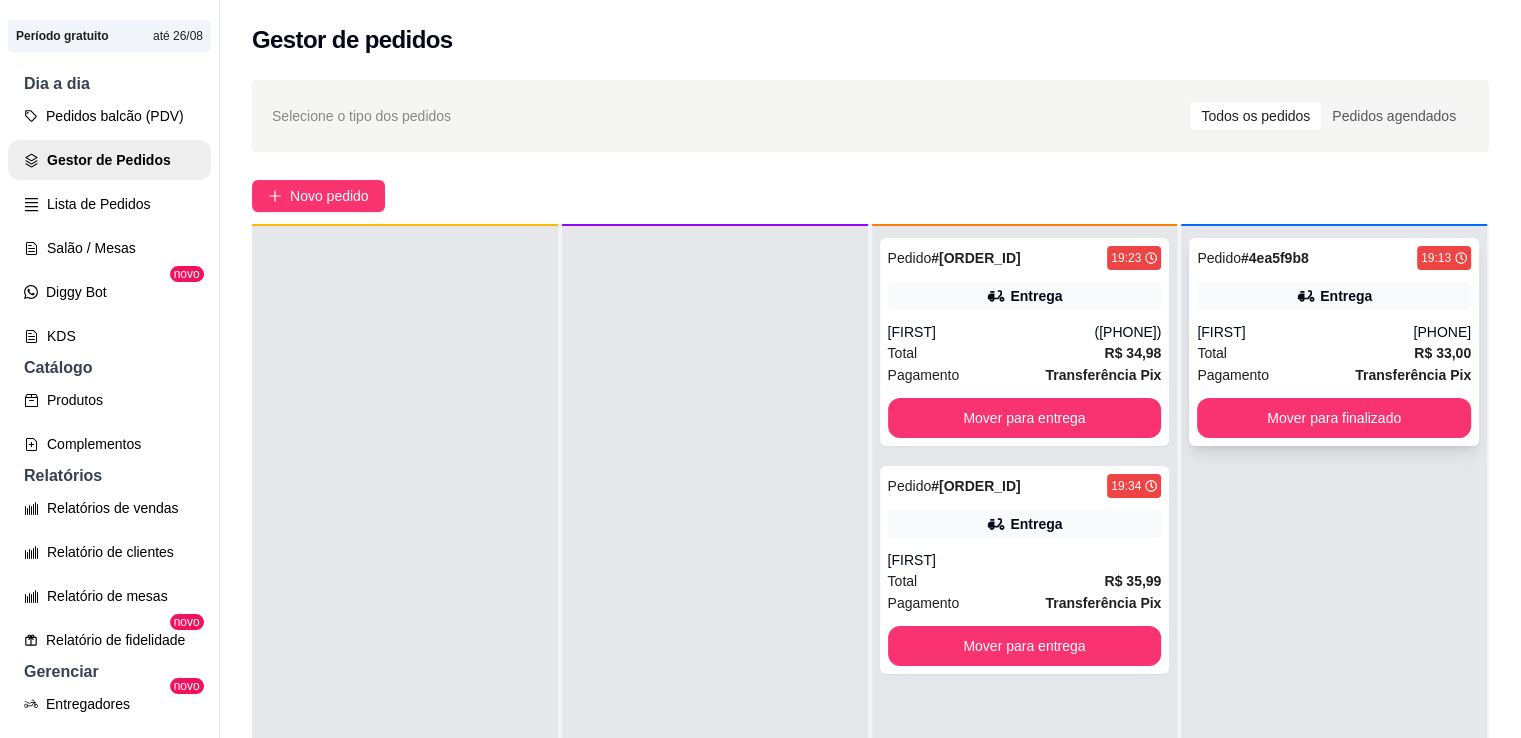 click on "Entrega" at bounding box center (1346, 296) 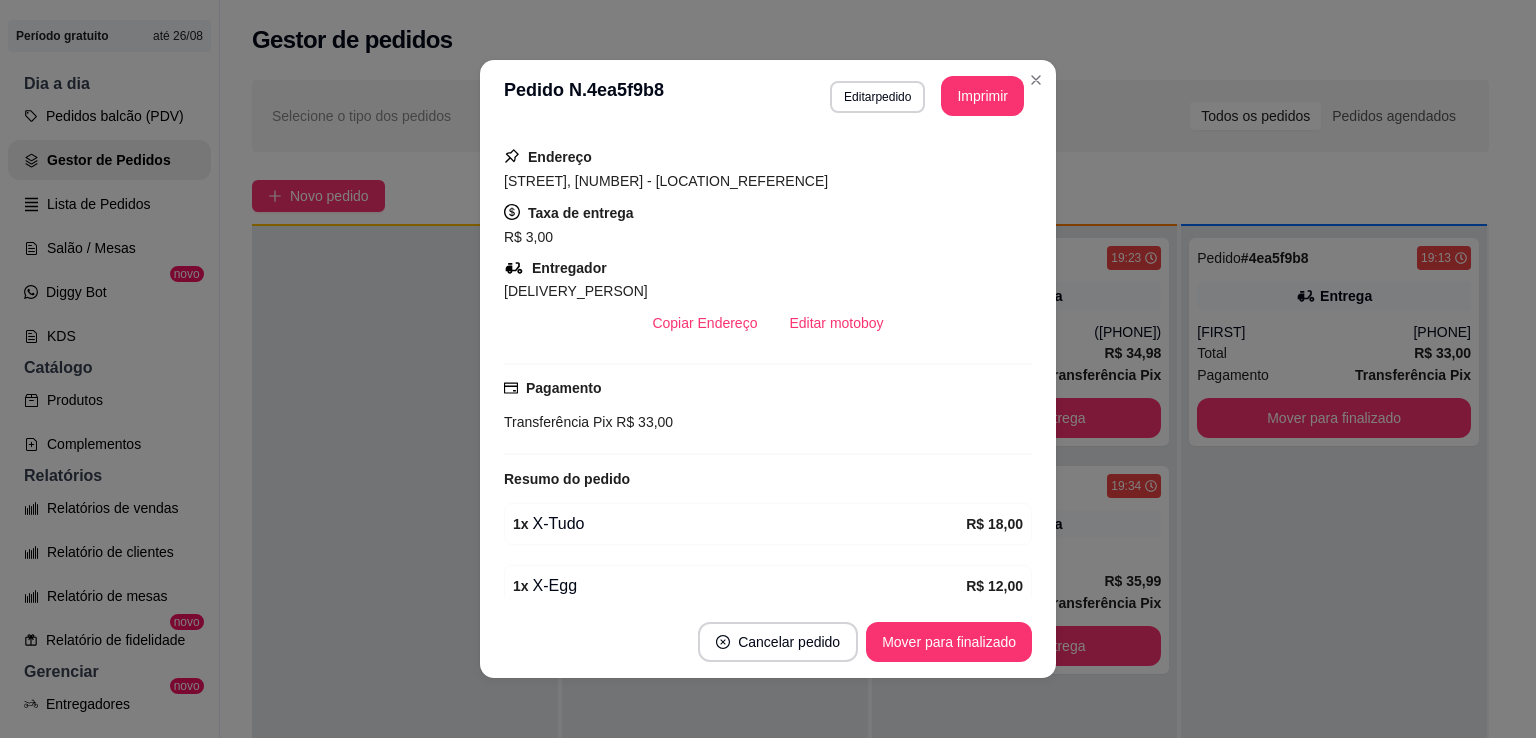 scroll, scrollTop: 406, scrollLeft: 0, axis: vertical 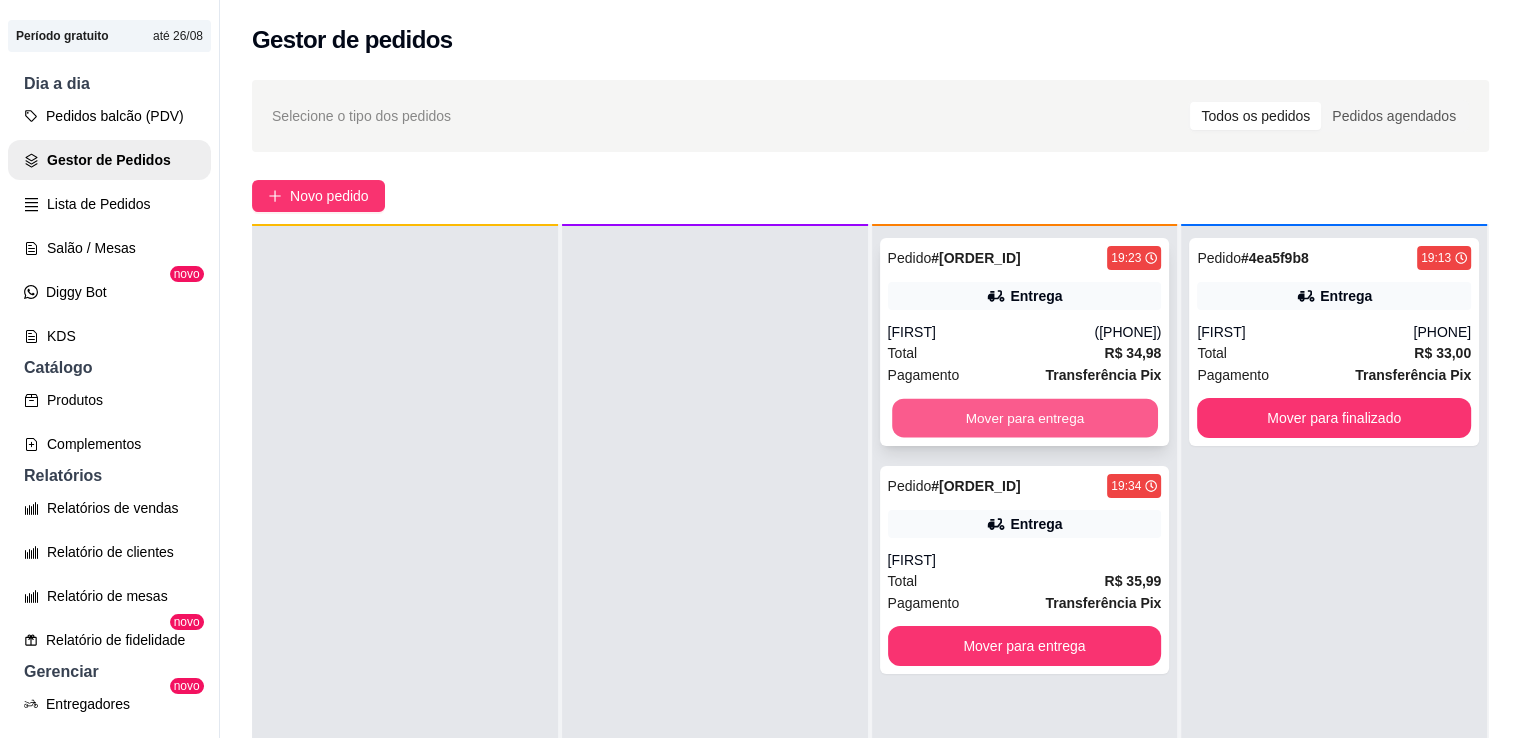click on "Mover para entrega" at bounding box center (1025, 418) 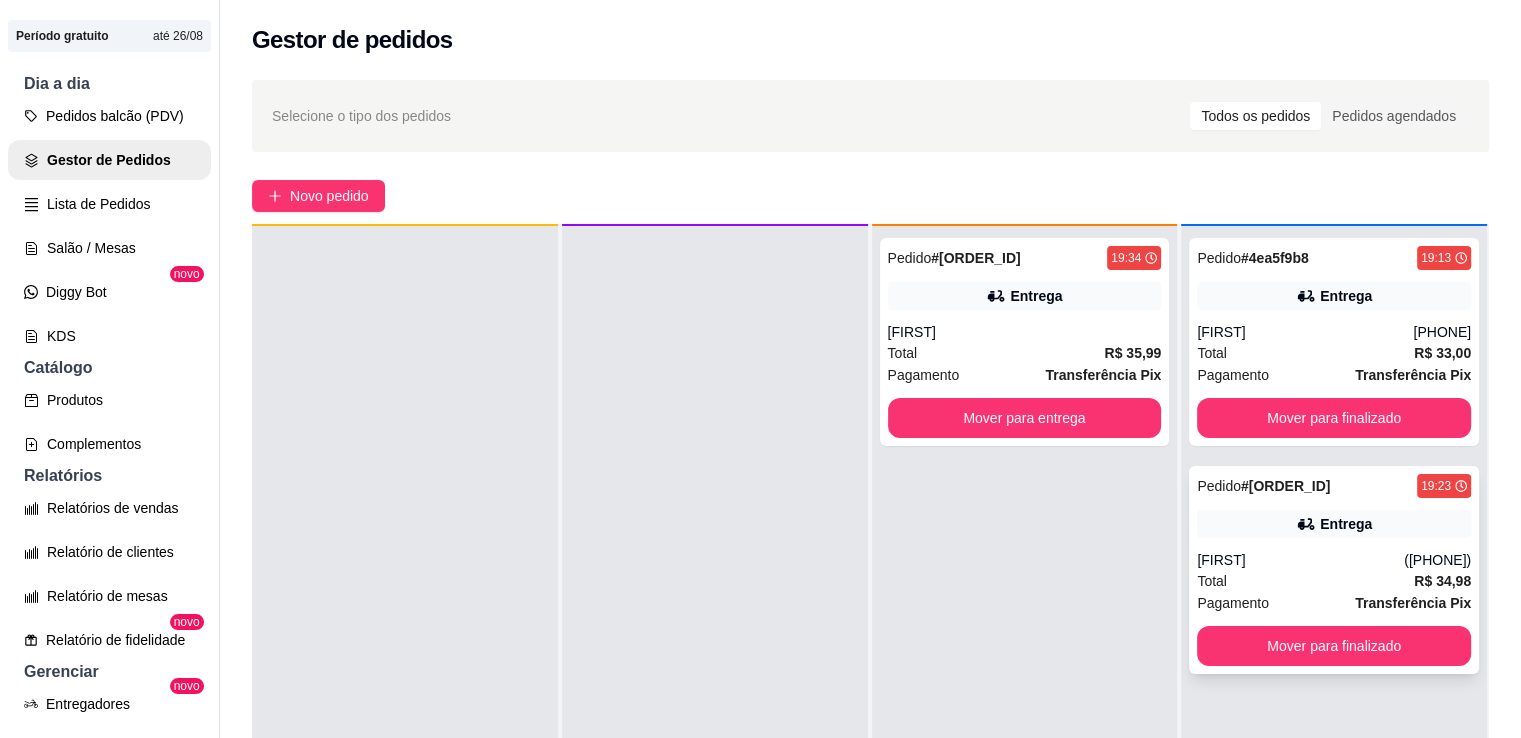 click 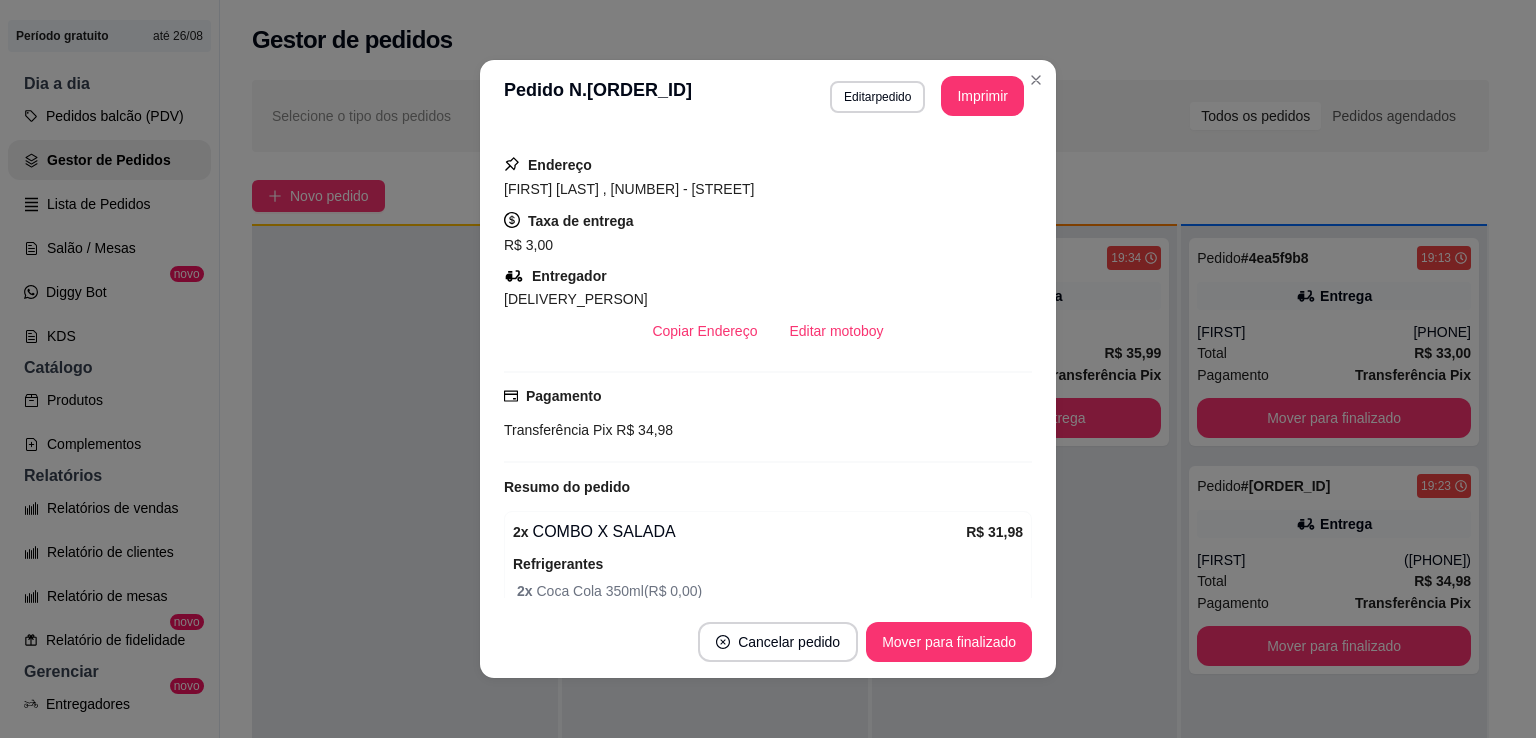 scroll, scrollTop: 370, scrollLeft: 0, axis: vertical 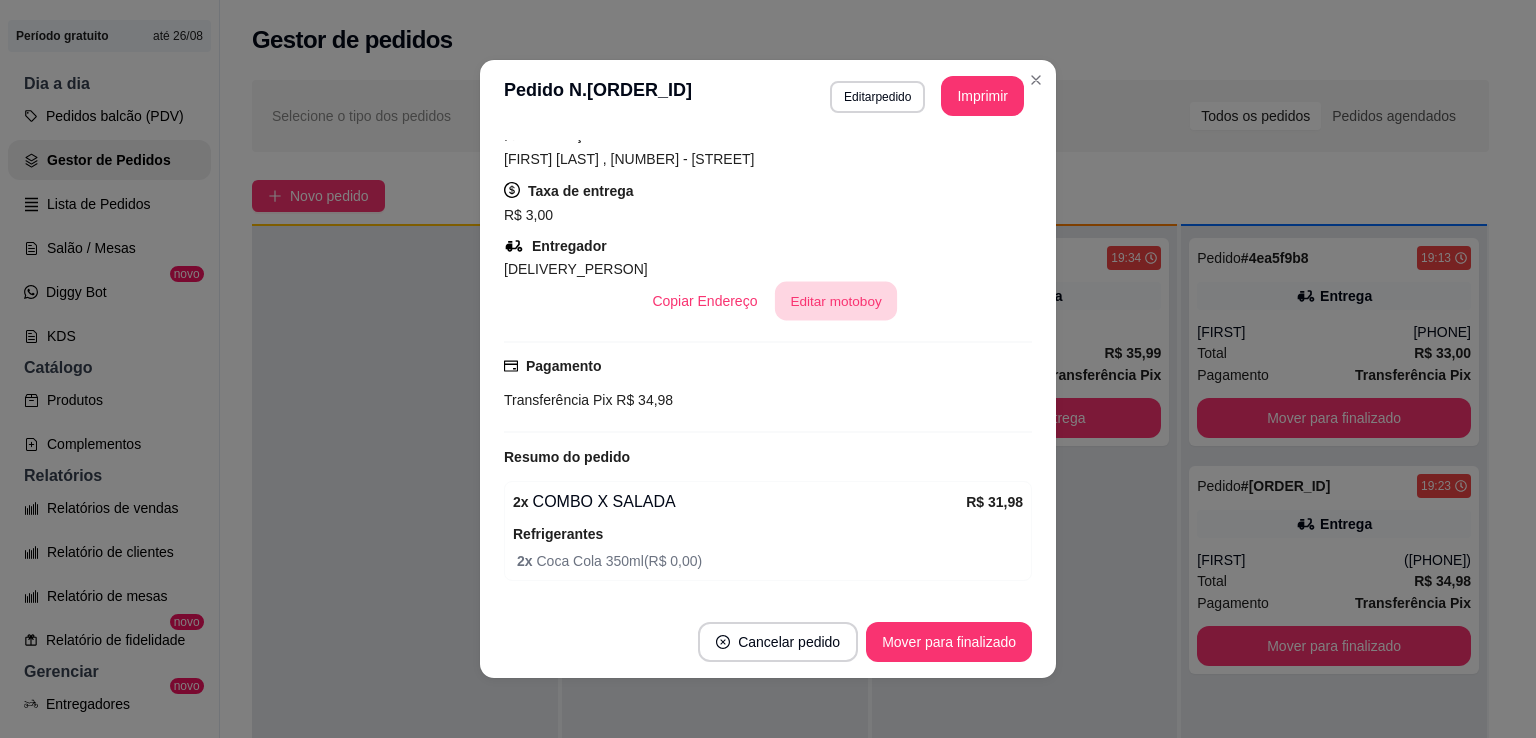 click on "Editar motoboy" at bounding box center [836, 301] 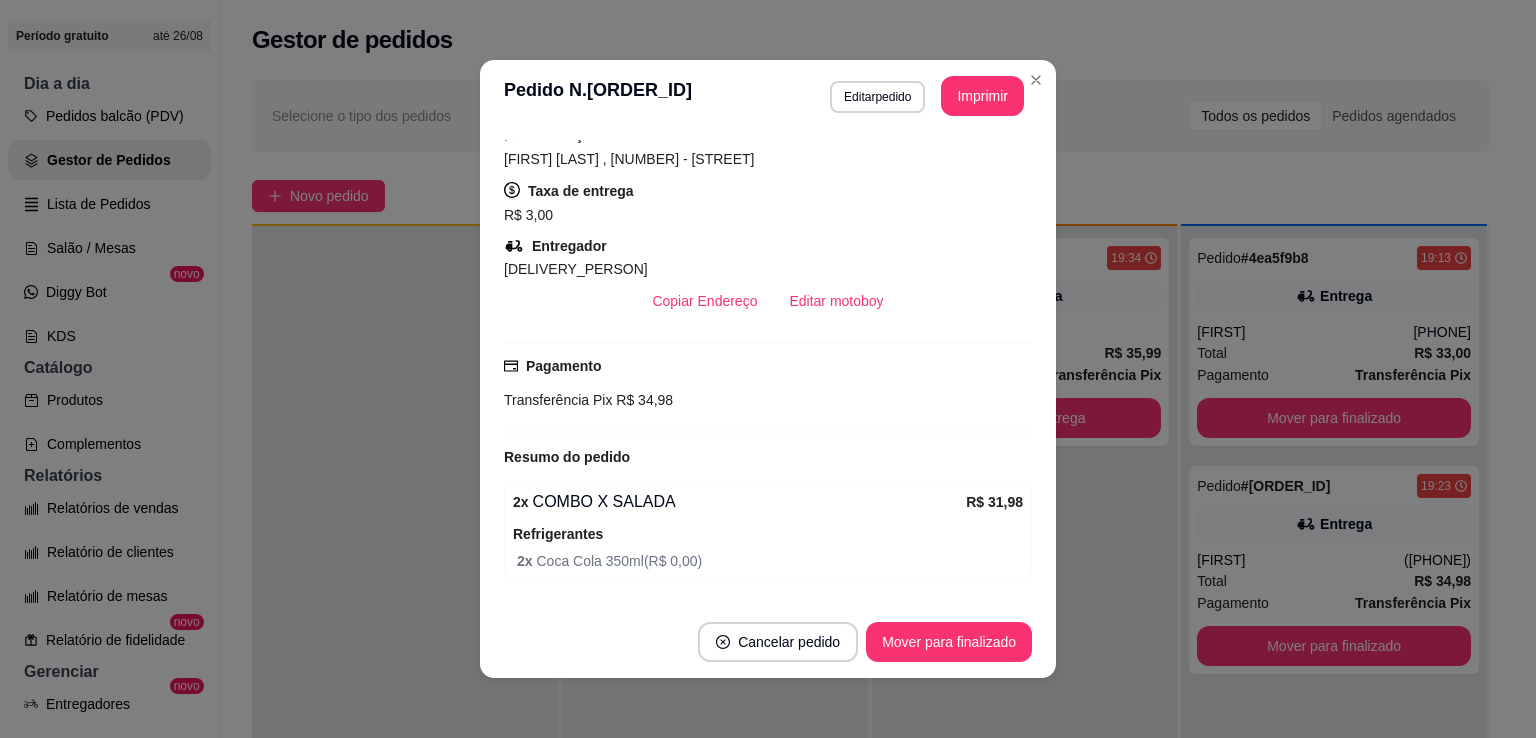 click on "feito há 42 minutos Horário do pedido 03/08/2025 19:23 Status do pedido SAIU PARA ENTREGA Nome do cliente [FIRST] Telefone [PHONE] Entrar em contato com o cliente Enviar pedido ao WhatsApp Enviar link de avaliação ENTREGA Endereço [FIRST], 57 - casa dos fundos Taxa de entrega R$ 3,00 Entregador [FIRST] [LAST] Copiar Endereço Editar motoboy Pagamento Transferência Pix R$ 34,98 Resumo do pedido 2 x COMBO X SALADA R$ 31,98 Refrigerantes 2 x Coca Cola 350ml ( R$ 0,00 ) Subtotal R$ 31,98 Total R$ 34,98" at bounding box center [768, 369] 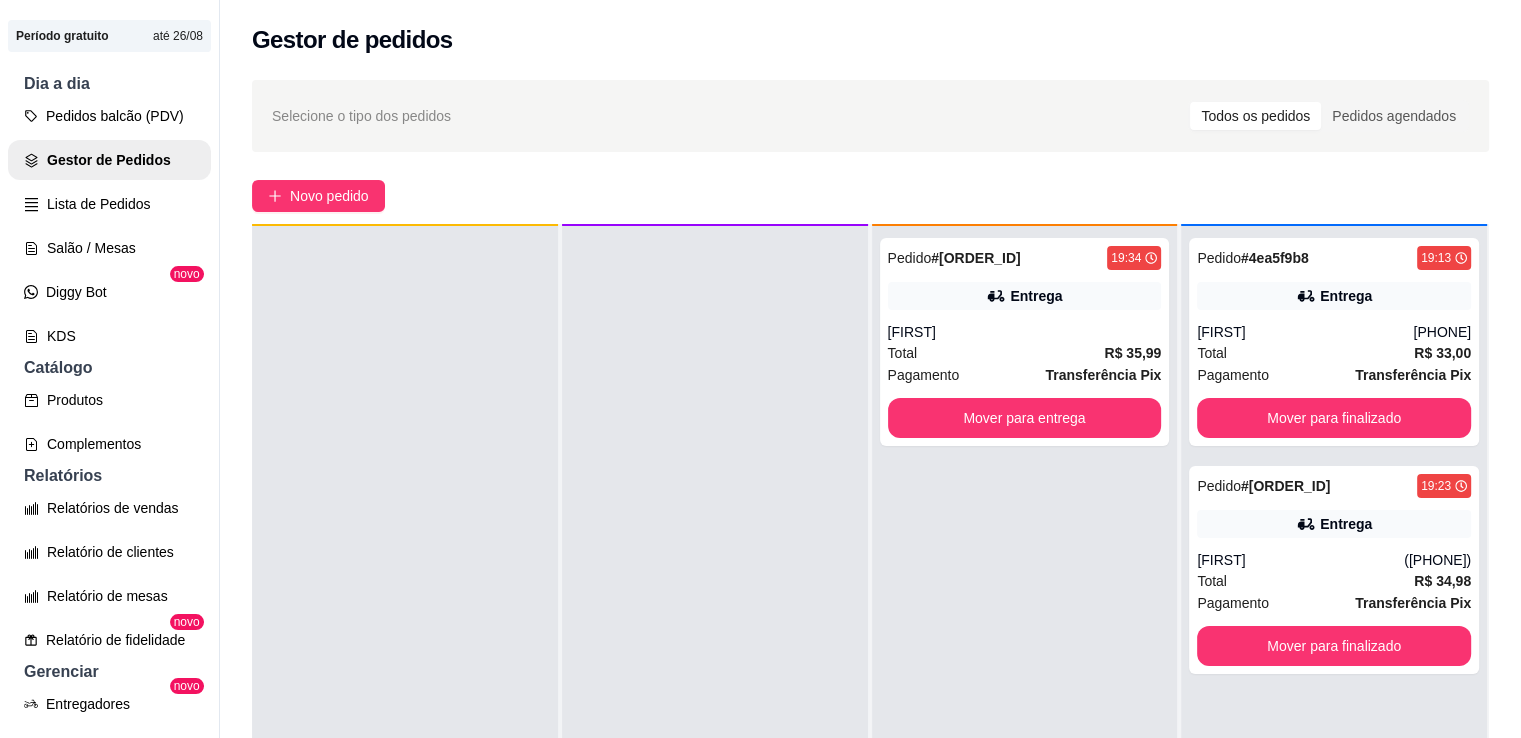 click at bounding box center [715, 595] 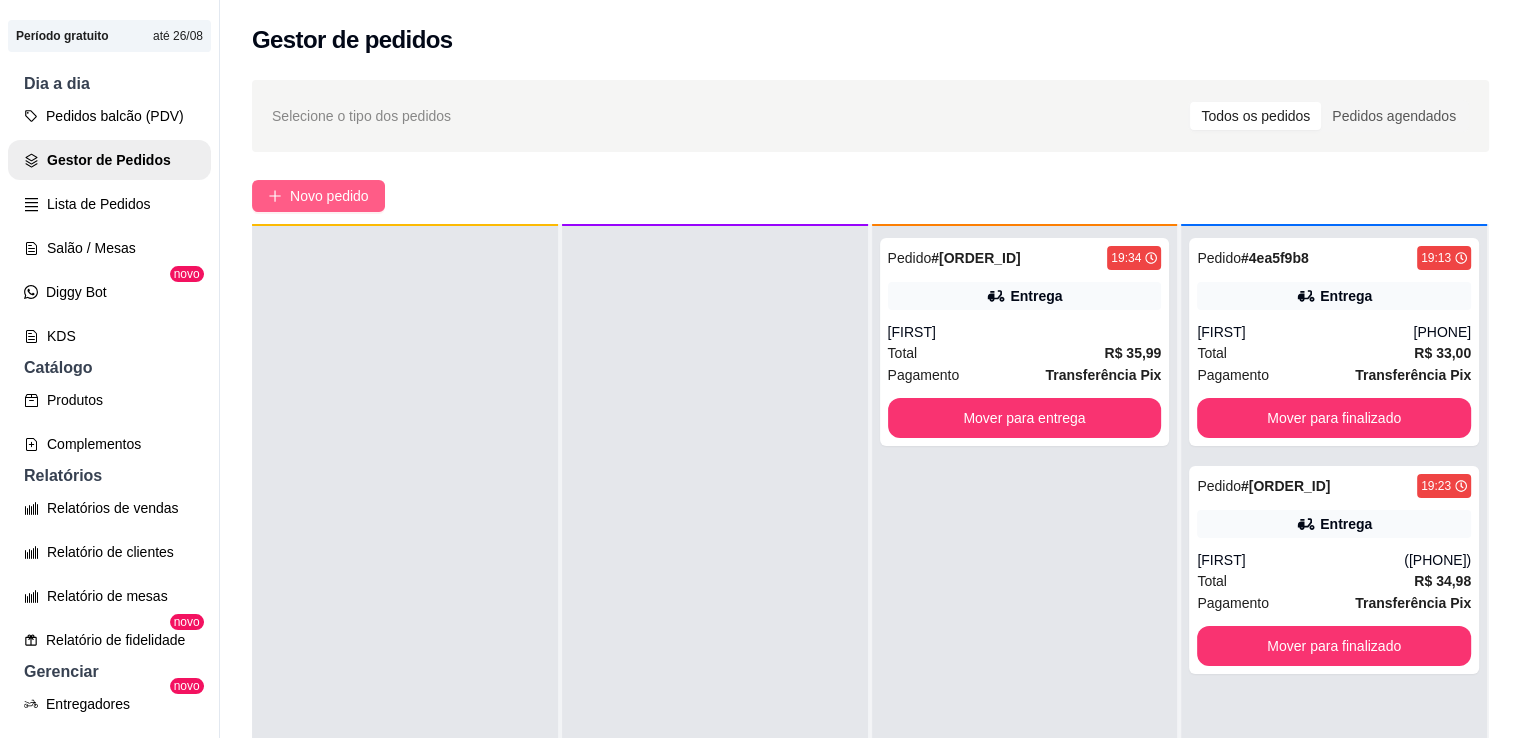 click on "Novo pedido" at bounding box center [329, 196] 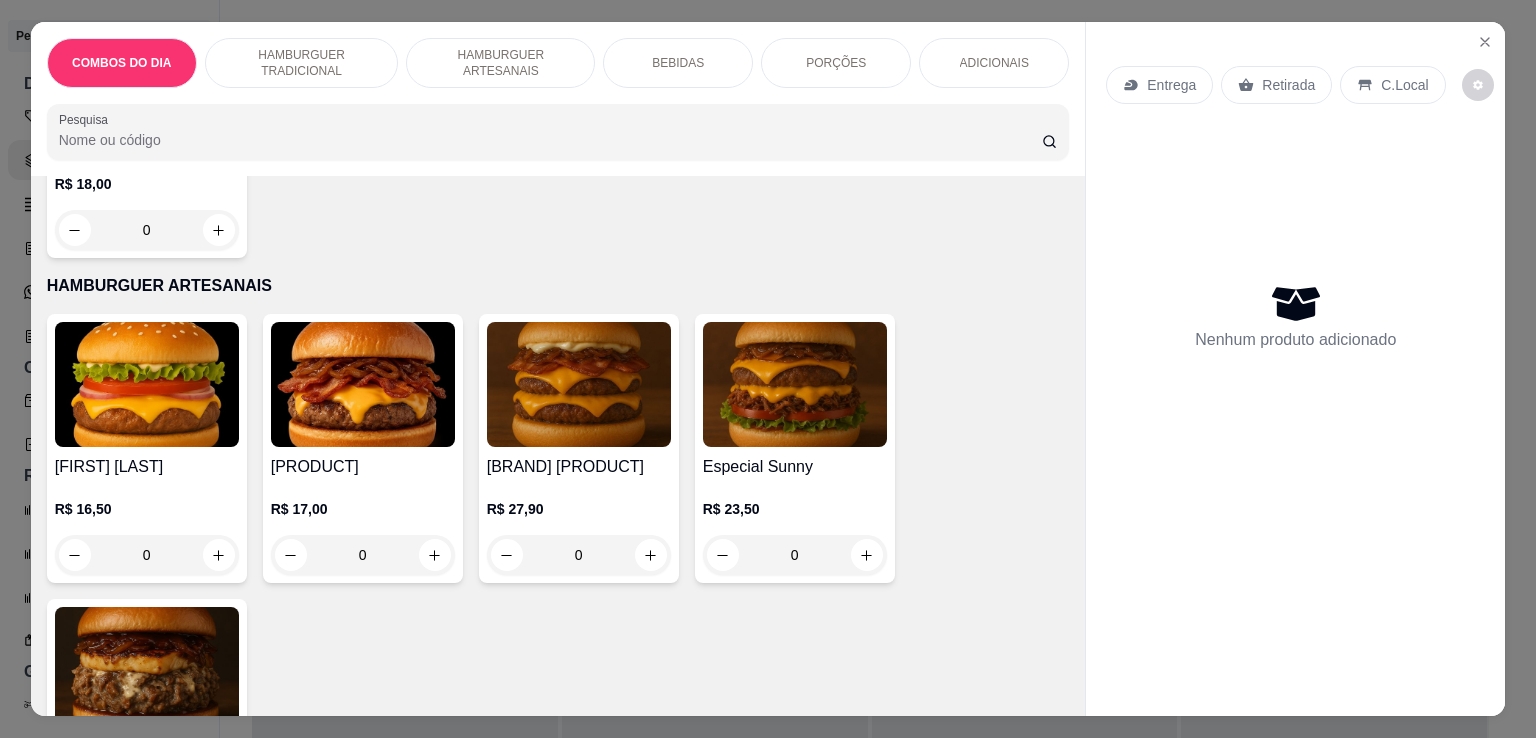 scroll, scrollTop: 1068, scrollLeft: 0, axis: vertical 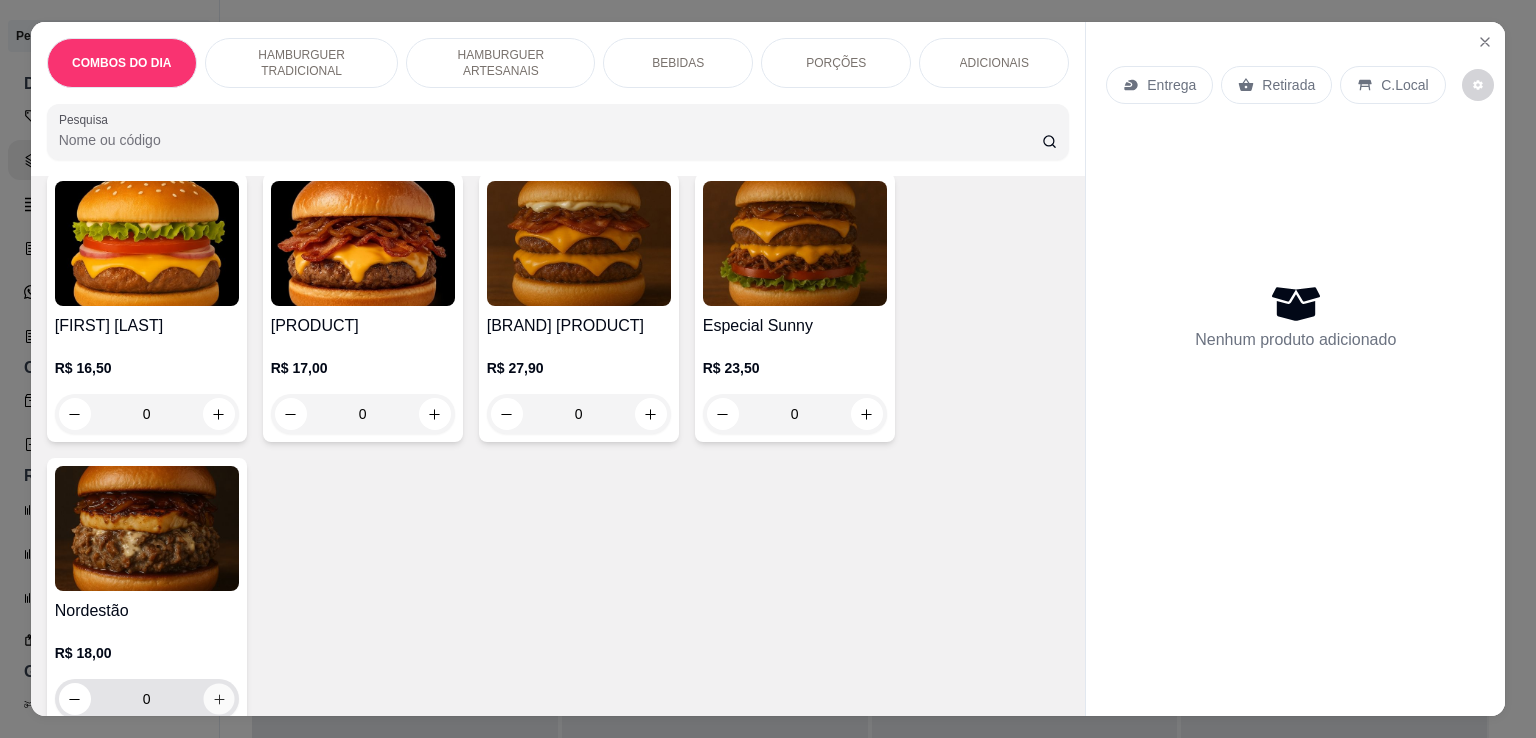 click 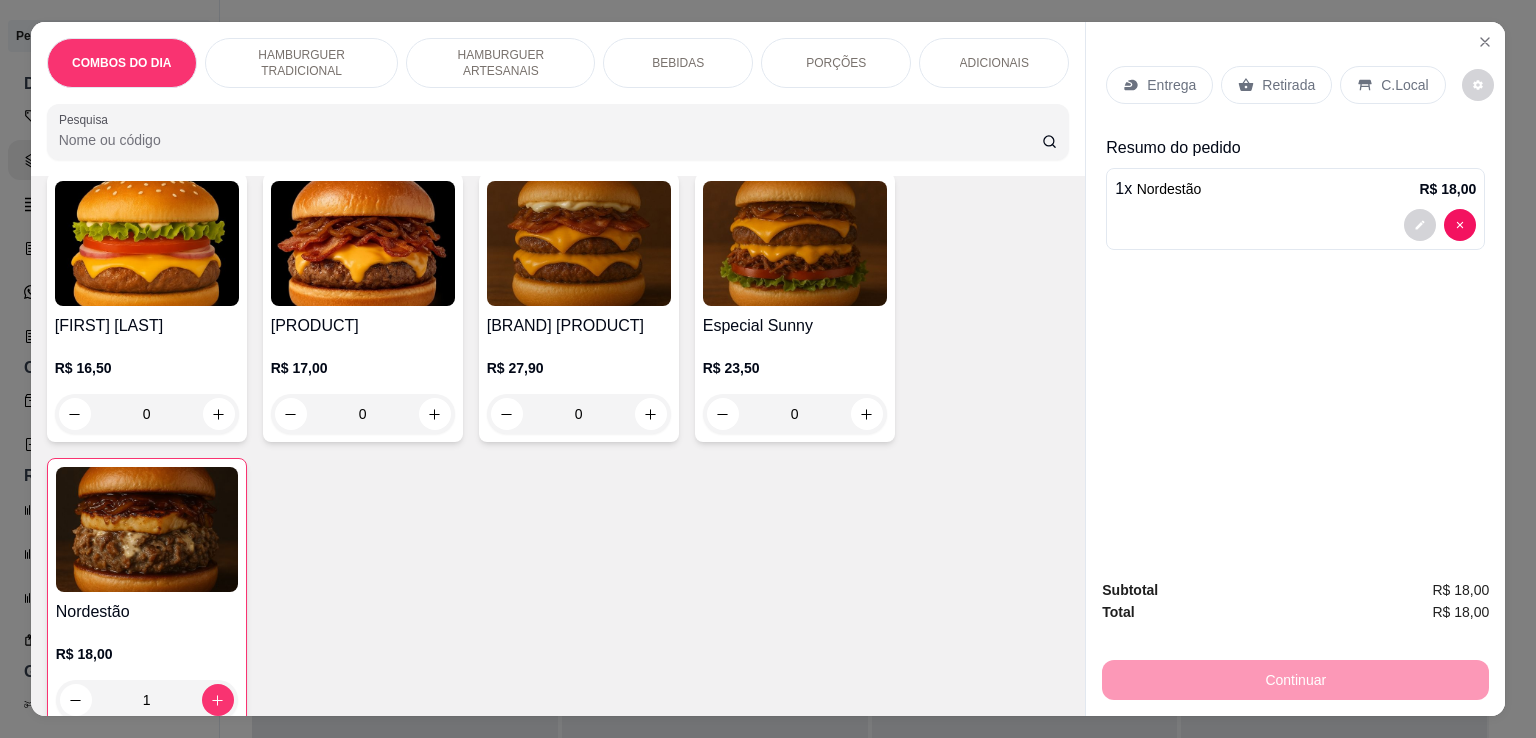 click on "Entrega" at bounding box center (1159, 85) 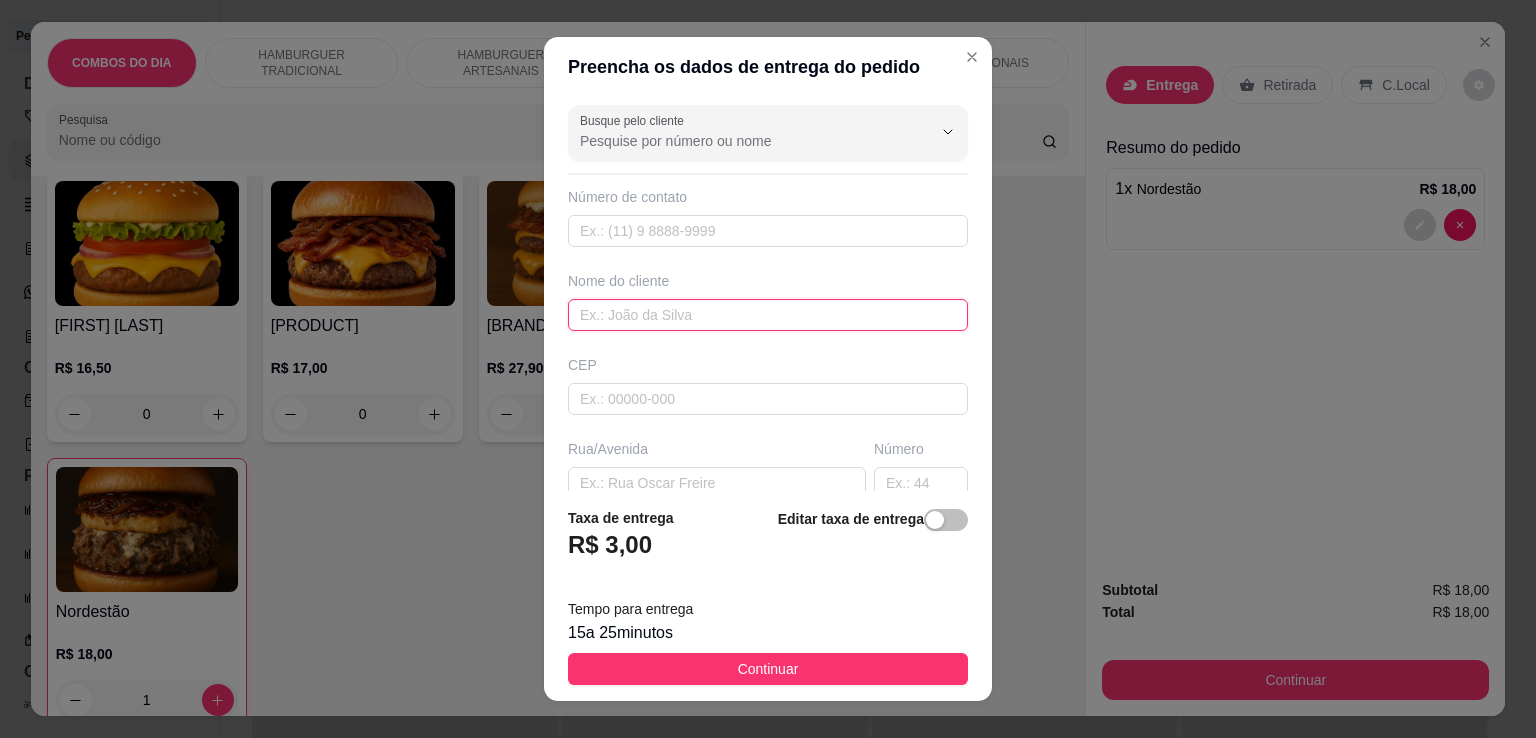 click at bounding box center (768, 315) 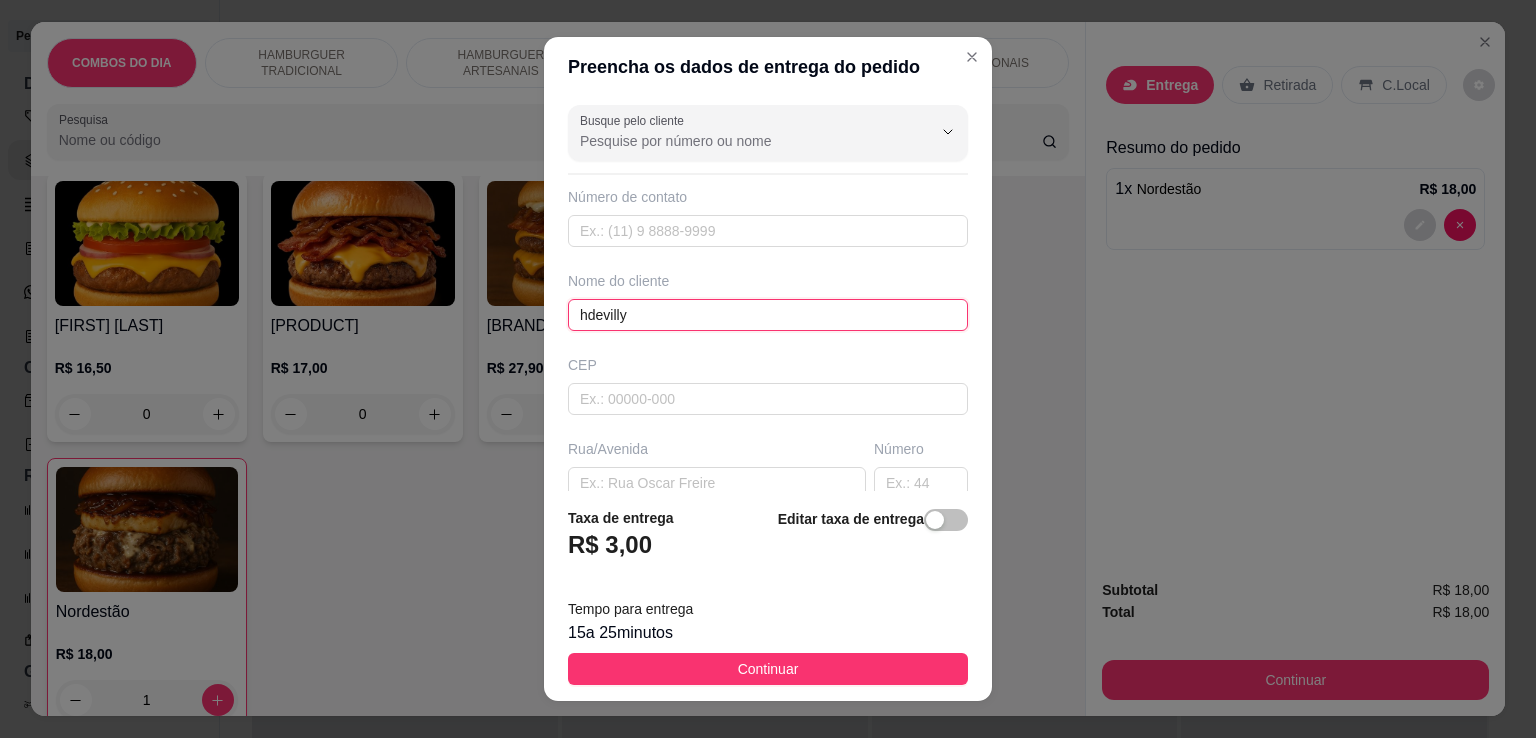click on "hdevilly" at bounding box center [768, 315] 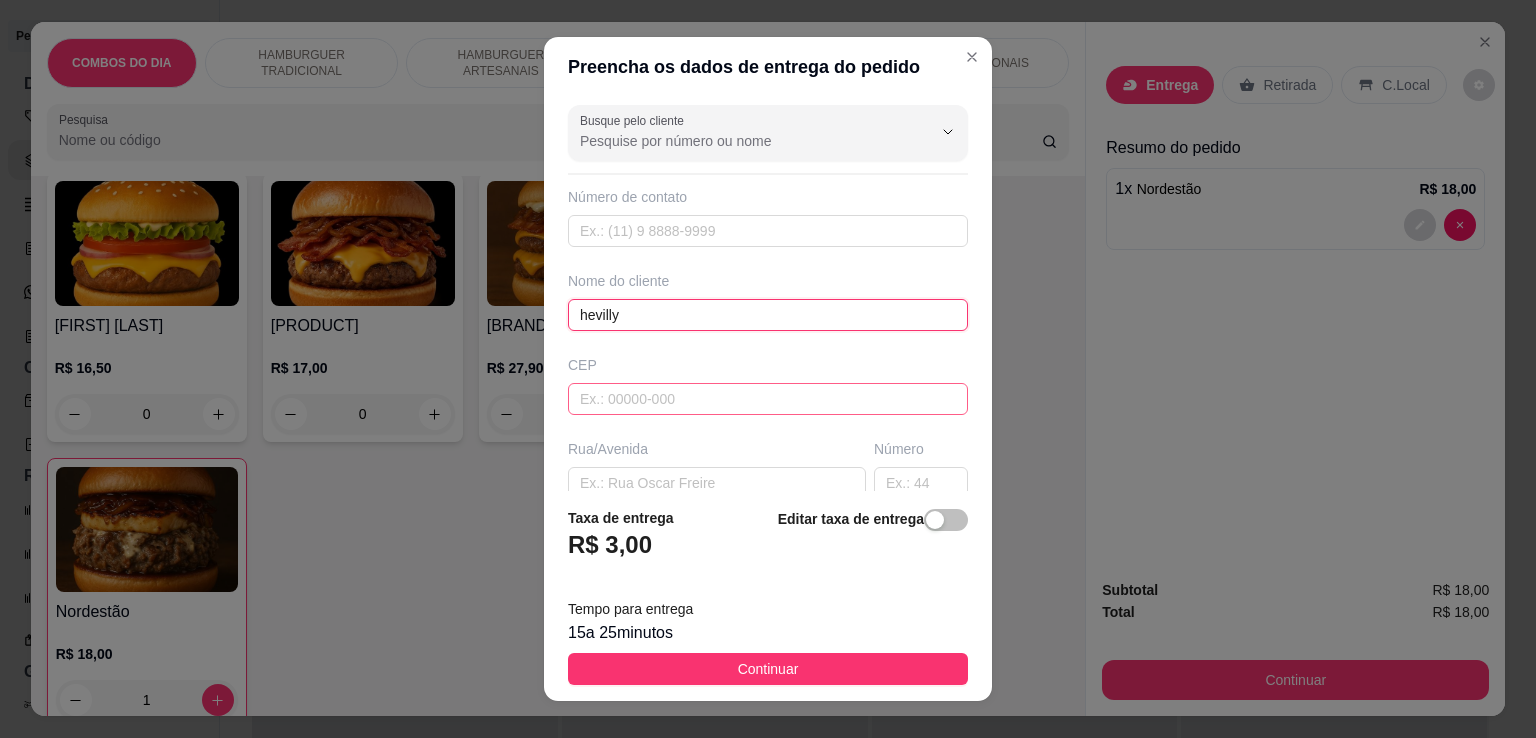 type on "hevilly" 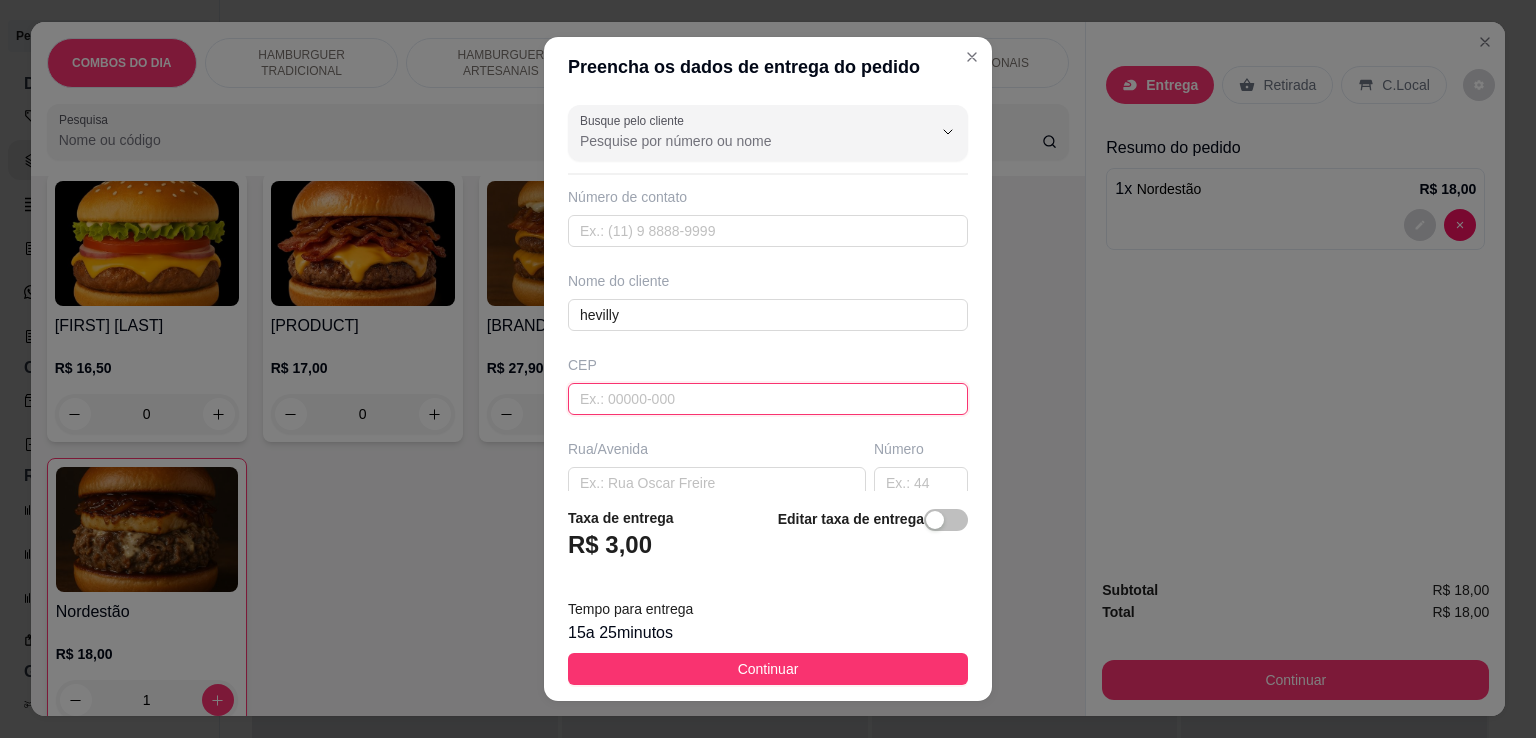 click at bounding box center [768, 399] 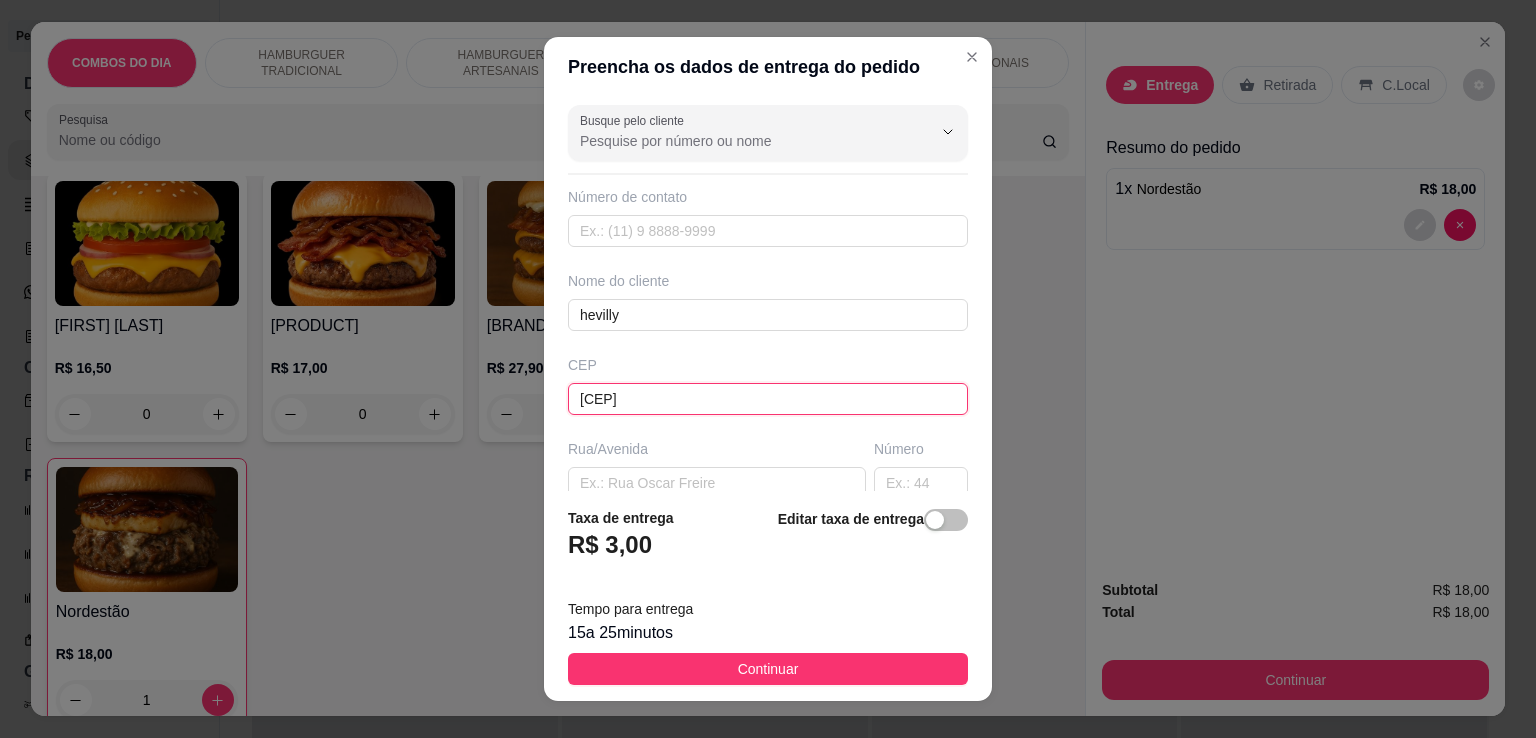 type on "[POSTAL_CODE]" 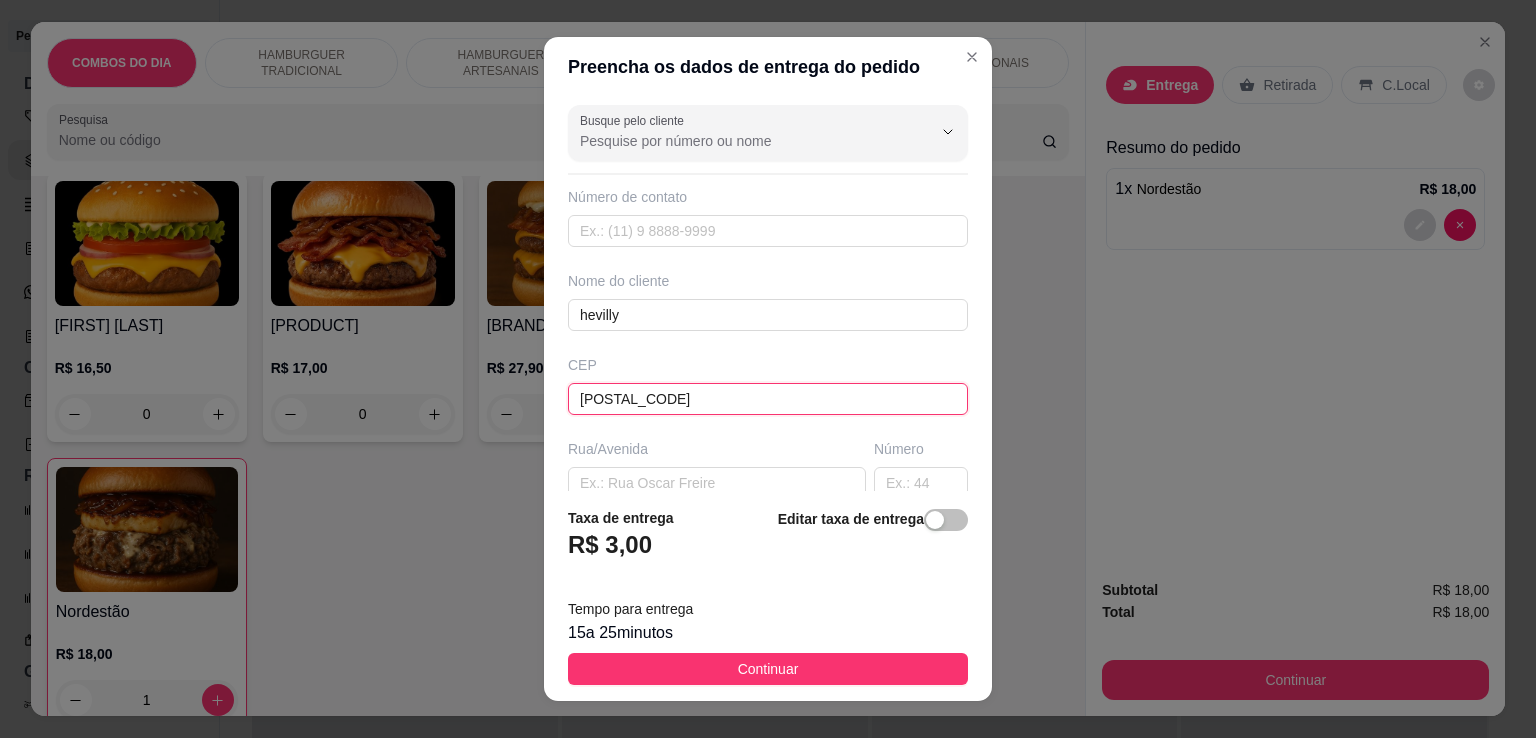 type on "[CITY]" 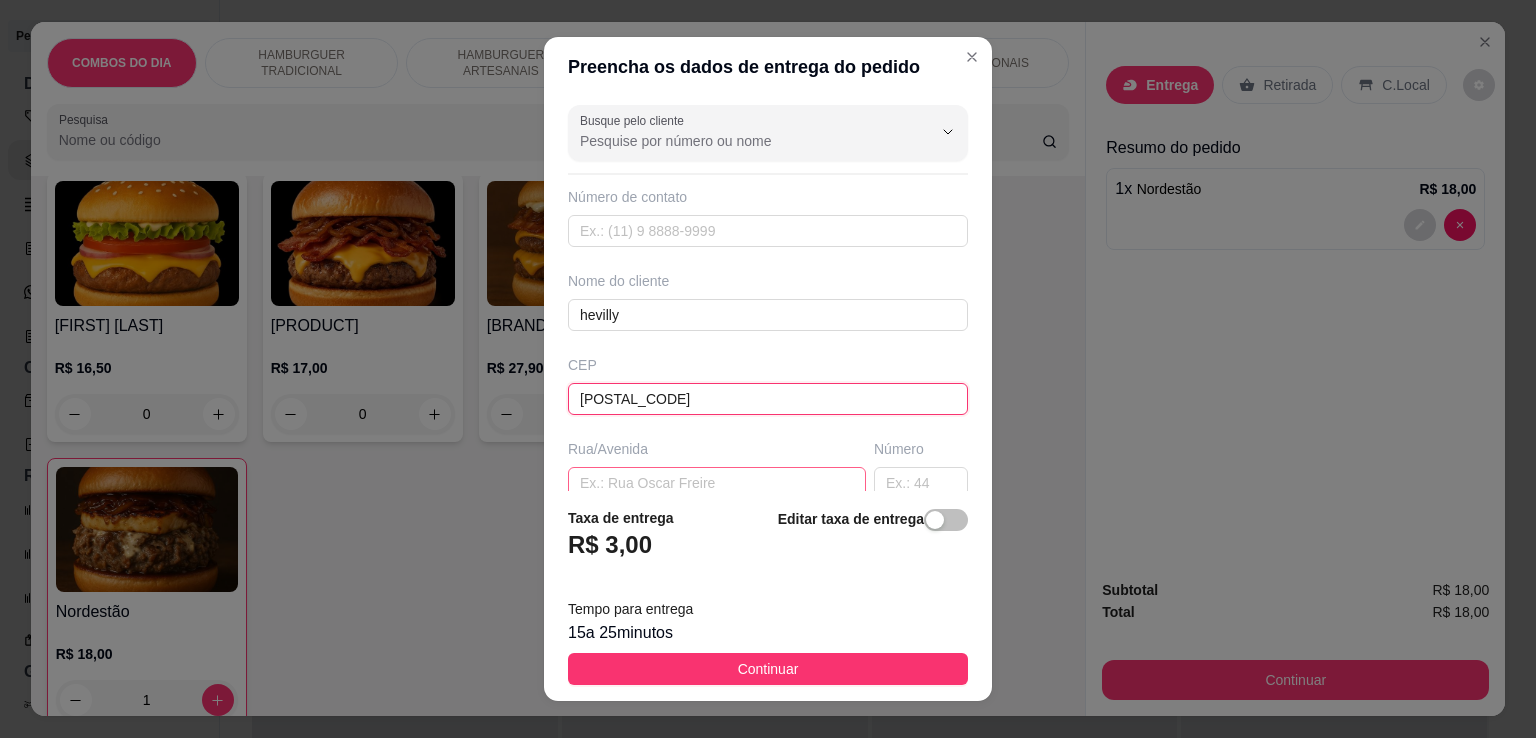 type on "[POSTAL_CODE]" 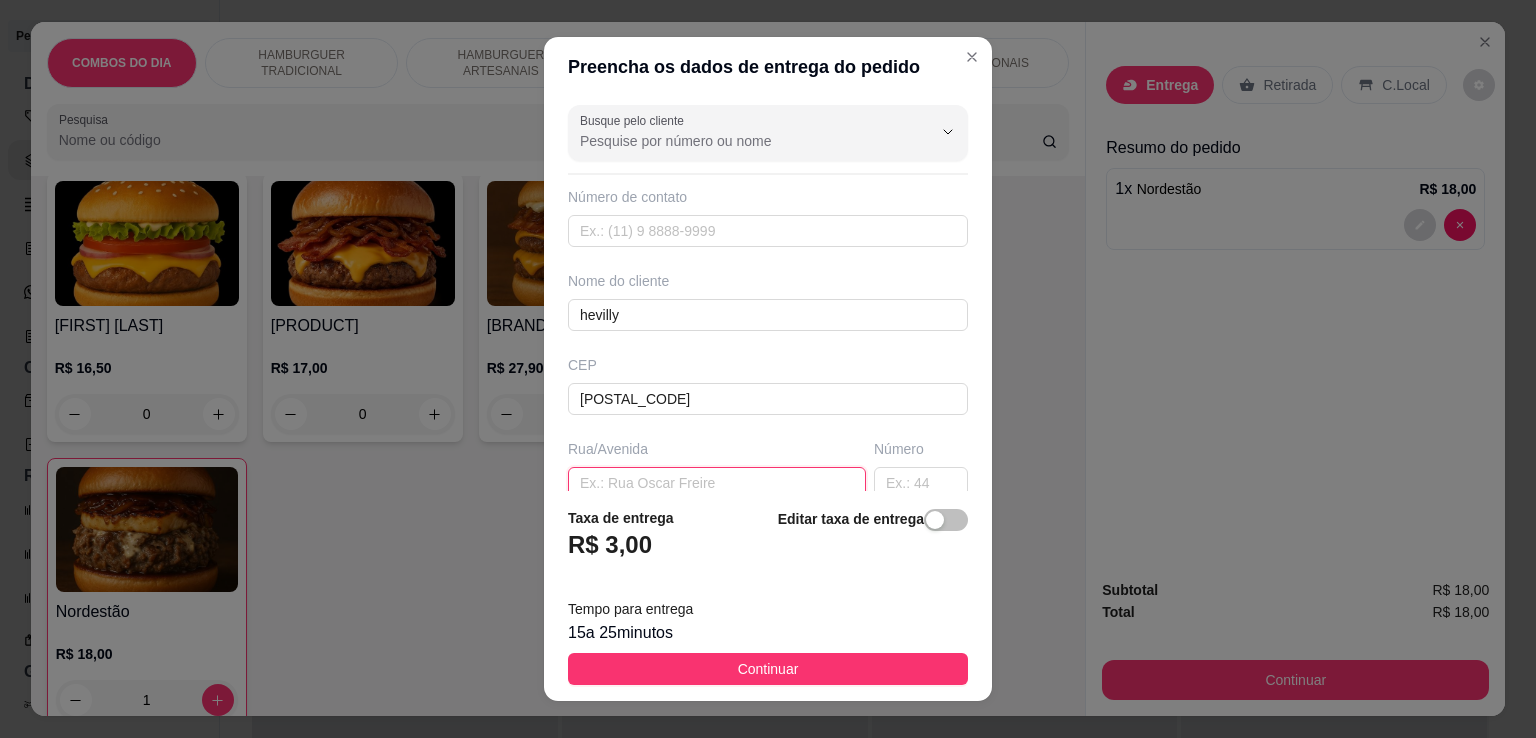 click at bounding box center [717, 483] 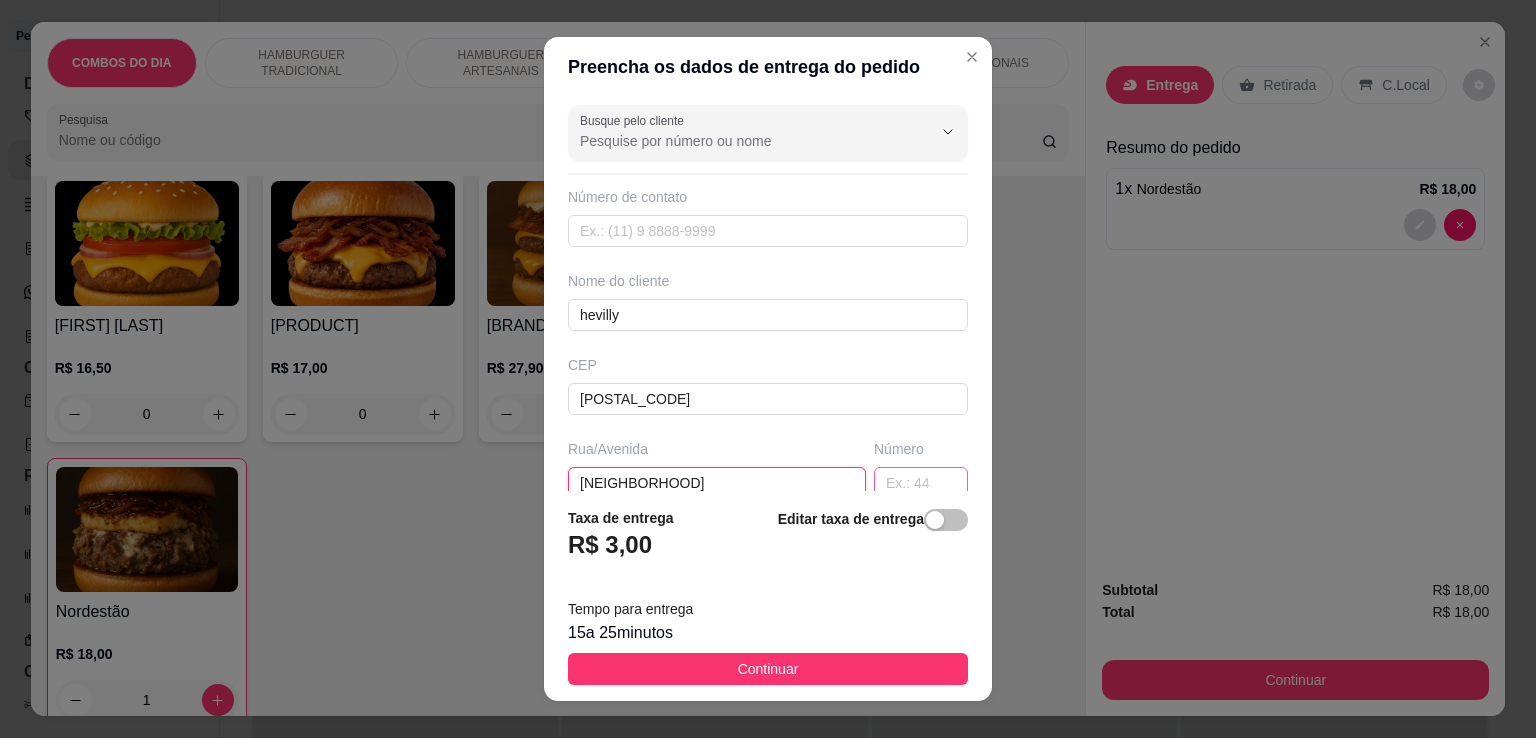 type on "[NEIGHBORHOOD]" 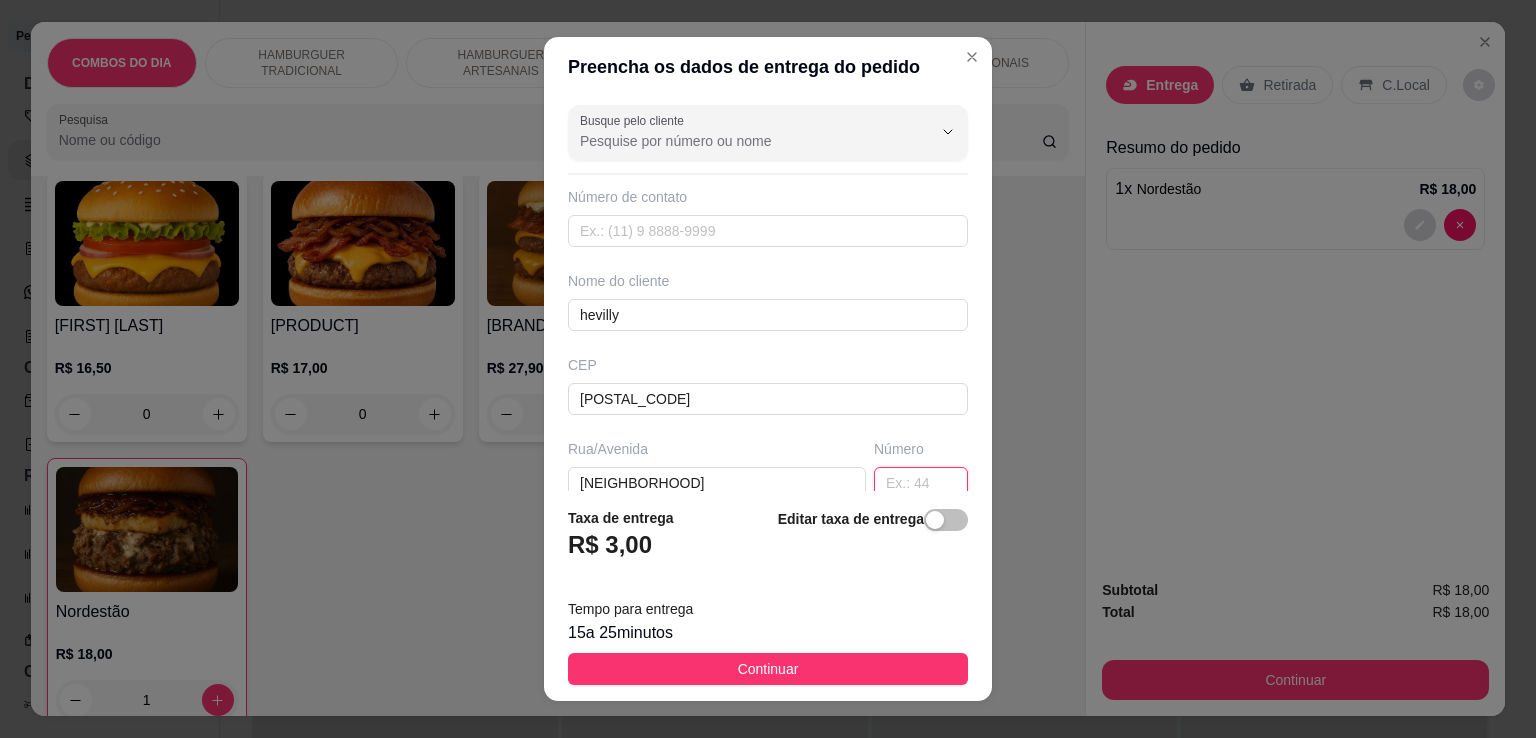 click at bounding box center (921, 483) 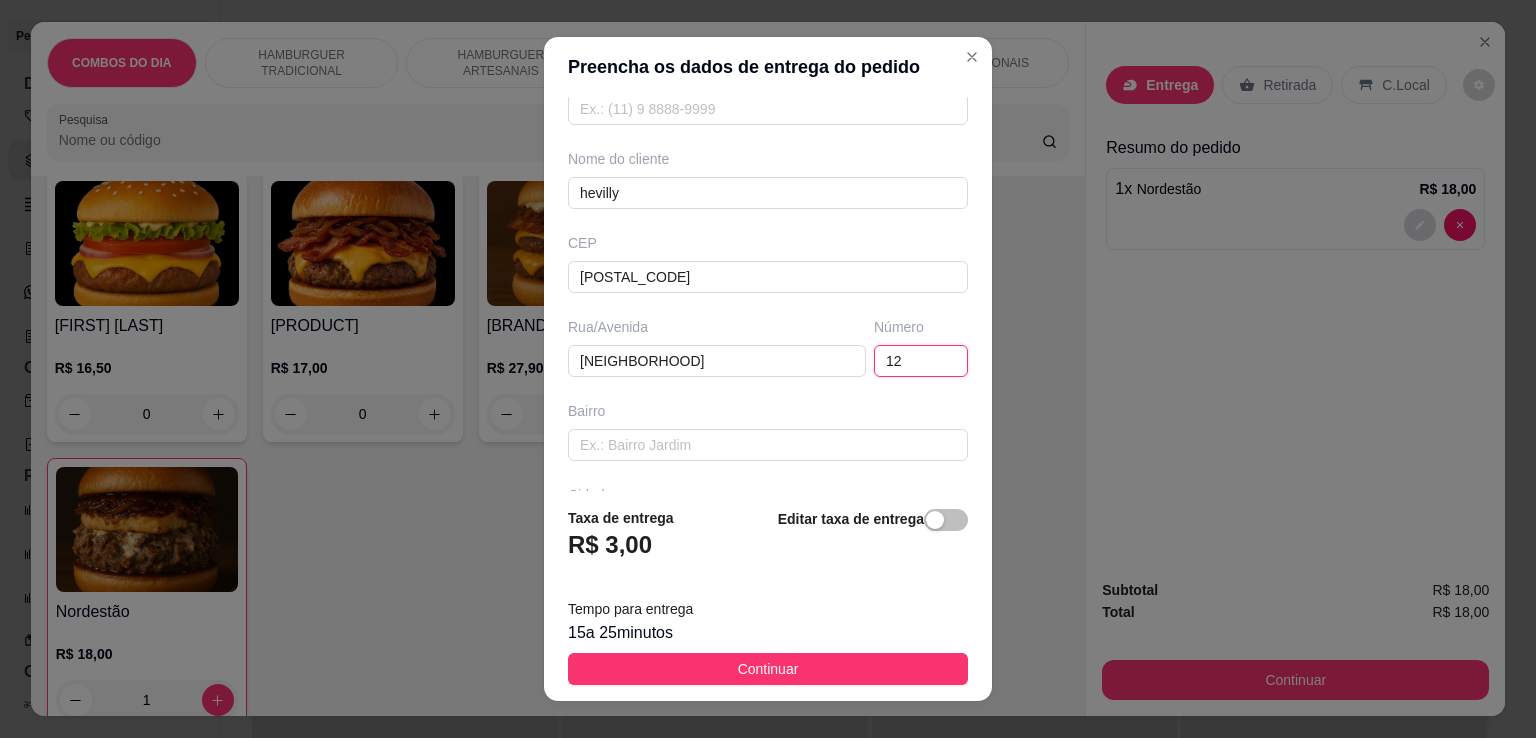 scroll, scrollTop: 186, scrollLeft: 0, axis: vertical 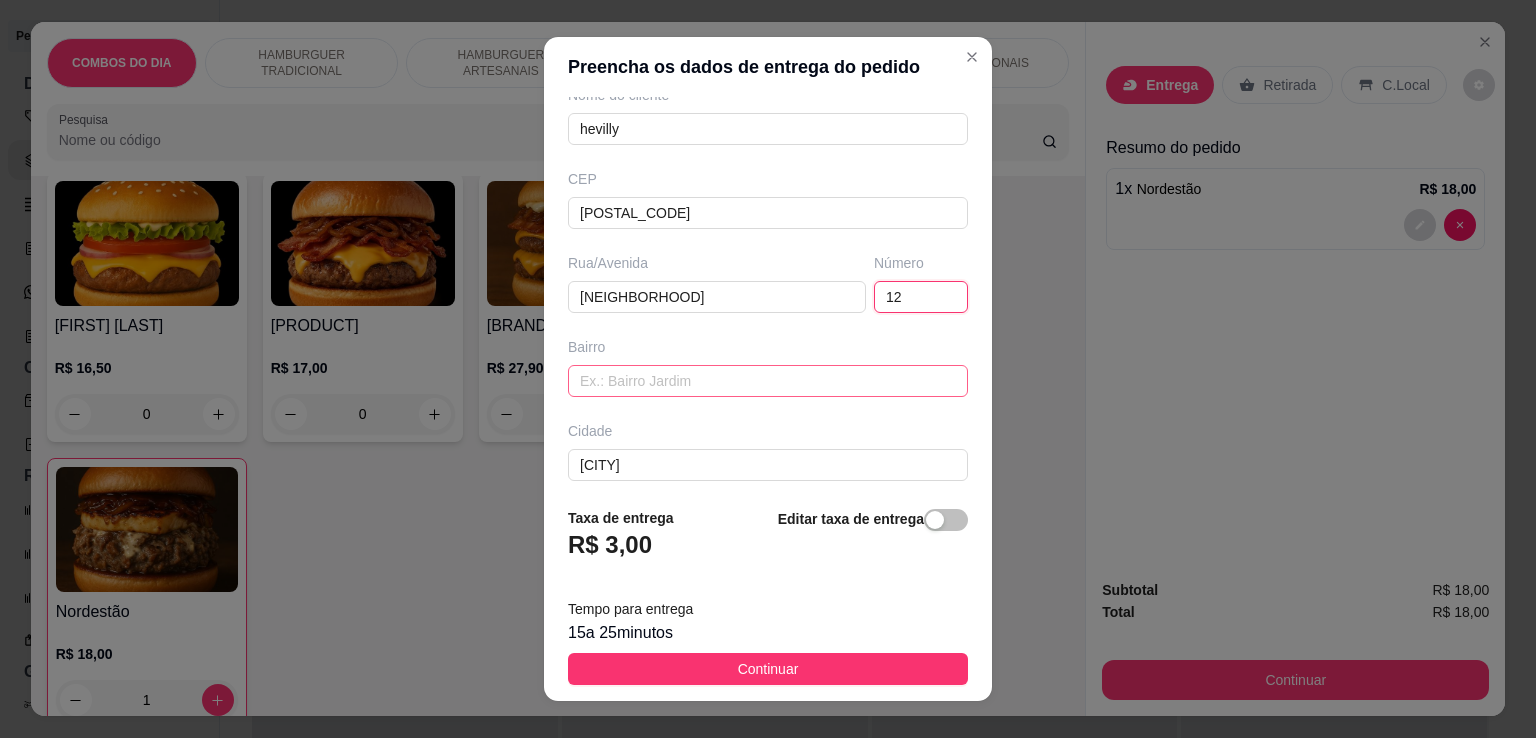 type on "12" 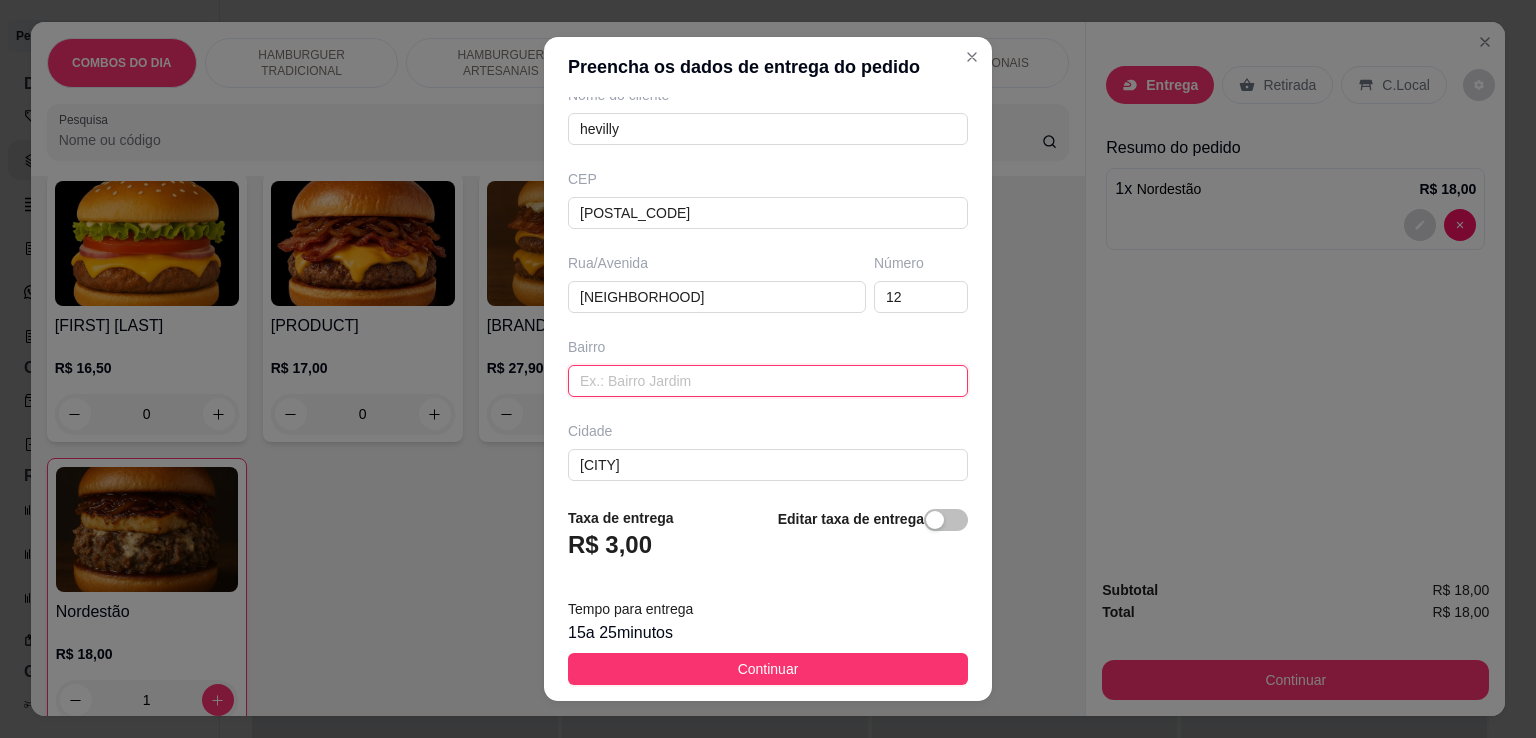 click at bounding box center (768, 381) 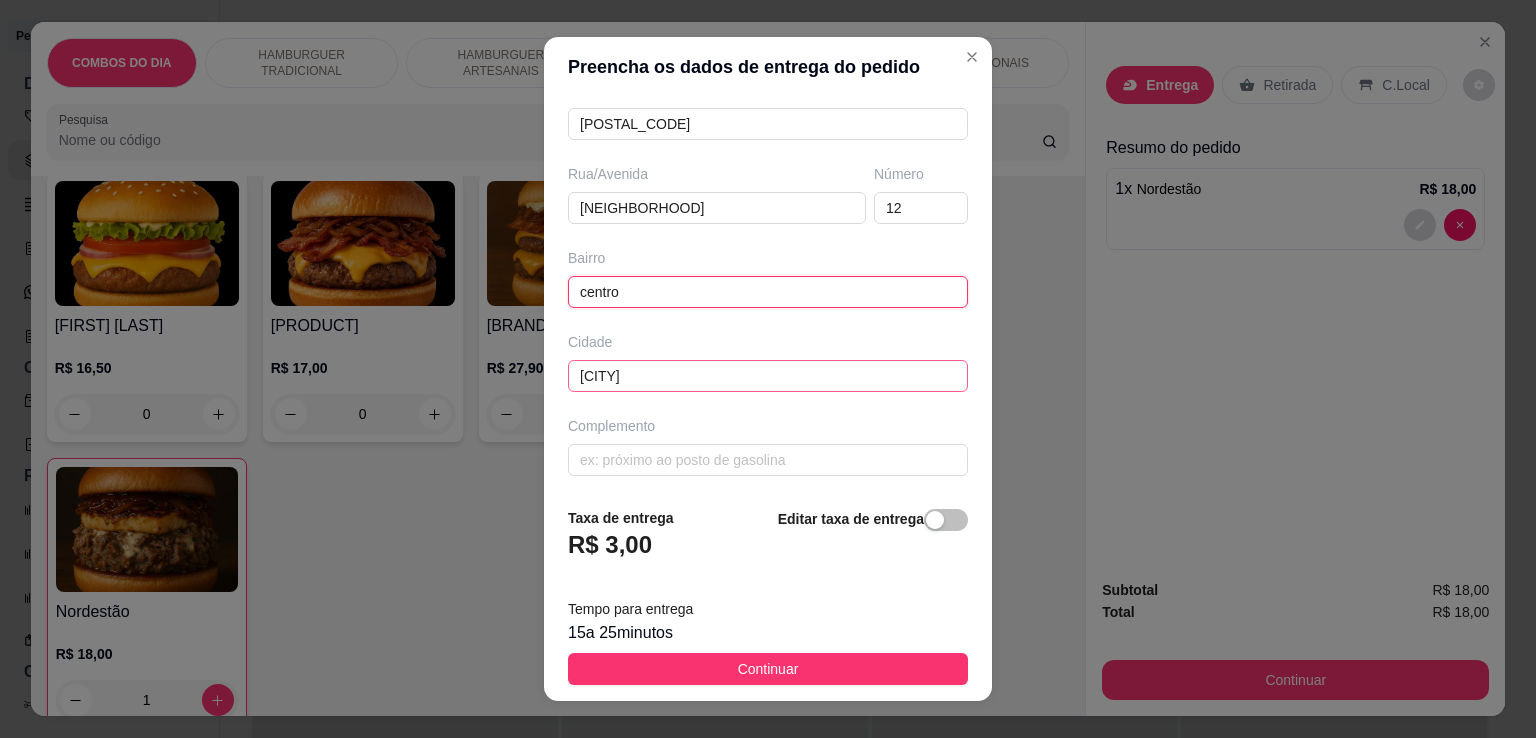 scroll, scrollTop: 277, scrollLeft: 0, axis: vertical 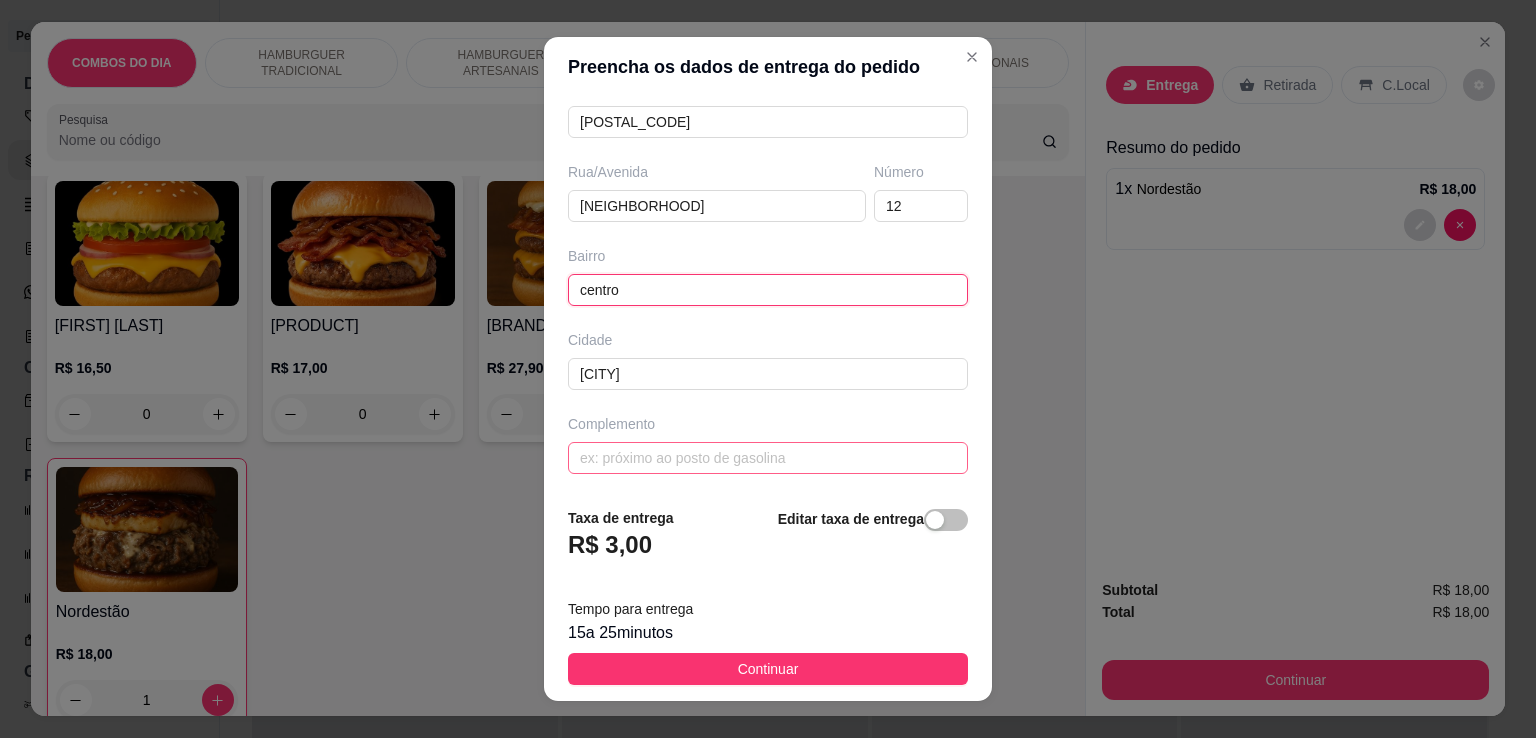 type on "centro" 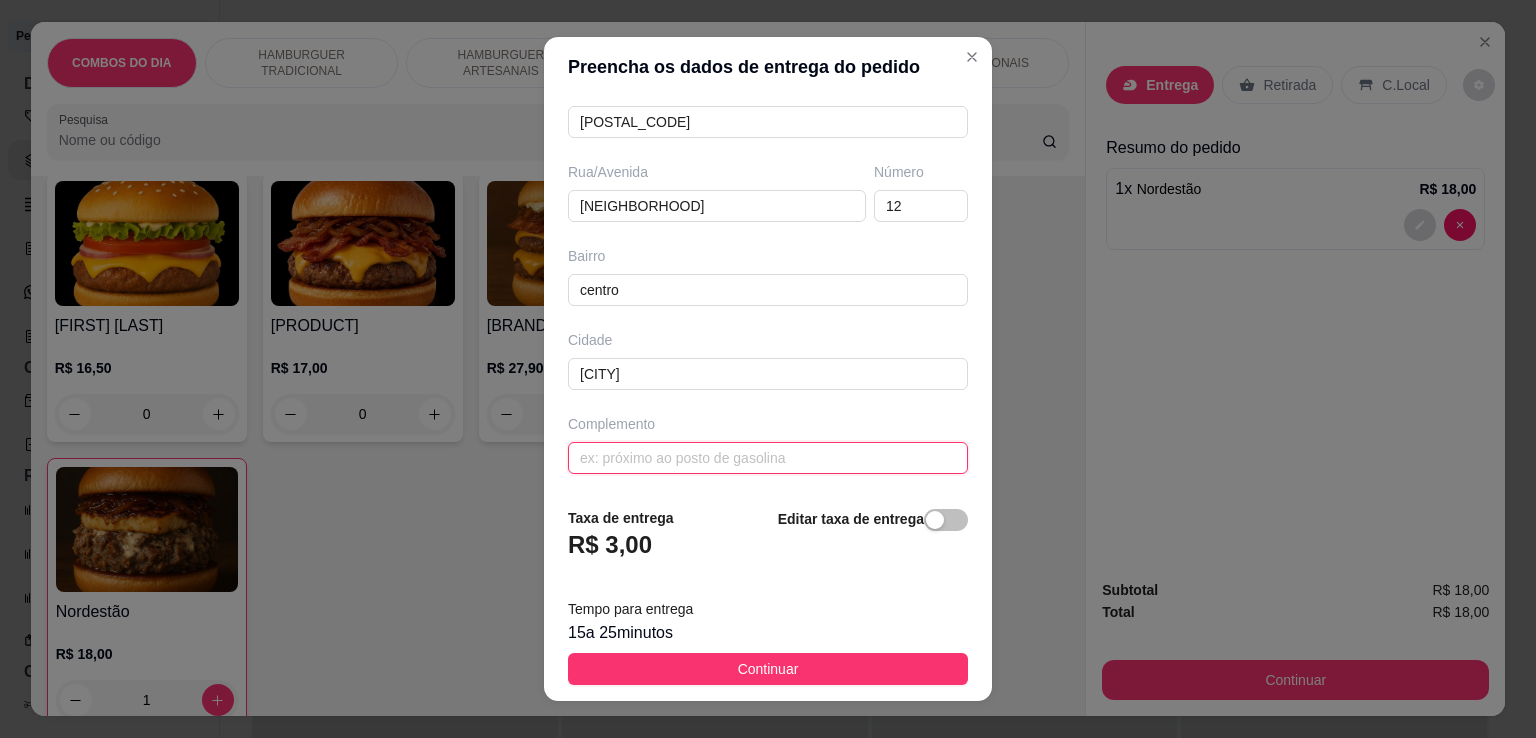 click at bounding box center [768, 458] 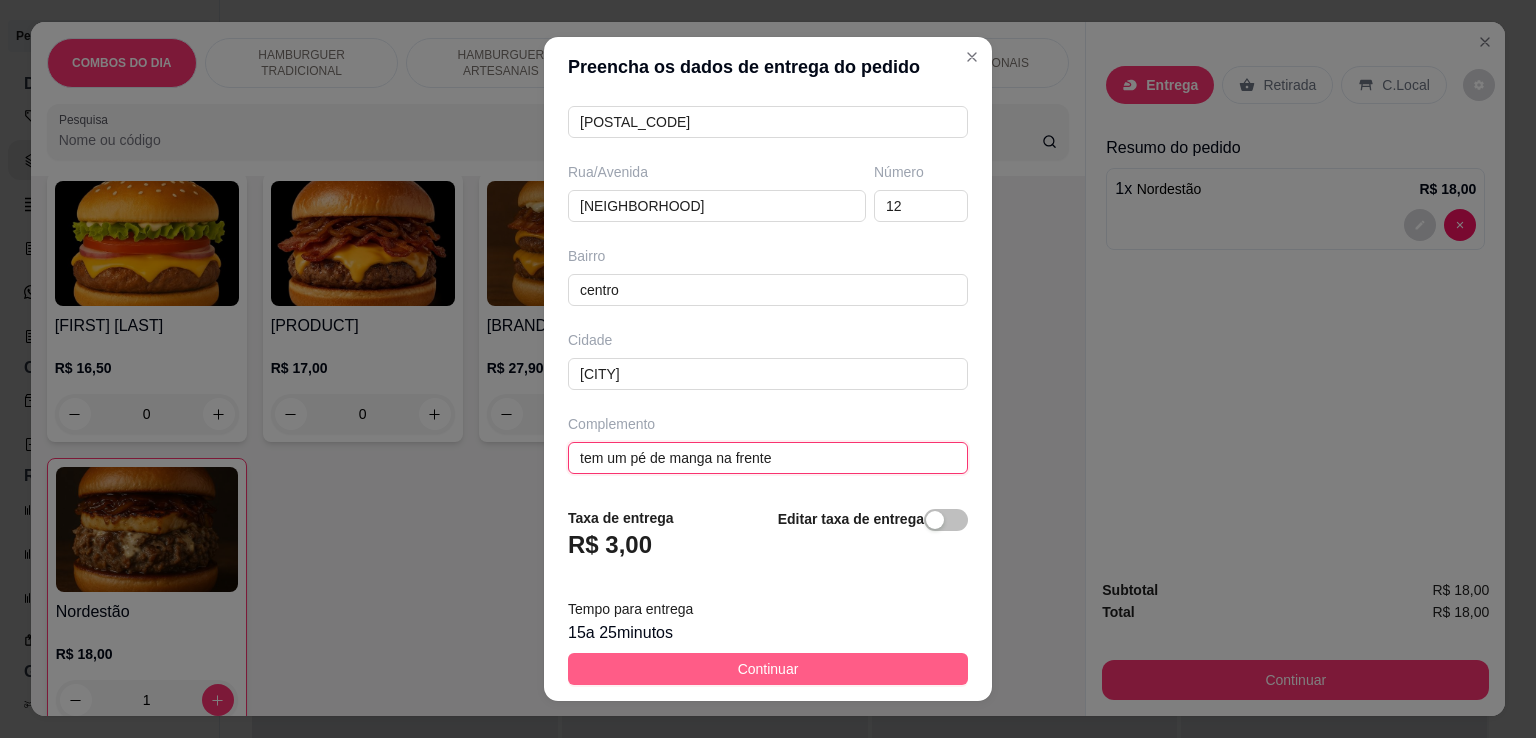 type on "tem um pé de manga na frente" 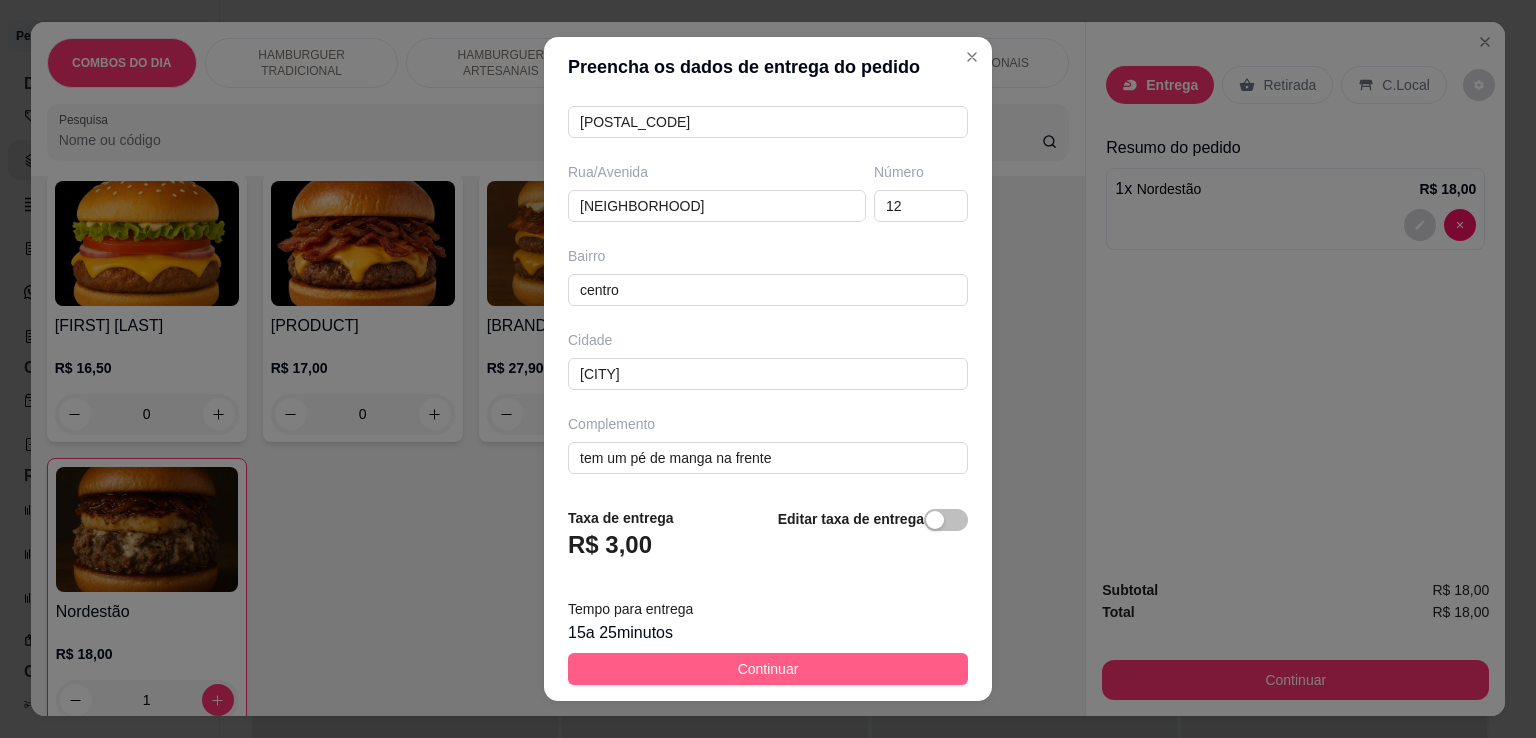 click on "Continuar" at bounding box center [768, 669] 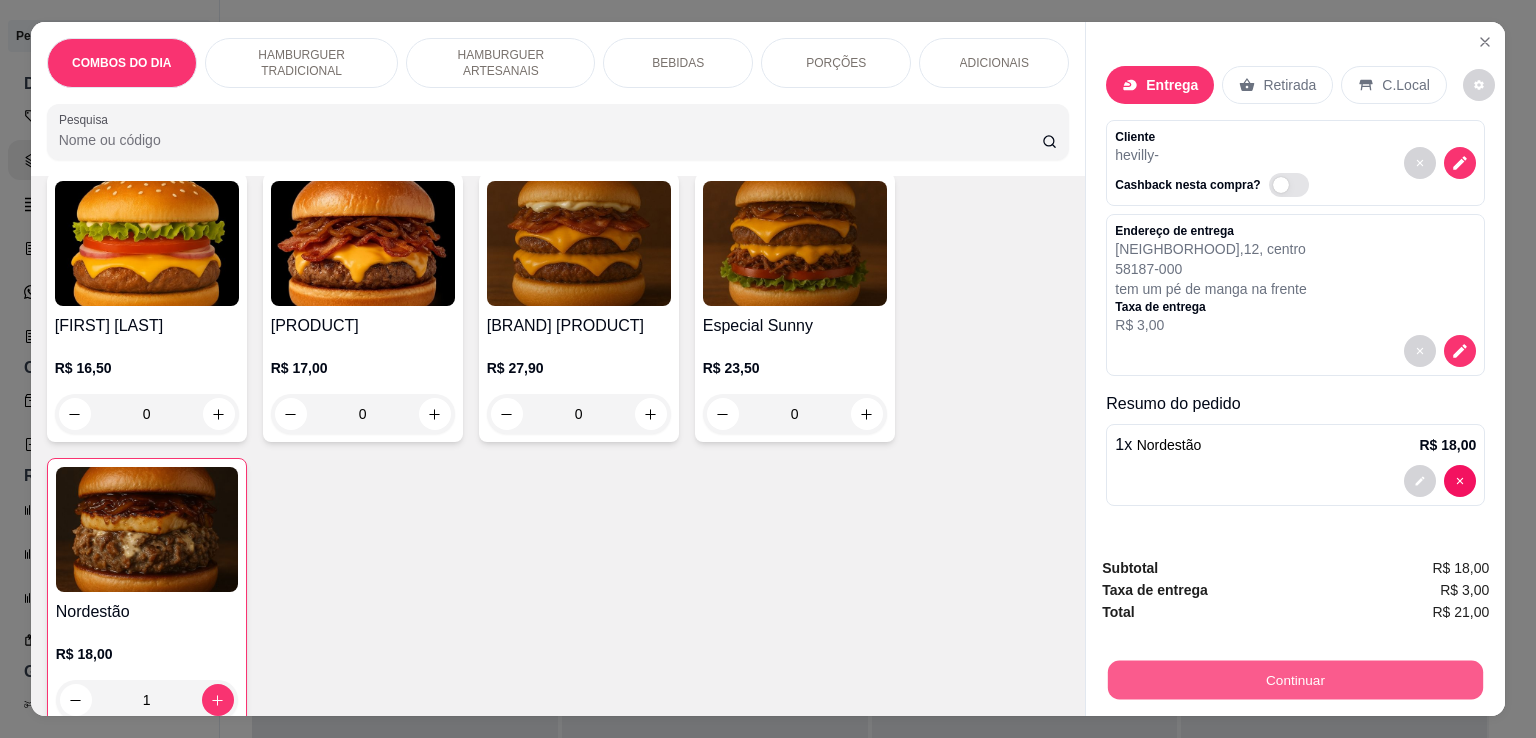 click on "Continuar" at bounding box center [1295, 679] 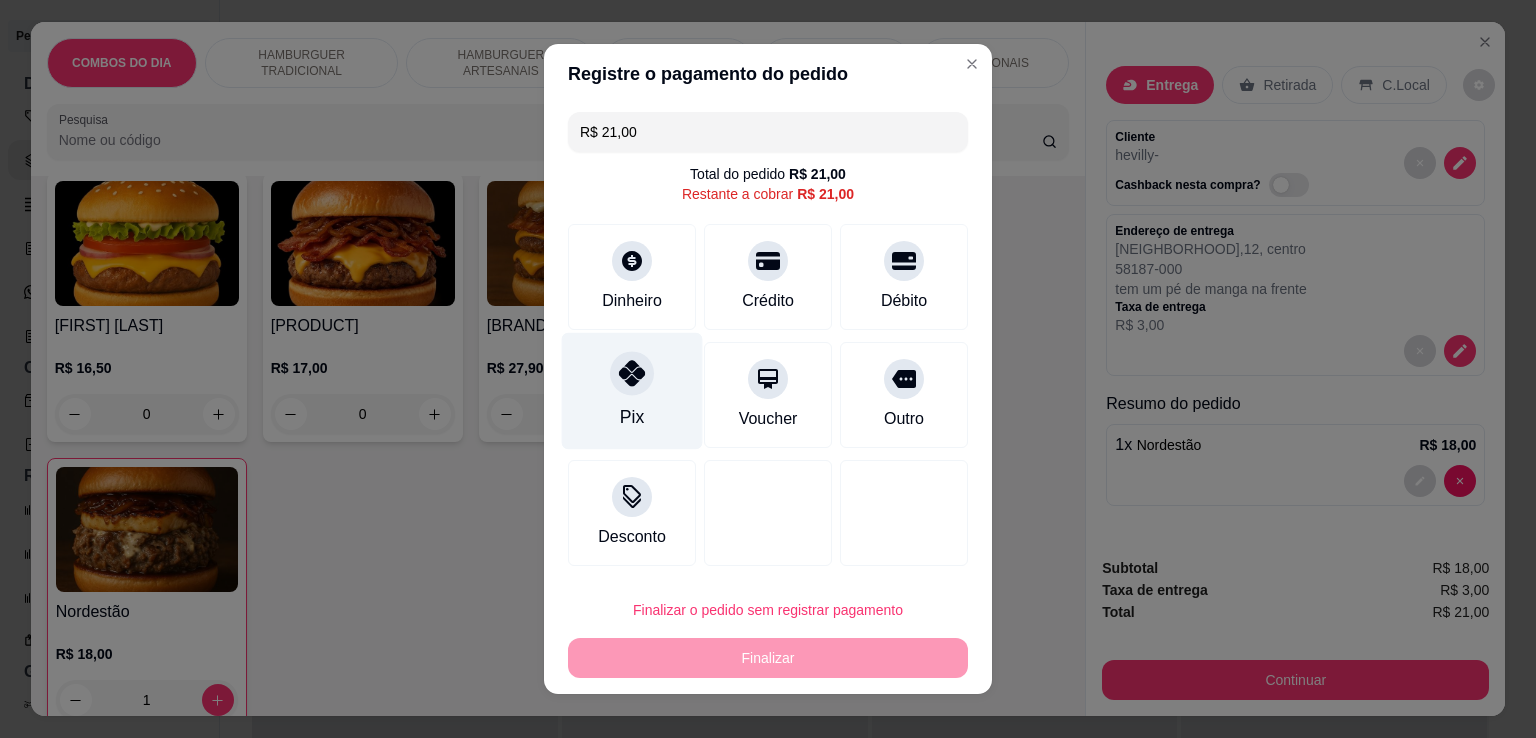 click on "Pix" at bounding box center [632, 391] 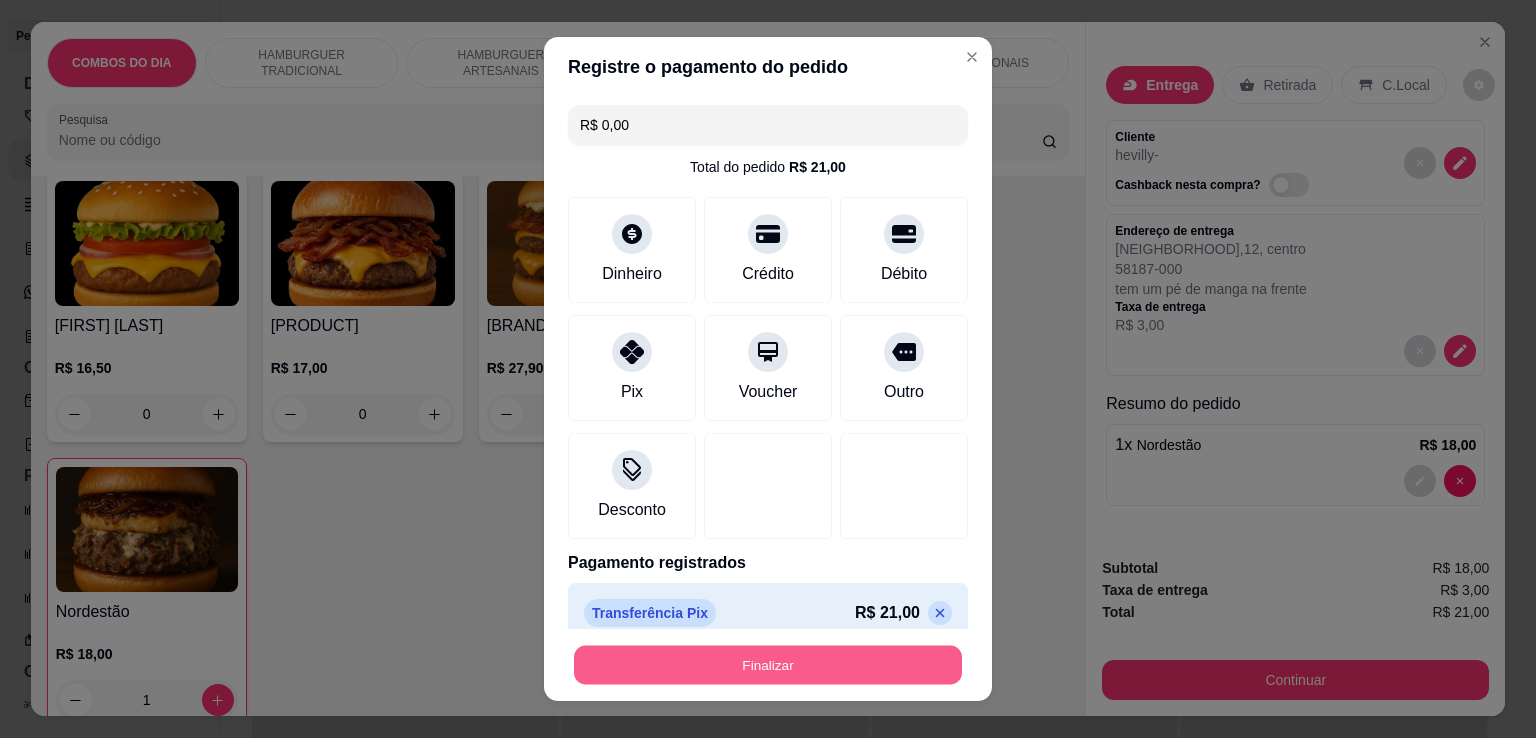 click on "Finalizar" at bounding box center [768, 665] 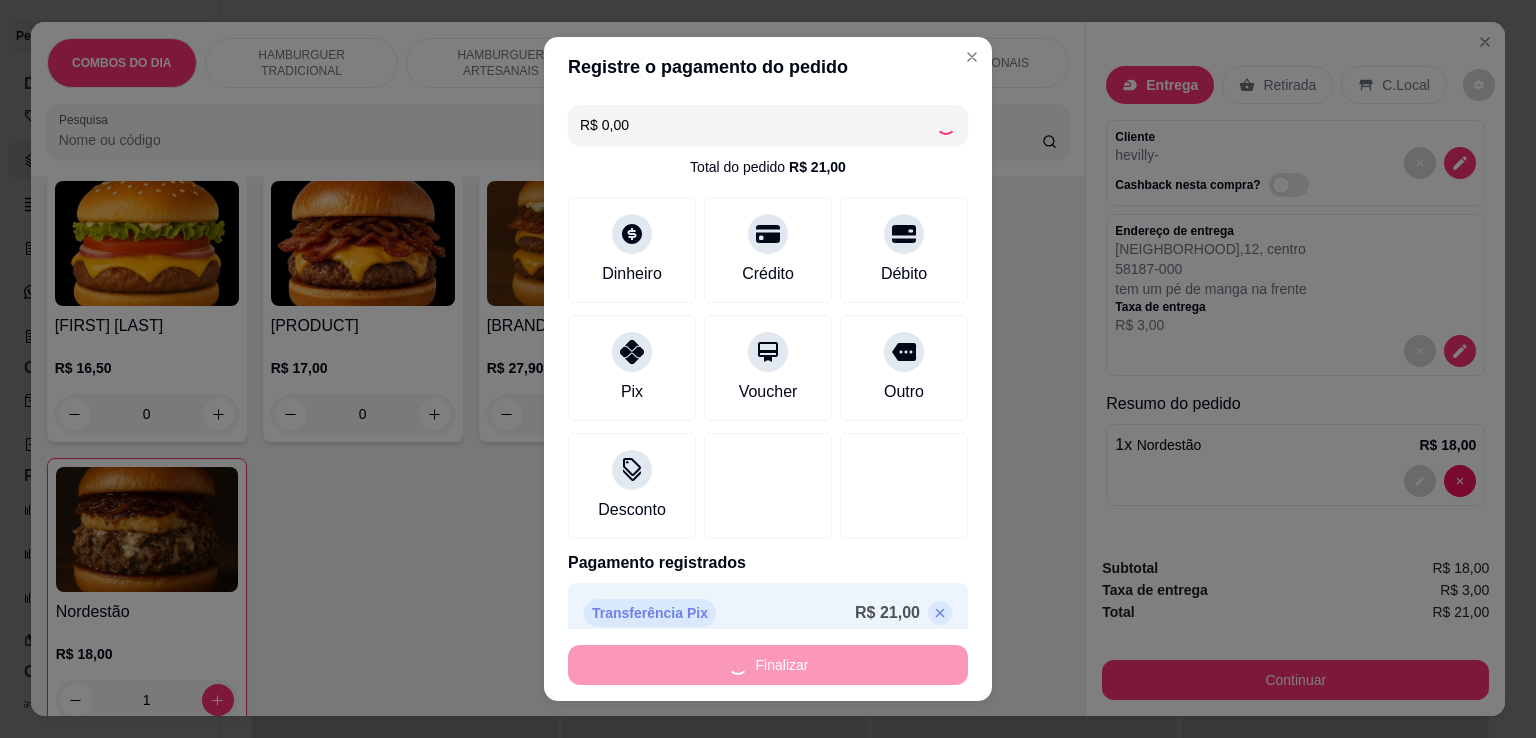 type on "0" 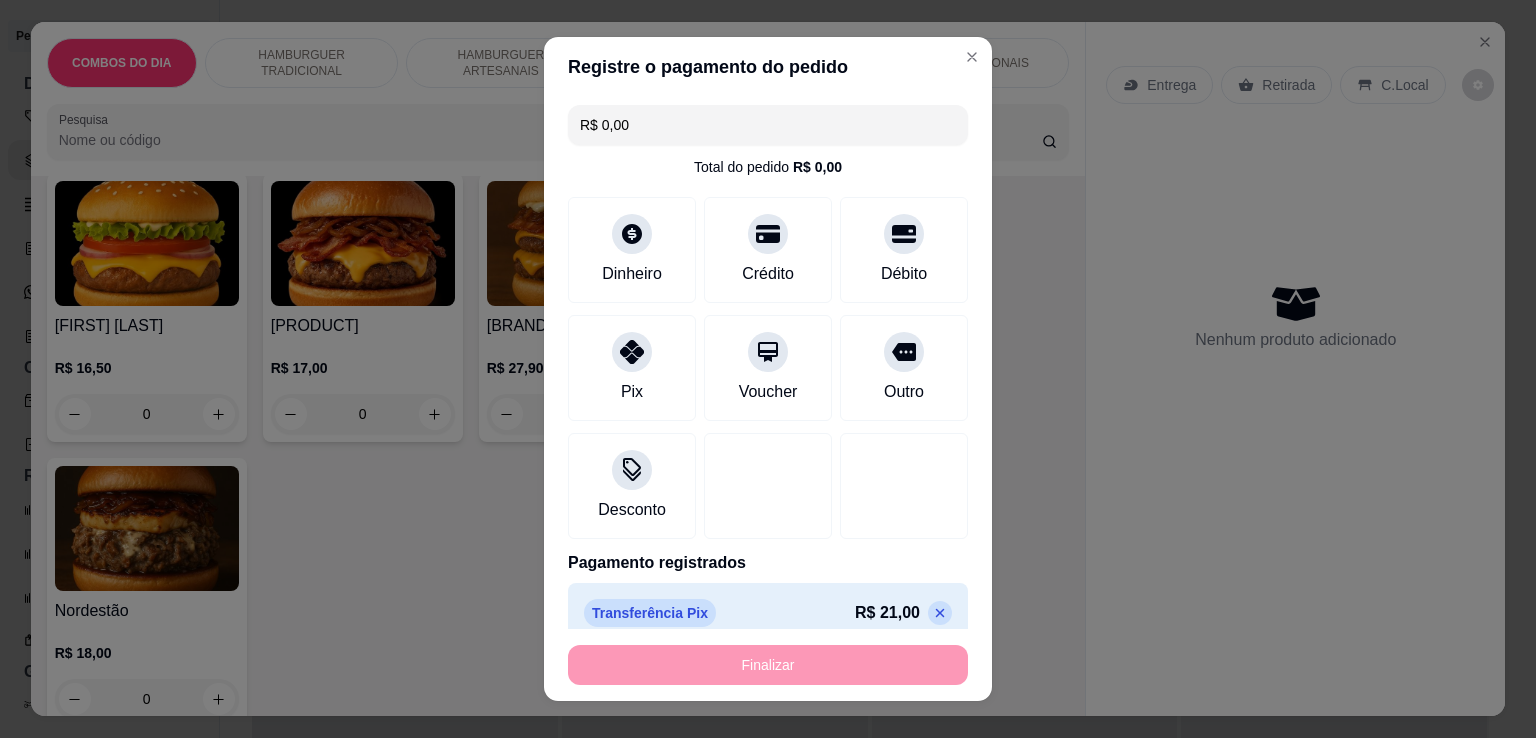 type on "-R$ 21,00" 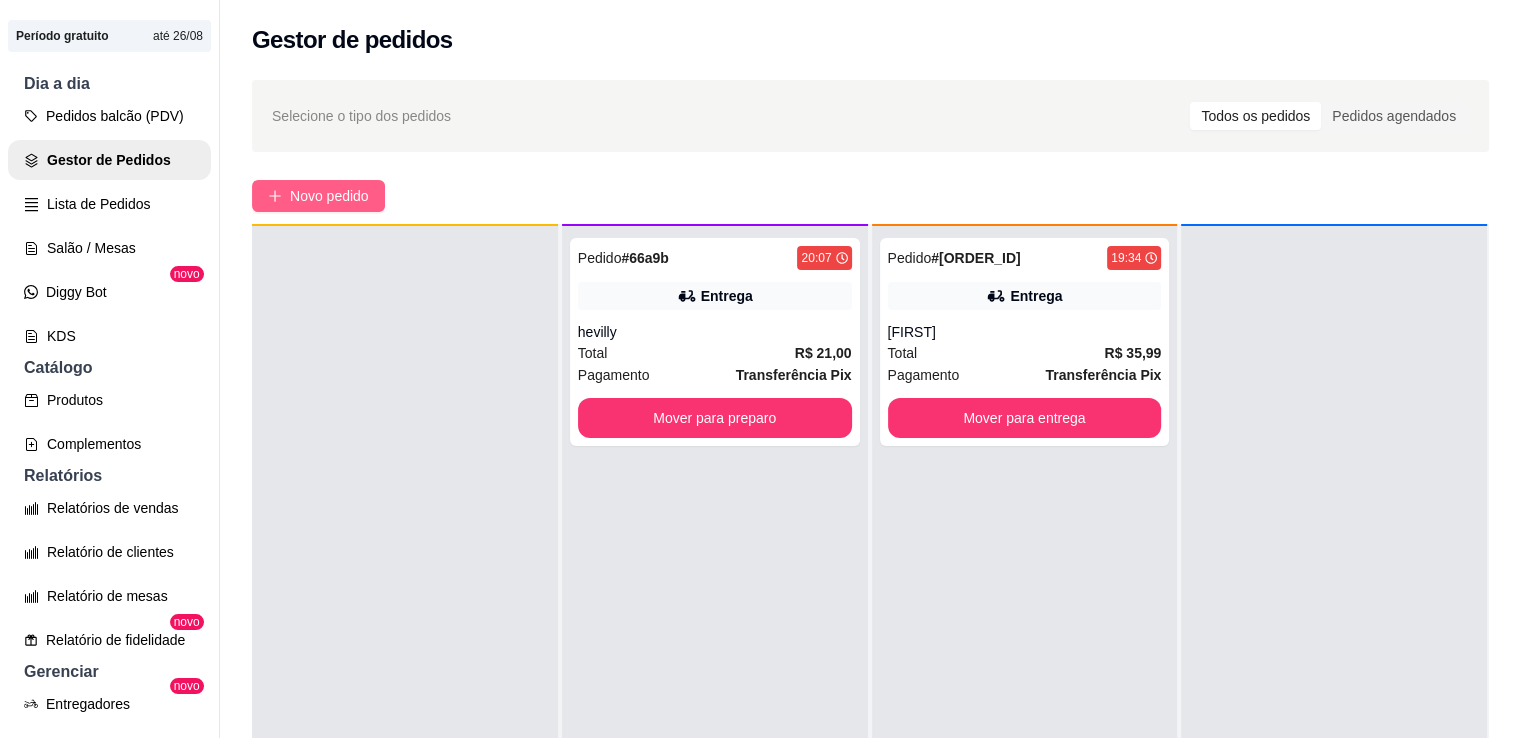 click on "Novo pedido" at bounding box center (318, 196) 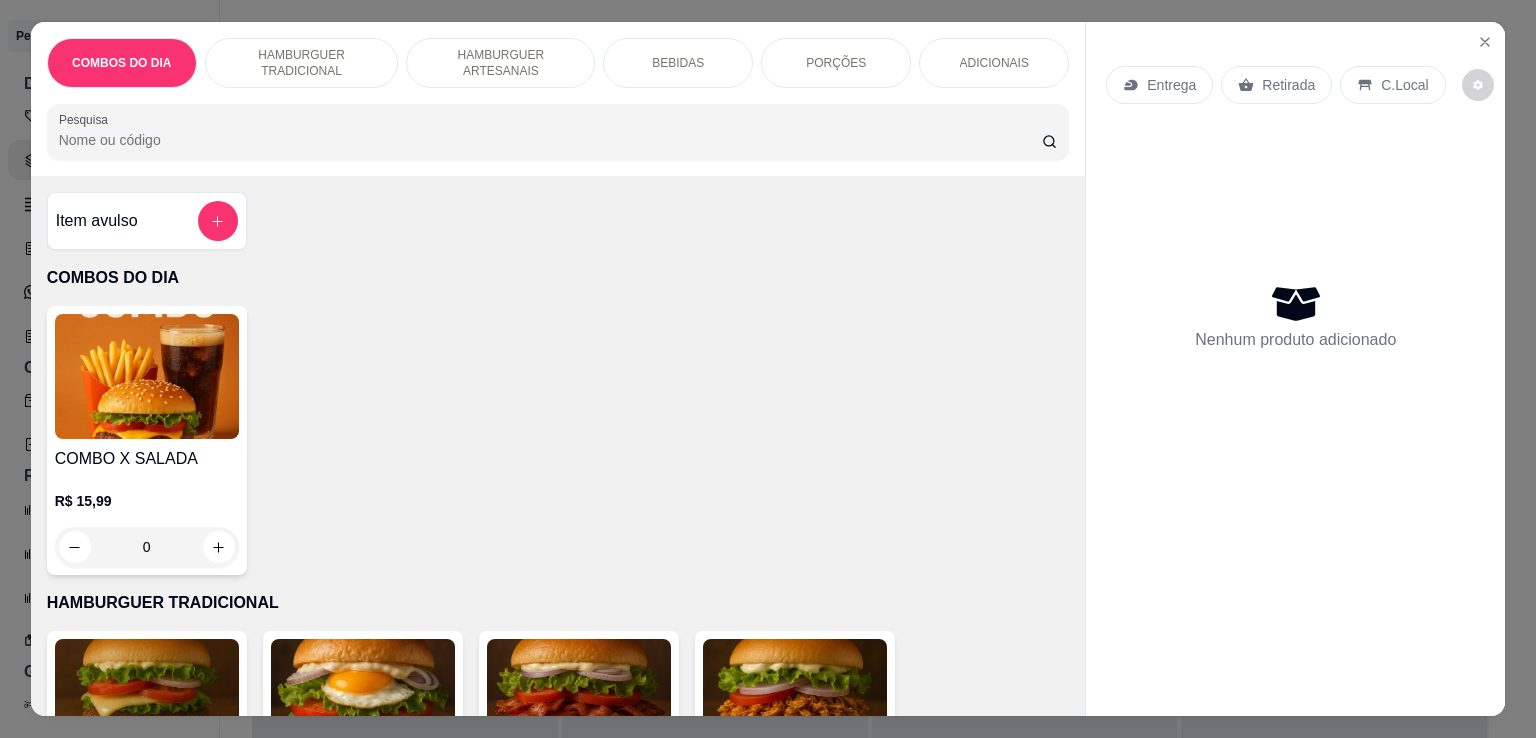 click on "0" at bounding box center (147, 547) 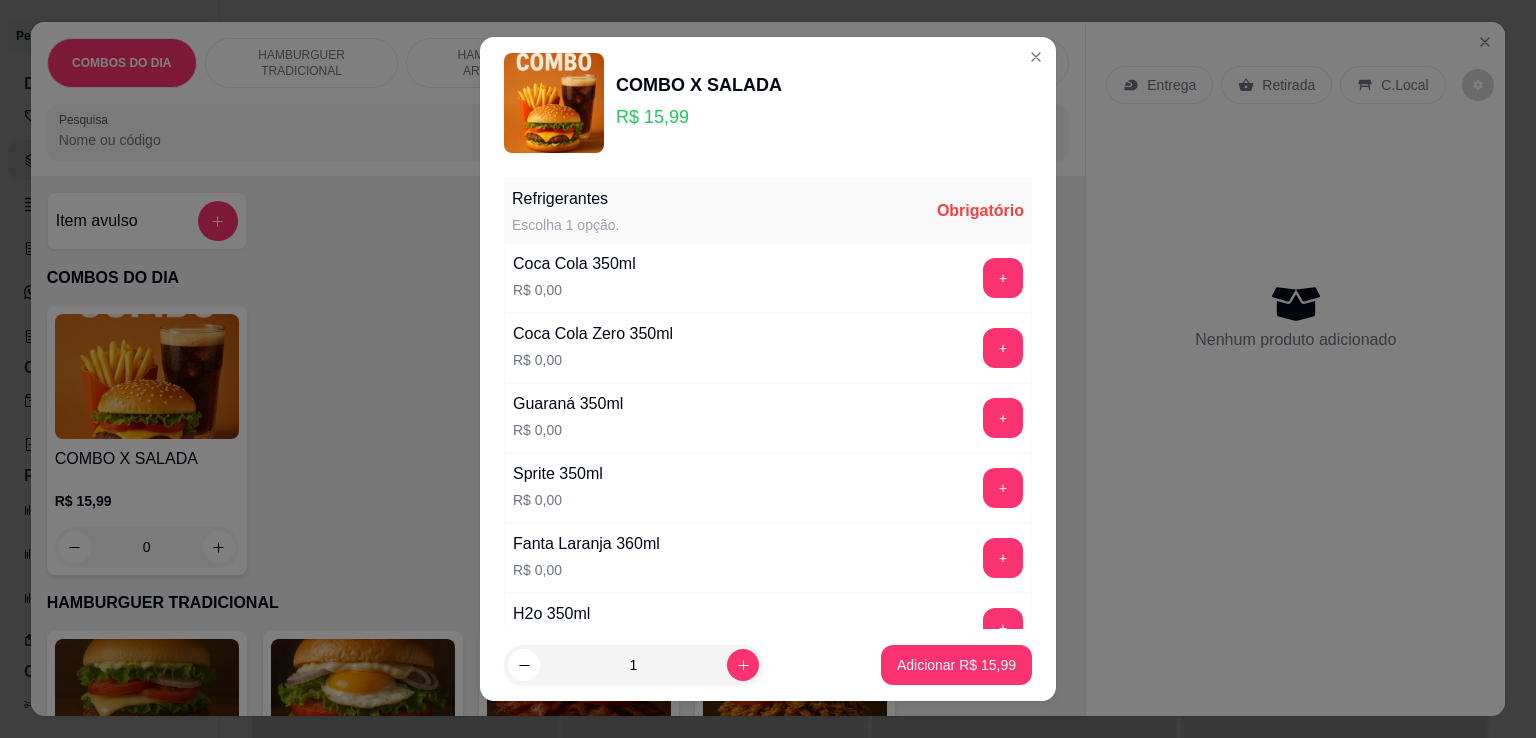 click on "+" at bounding box center [1003, 418] 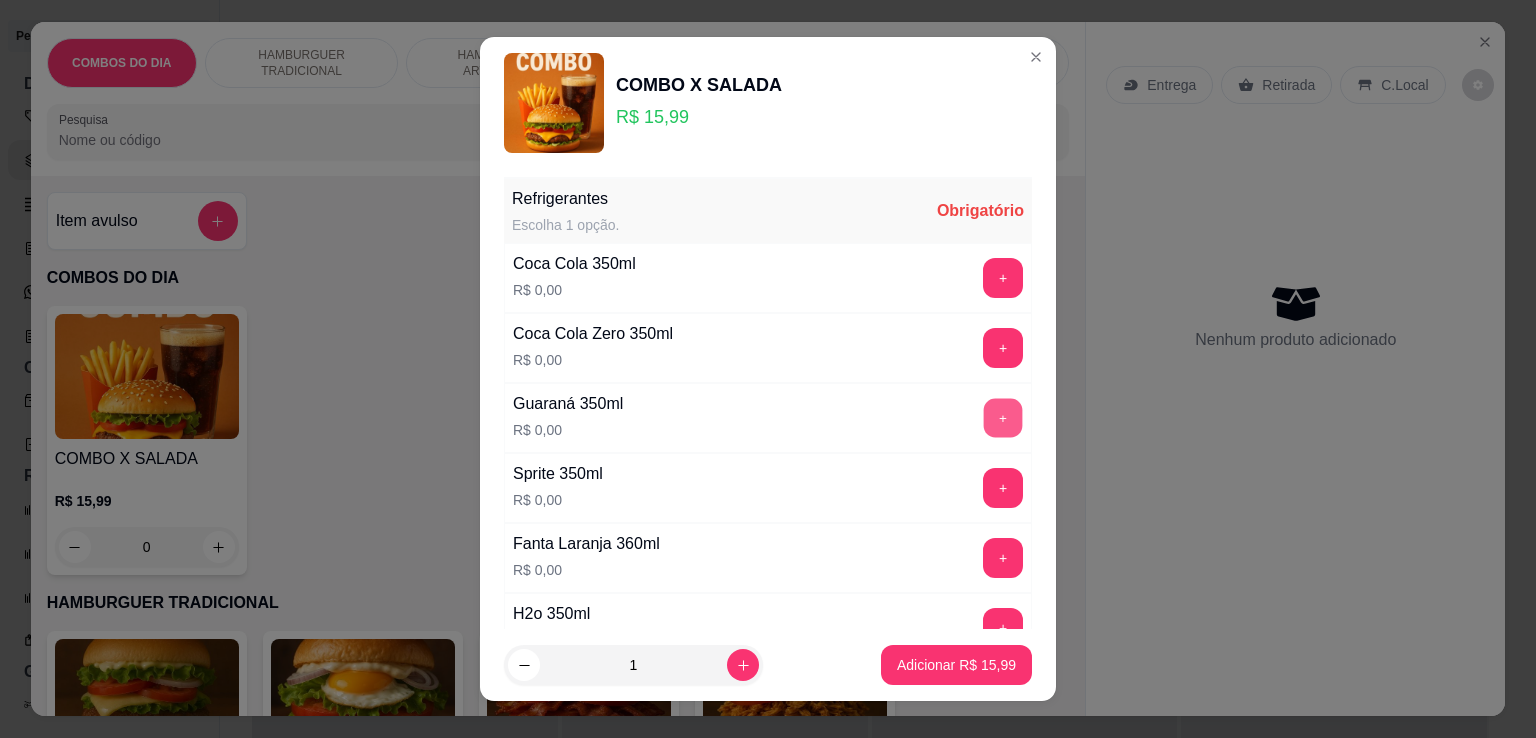 click on "+" at bounding box center (1003, 418) 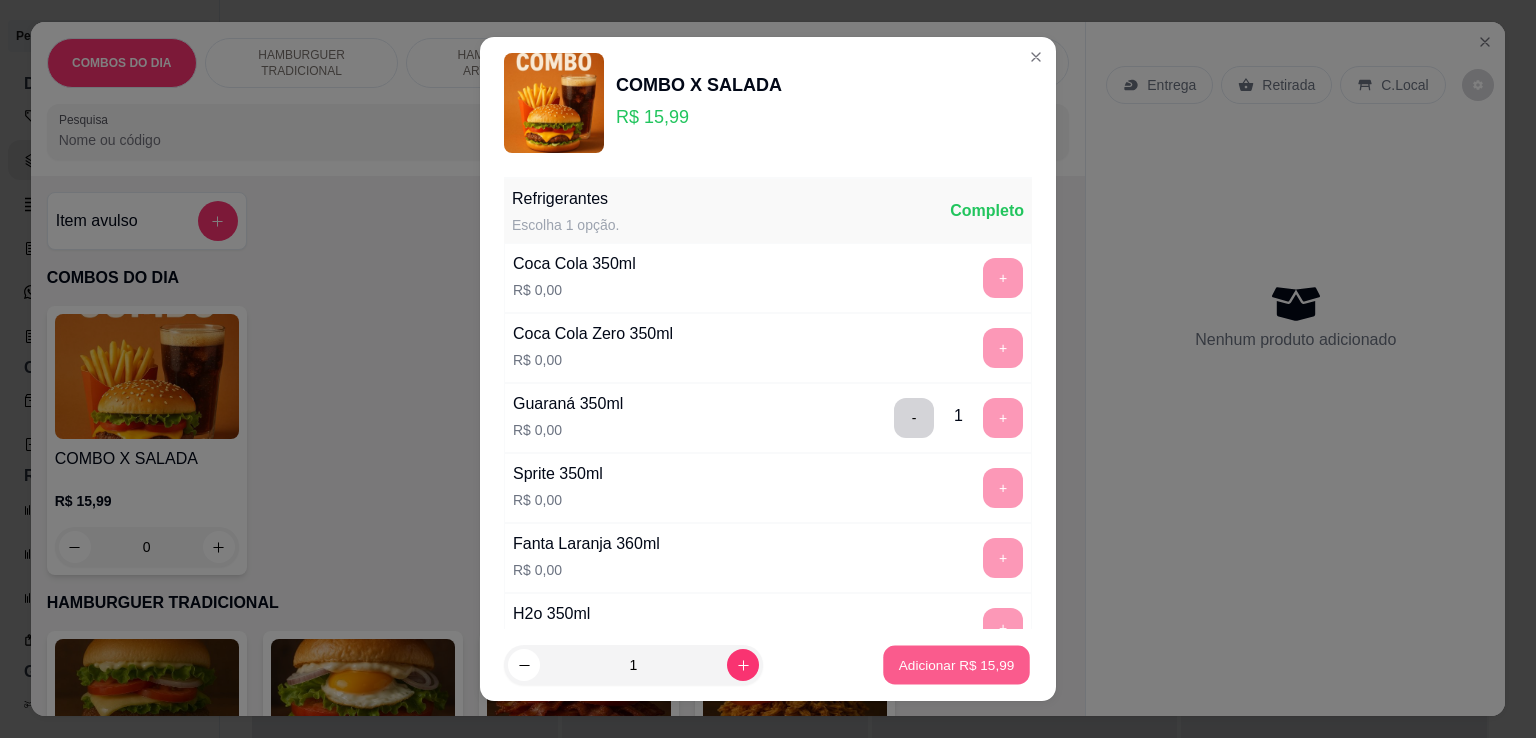 click on "Adicionar   R$ 15,99" at bounding box center (957, 664) 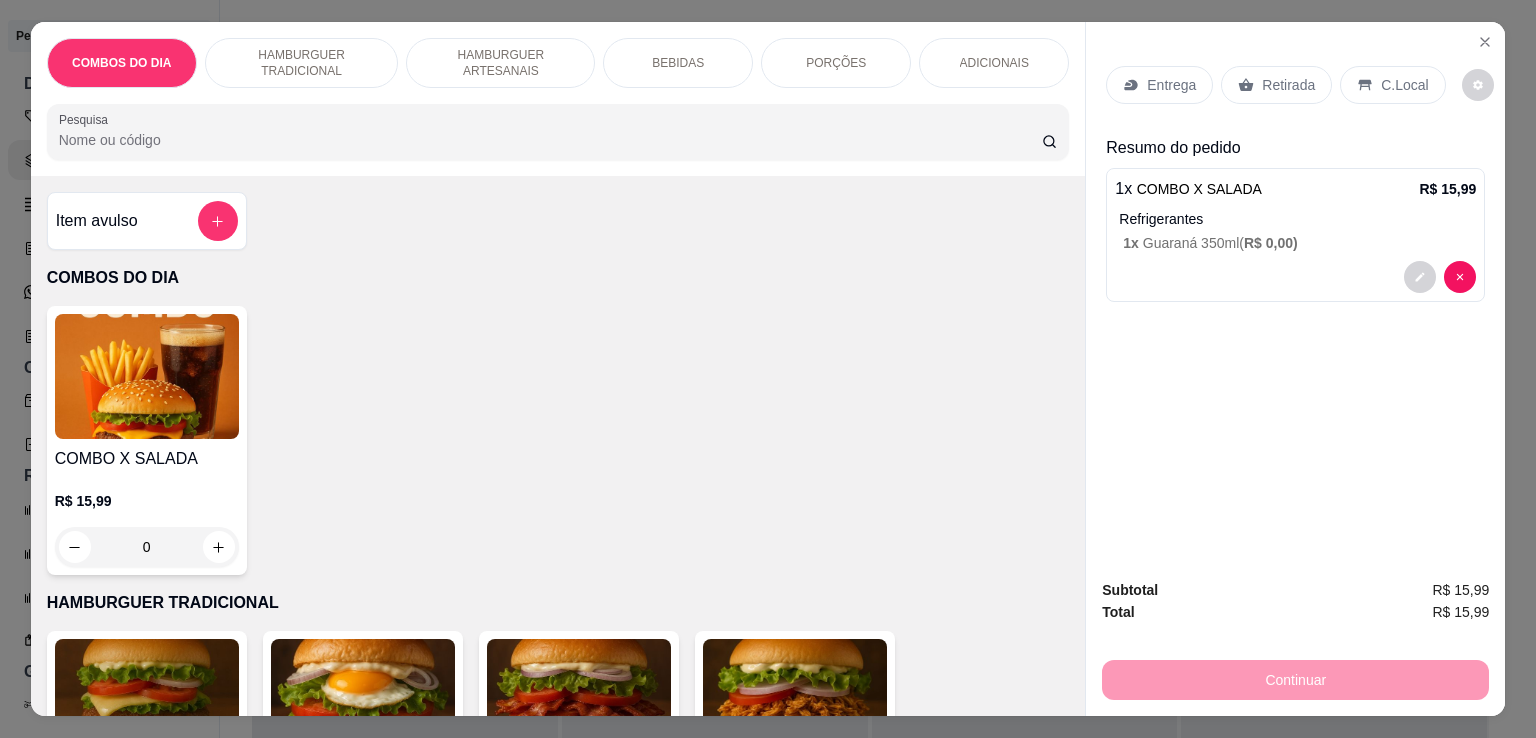 click on "0" at bounding box center (147, 547) 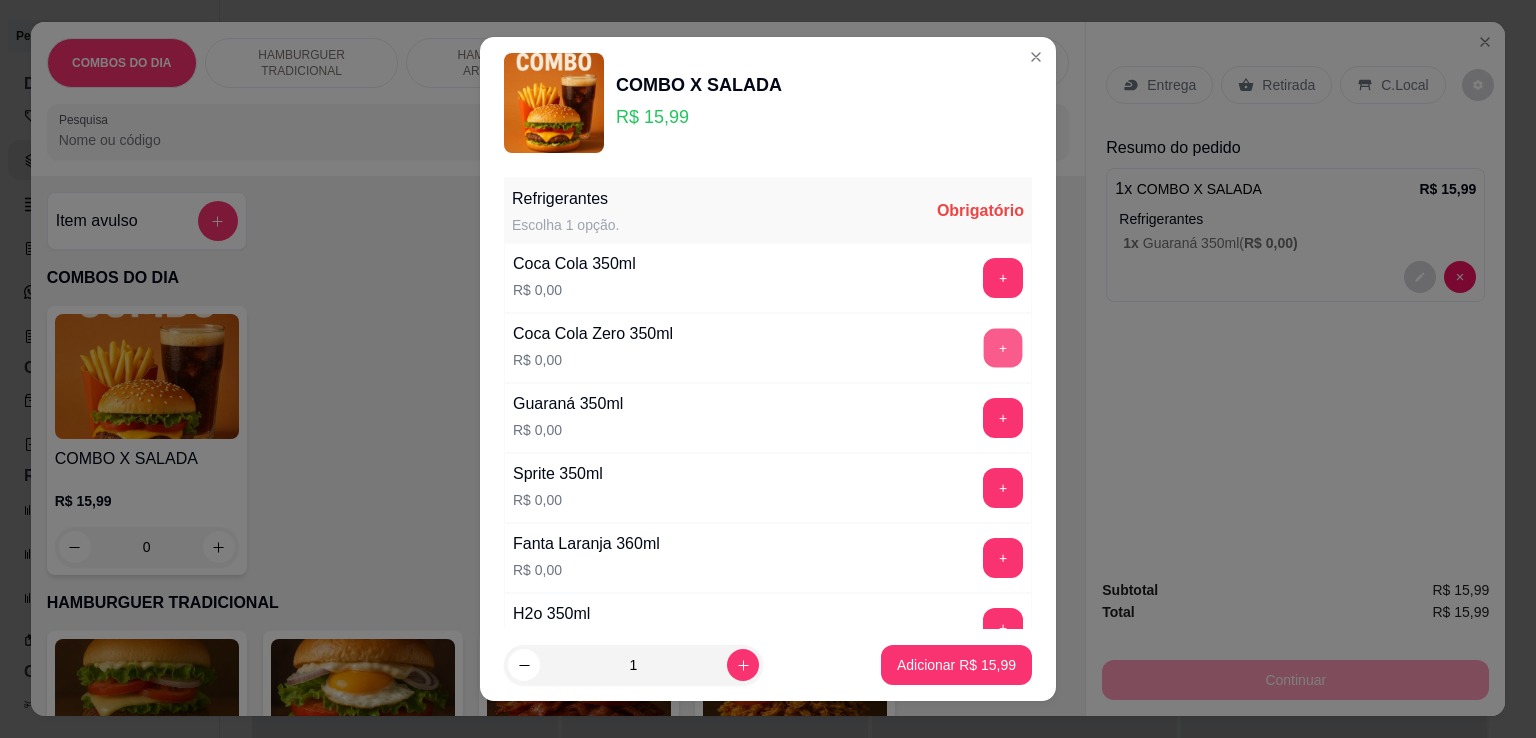 click on "+" at bounding box center [1003, 348] 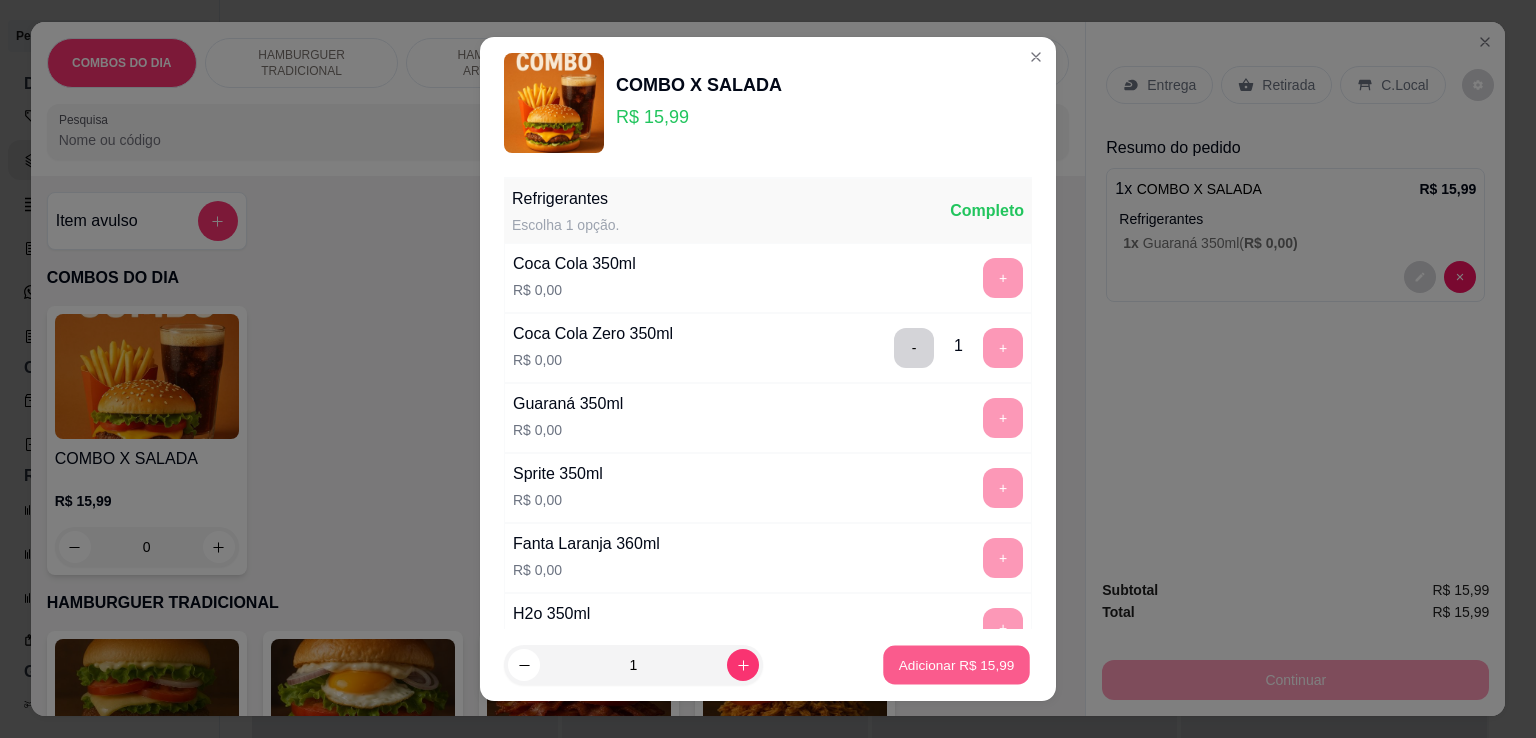click on "Adicionar   R$ 15,99" at bounding box center [957, 664] 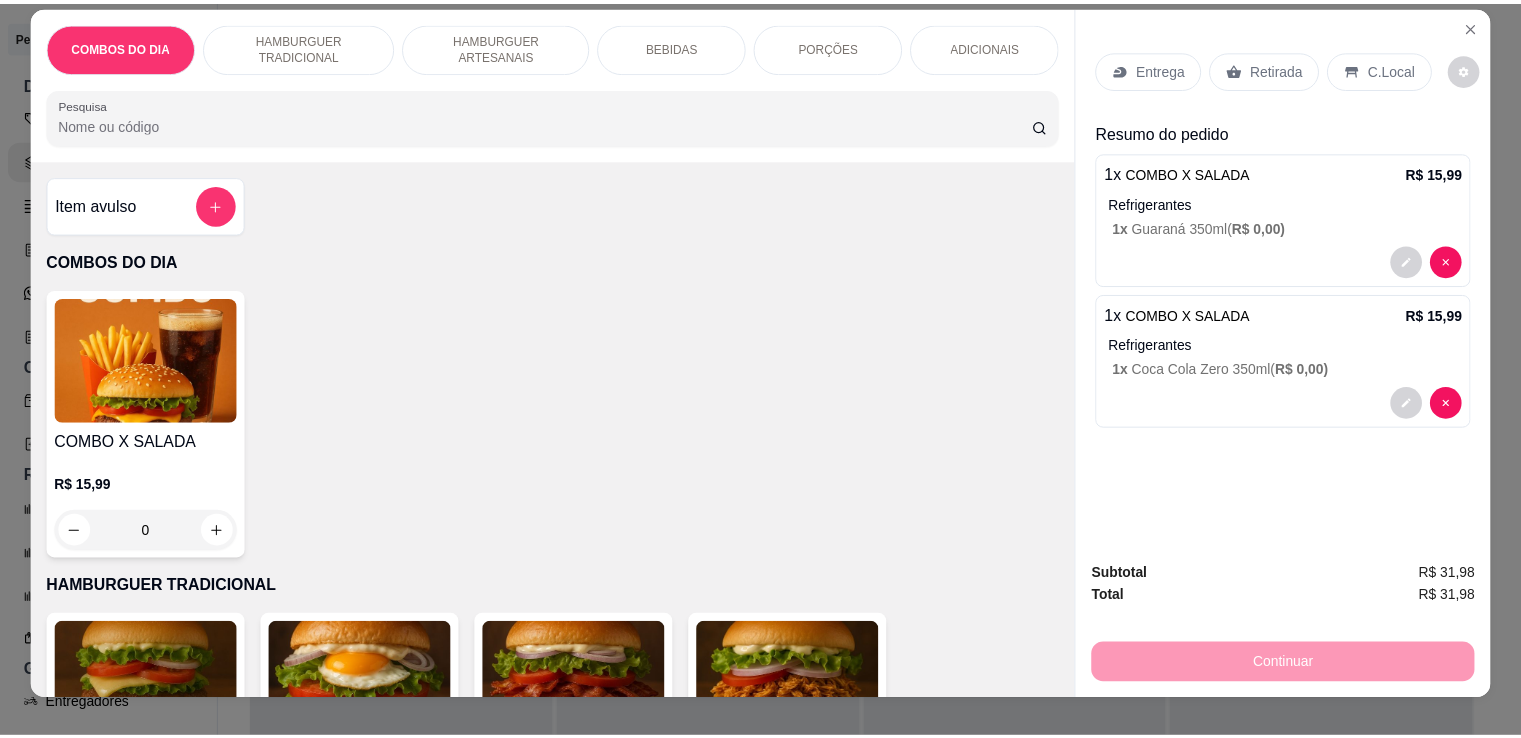 scroll, scrollTop: 0, scrollLeft: 0, axis: both 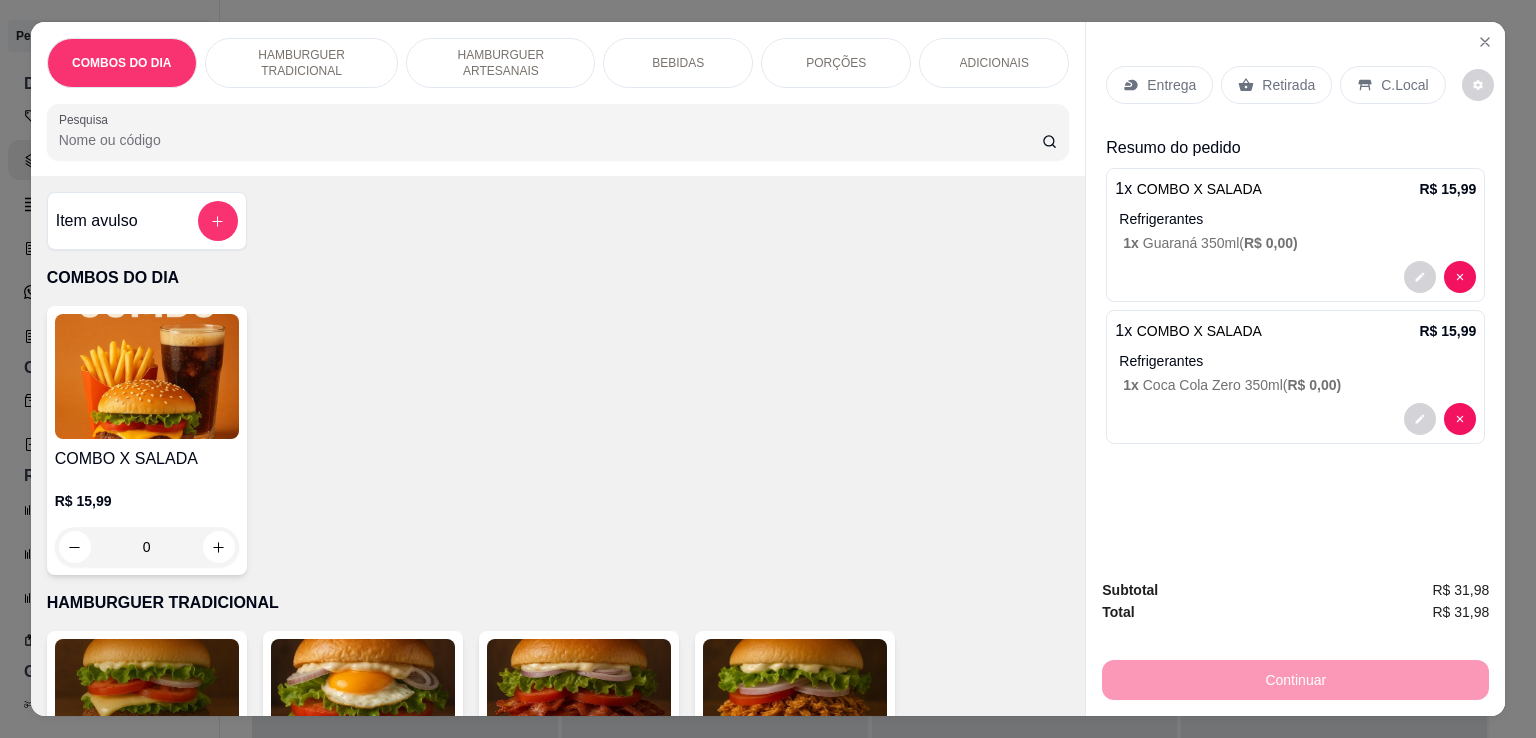 click on "Retirada" at bounding box center (1288, 85) 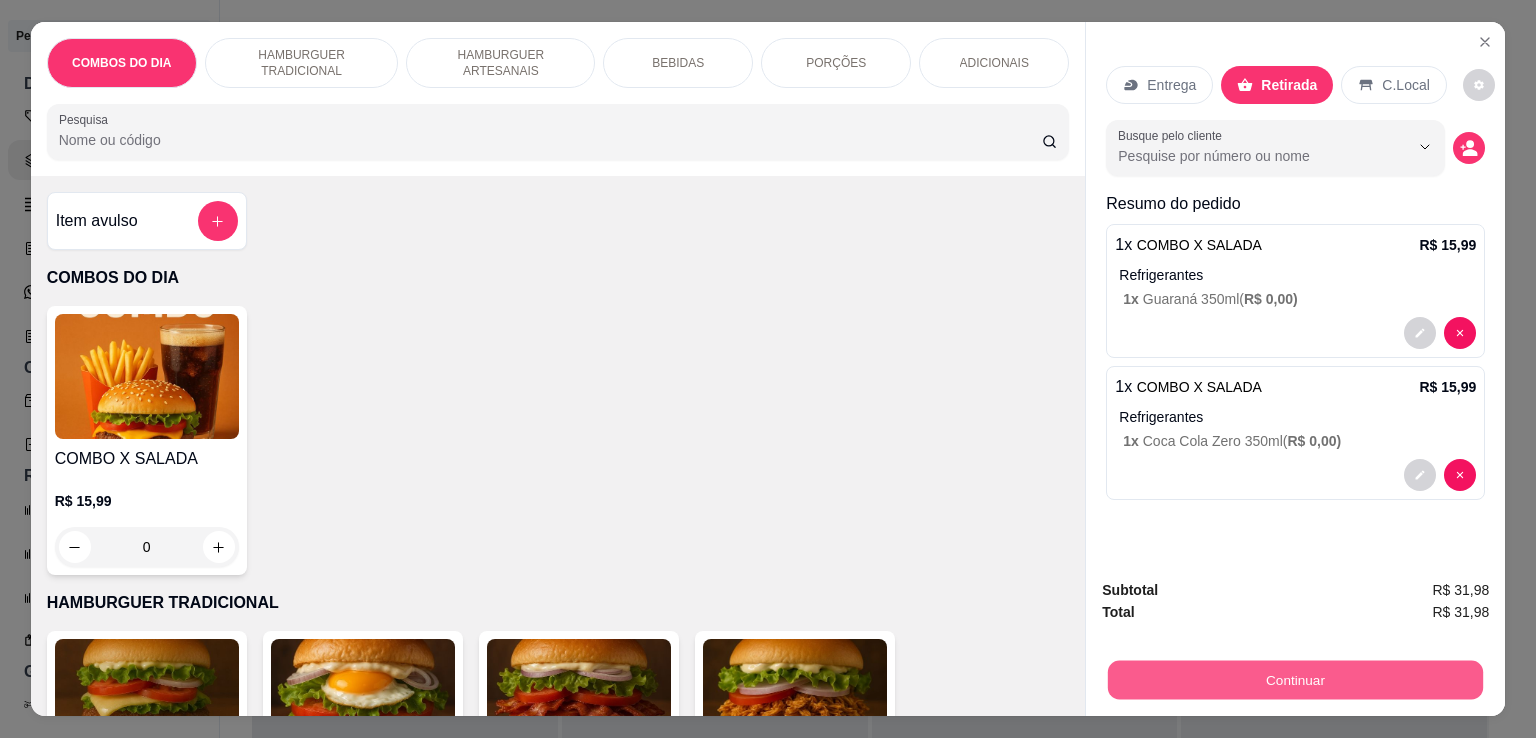 click on "Continuar" at bounding box center (1295, 679) 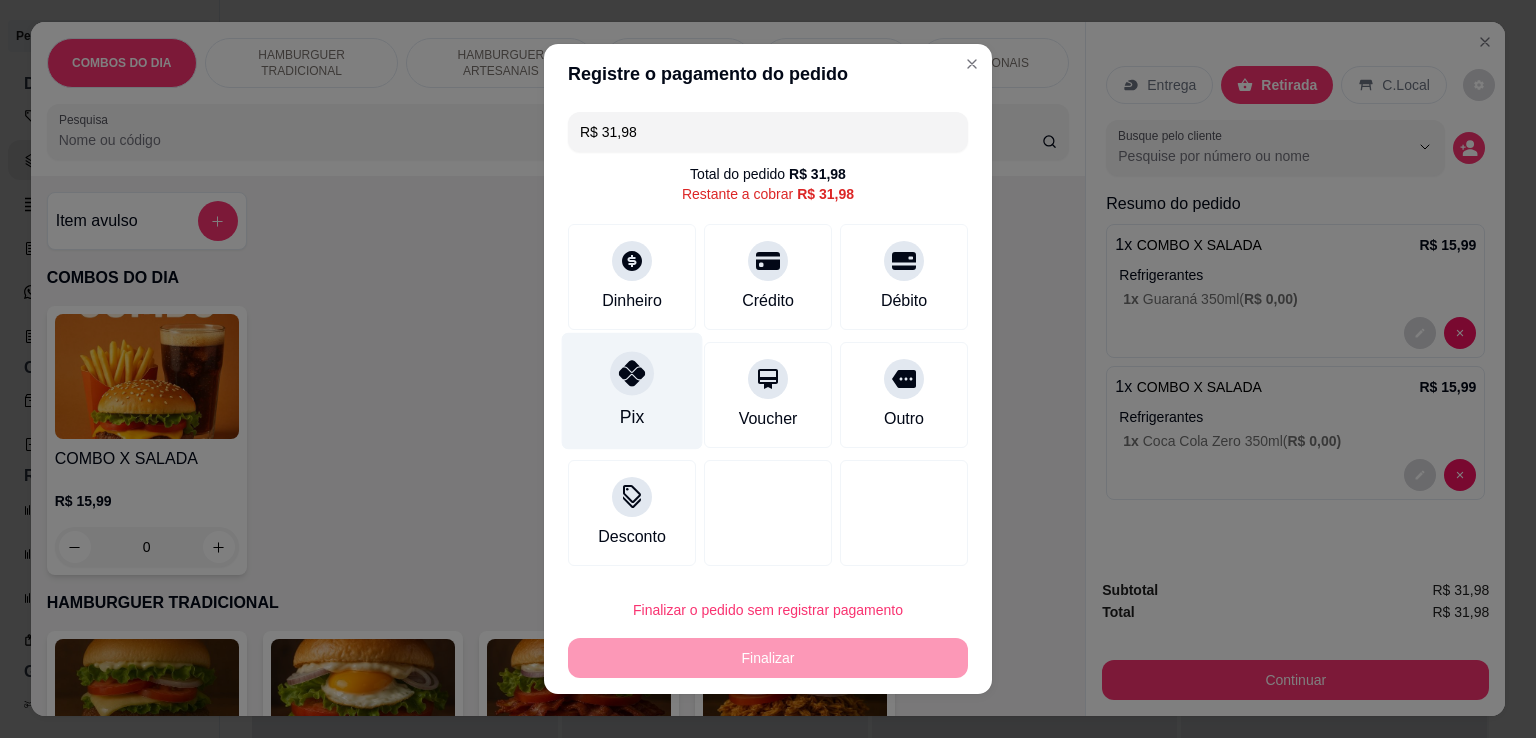 click at bounding box center (632, 373) 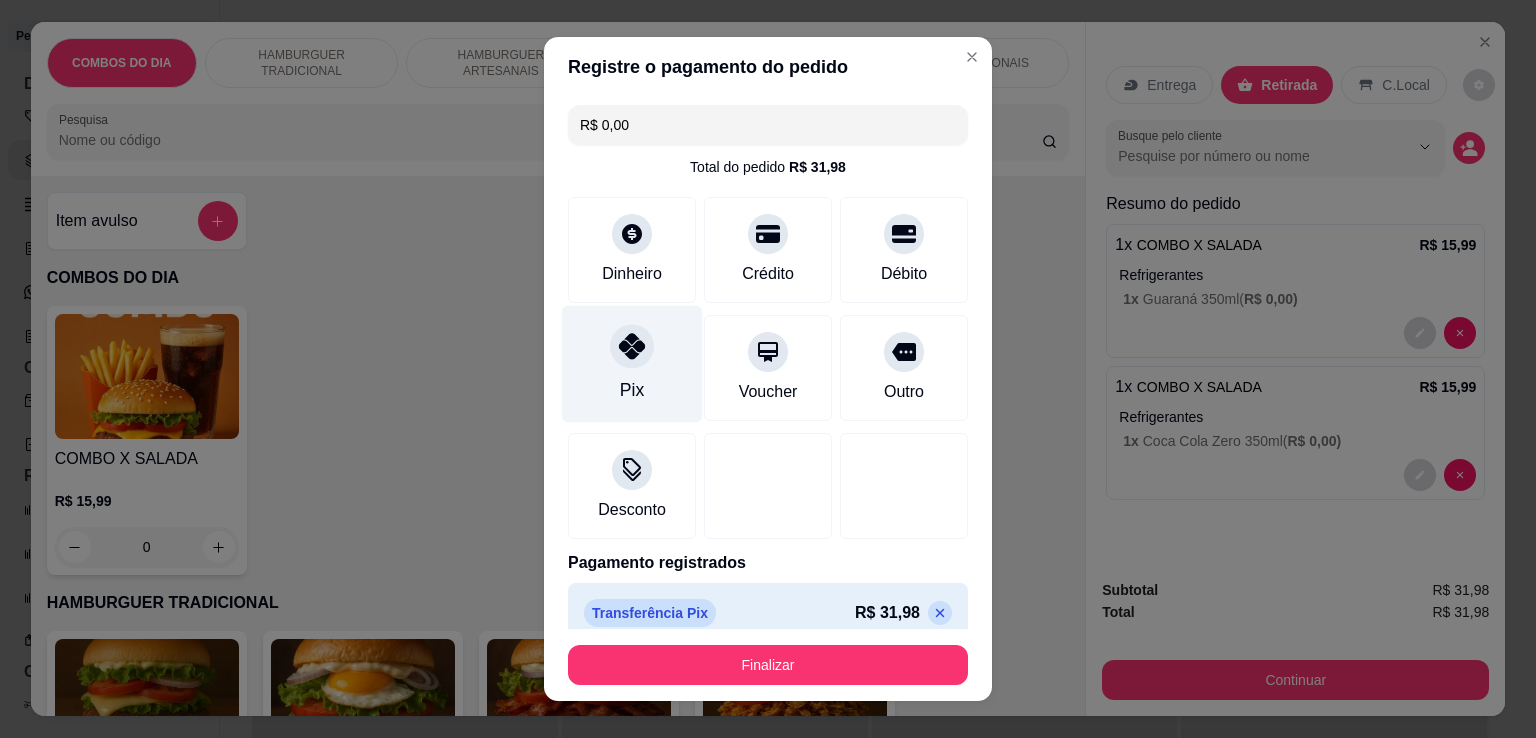 click on "Pix" at bounding box center [632, 364] 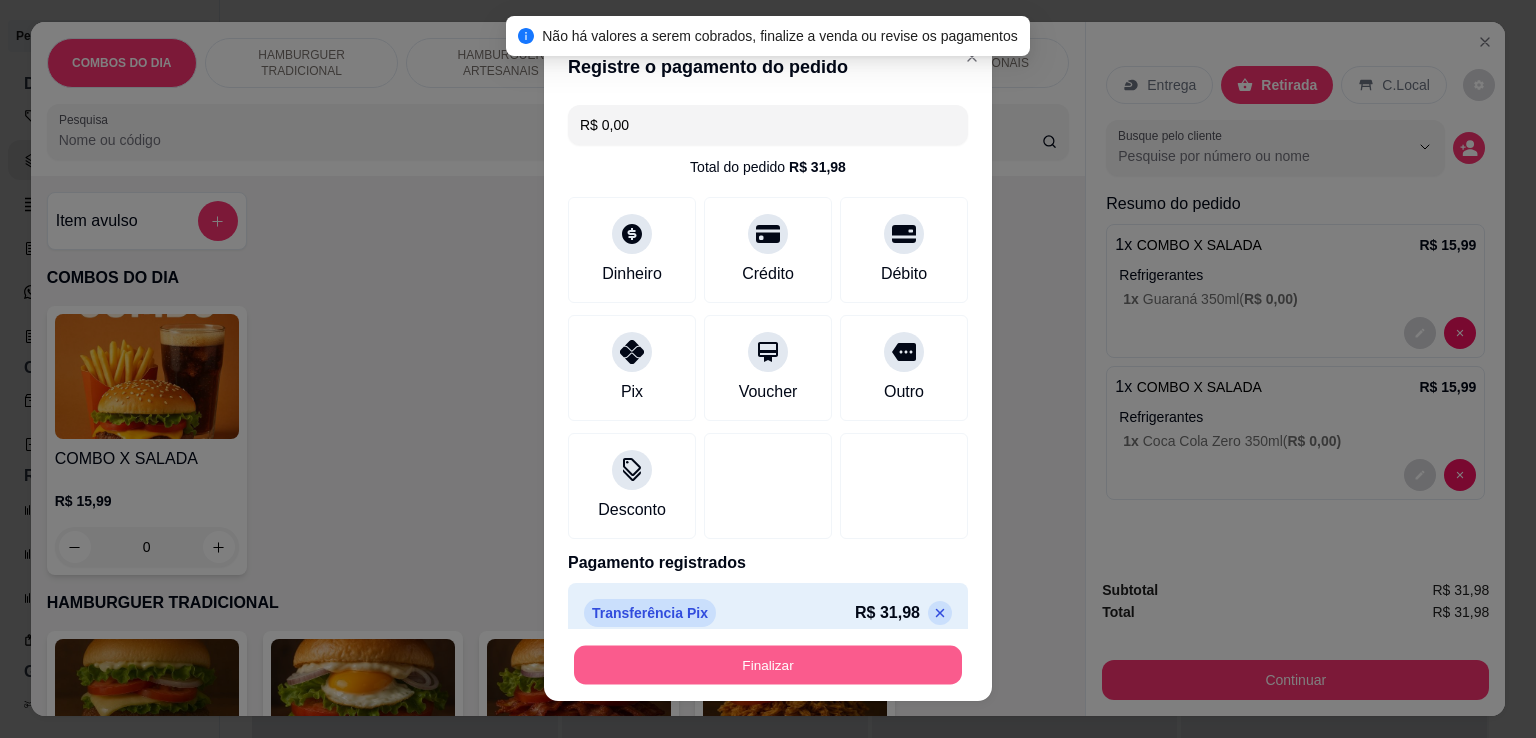 click on "Finalizar" at bounding box center (768, 665) 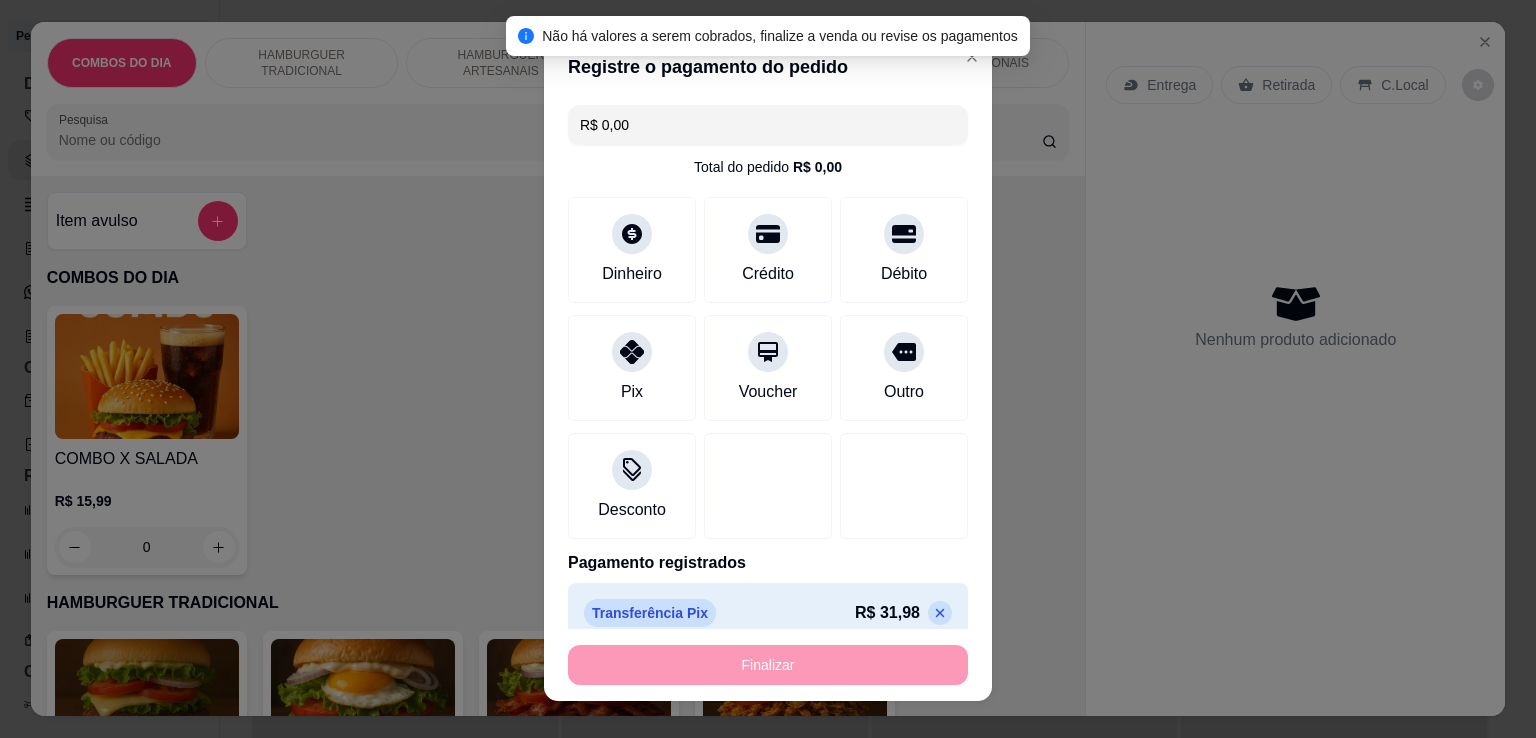 type on "-R$ 31,98" 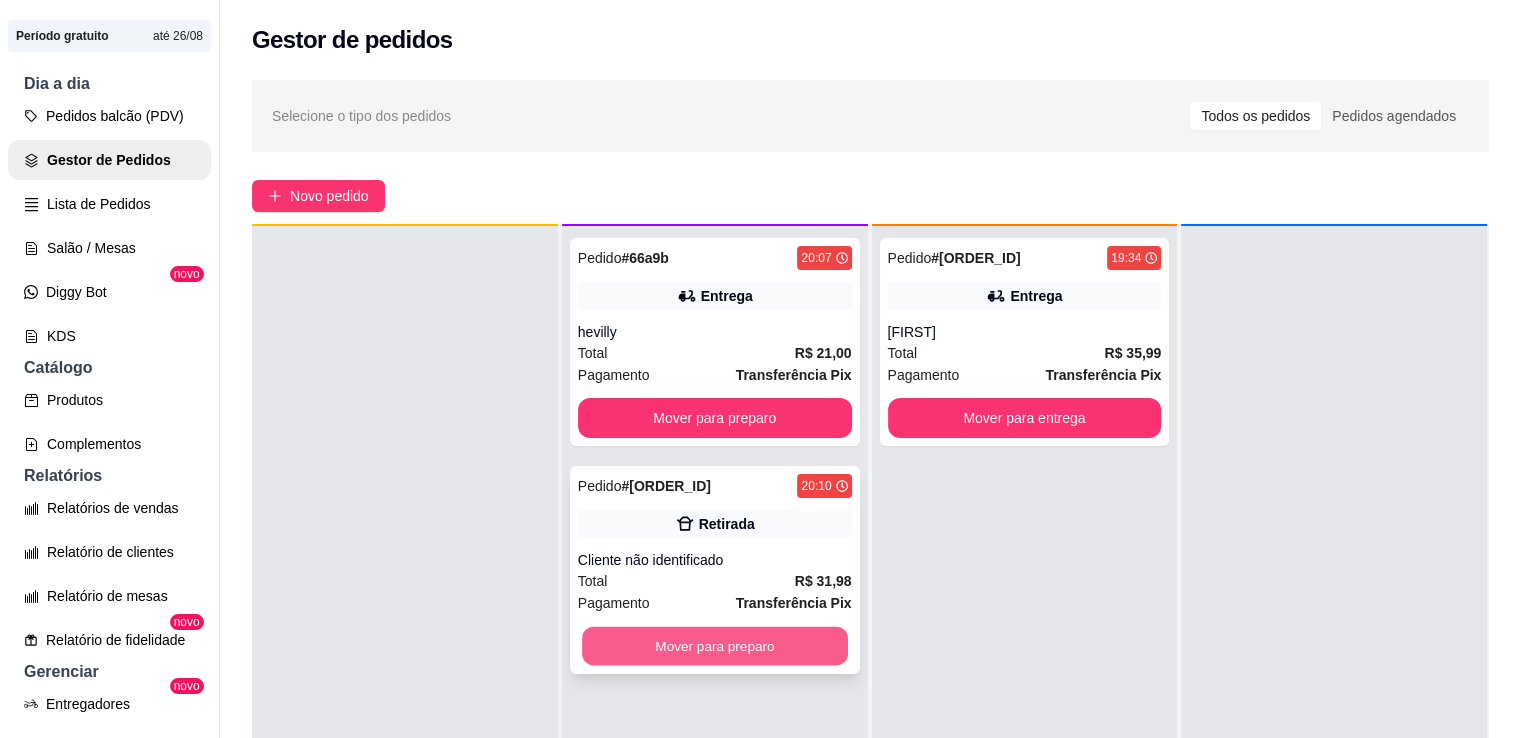 click on "Mover para preparo" at bounding box center (715, 646) 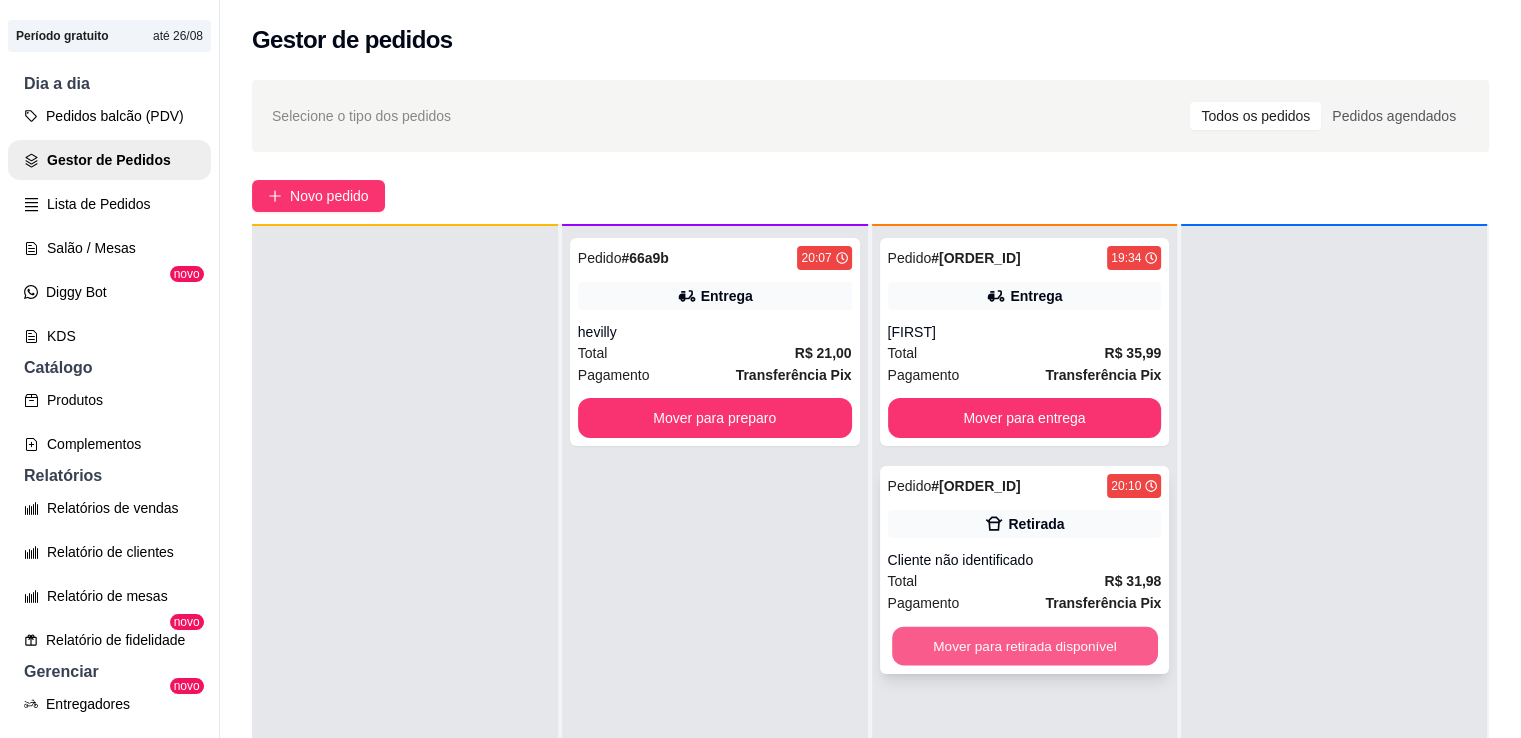 click on "Mover para retirada disponível" at bounding box center [1025, 646] 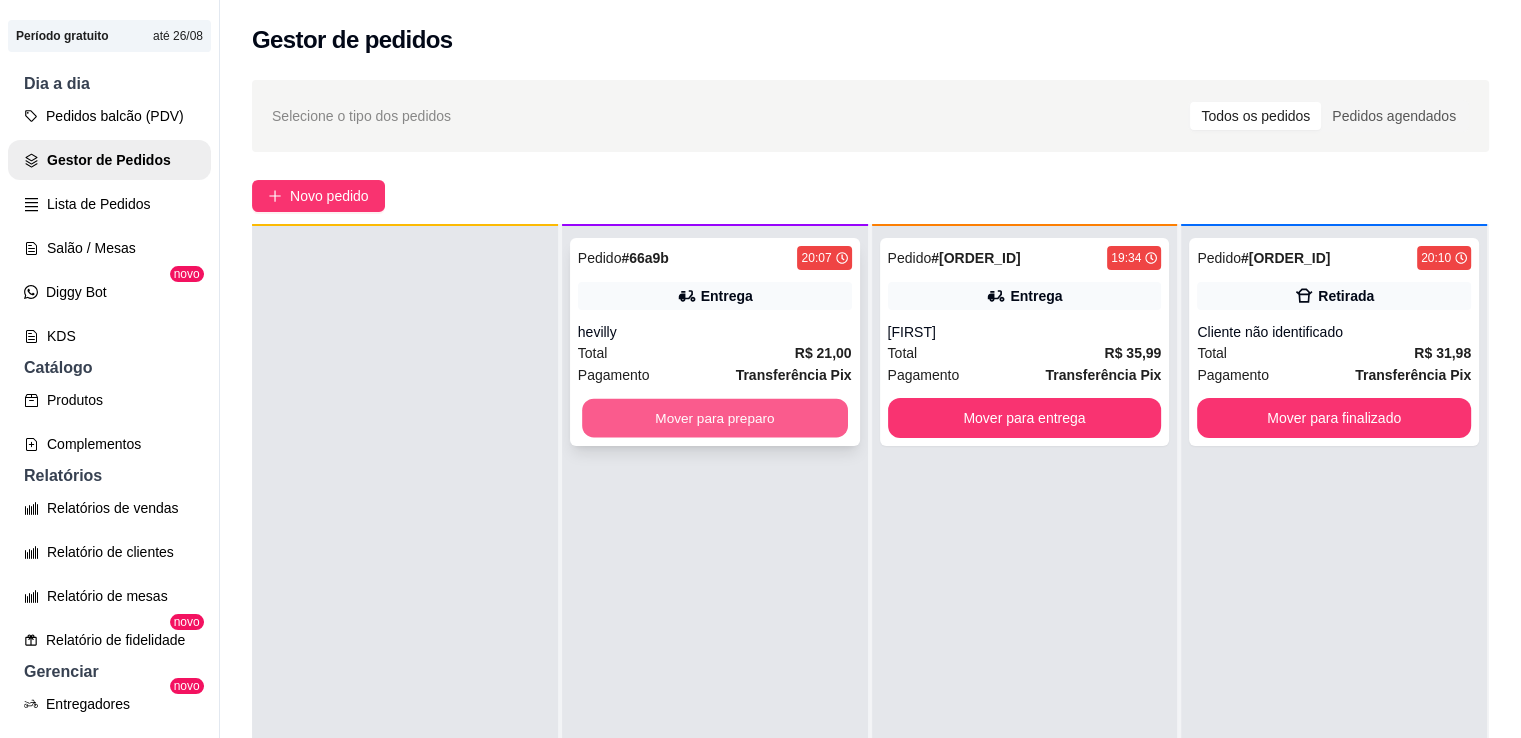 click on "Mover para preparo" at bounding box center (715, 418) 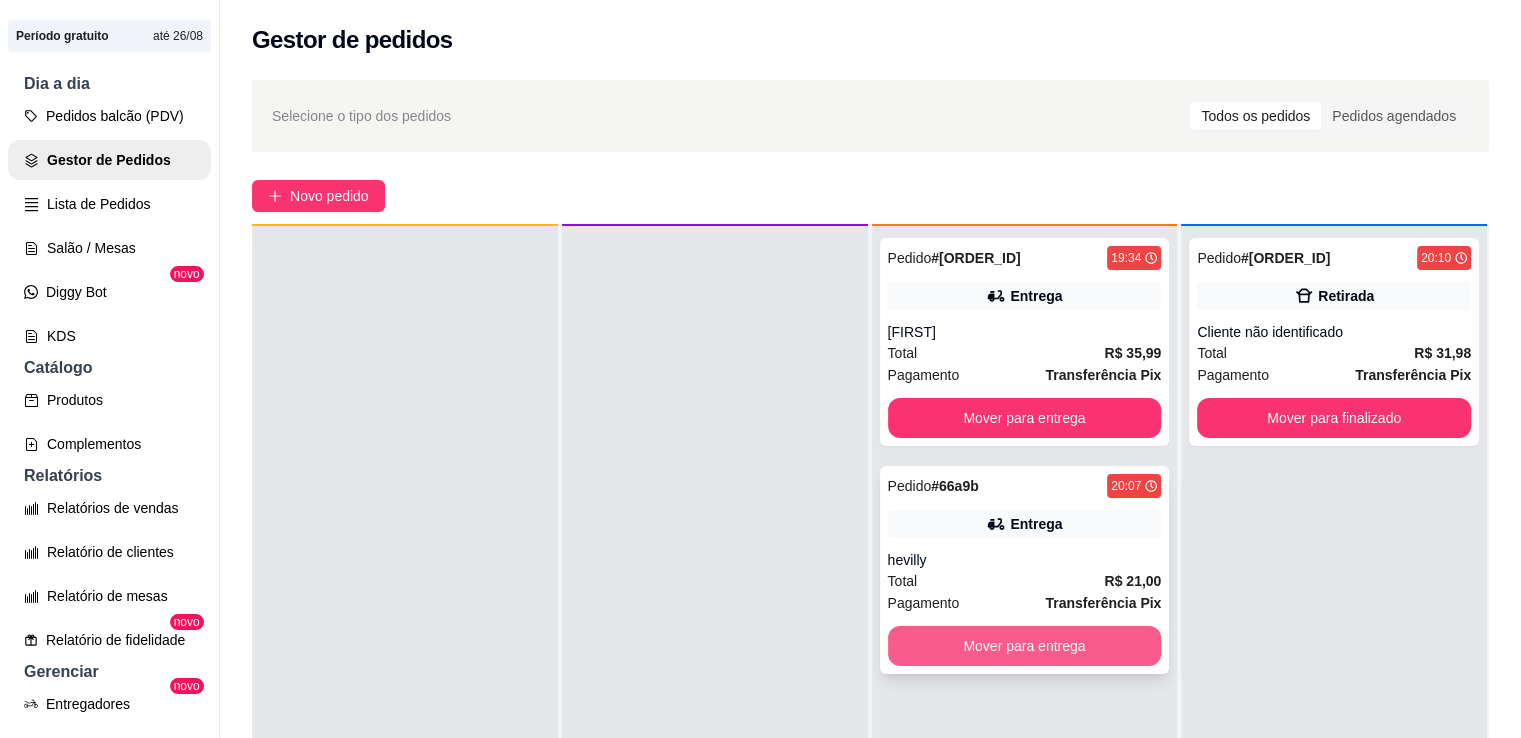 click on "Mover para entrega" at bounding box center [1025, 646] 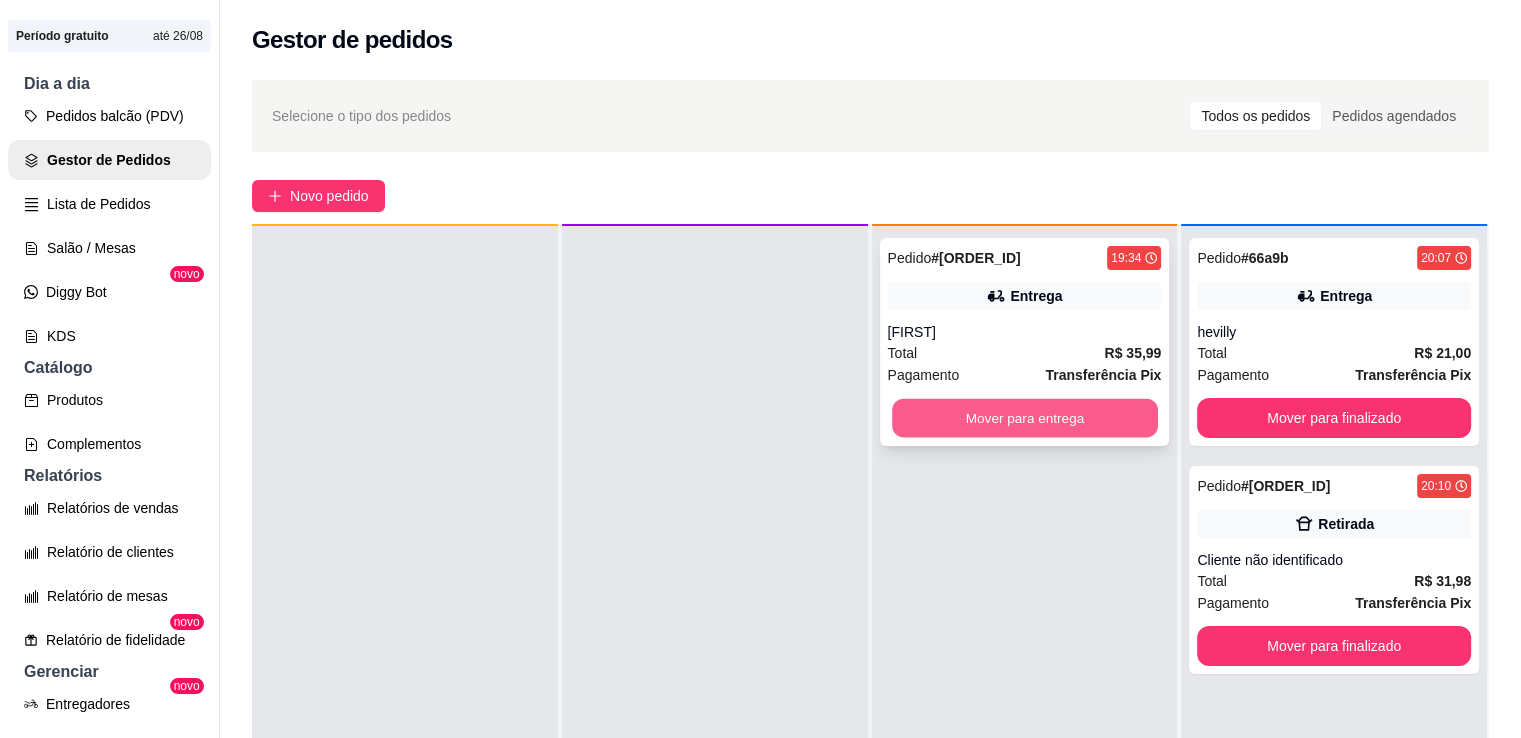 click on "Mover para entrega" at bounding box center [1025, 418] 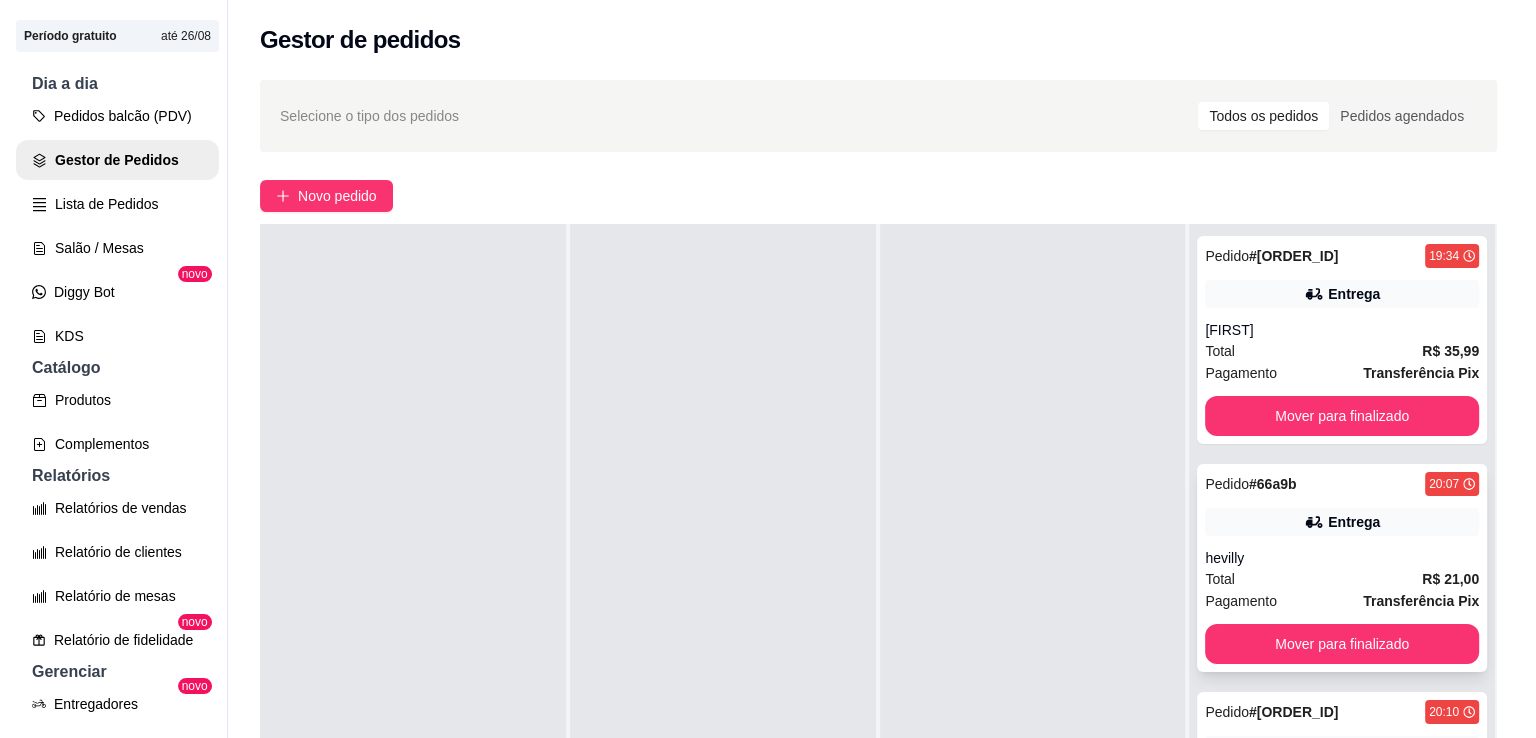 scroll, scrollTop: 0, scrollLeft: 0, axis: both 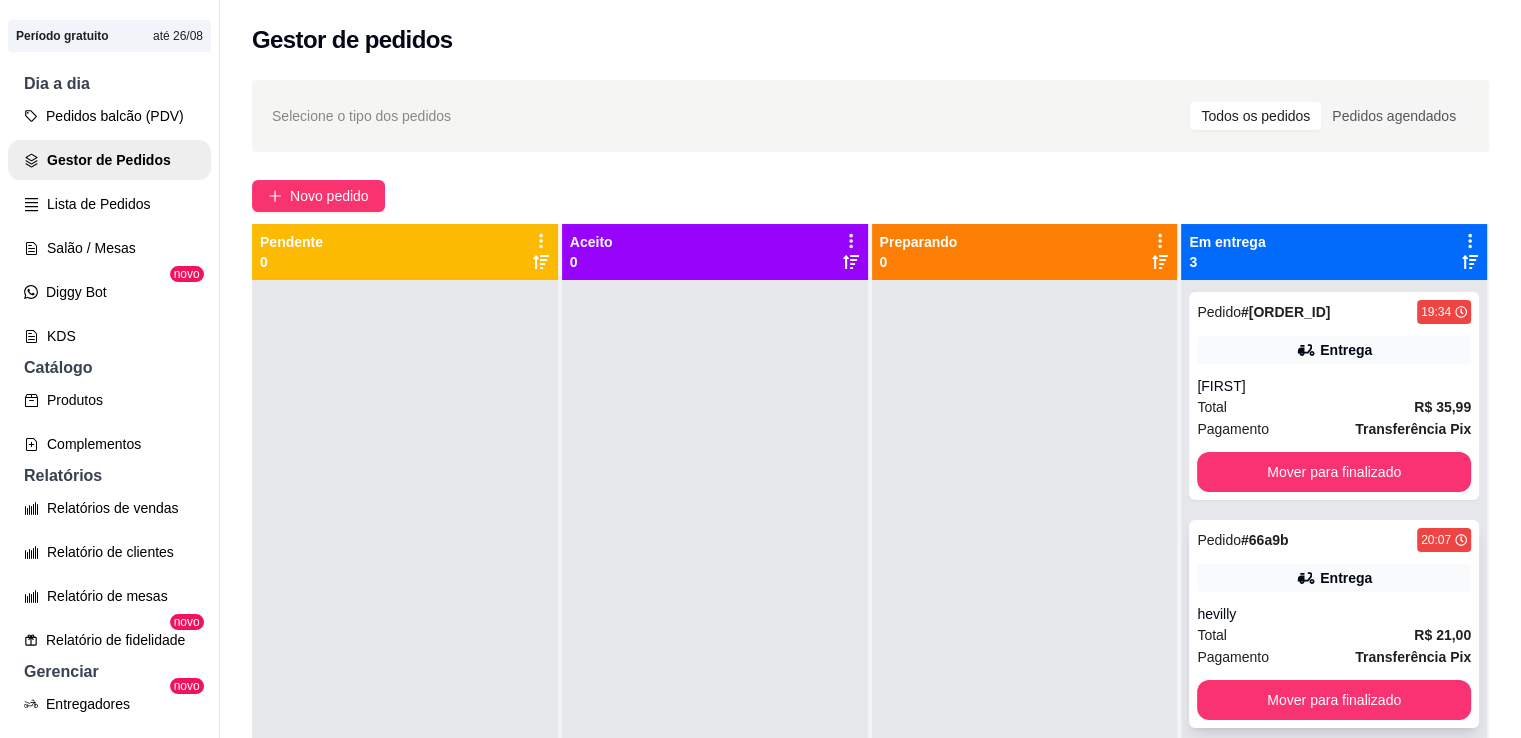 click on "Entrega" at bounding box center [1346, 578] 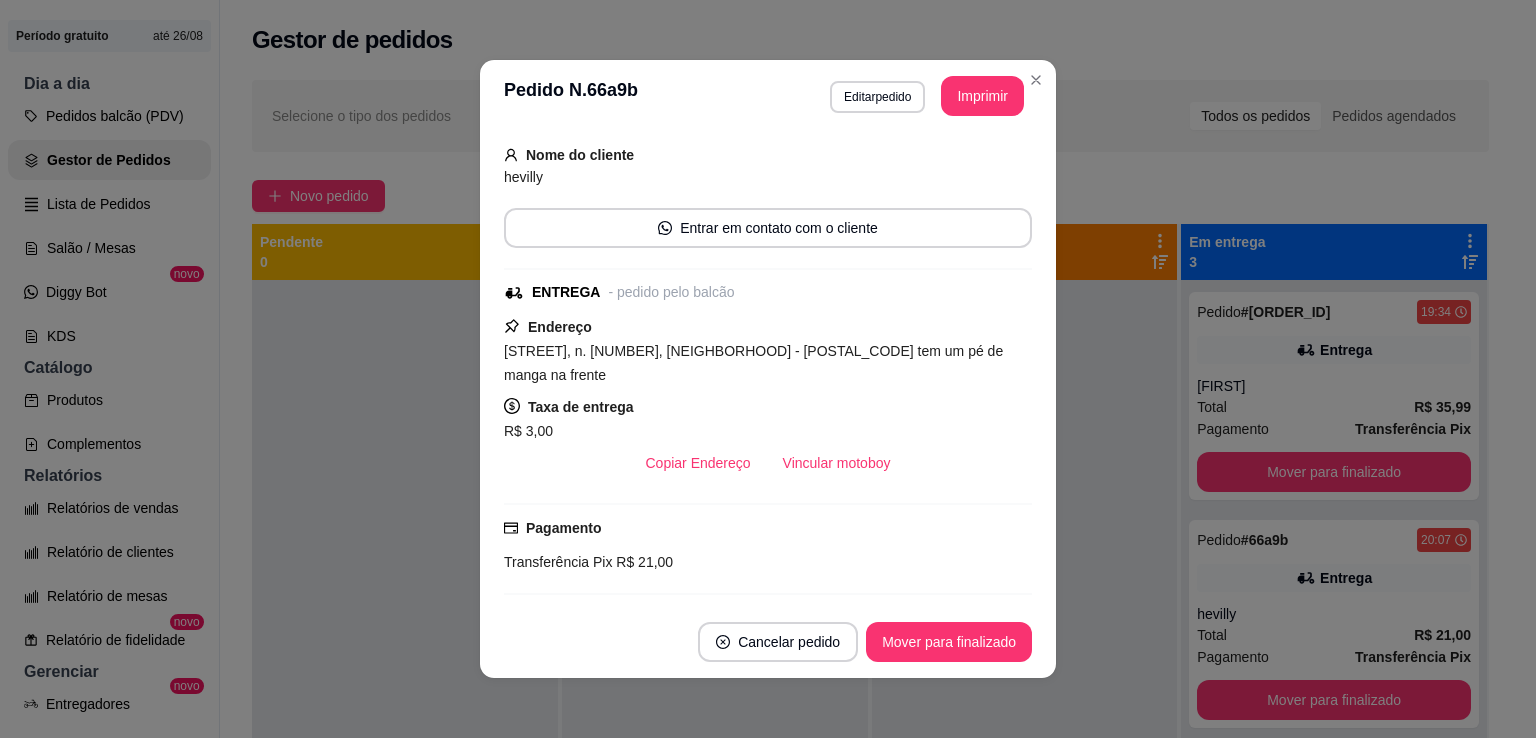 scroll, scrollTop: 162, scrollLeft: 0, axis: vertical 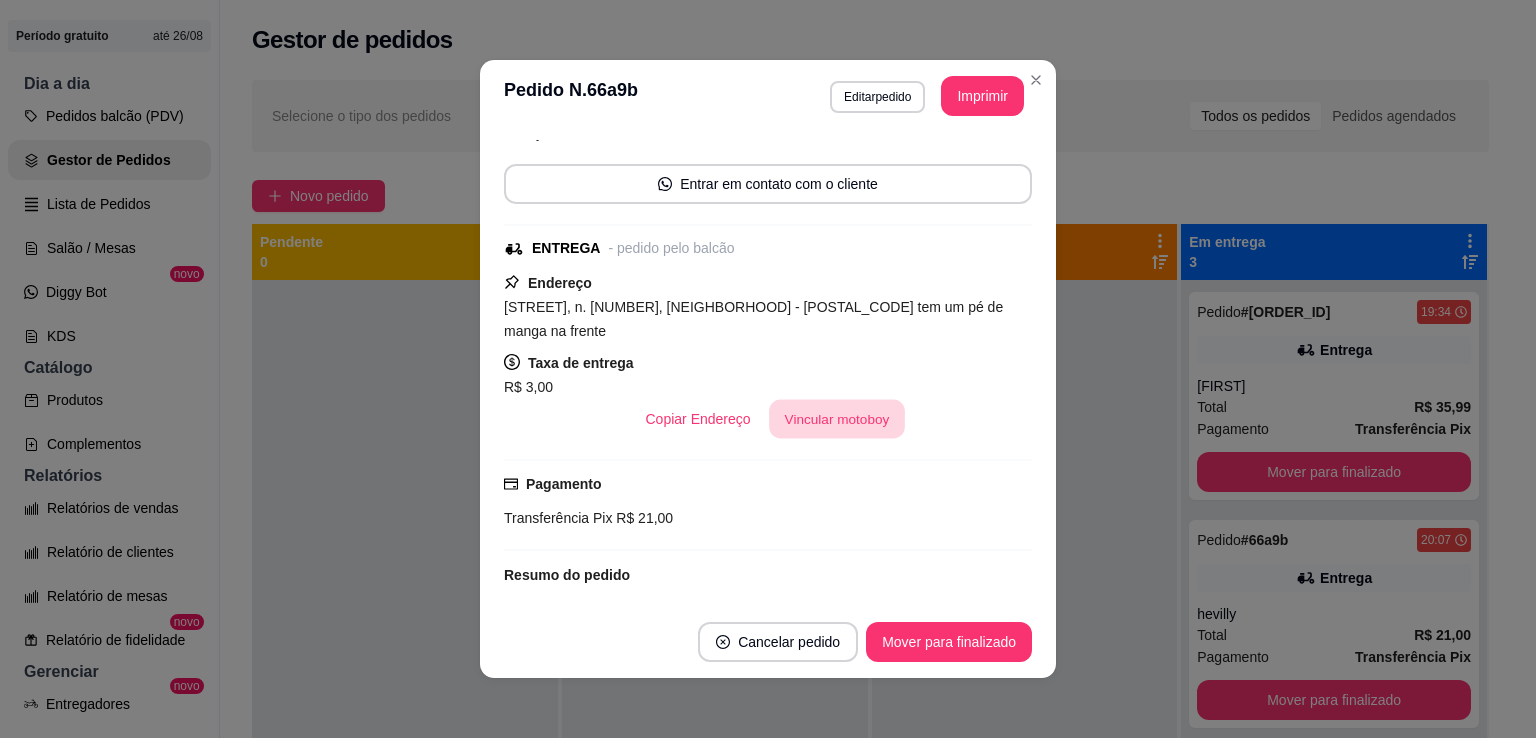 click on "Vincular motoboy" at bounding box center (837, 419) 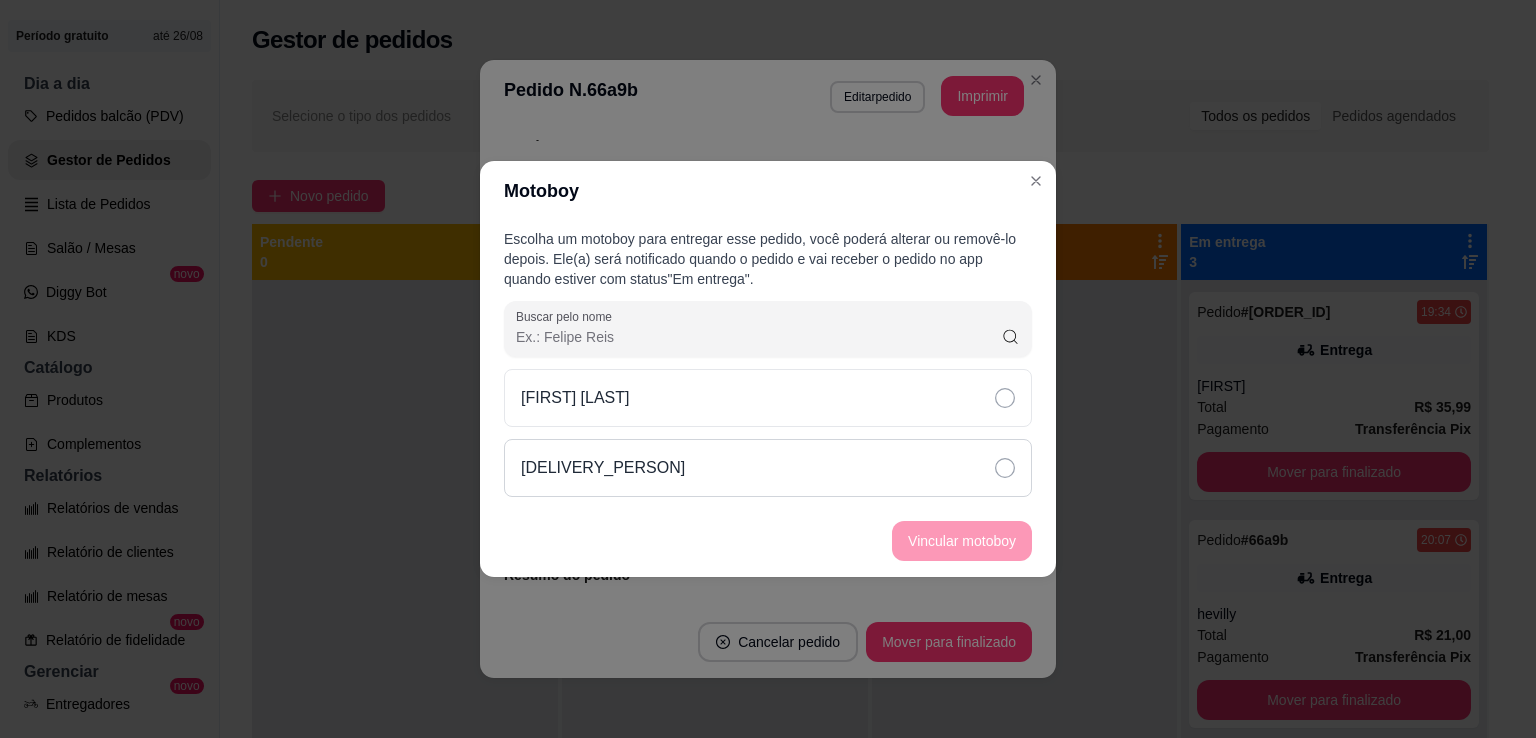click on "[DELIVERY_PERSON]" at bounding box center [768, 468] 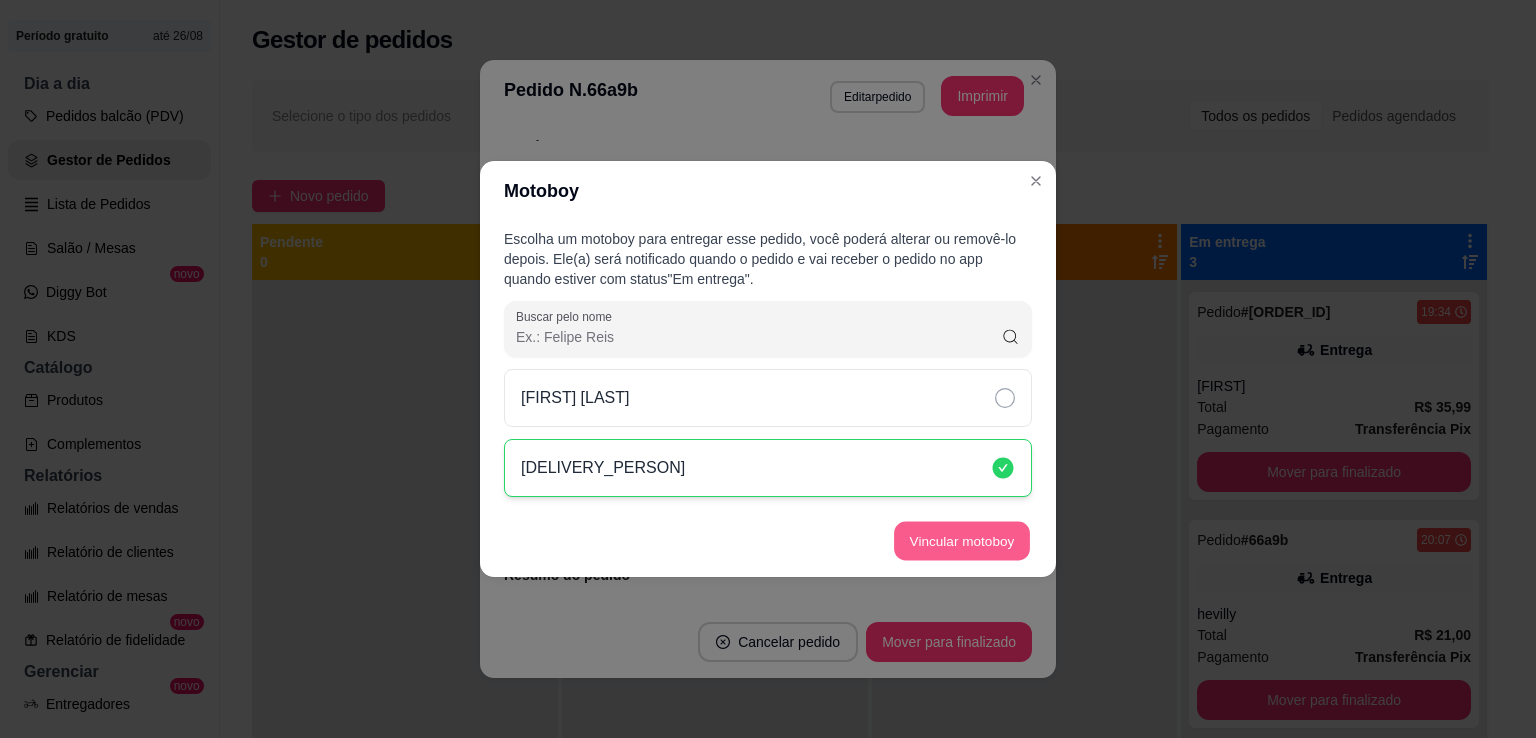click on "Vincular motoboy" at bounding box center (962, 541) 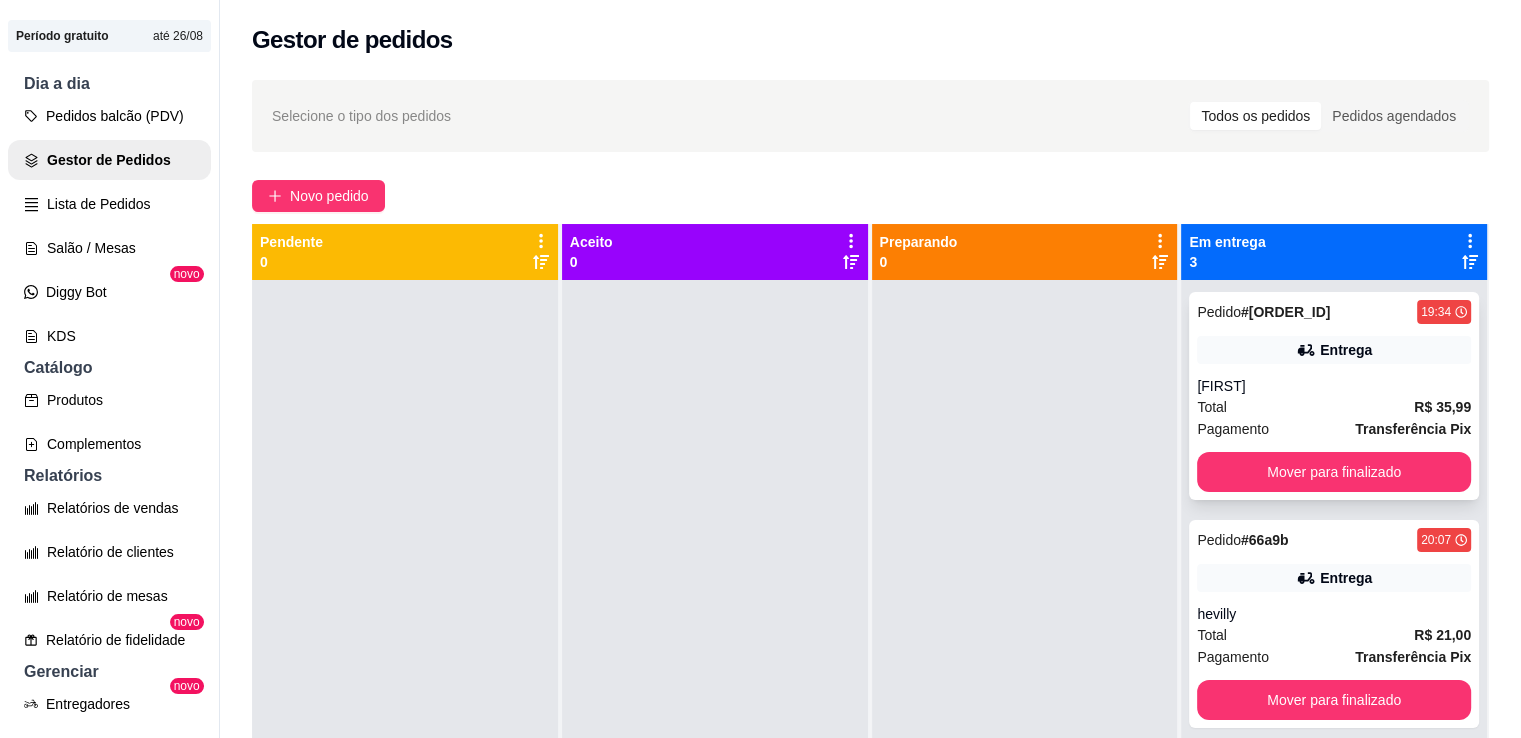 click on "[FIRST]" at bounding box center [1334, 386] 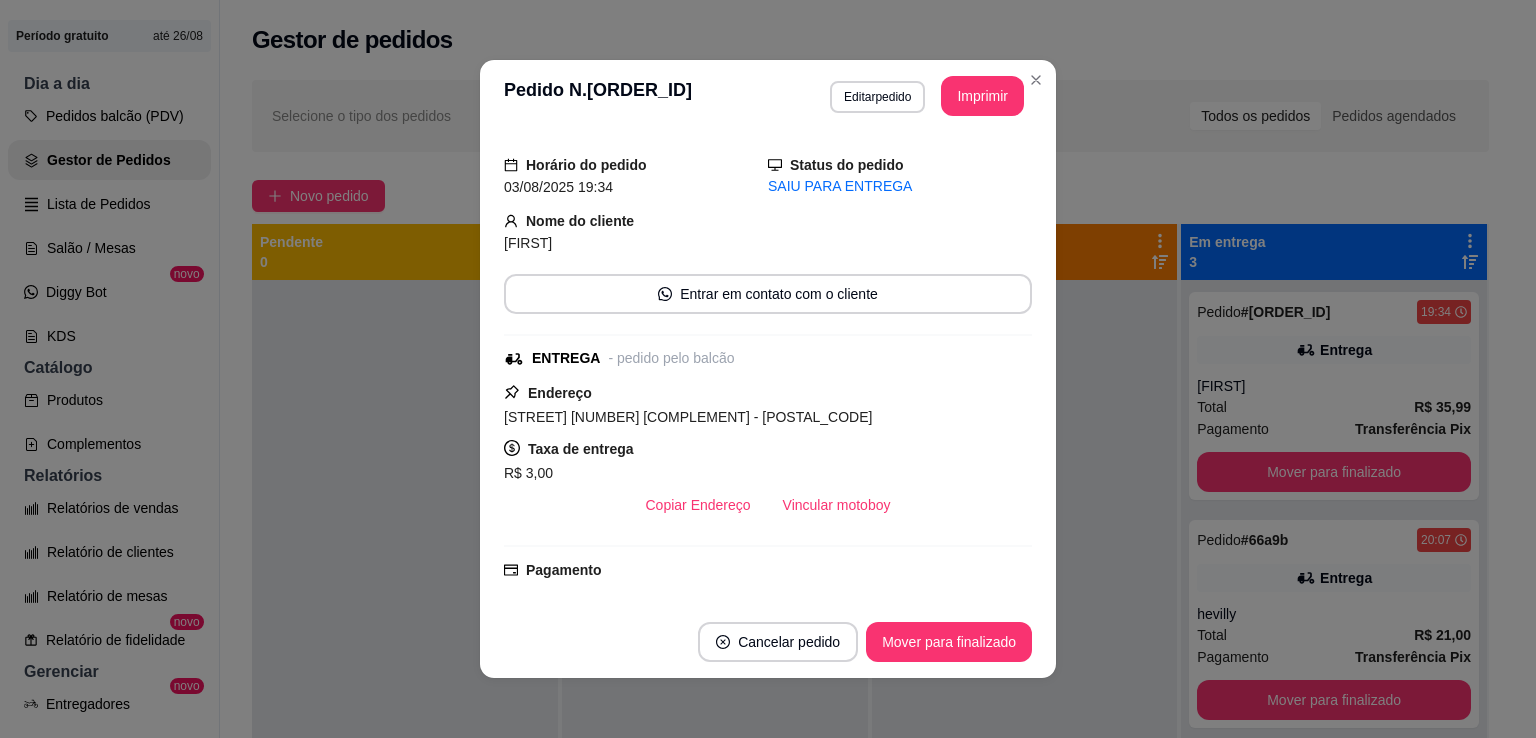 scroll, scrollTop: 54, scrollLeft: 0, axis: vertical 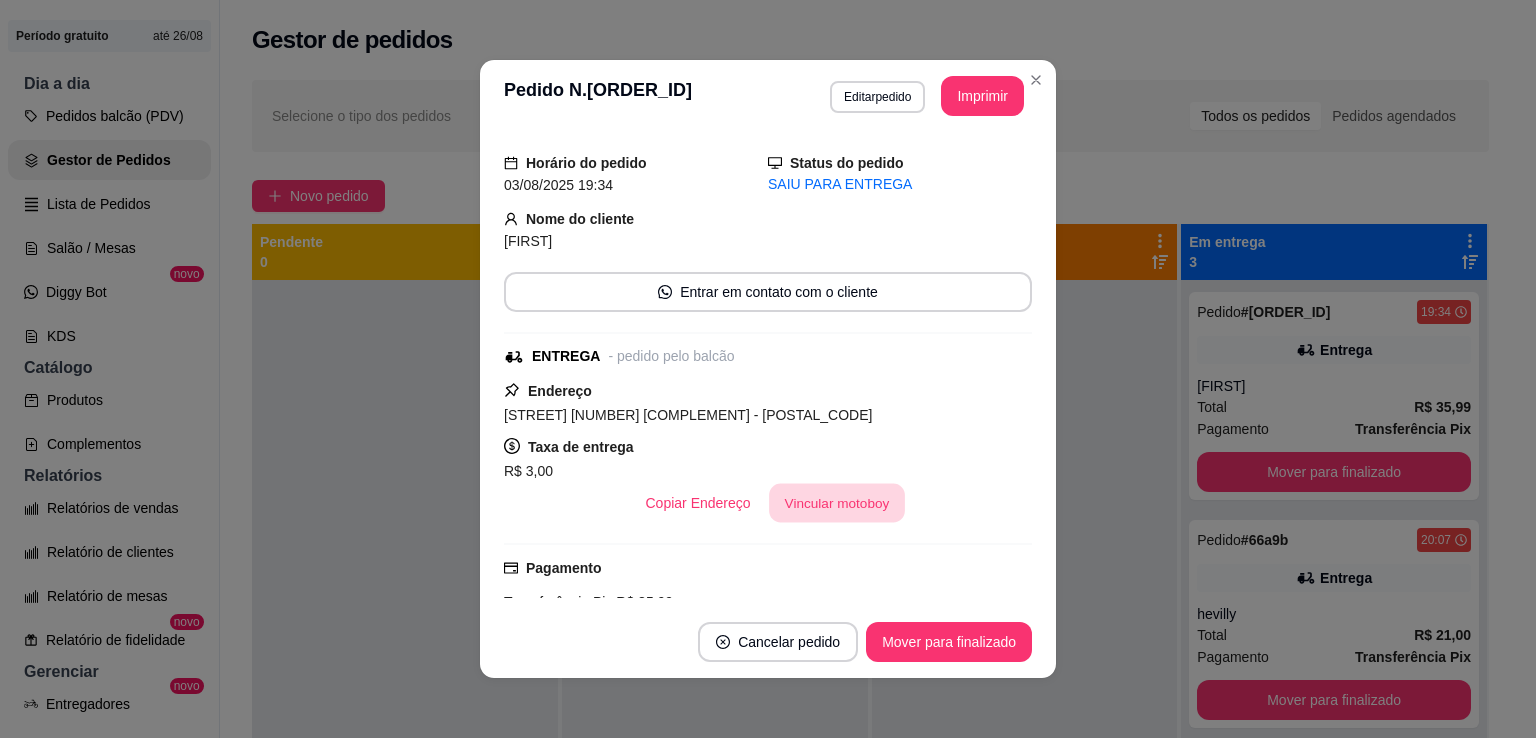 click on "Vincular motoboy" at bounding box center [837, 503] 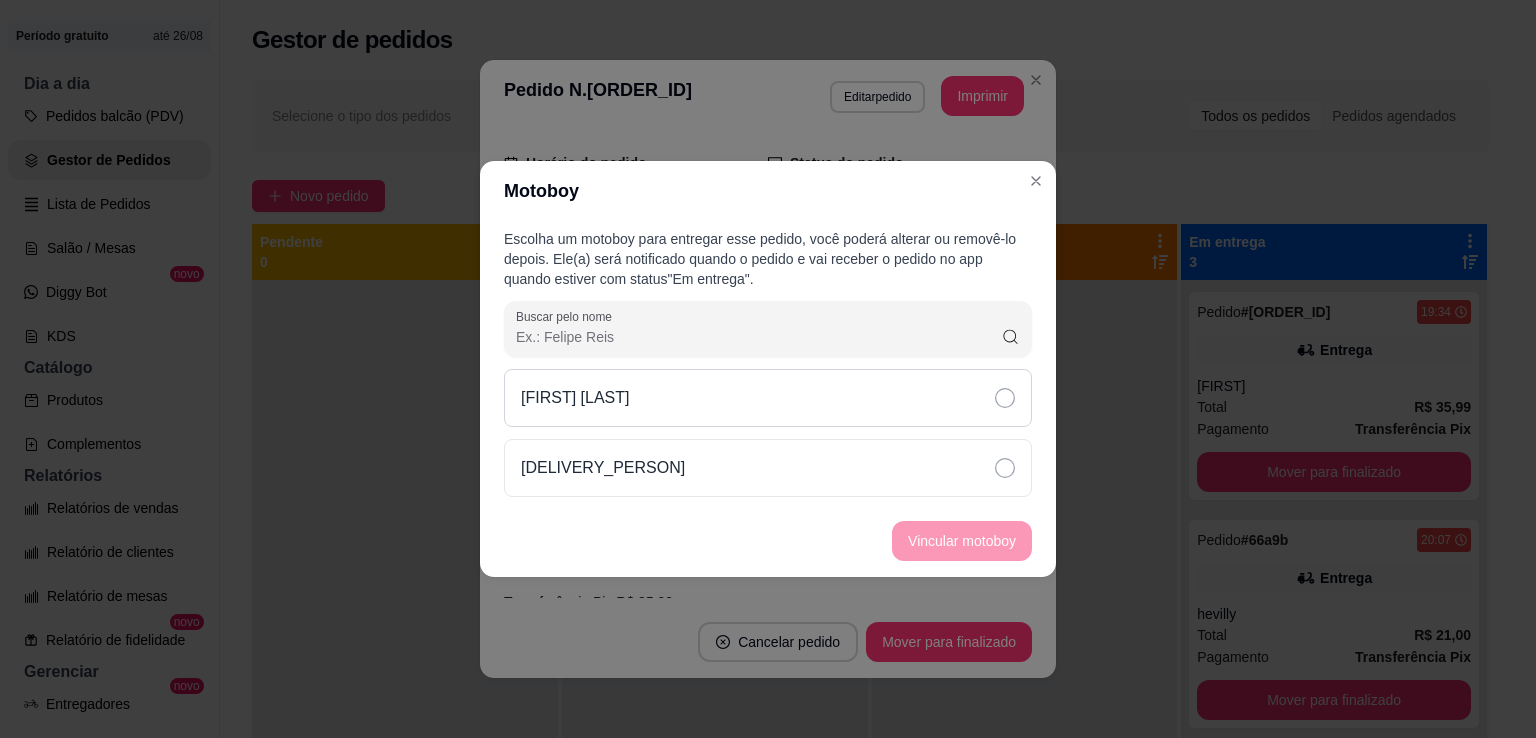 click on "[FIRST] [LAST]" at bounding box center [768, 398] 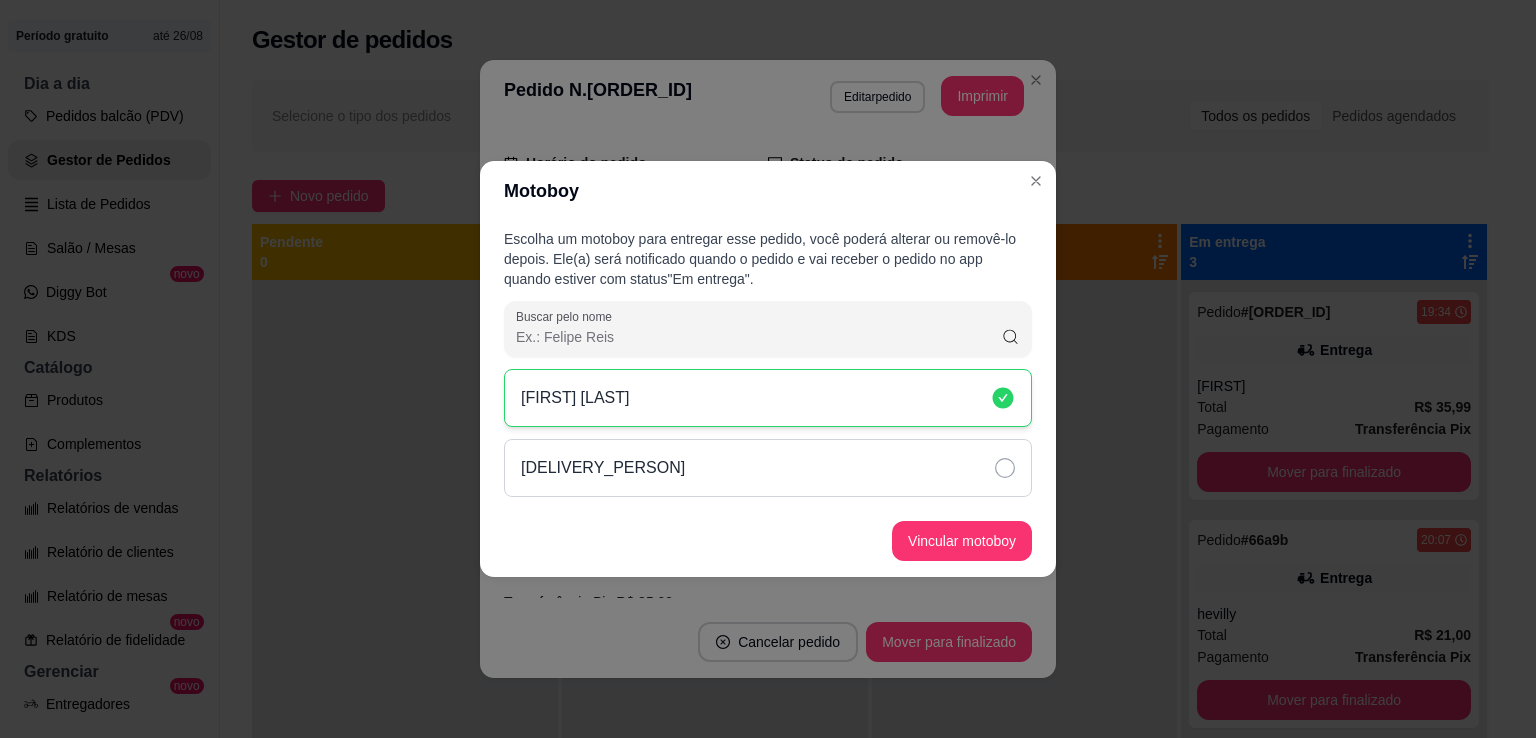 click on "[DELIVERY_PERSON]" at bounding box center (768, 468) 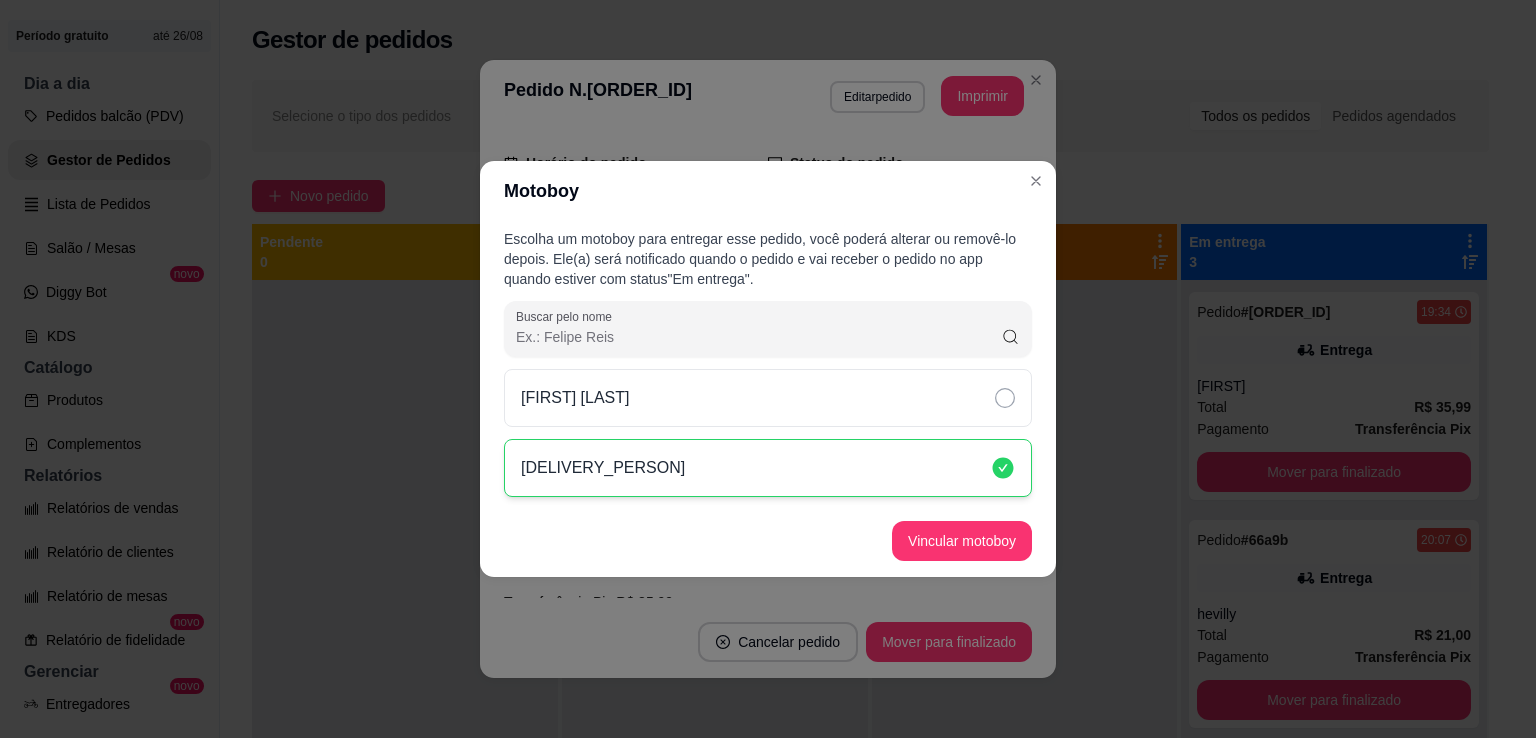 click on "Vincular motoboy" at bounding box center (768, 541) 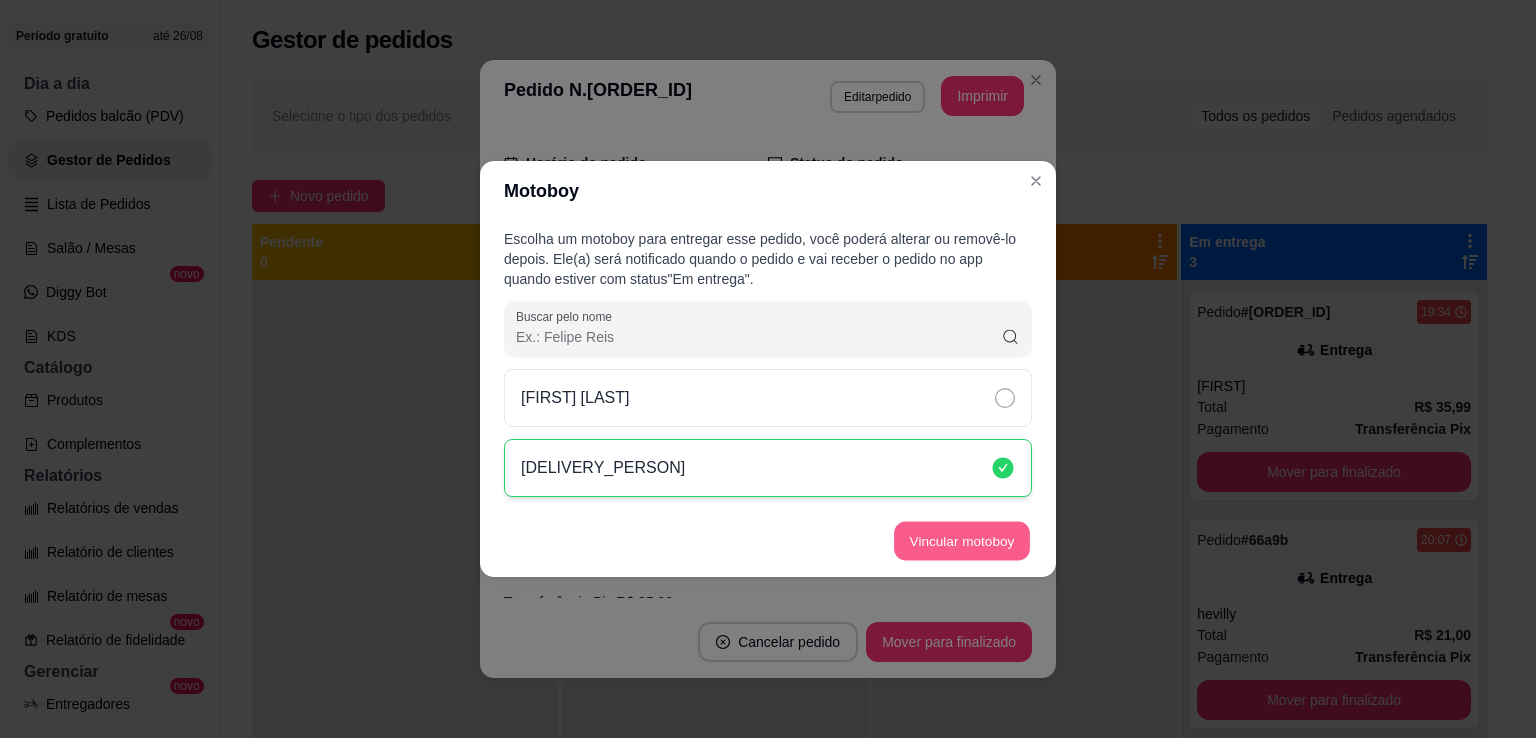 click on "Vincular motoboy" at bounding box center (962, 541) 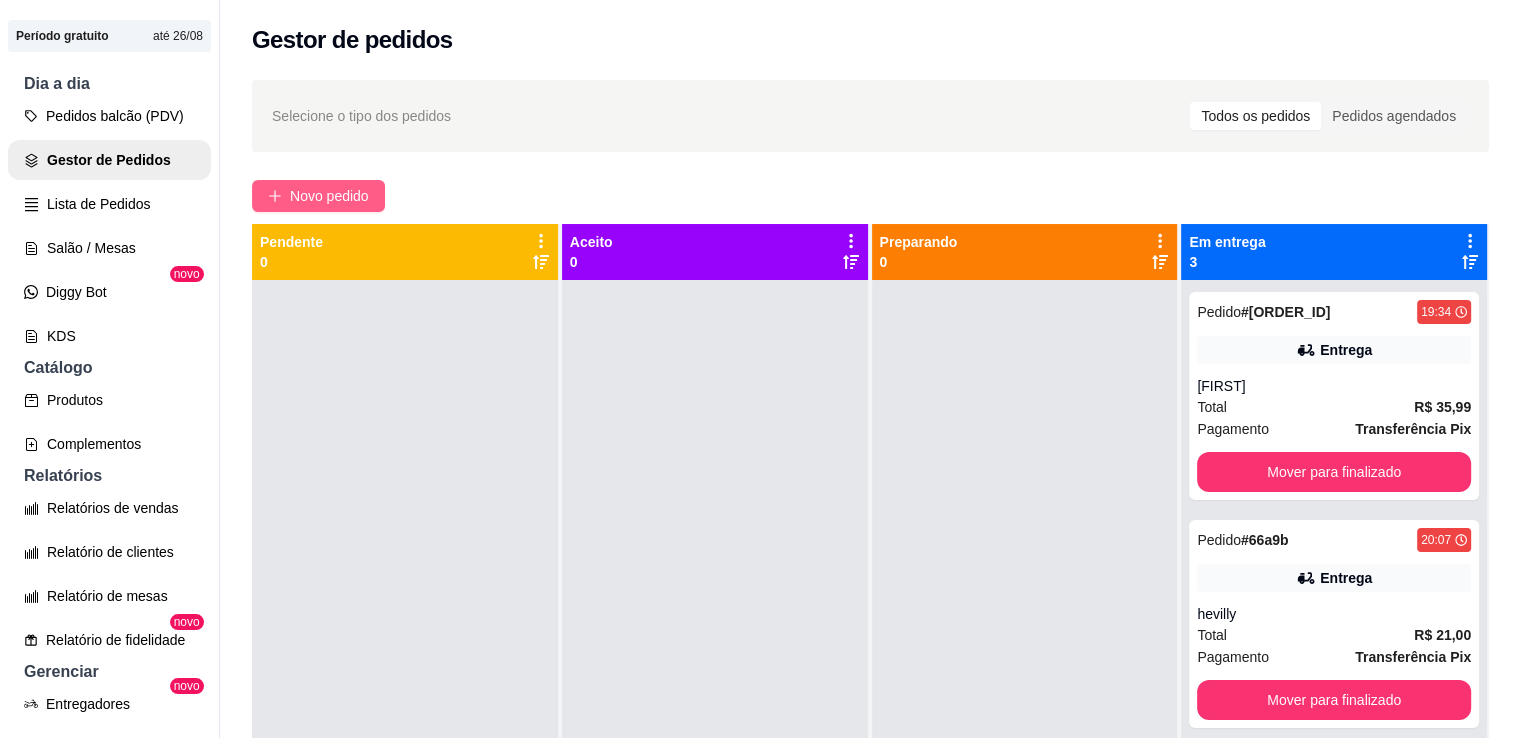 click on "Novo pedido" at bounding box center (329, 196) 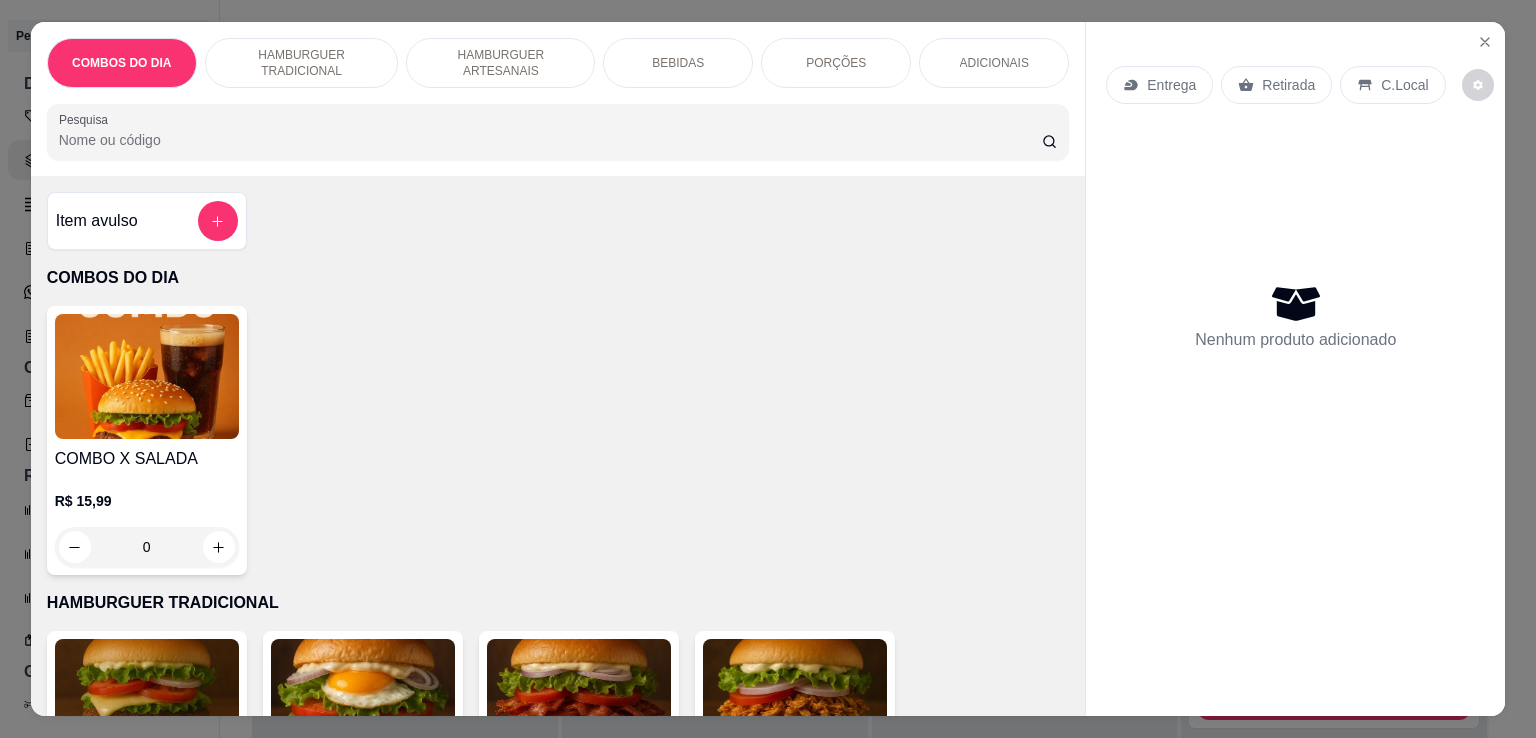 click on "0" at bounding box center [147, 547] 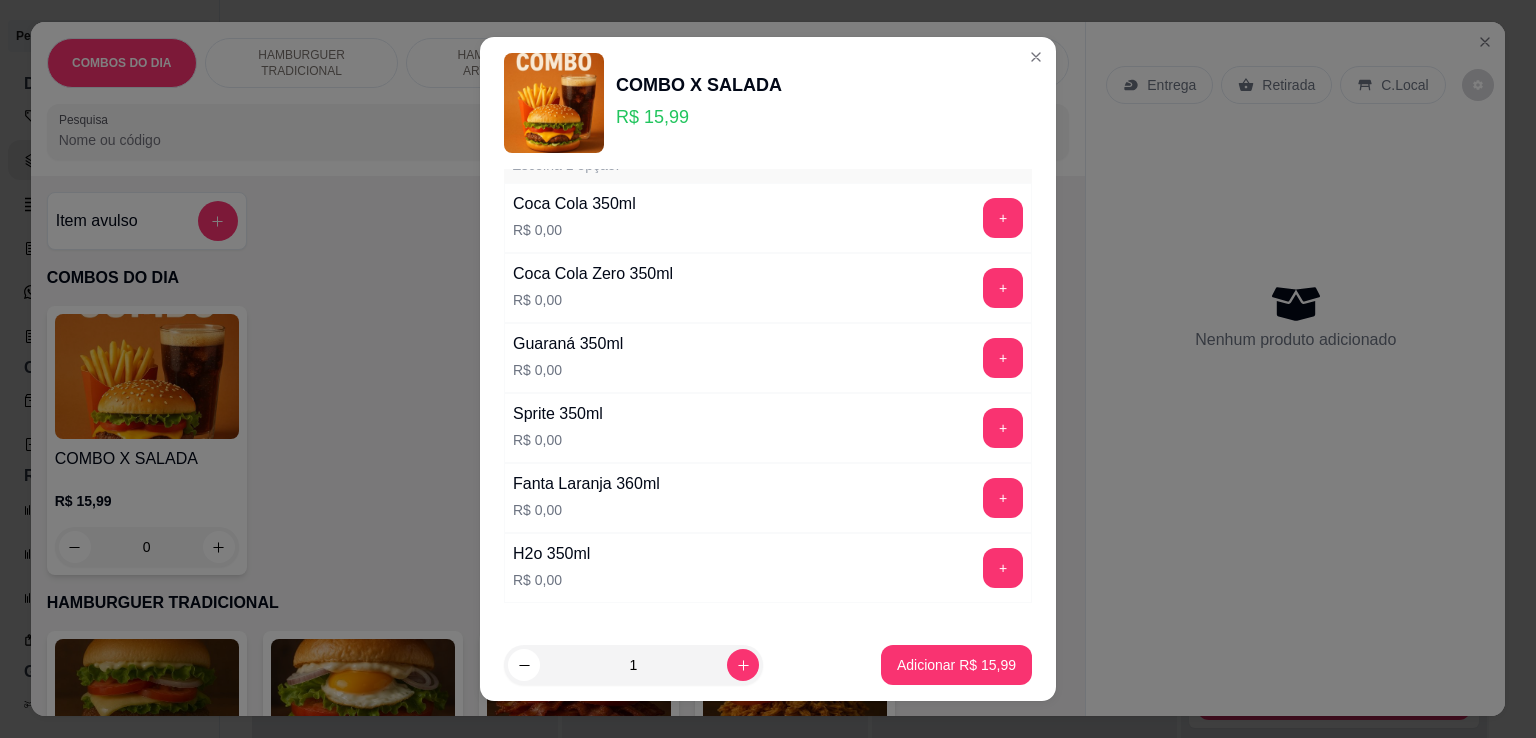 scroll, scrollTop: 0, scrollLeft: 0, axis: both 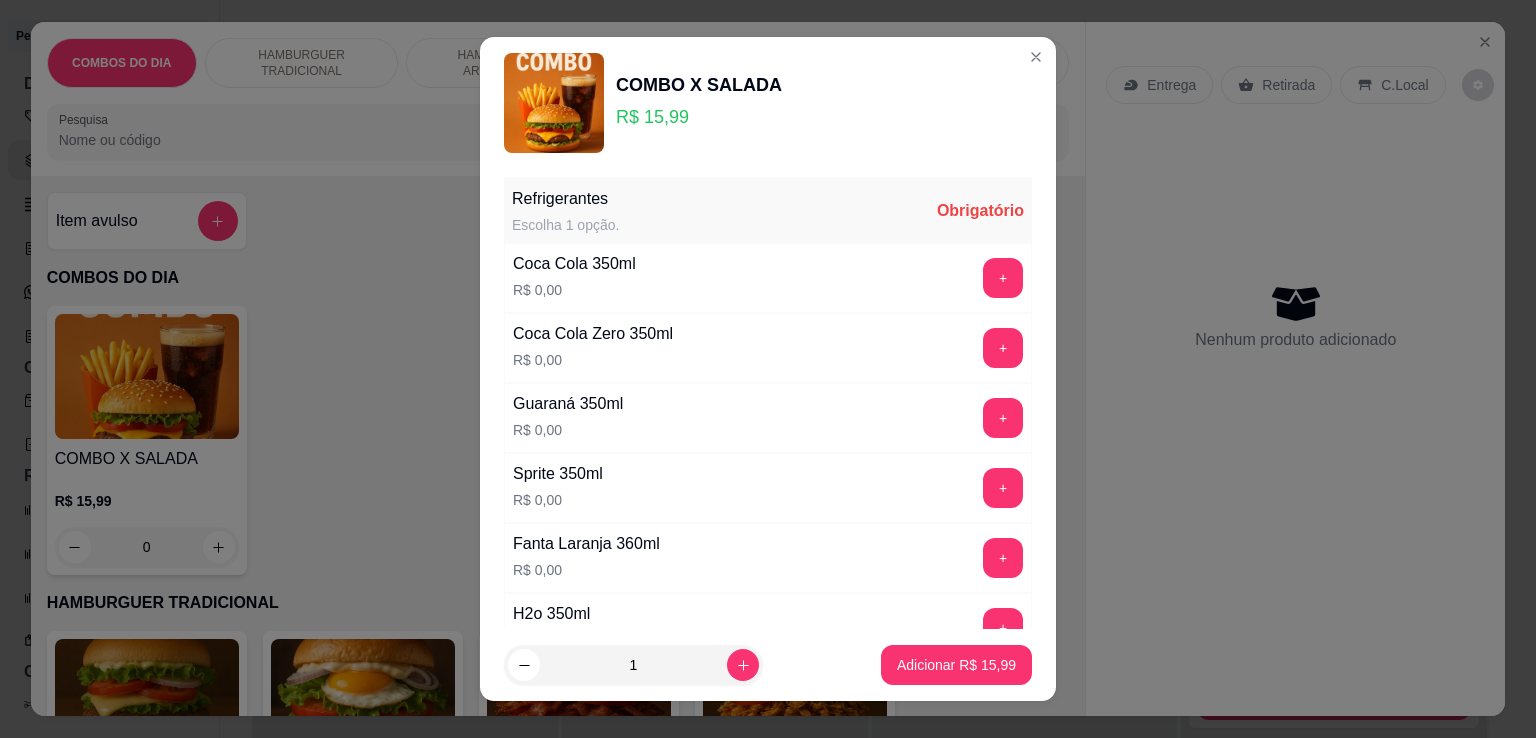 click on "Obrigatório" at bounding box center [980, 211] 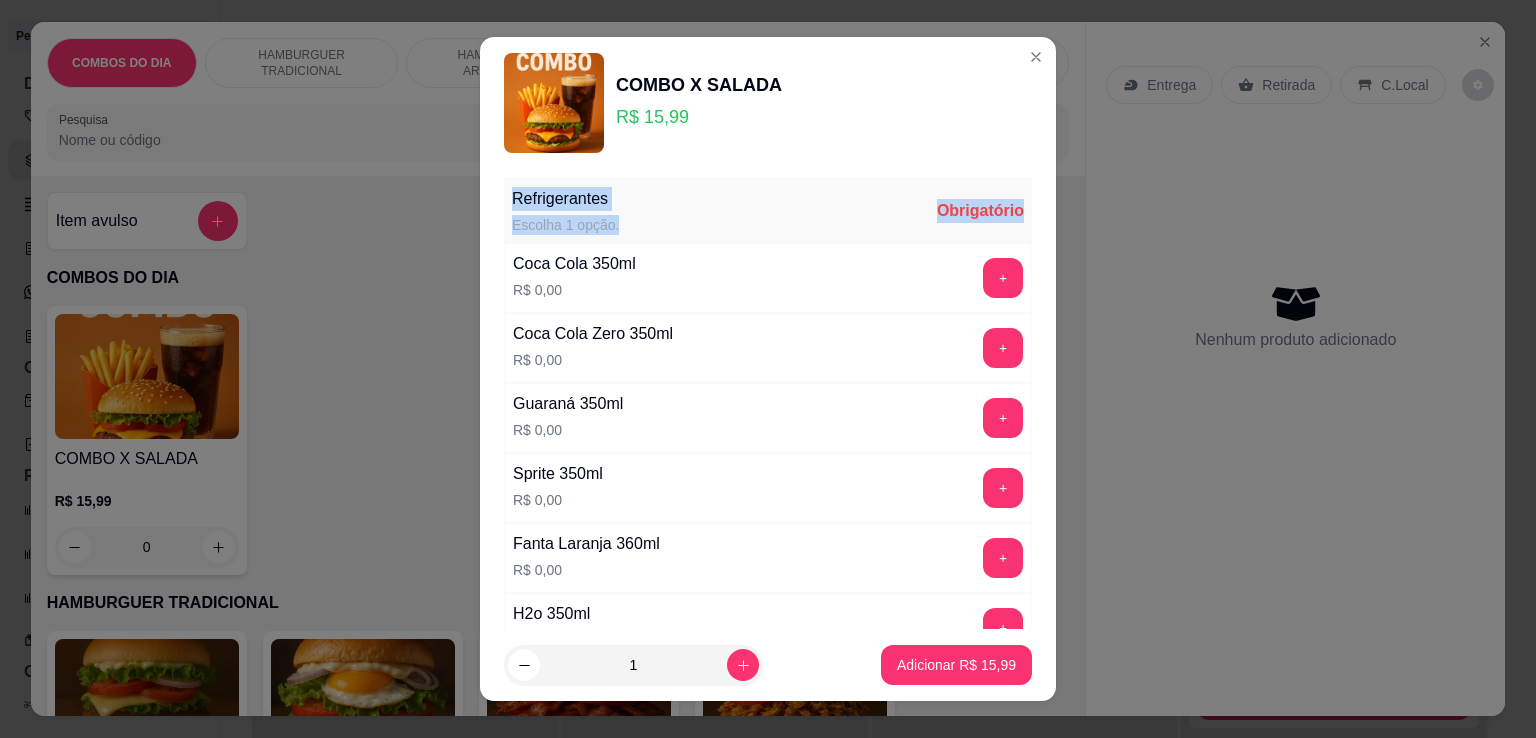 drag, startPoint x: 902, startPoint y: 209, endPoint x: 919, endPoint y: 137, distance: 73.97973 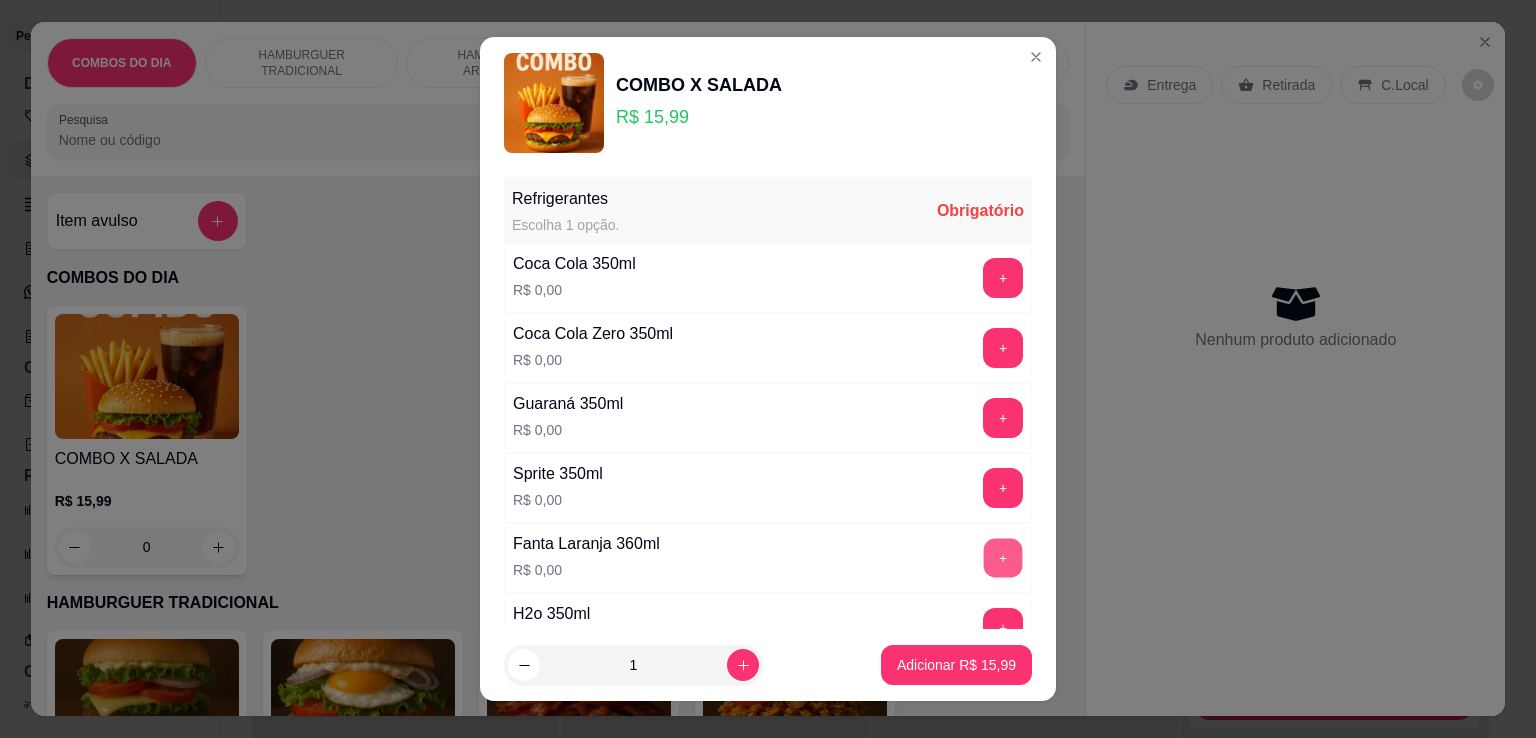 click on "+" at bounding box center (1003, 558) 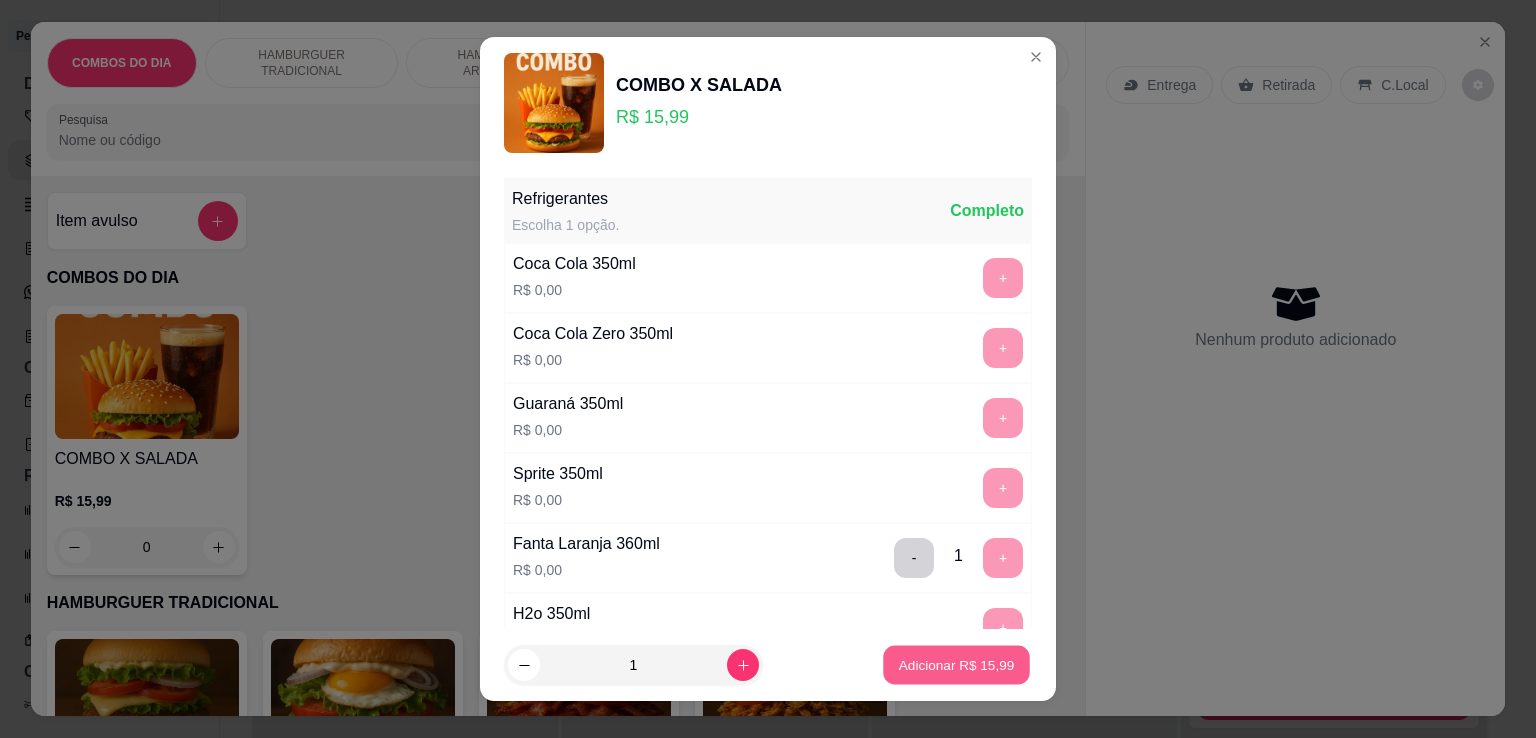 click on "Adicionar   R$ 15,99" at bounding box center [957, 664] 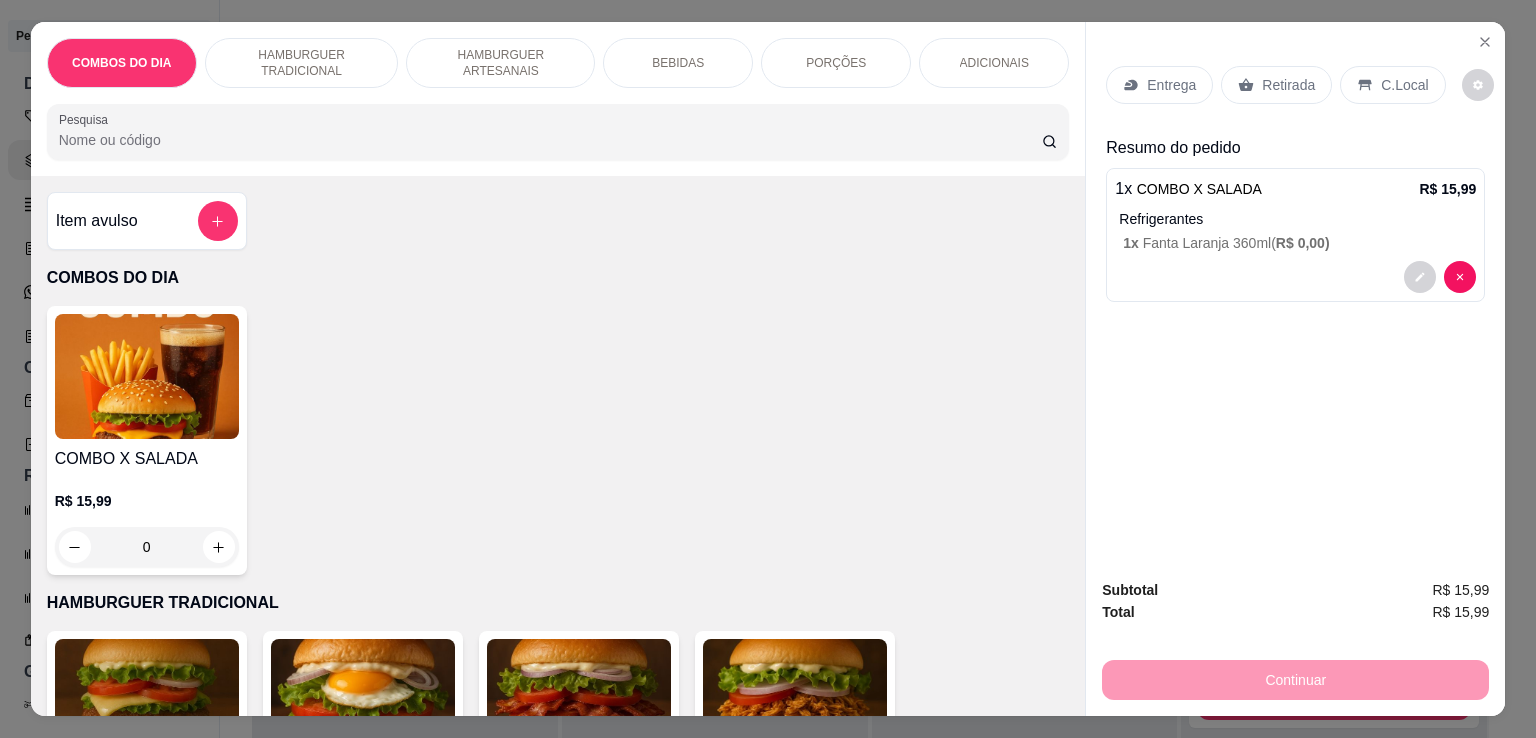 scroll, scrollTop: 49, scrollLeft: 0, axis: vertical 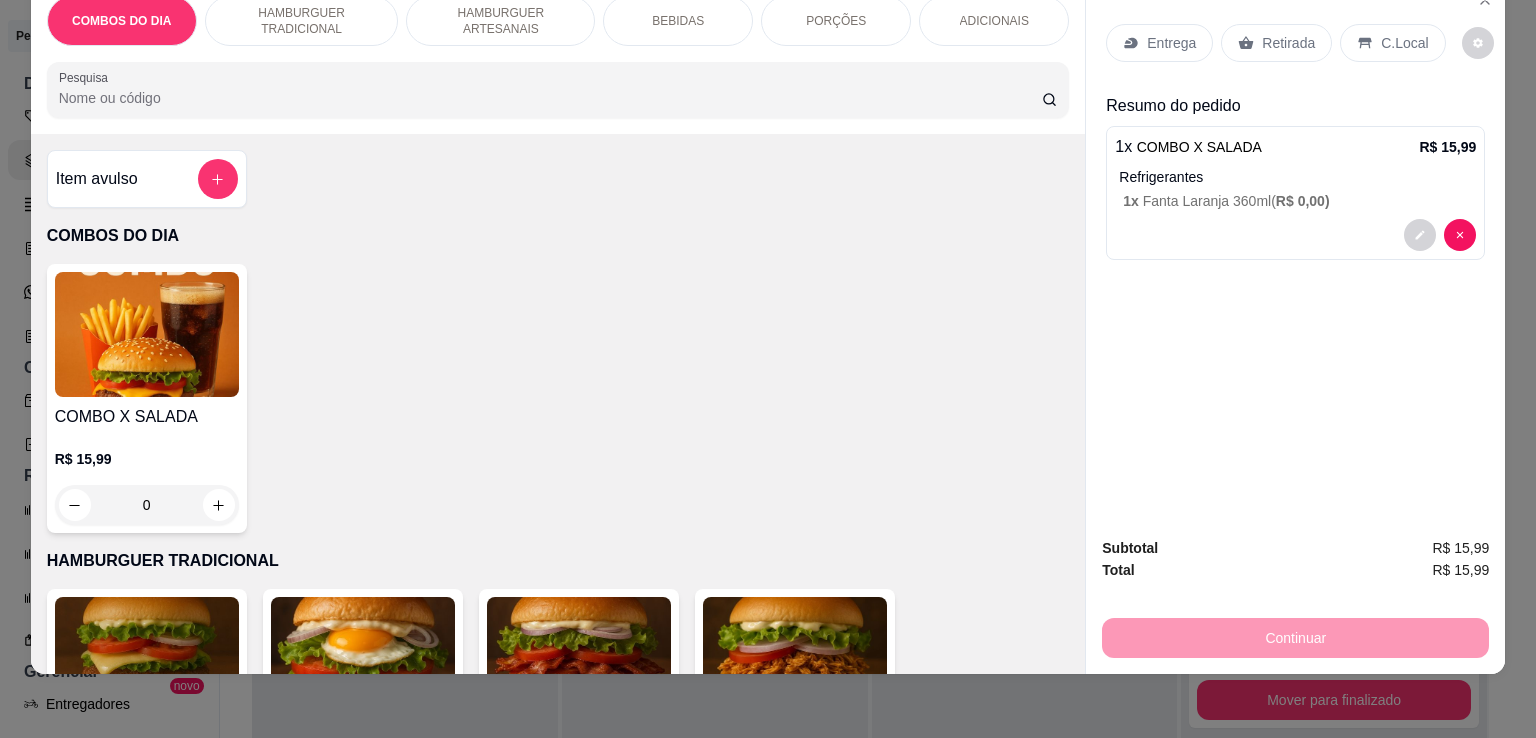 click on "Entrega" at bounding box center [1171, 43] 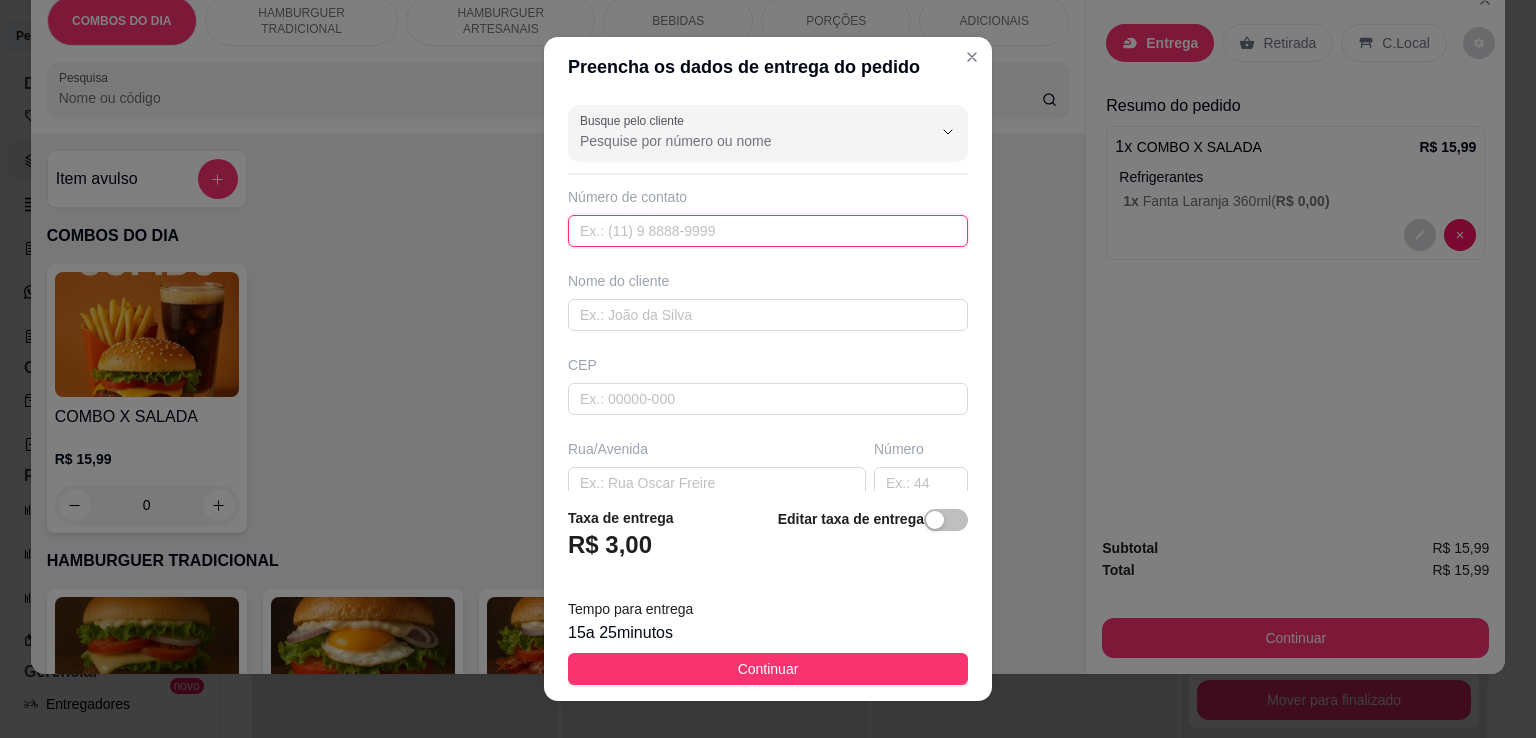 click at bounding box center (768, 231) 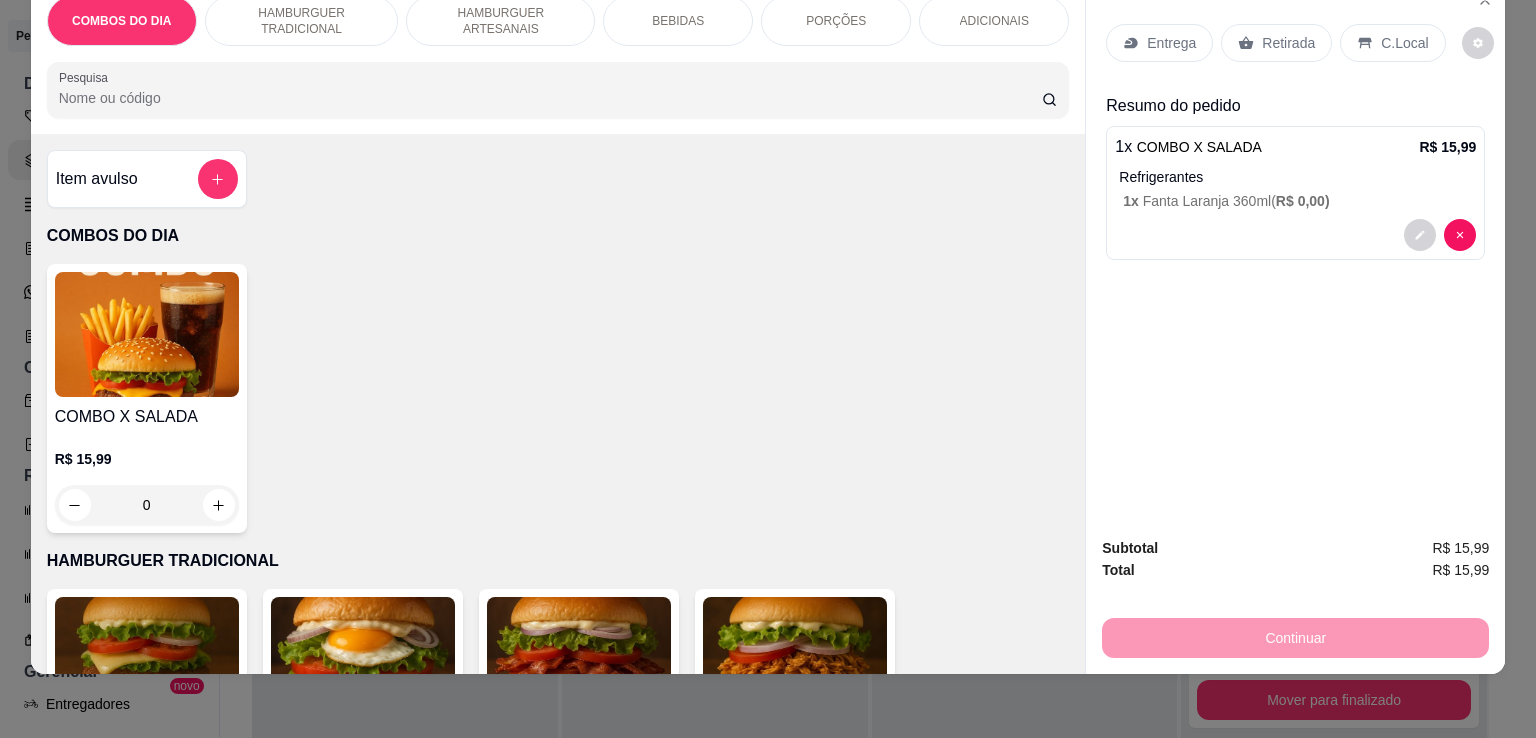 click on "Retirada" at bounding box center (1276, 43) 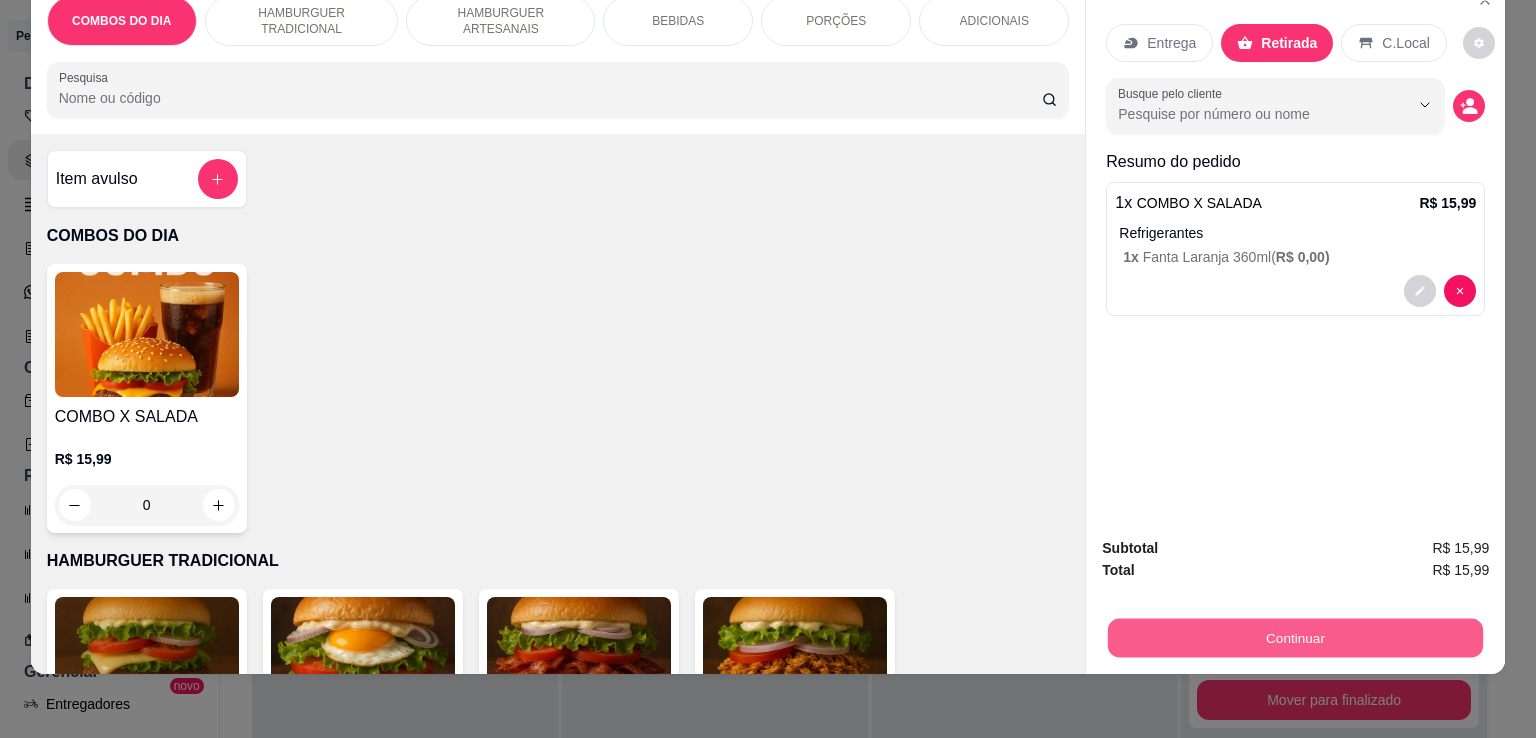 click on "Continuar" at bounding box center (1295, 637) 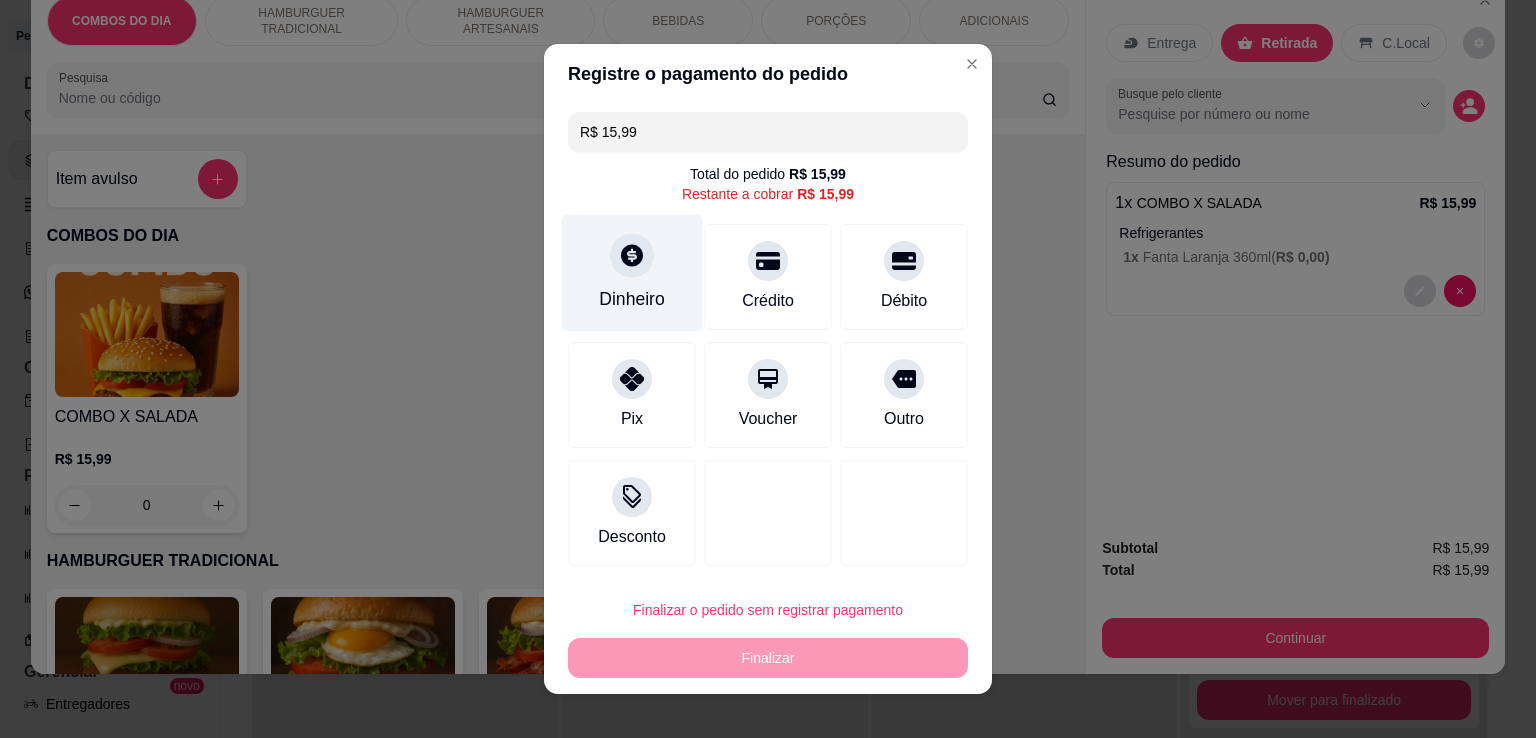 click 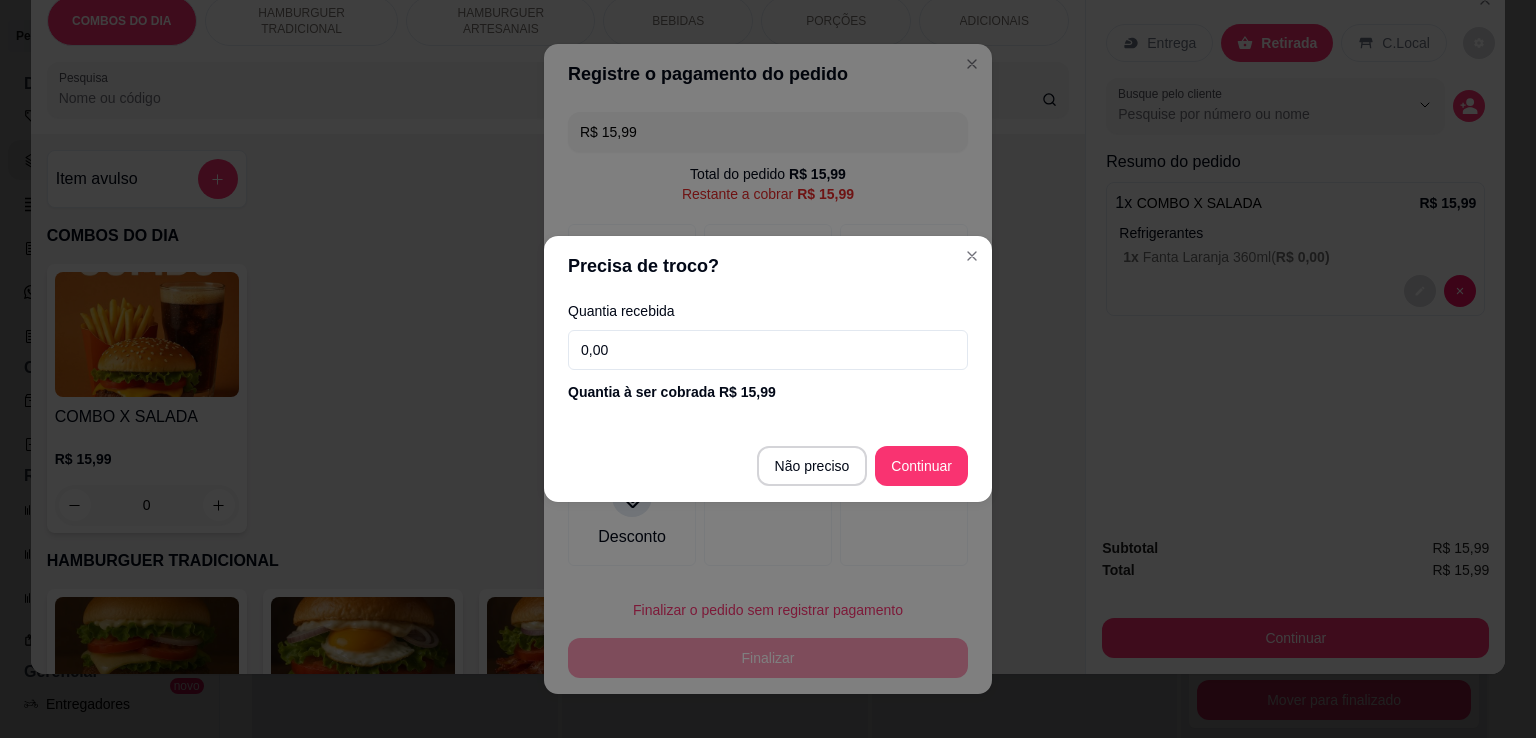 click on "0,00" at bounding box center [768, 350] 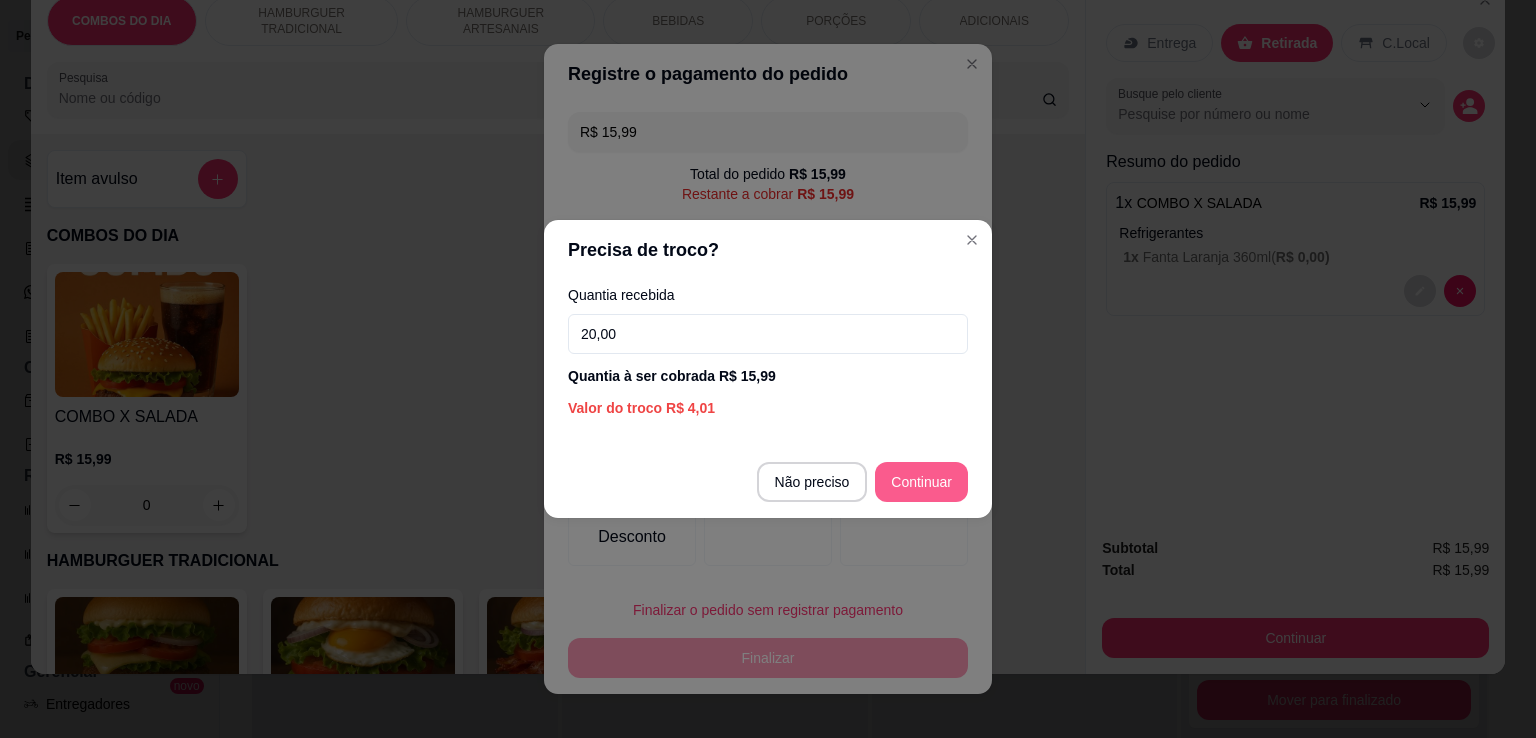 type on "20,00" 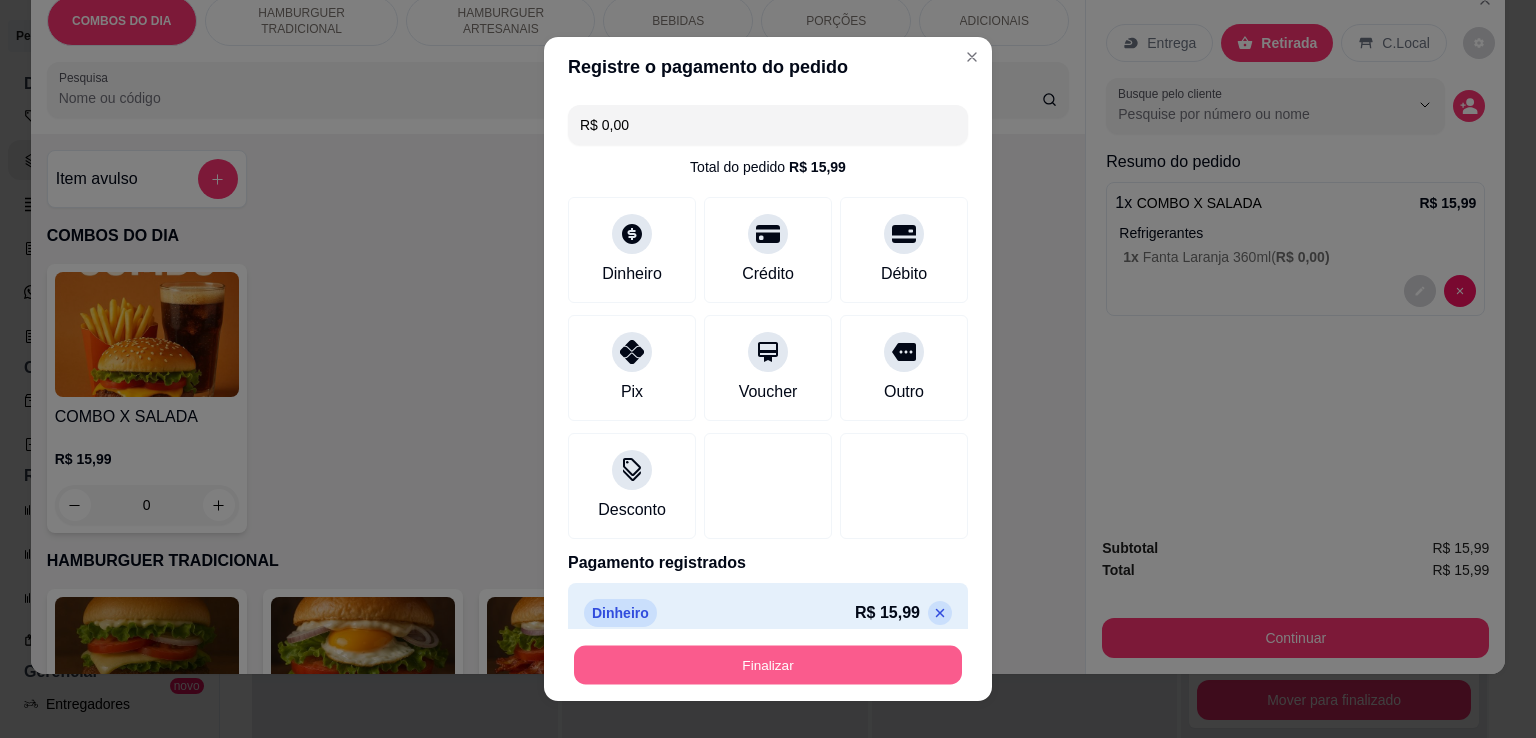 click on "Finalizar" at bounding box center [768, 665] 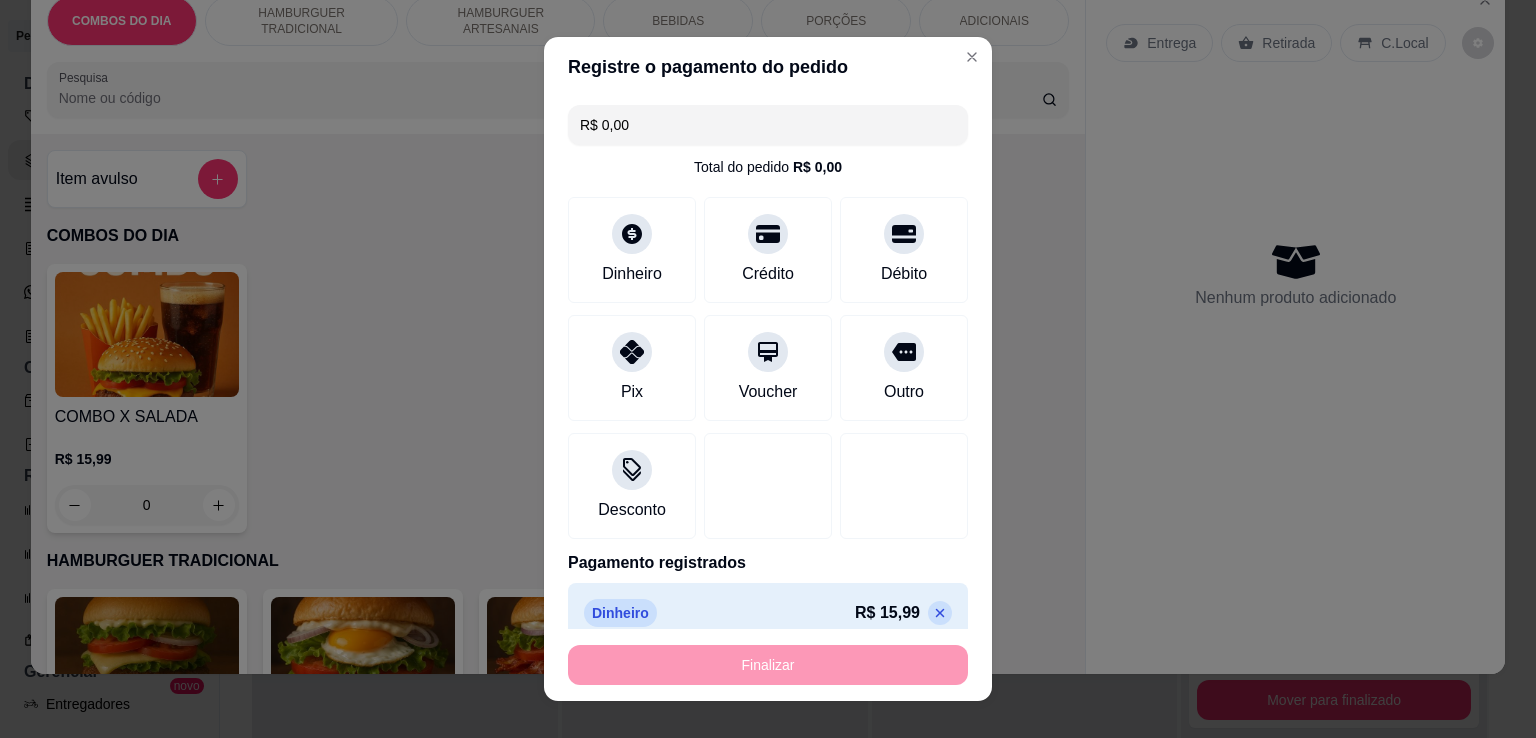 type on "-R$ 15,99" 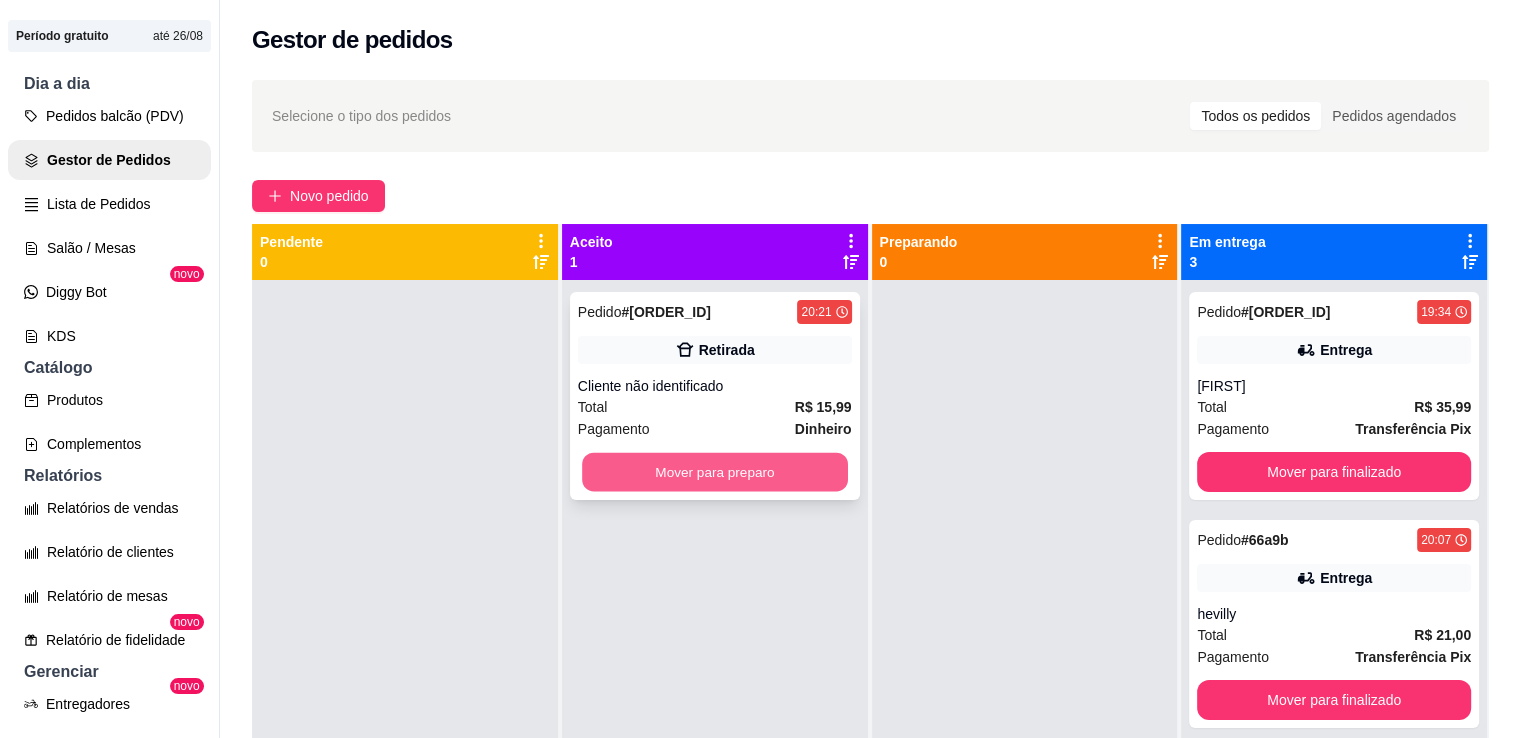 click on "Mover para preparo" at bounding box center [715, 472] 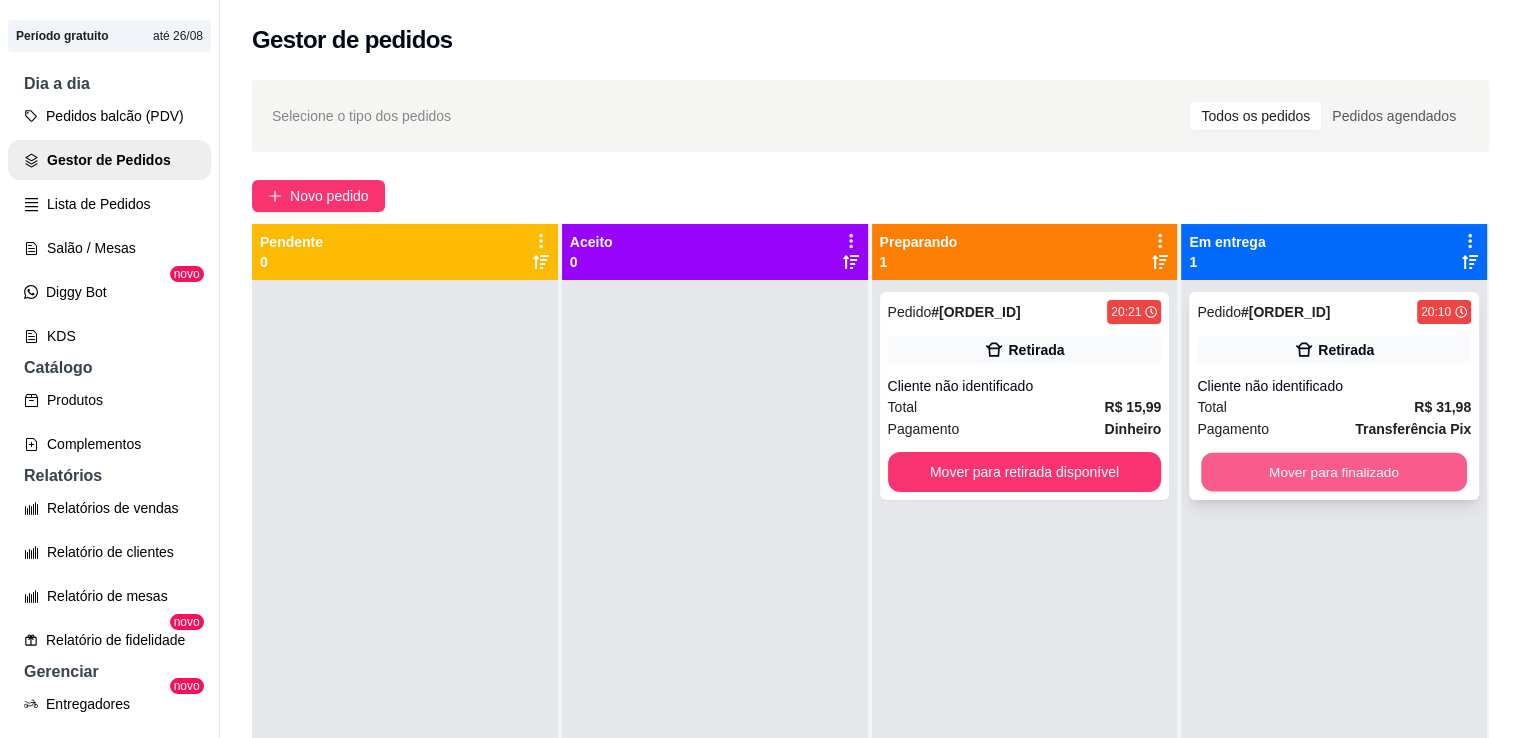 click on "Mover para finalizado" at bounding box center (1334, 472) 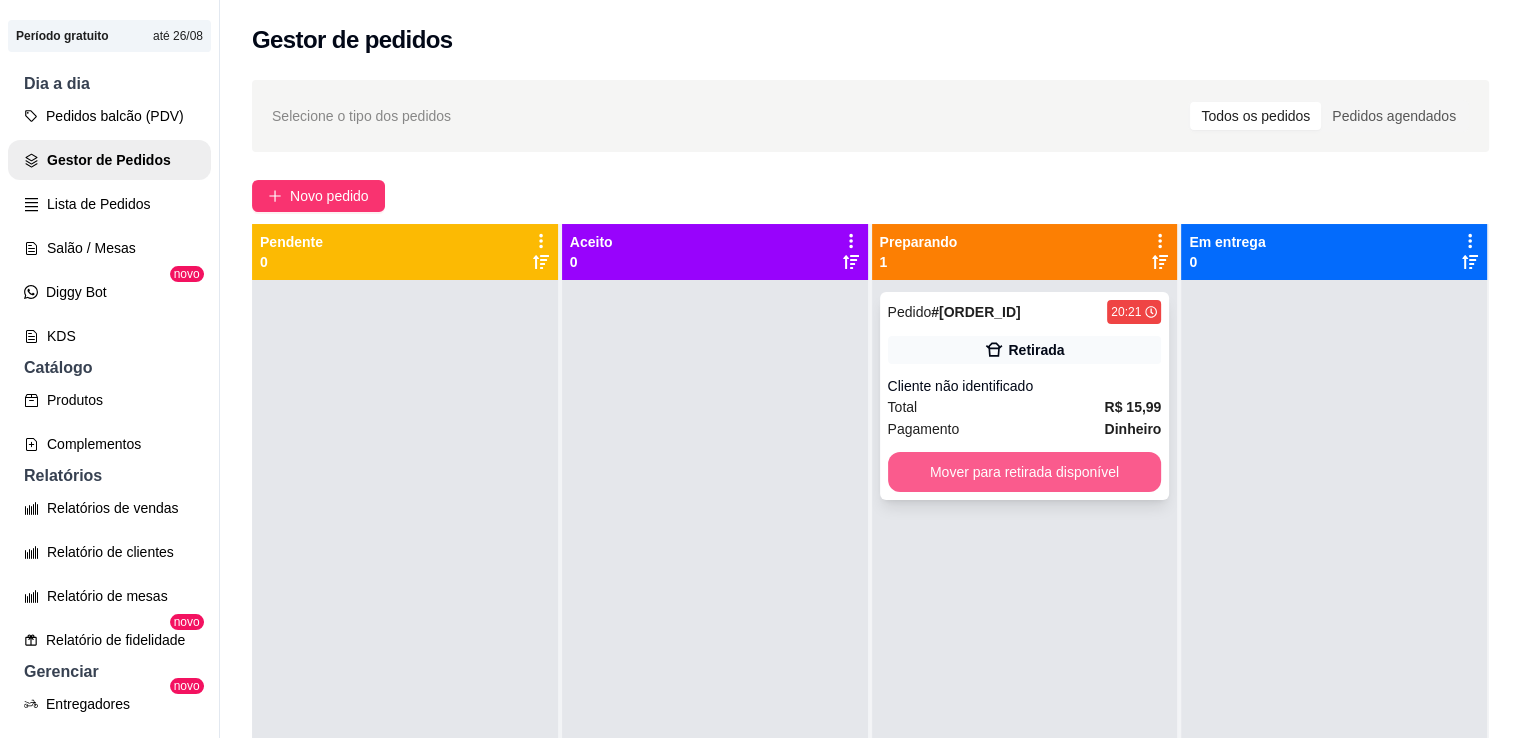 click on "Mover para retirada disponível" at bounding box center (1025, 472) 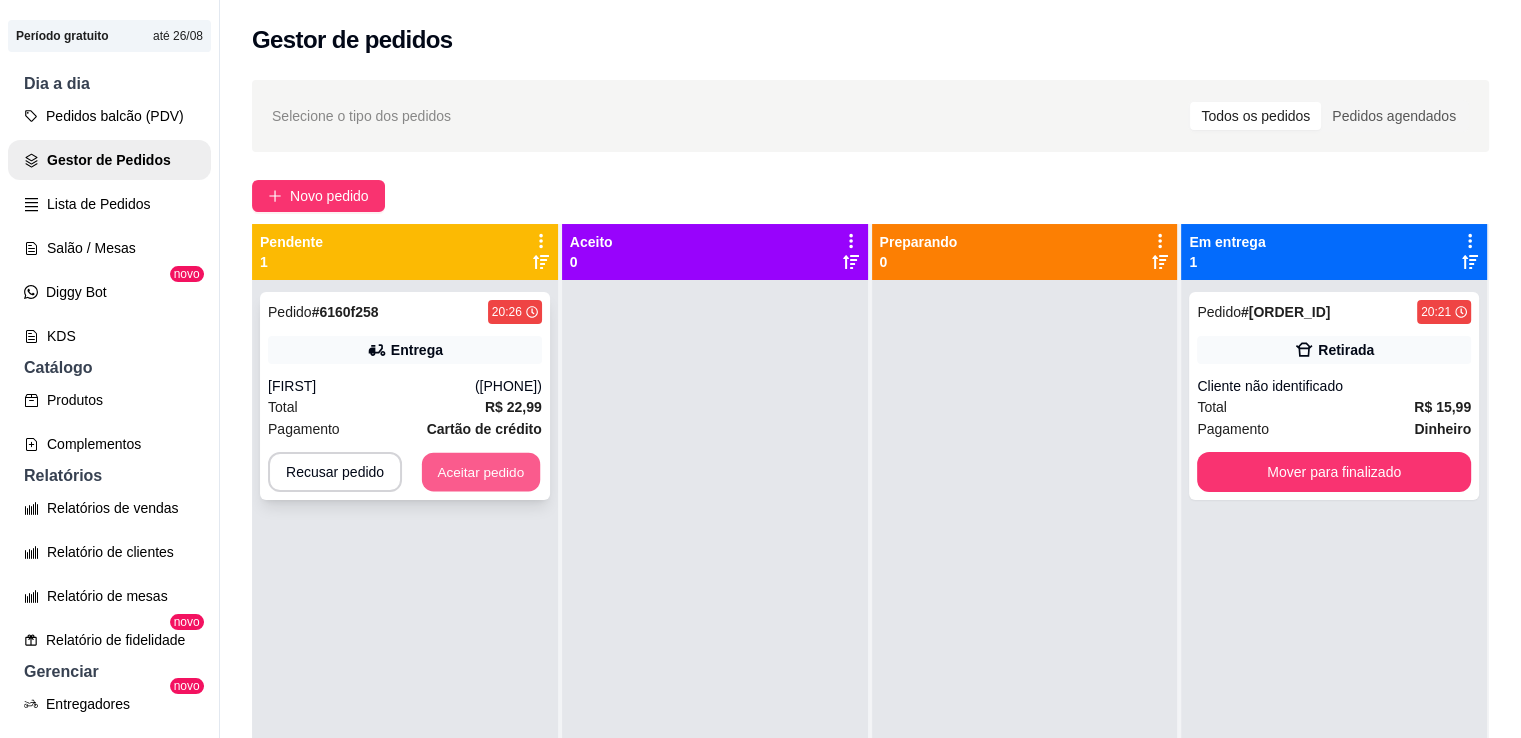 click on "Aceitar pedido" at bounding box center [481, 472] 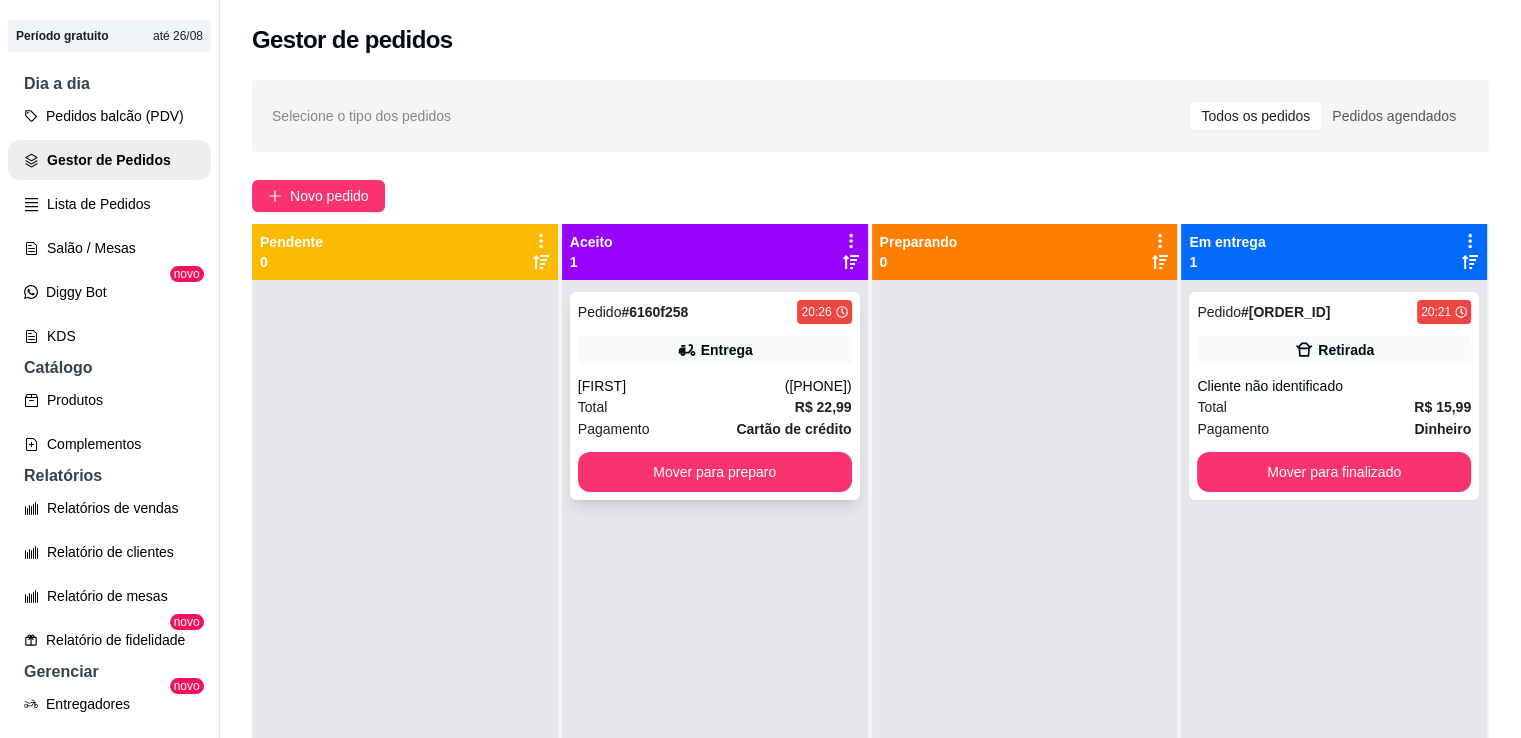 click on "Total R$ 22,99" at bounding box center [715, 407] 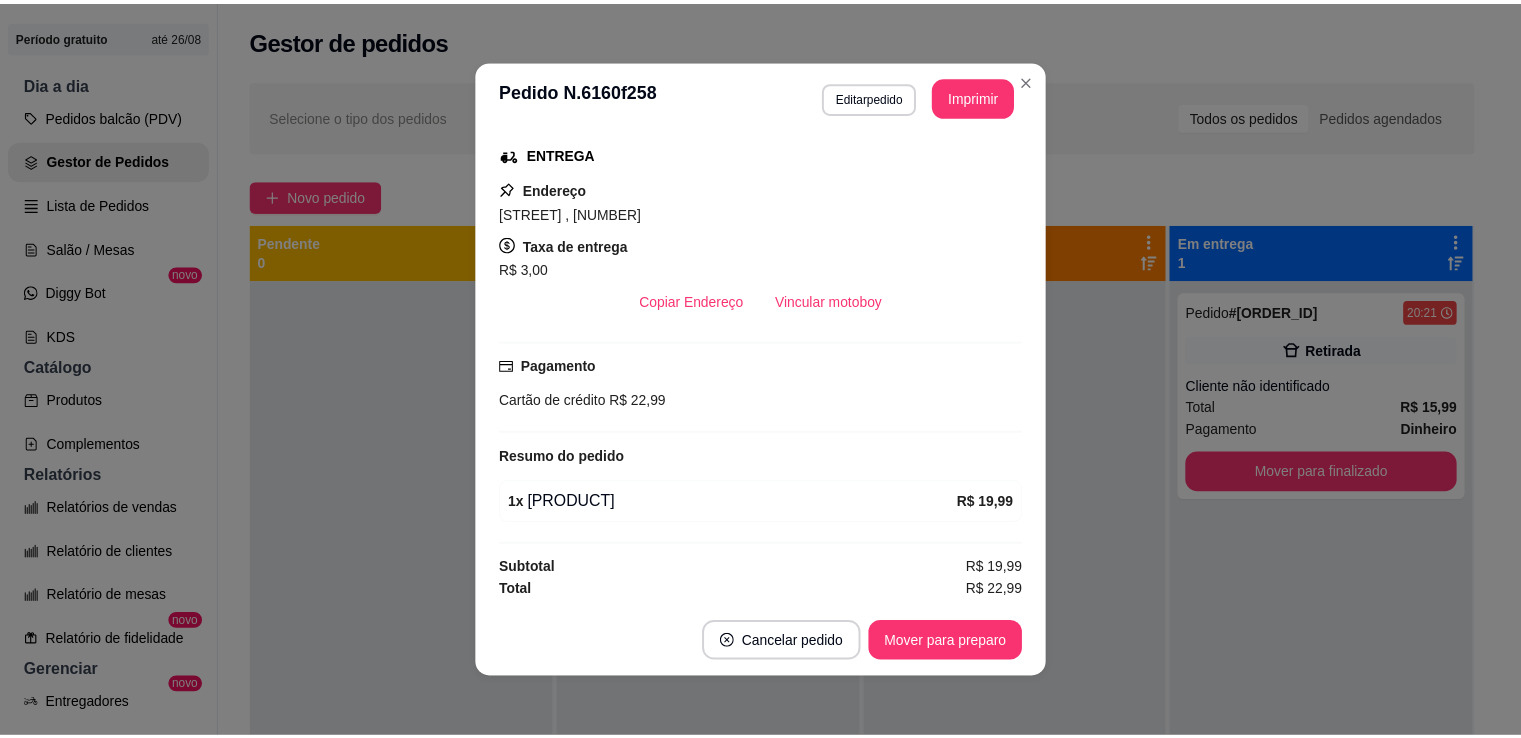 scroll, scrollTop: 0, scrollLeft: 0, axis: both 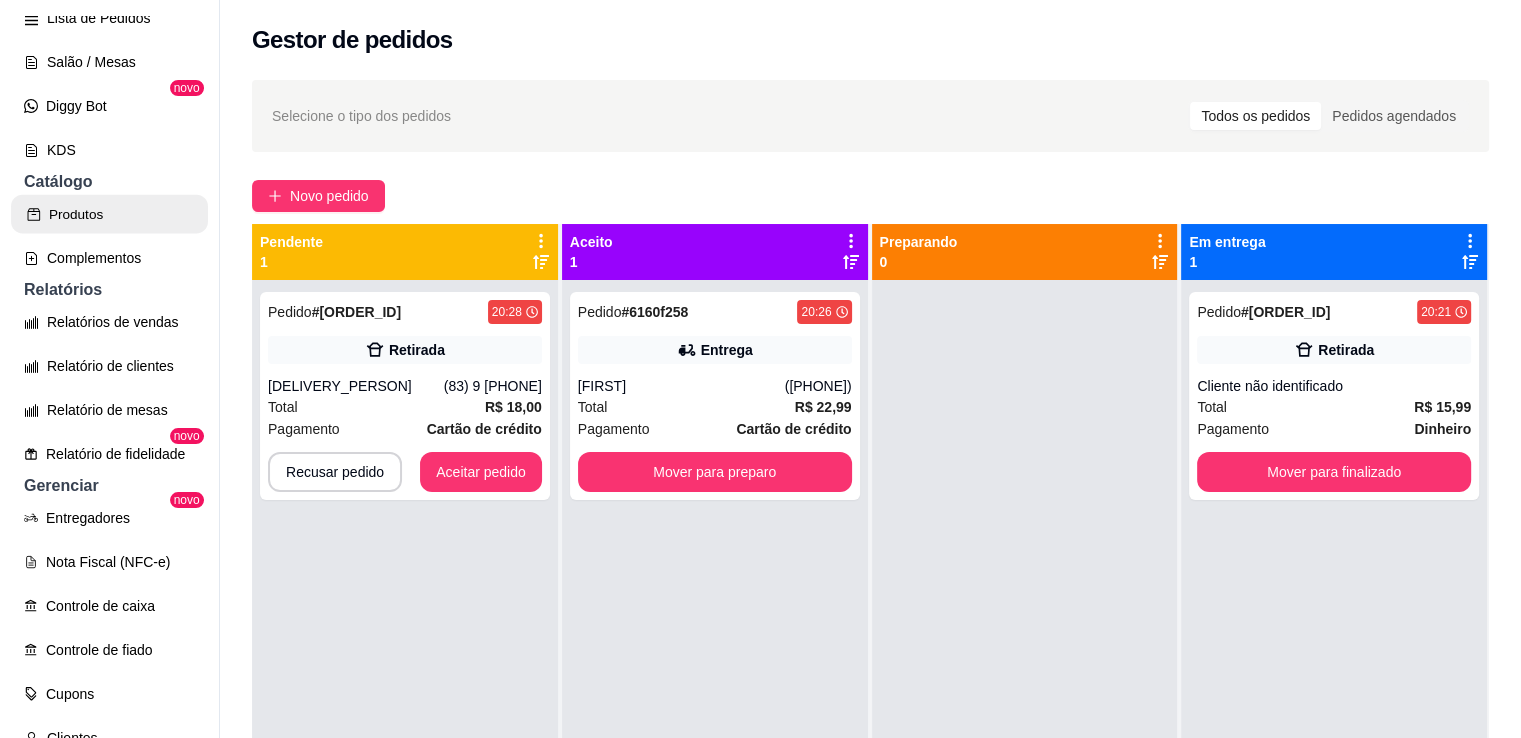 click on "Produtos" at bounding box center (109, 214) 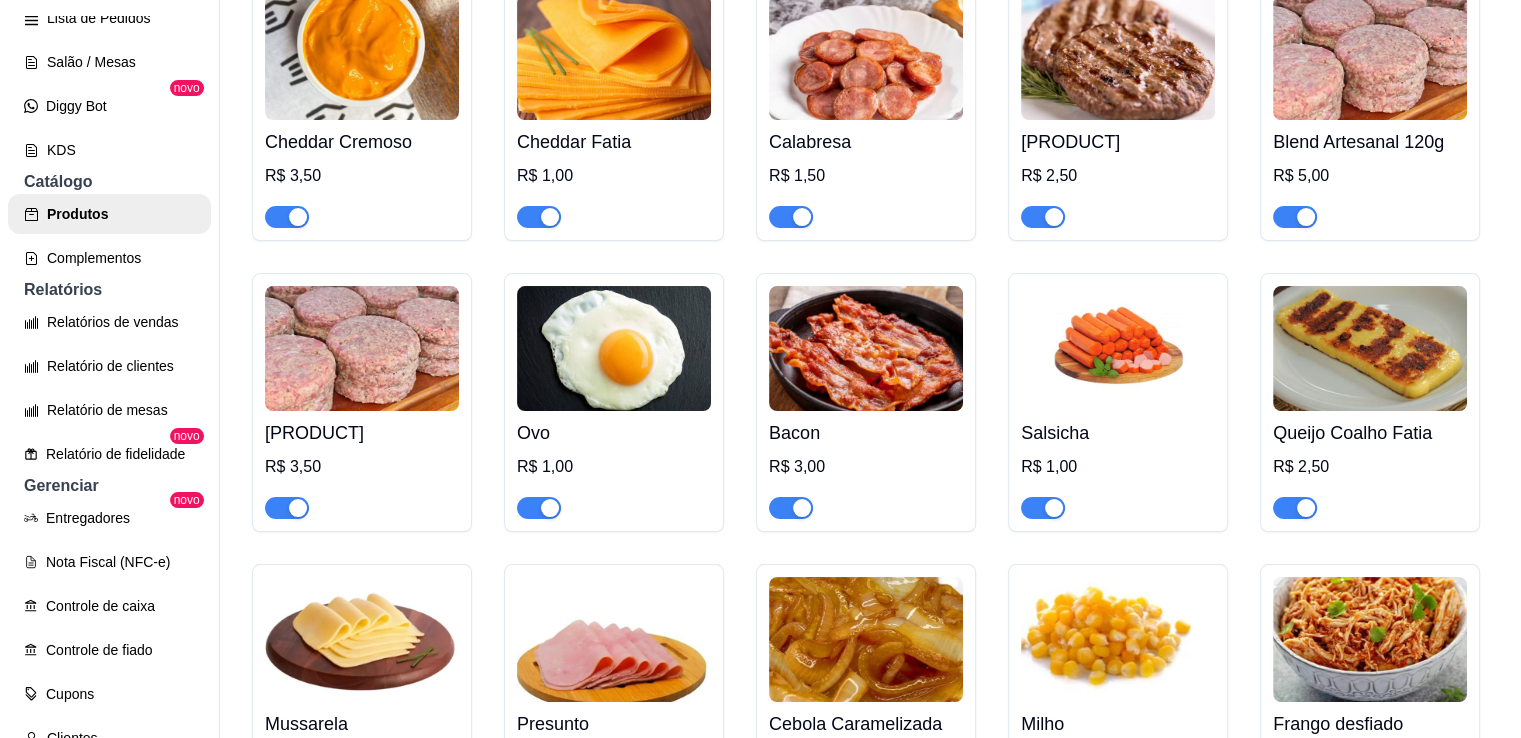 scroll, scrollTop: 2458, scrollLeft: 0, axis: vertical 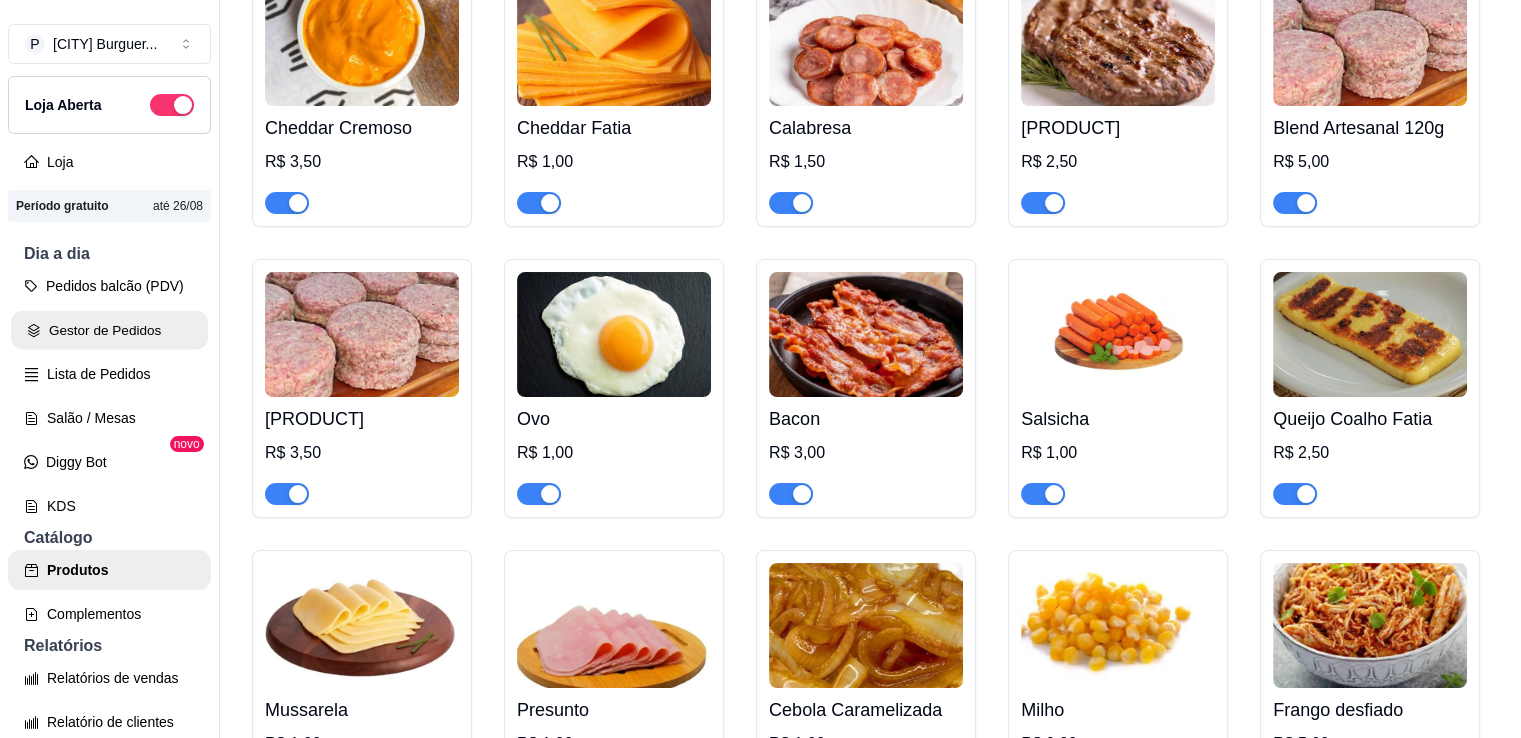 click on "Gestor de Pedidos" at bounding box center [109, 330] 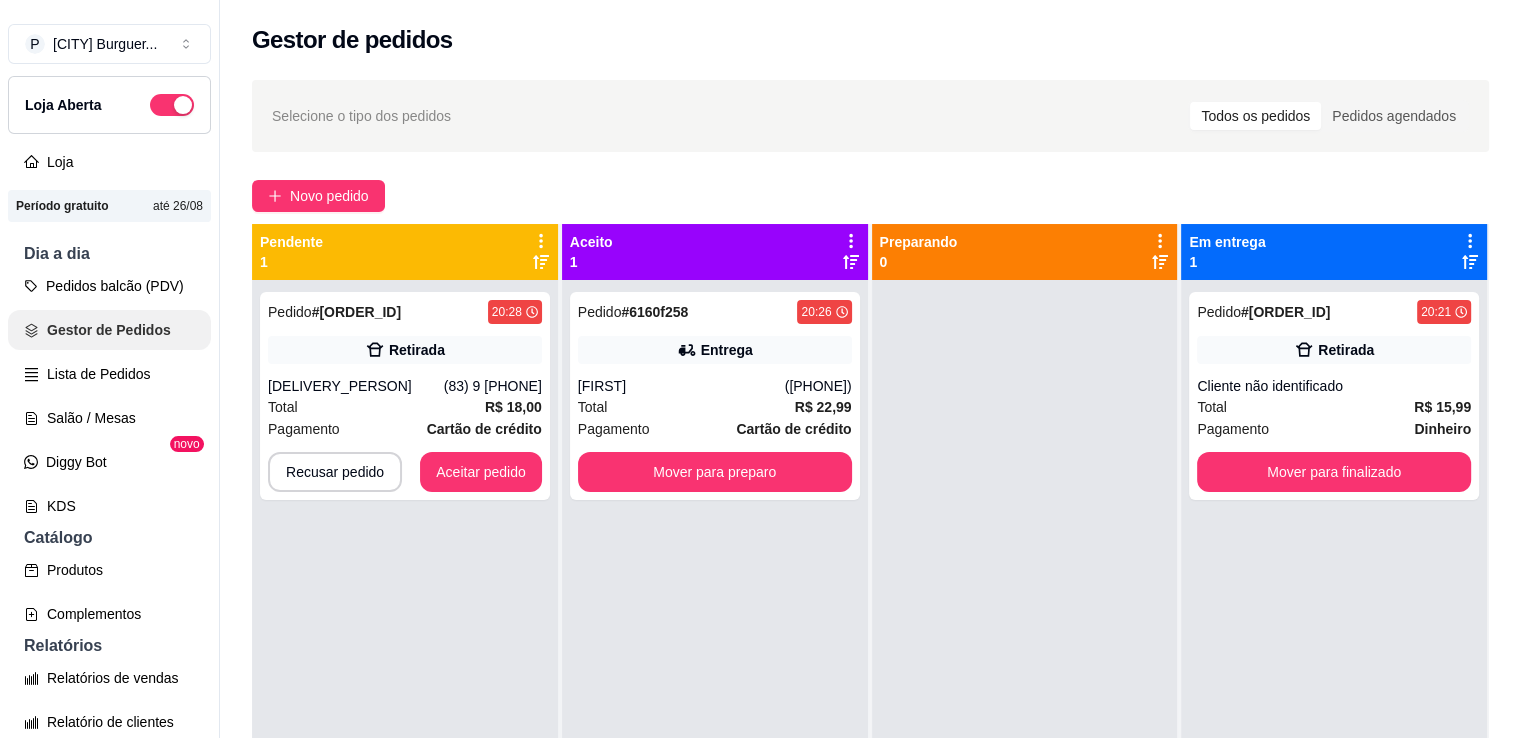 scroll, scrollTop: 0, scrollLeft: 0, axis: both 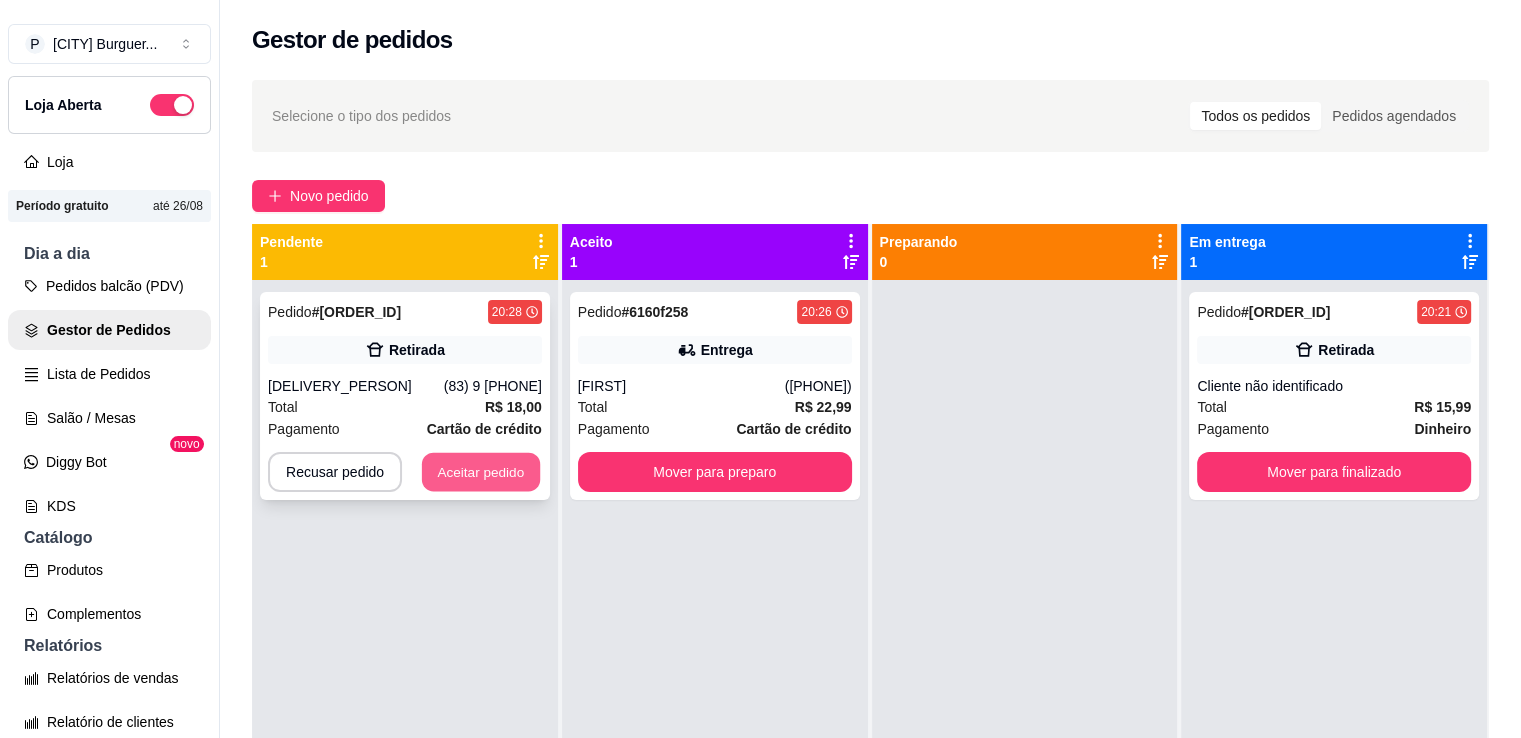 click on "Aceitar pedido" at bounding box center (481, 472) 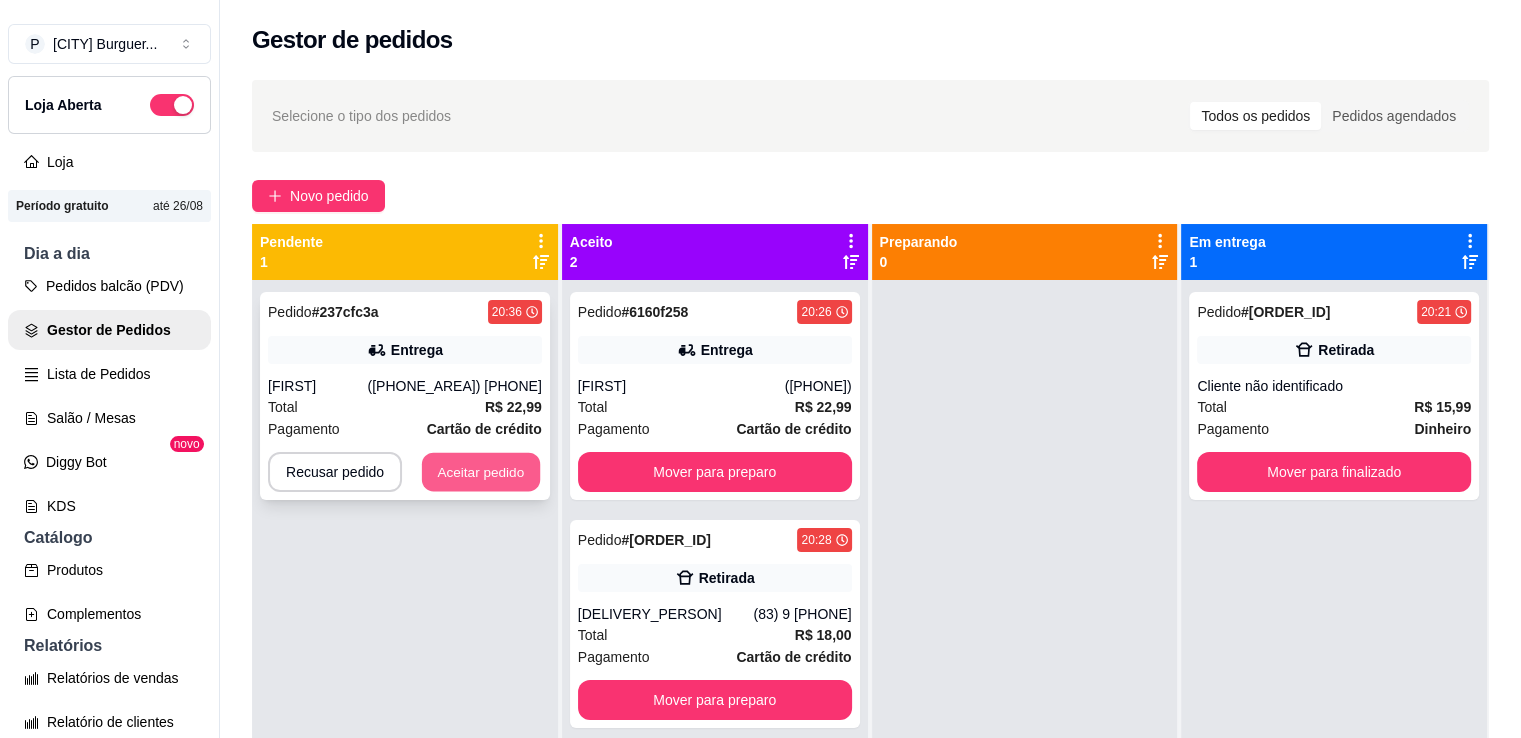 click on "Aceitar pedido" at bounding box center [481, 472] 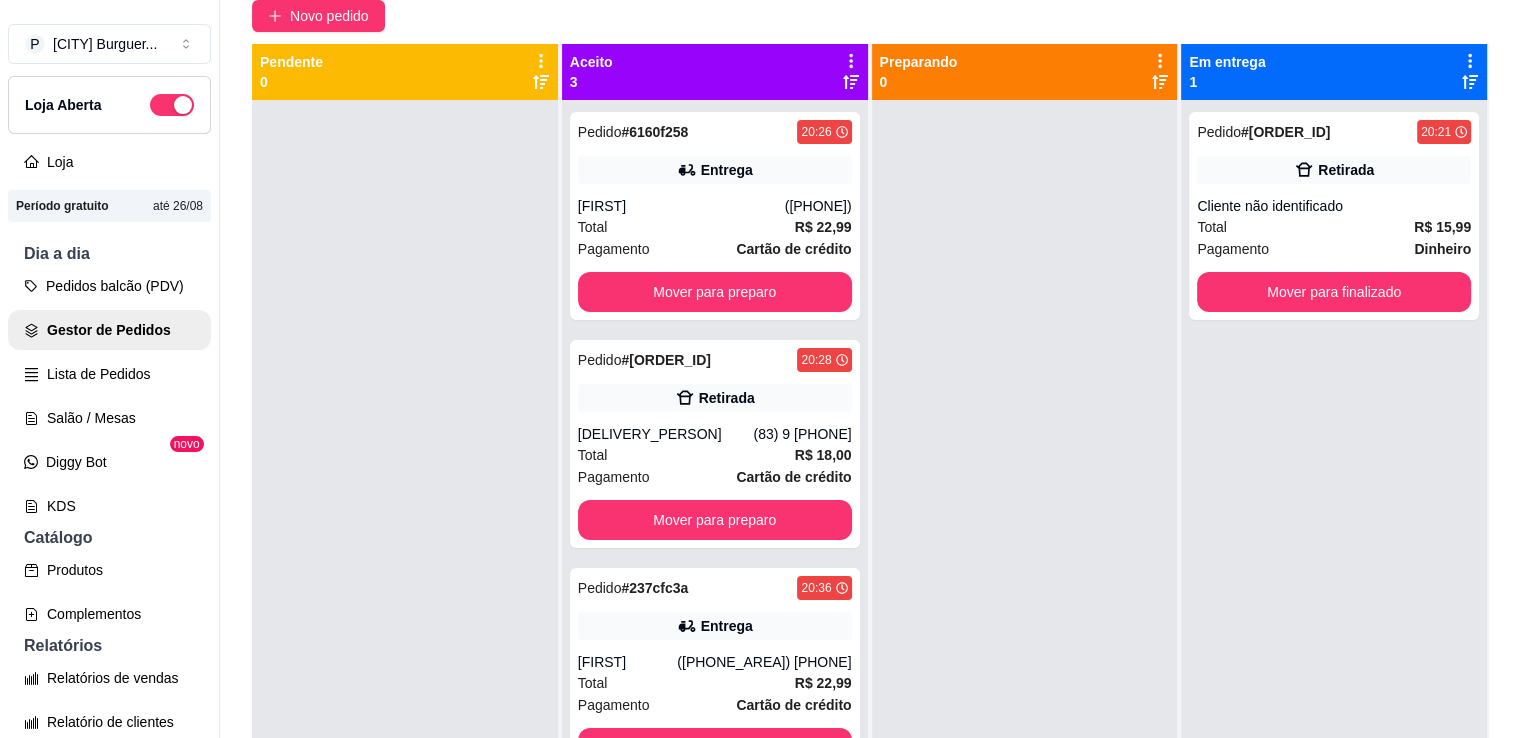 scroll, scrollTop: 185, scrollLeft: 0, axis: vertical 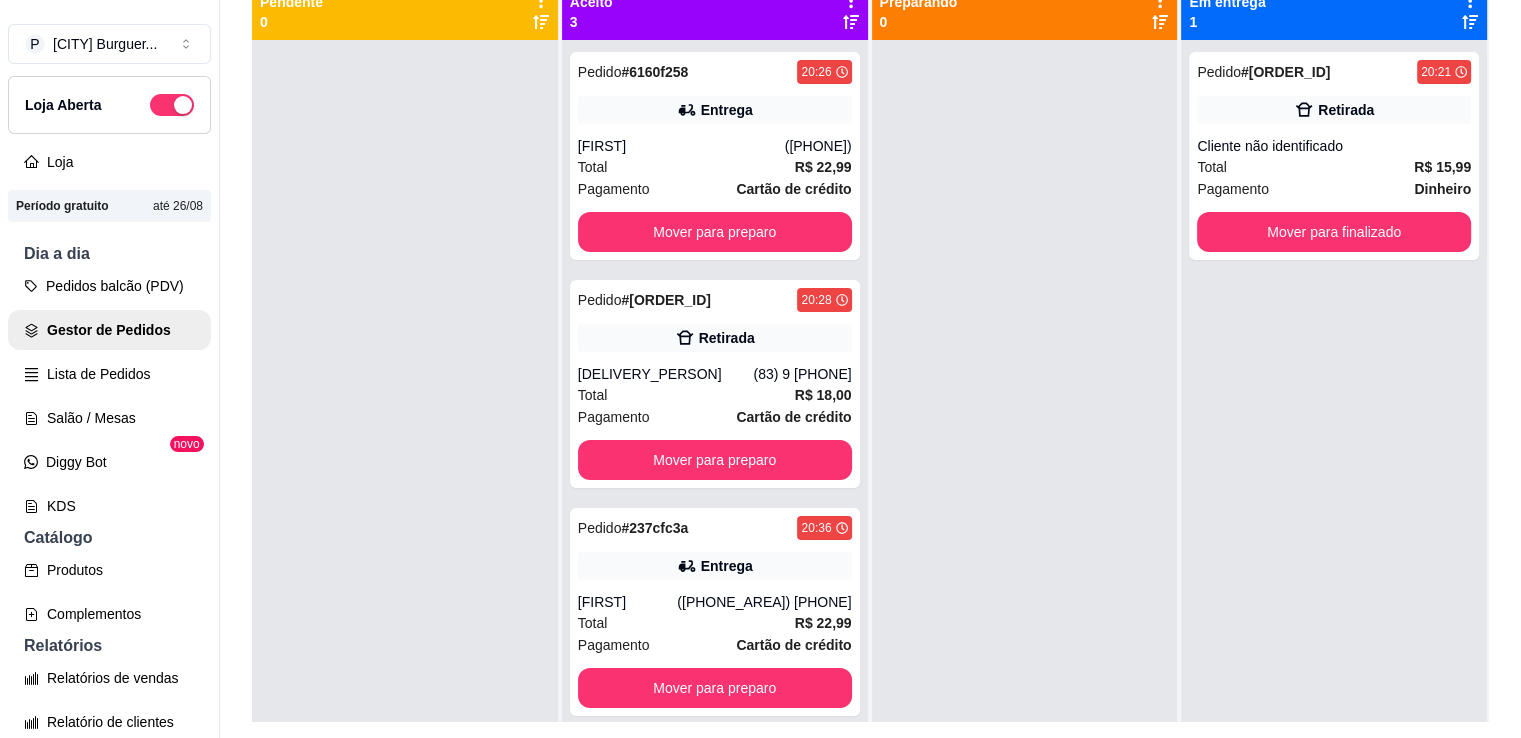 click at bounding box center (1025, 409) 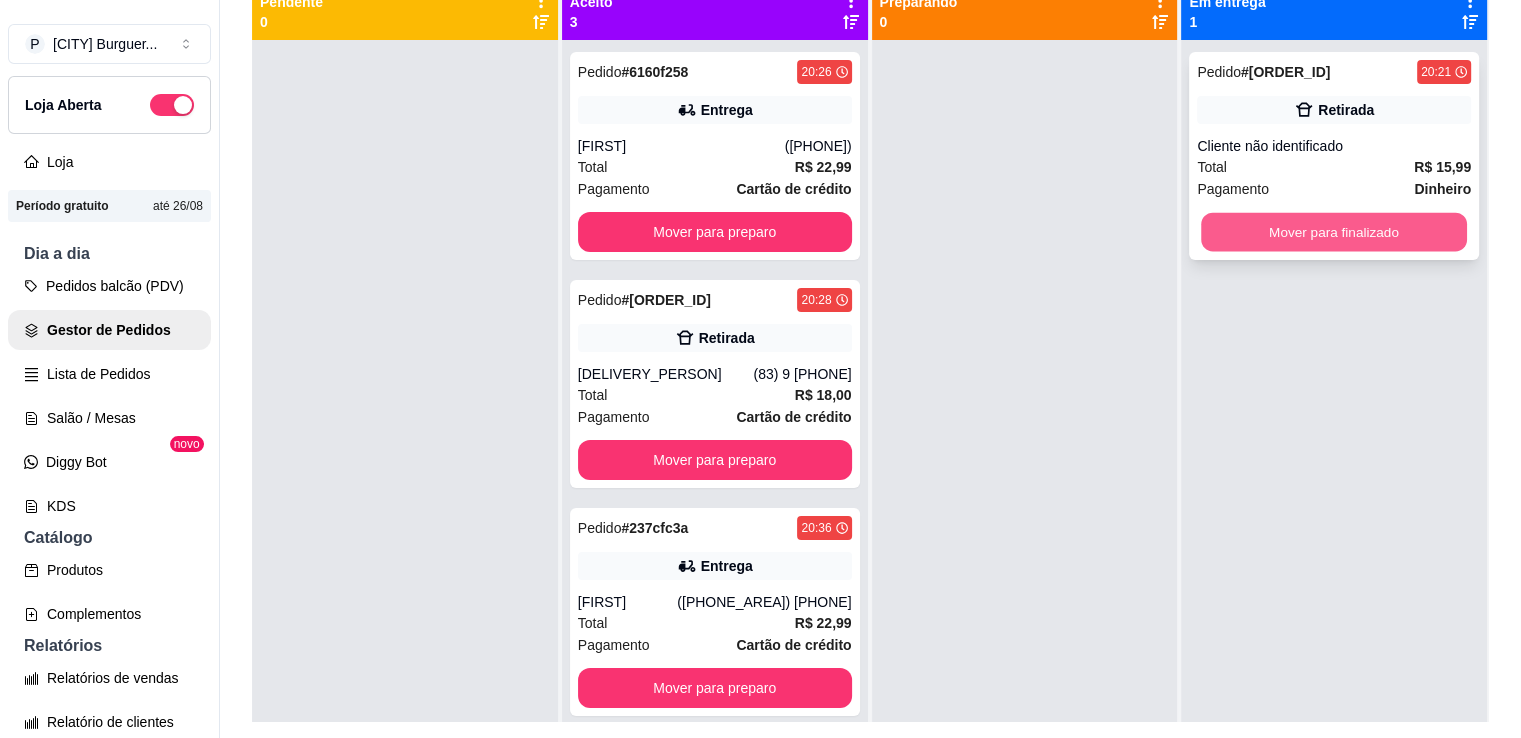 click on "Mover para finalizado" at bounding box center [1334, 232] 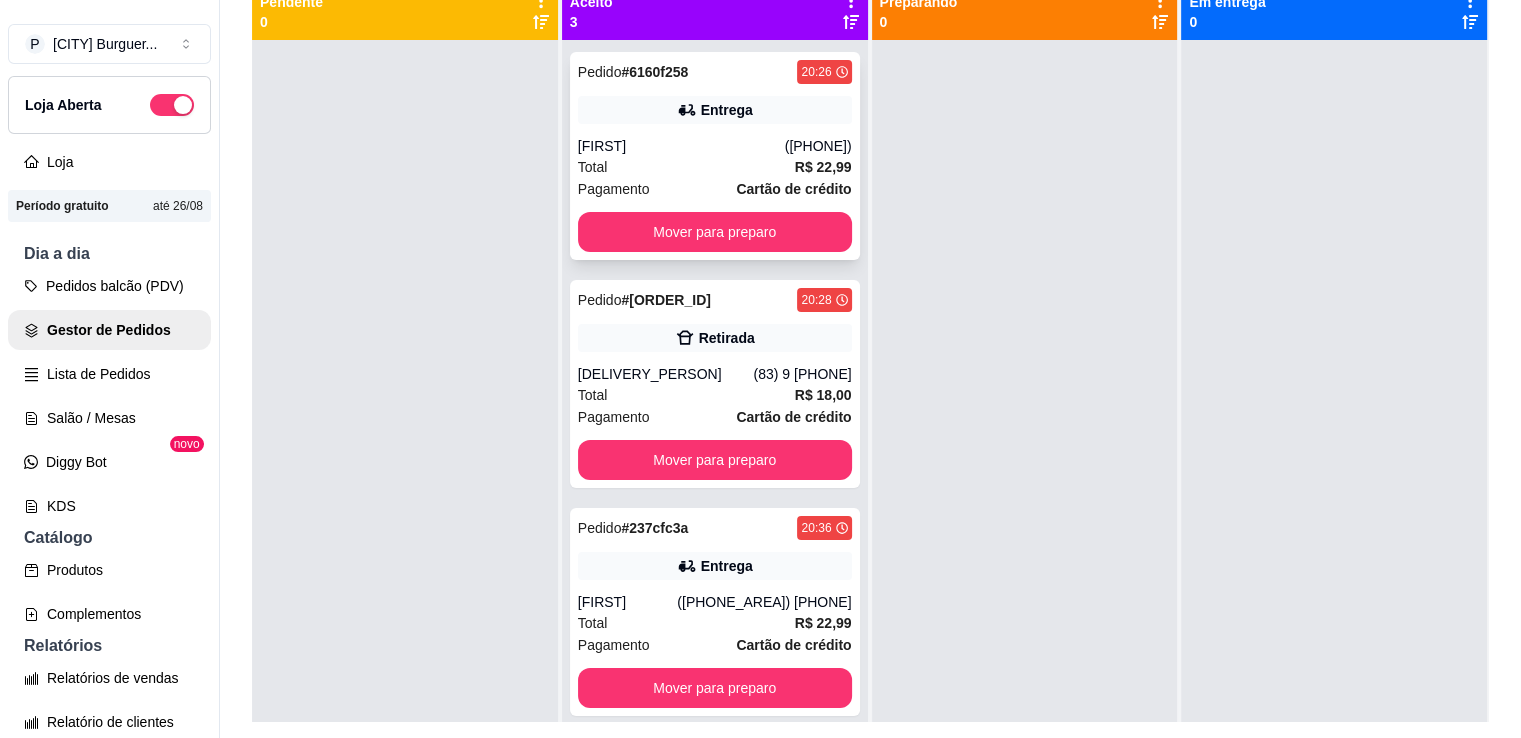 click on "Total R$ 22,99" at bounding box center (715, 167) 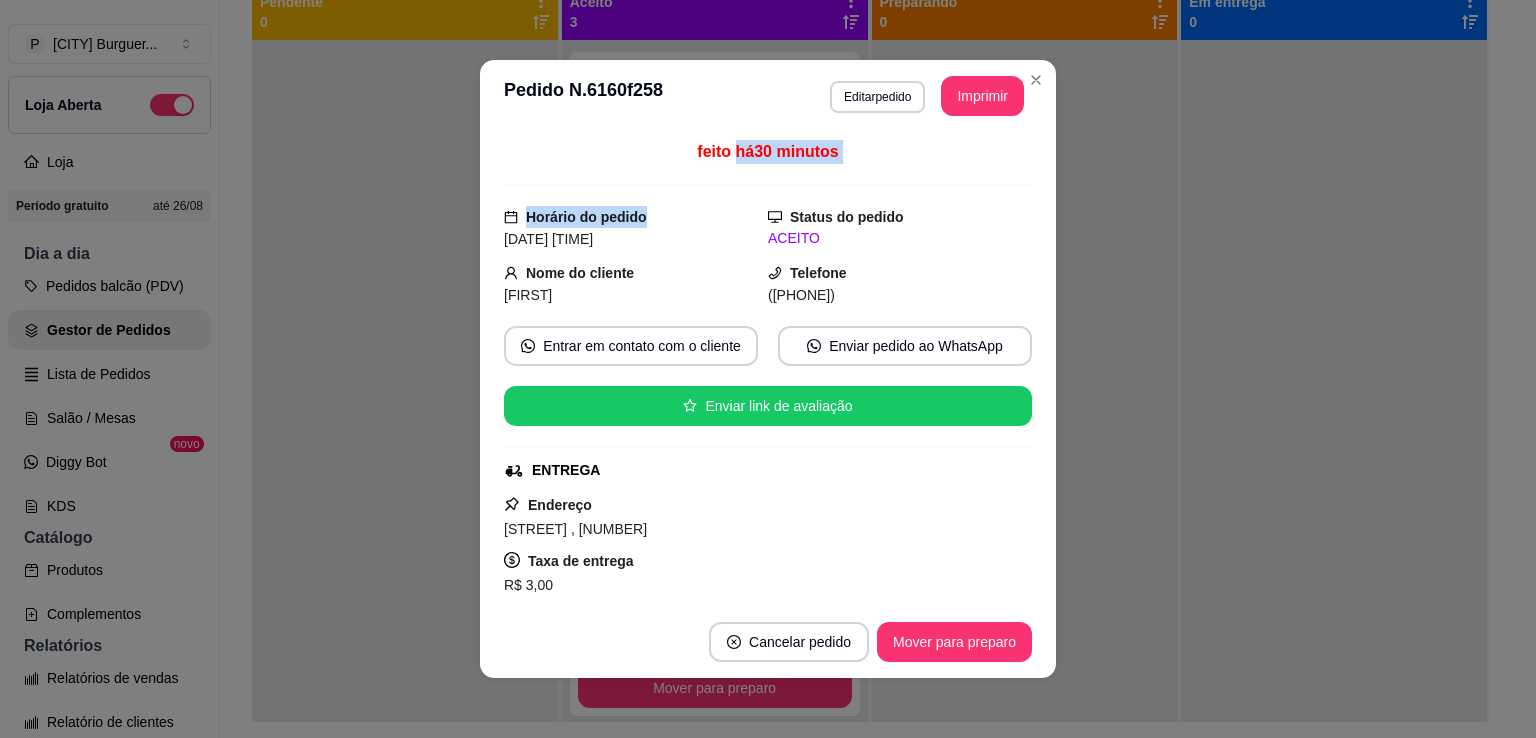 drag, startPoint x: 723, startPoint y: 163, endPoint x: 751, endPoint y: 194, distance: 41.773197 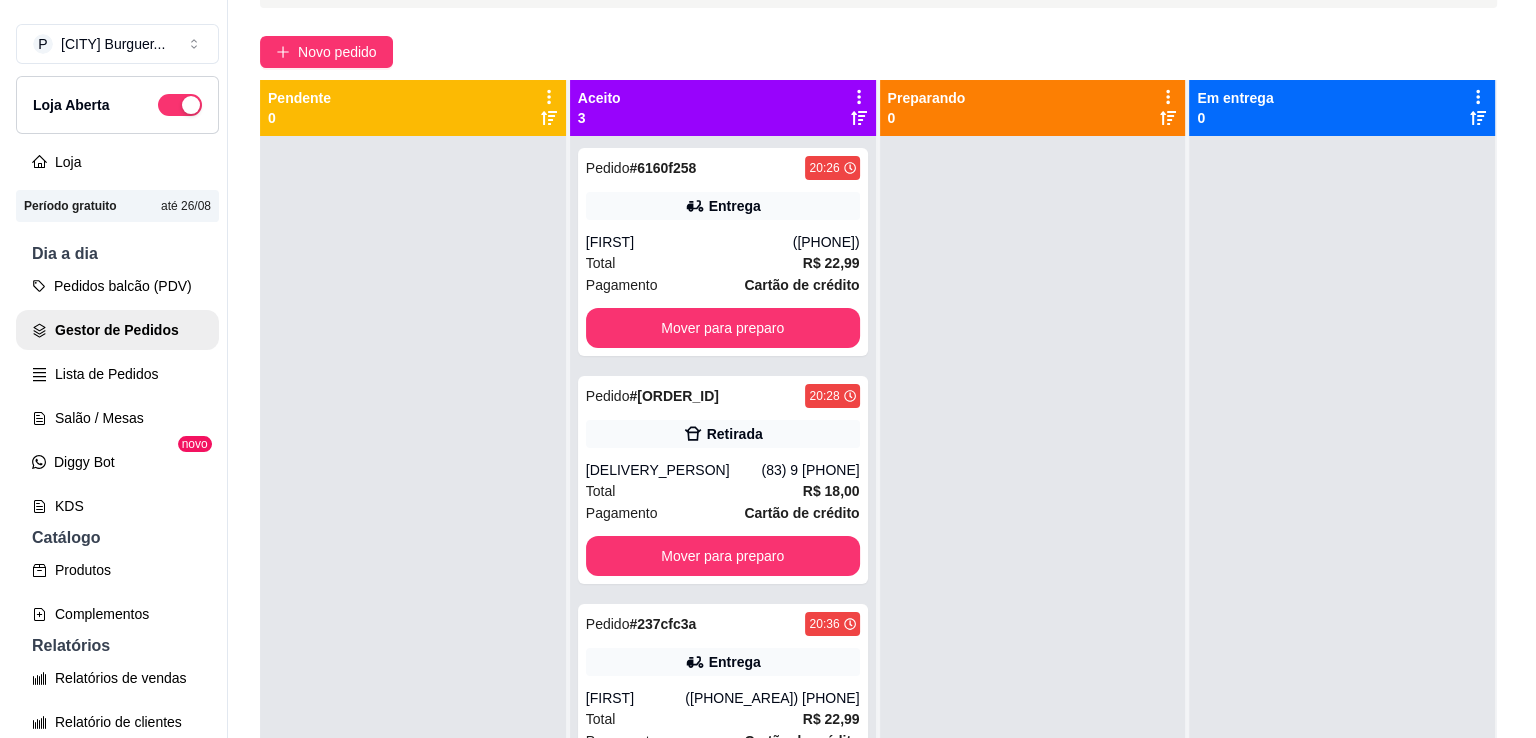 scroll, scrollTop: 120, scrollLeft: 0, axis: vertical 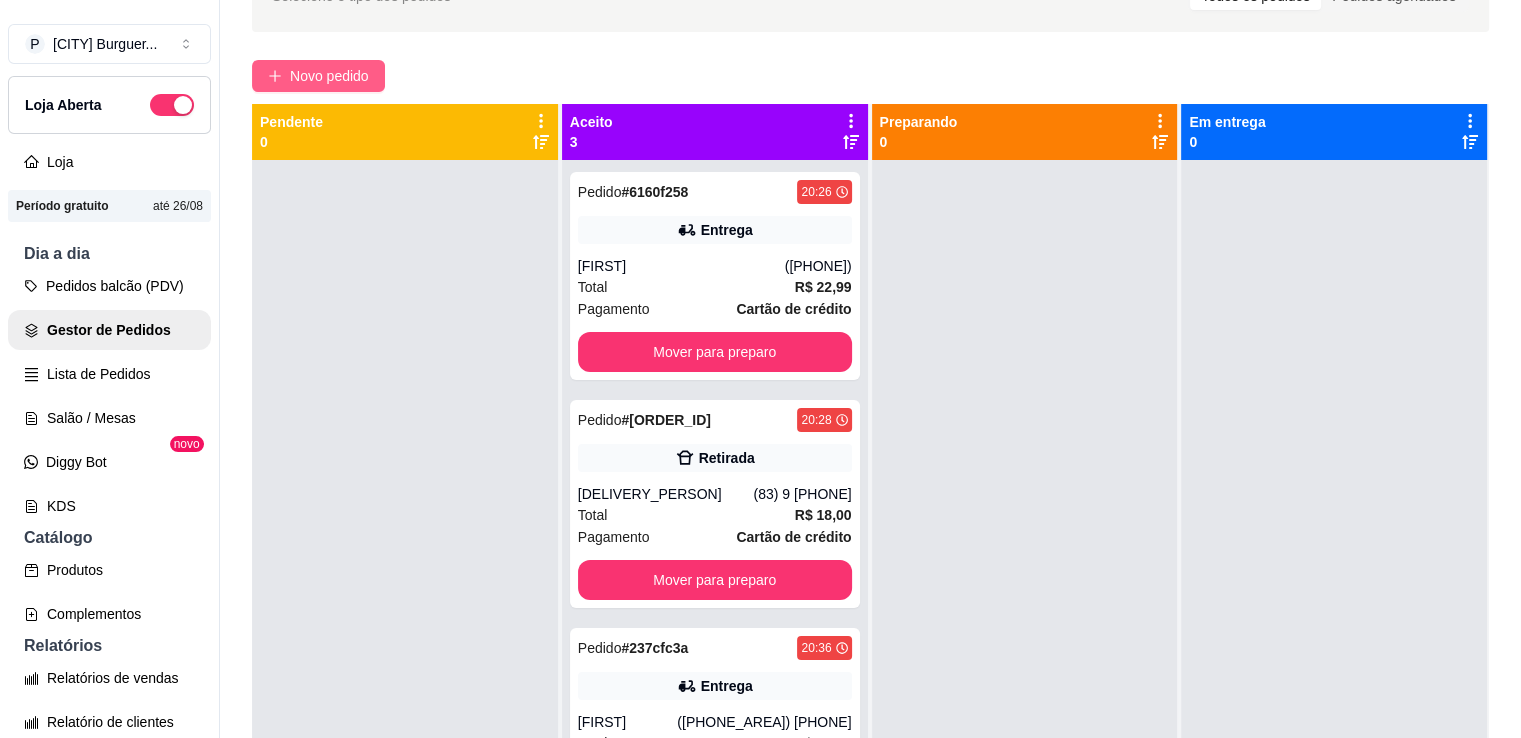 click on "Novo pedido" at bounding box center [329, 76] 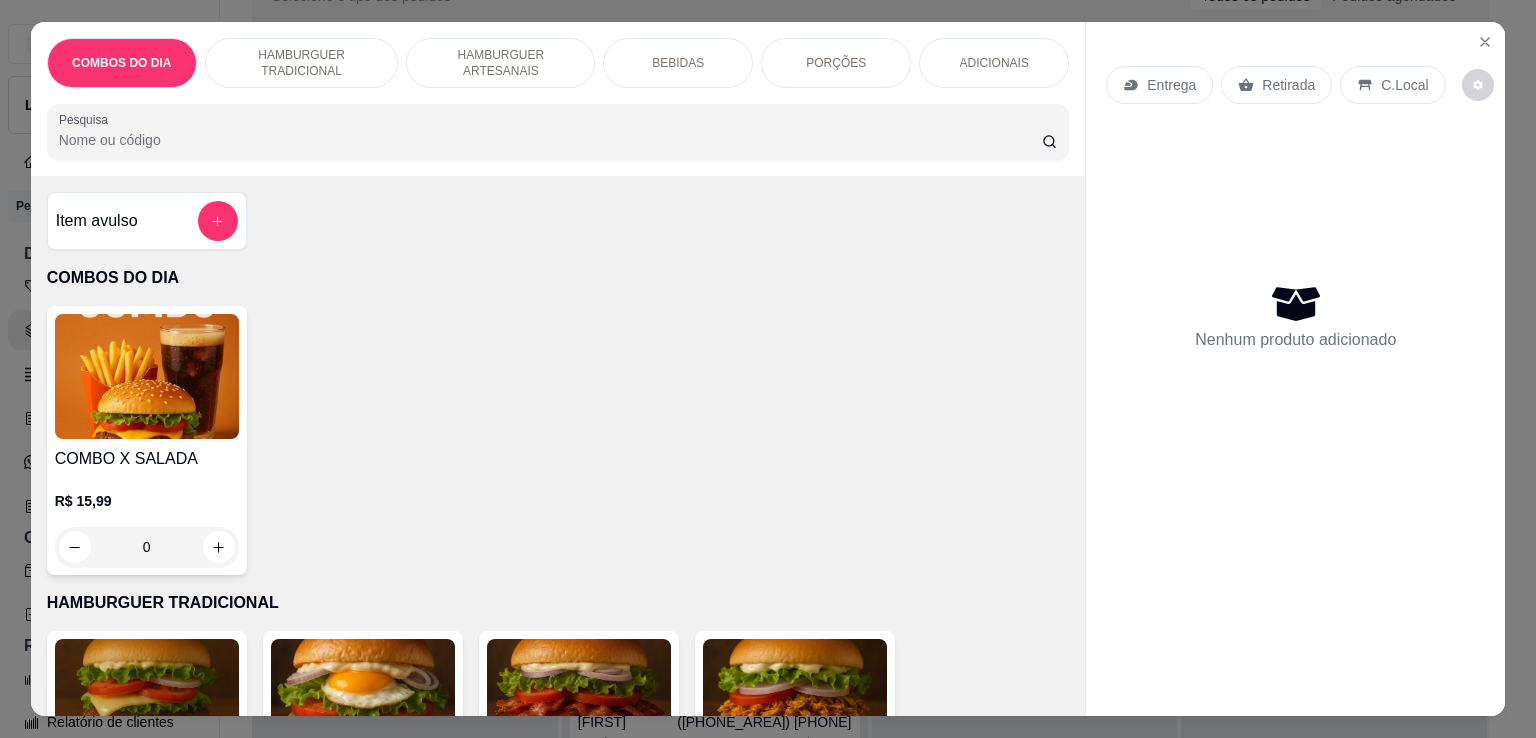 click on "0" at bounding box center (147, 547) 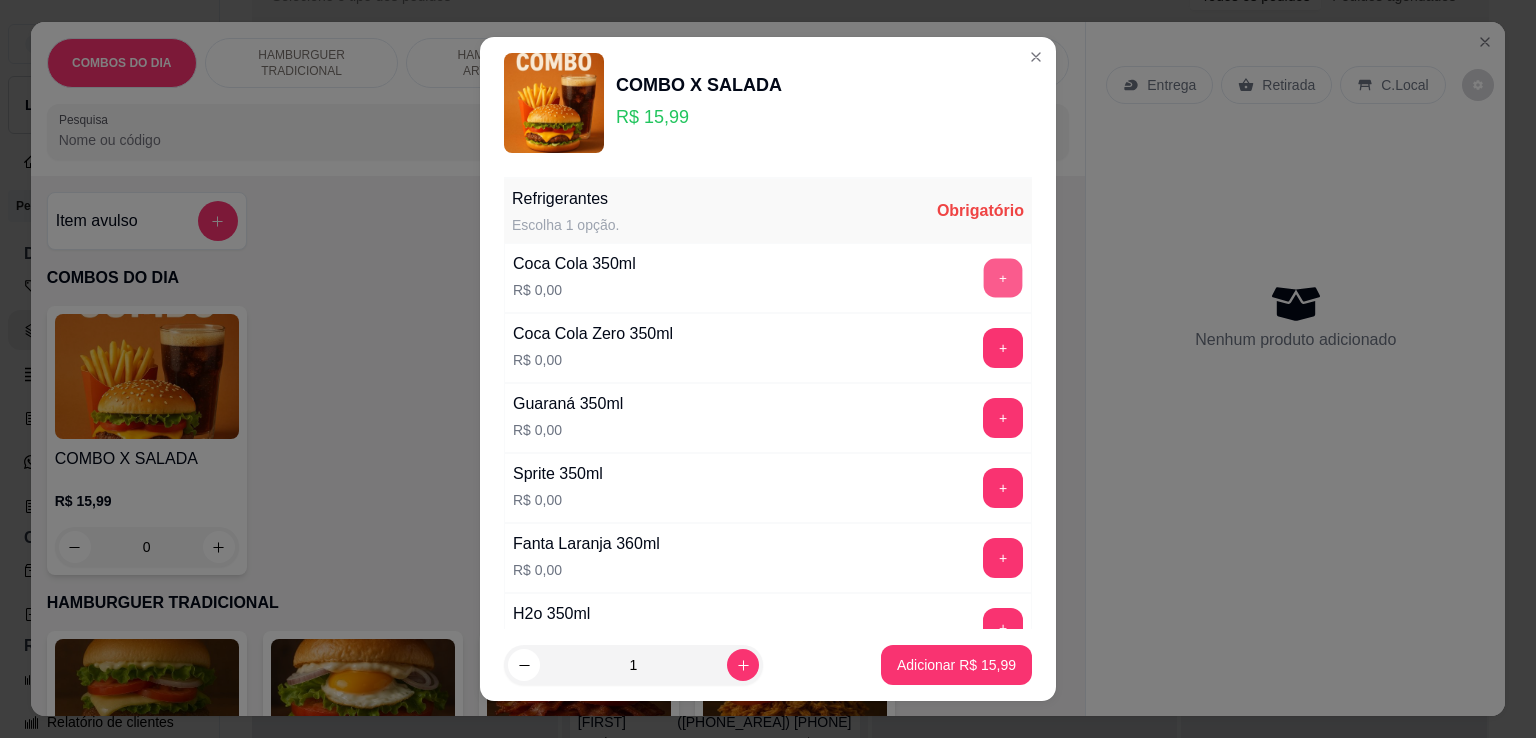 click on "+" at bounding box center (1003, 278) 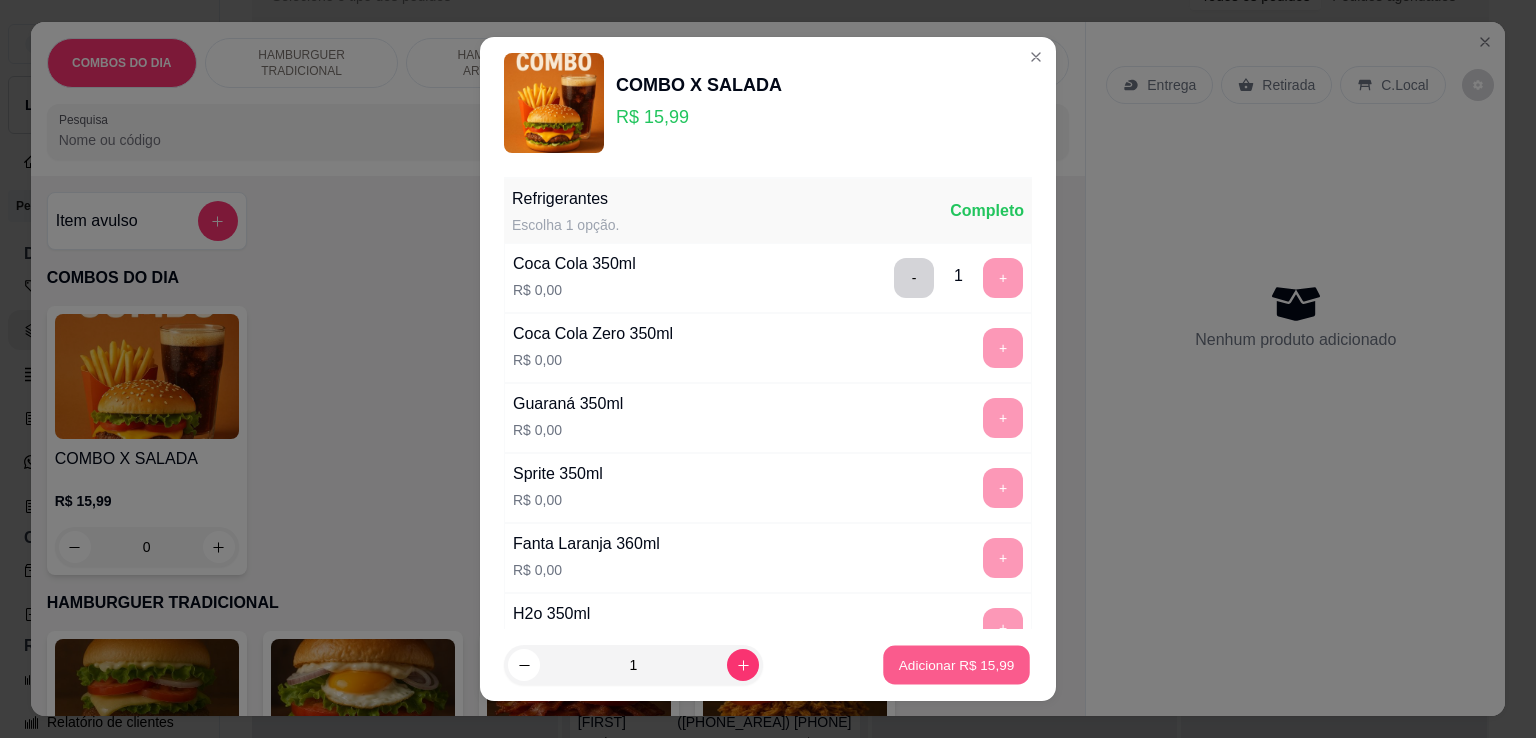 click on "Adicionar   R$ 15,99" at bounding box center (957, 664) 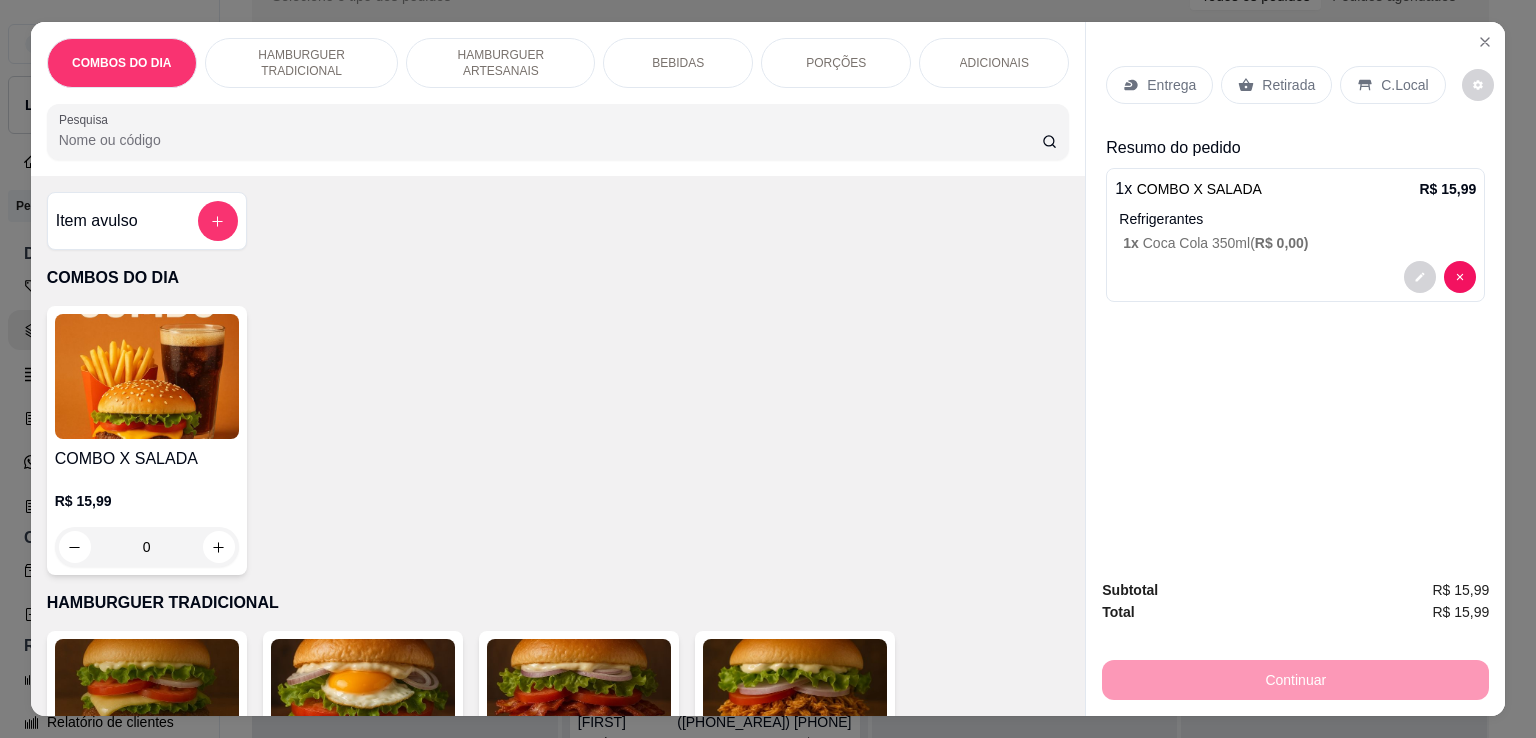 click on "Entrega" at bounding box center [1159, 85] 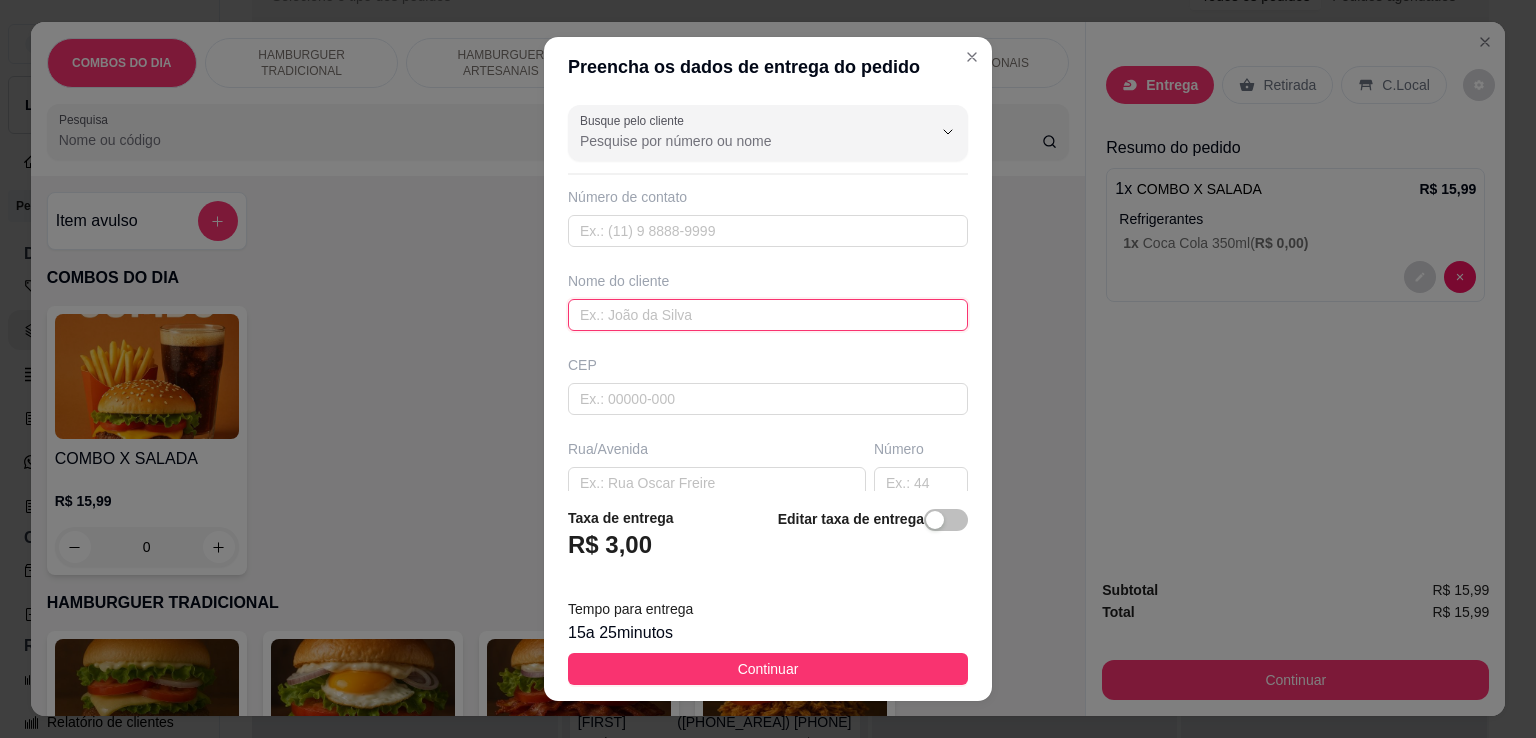 click at bounding box center [768, 315] 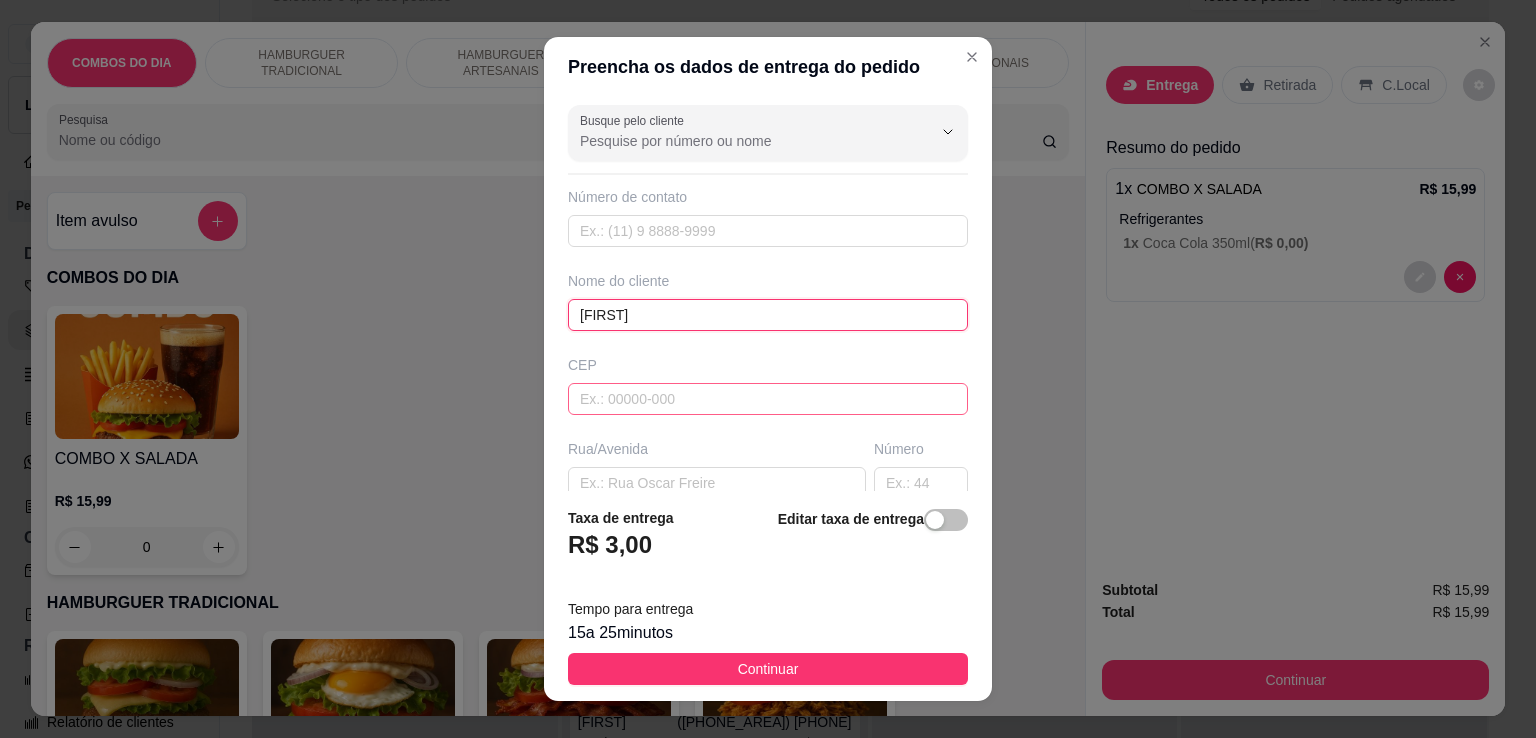 type on "[FIRST]" 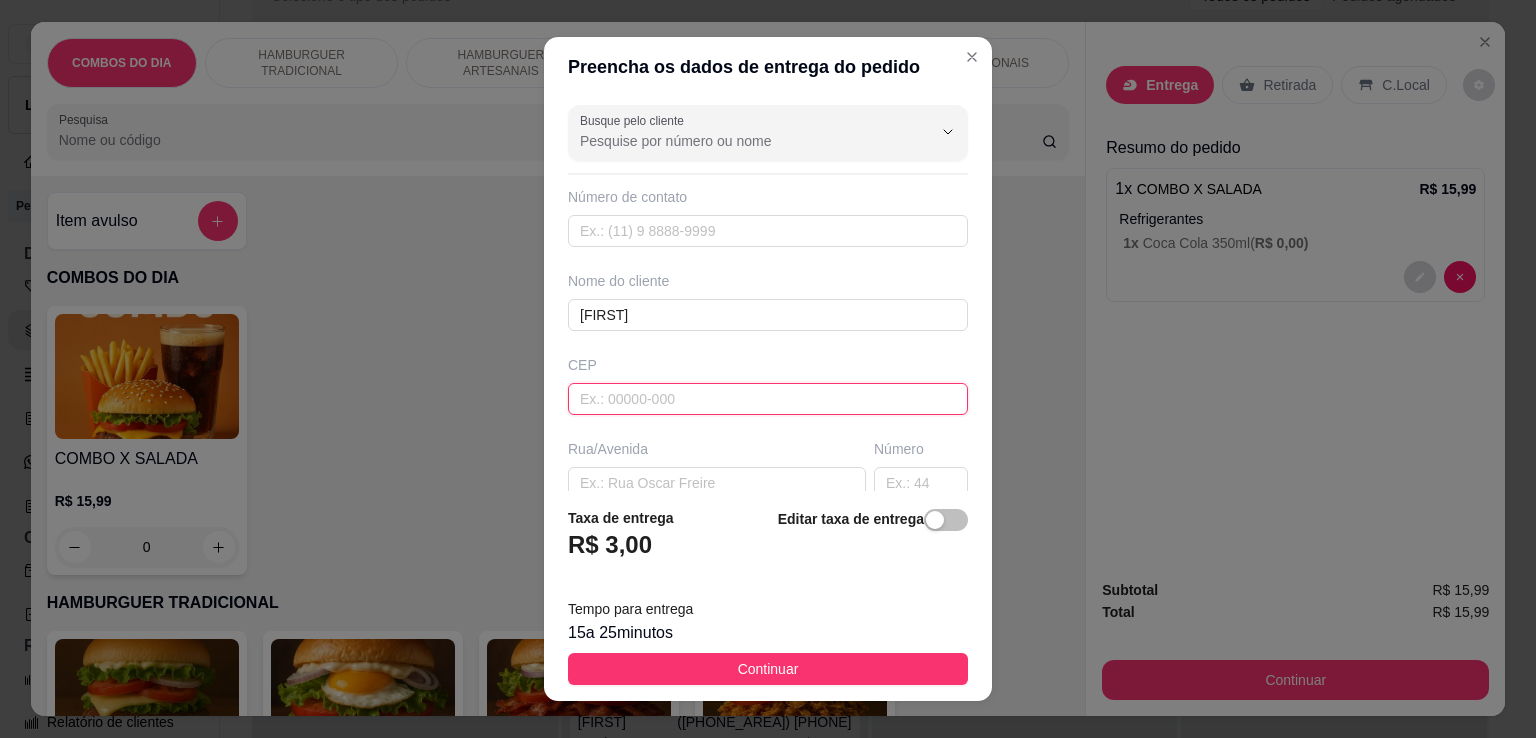 click at bounding box center (768, 399) 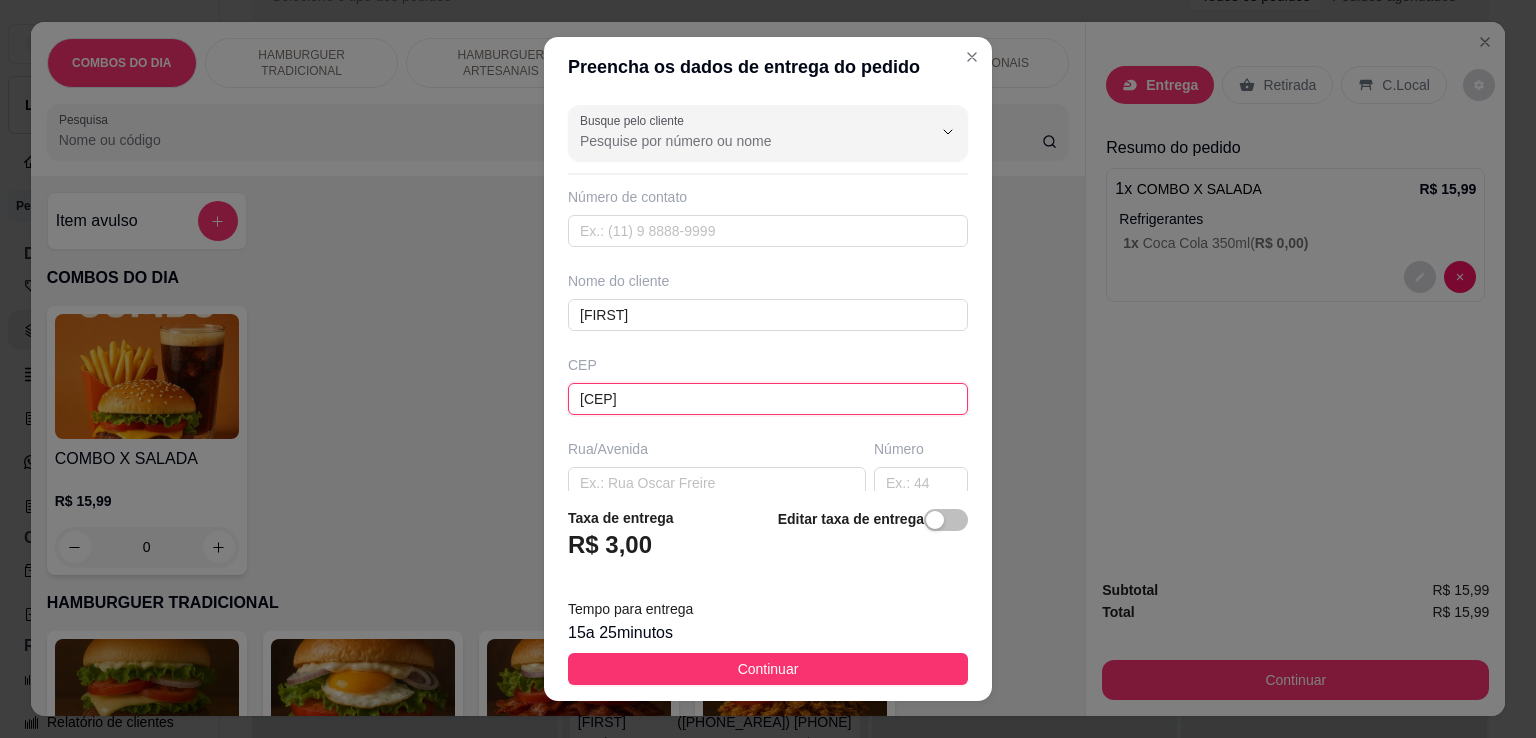 type on "[POSTAL_CODE]" 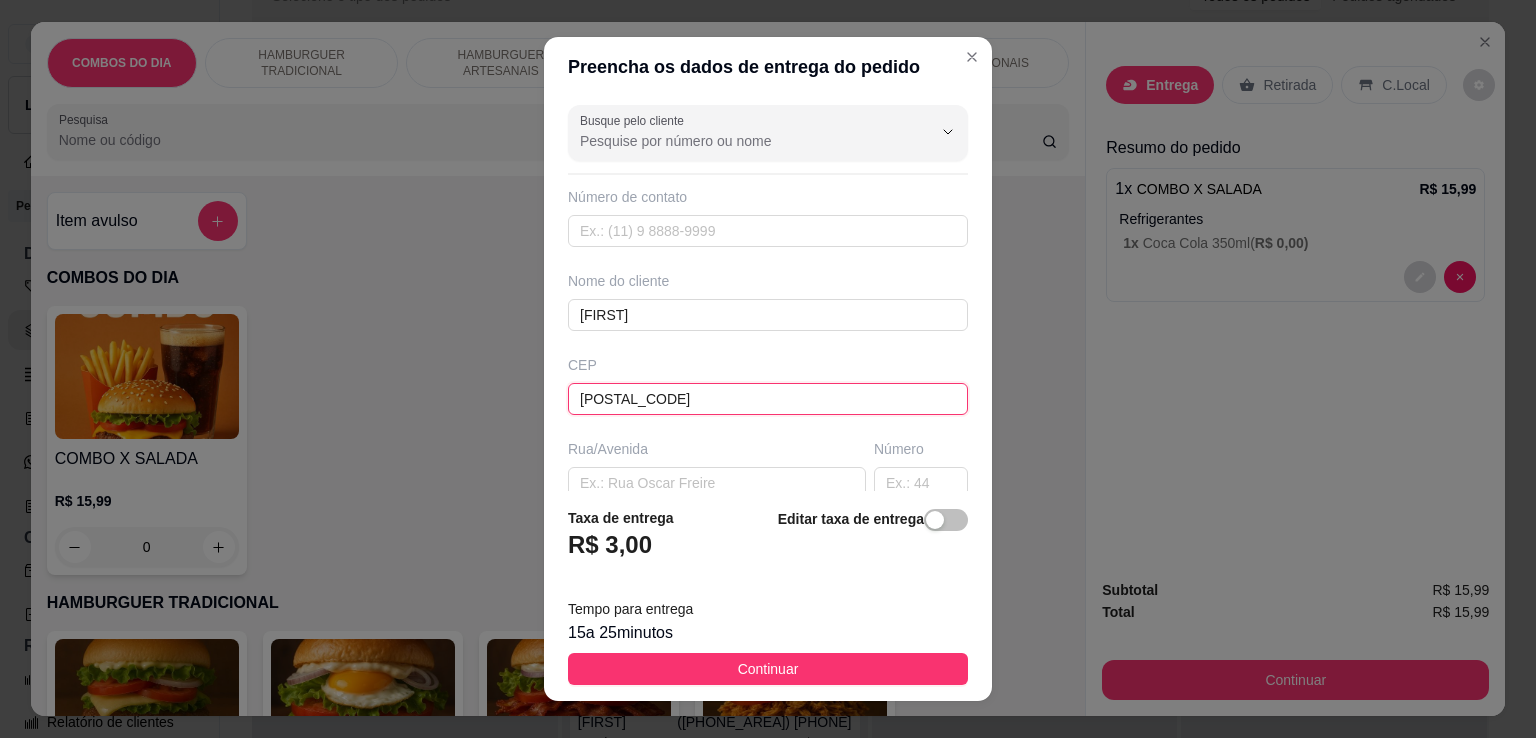 type on "[CITY]" 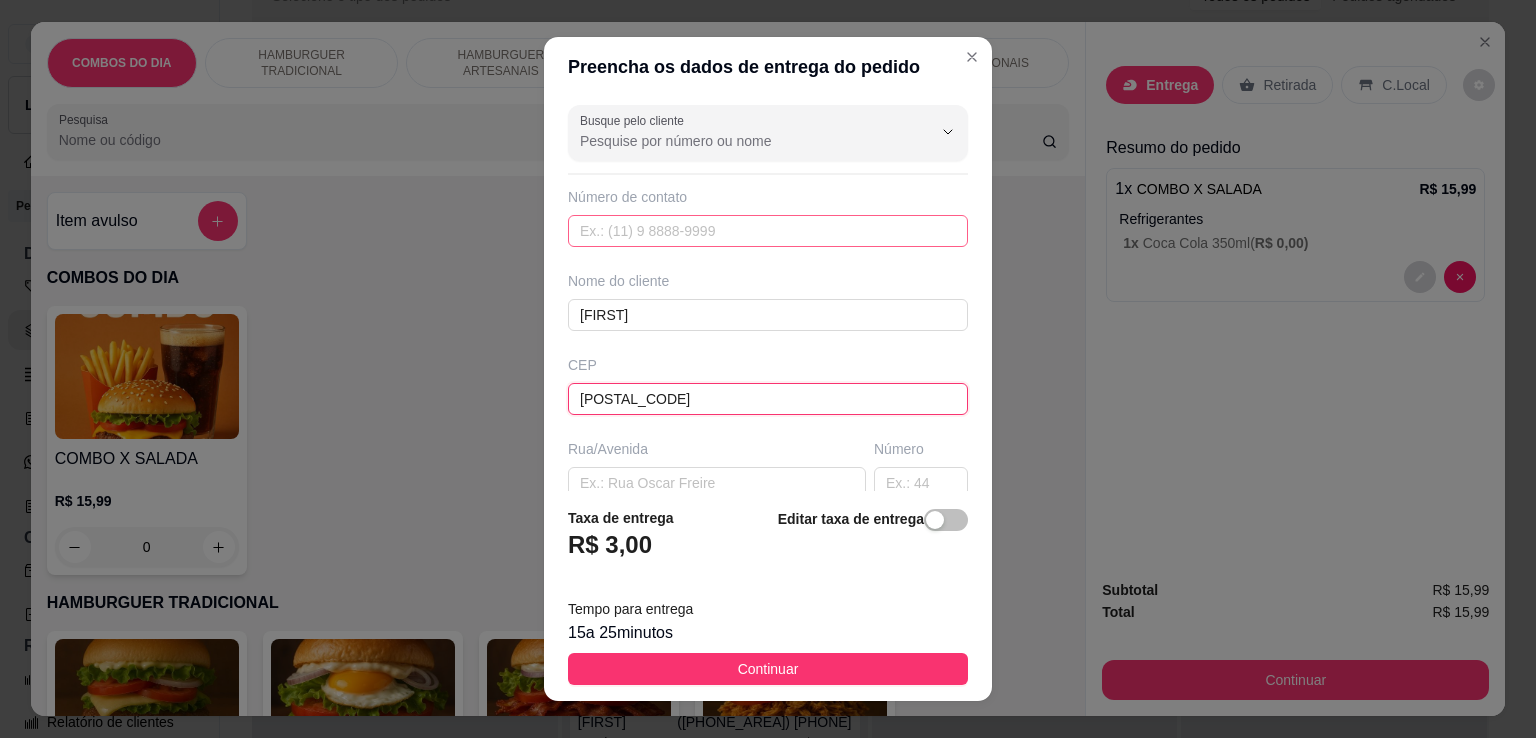 type on "[POSTAL_CODE]" 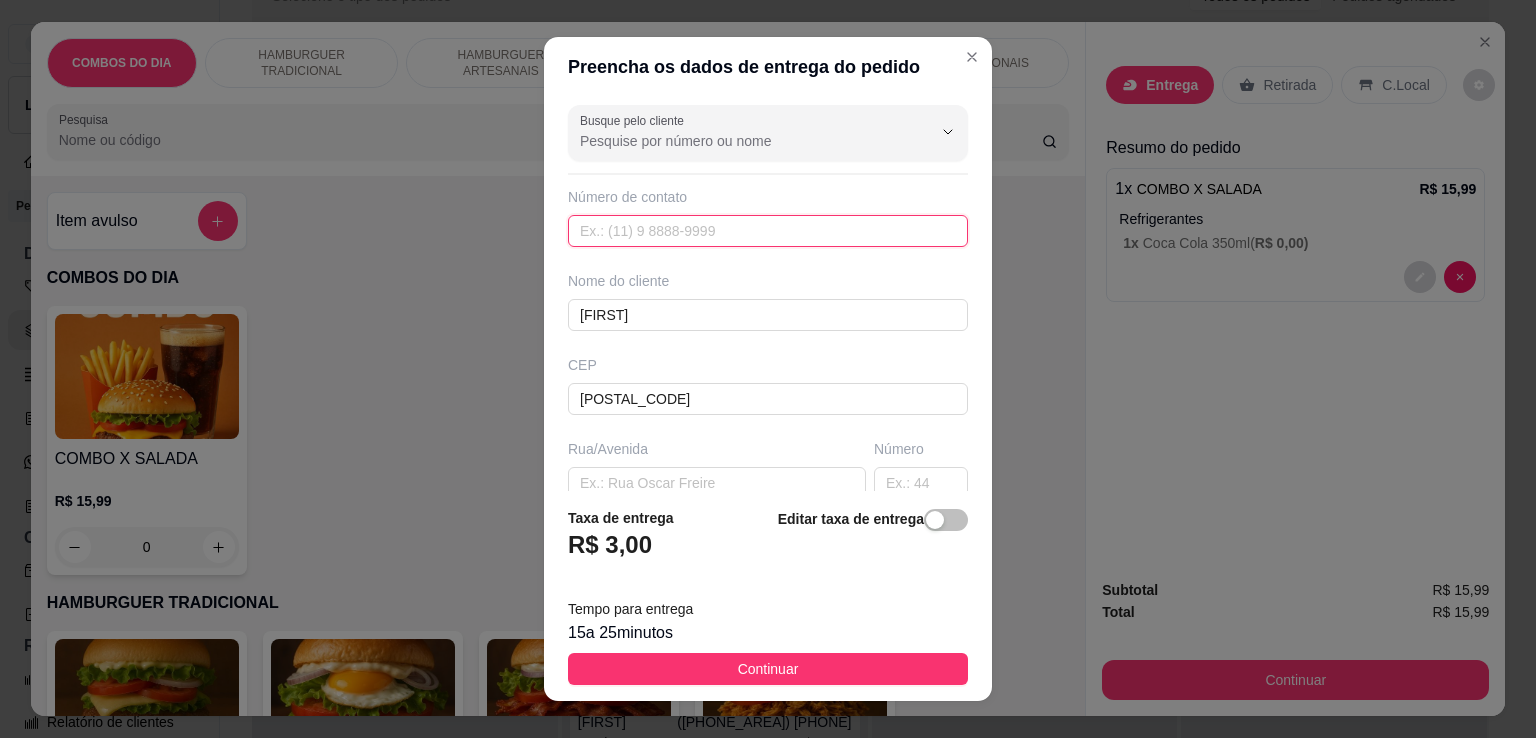 click at bounding box center (768, 231) 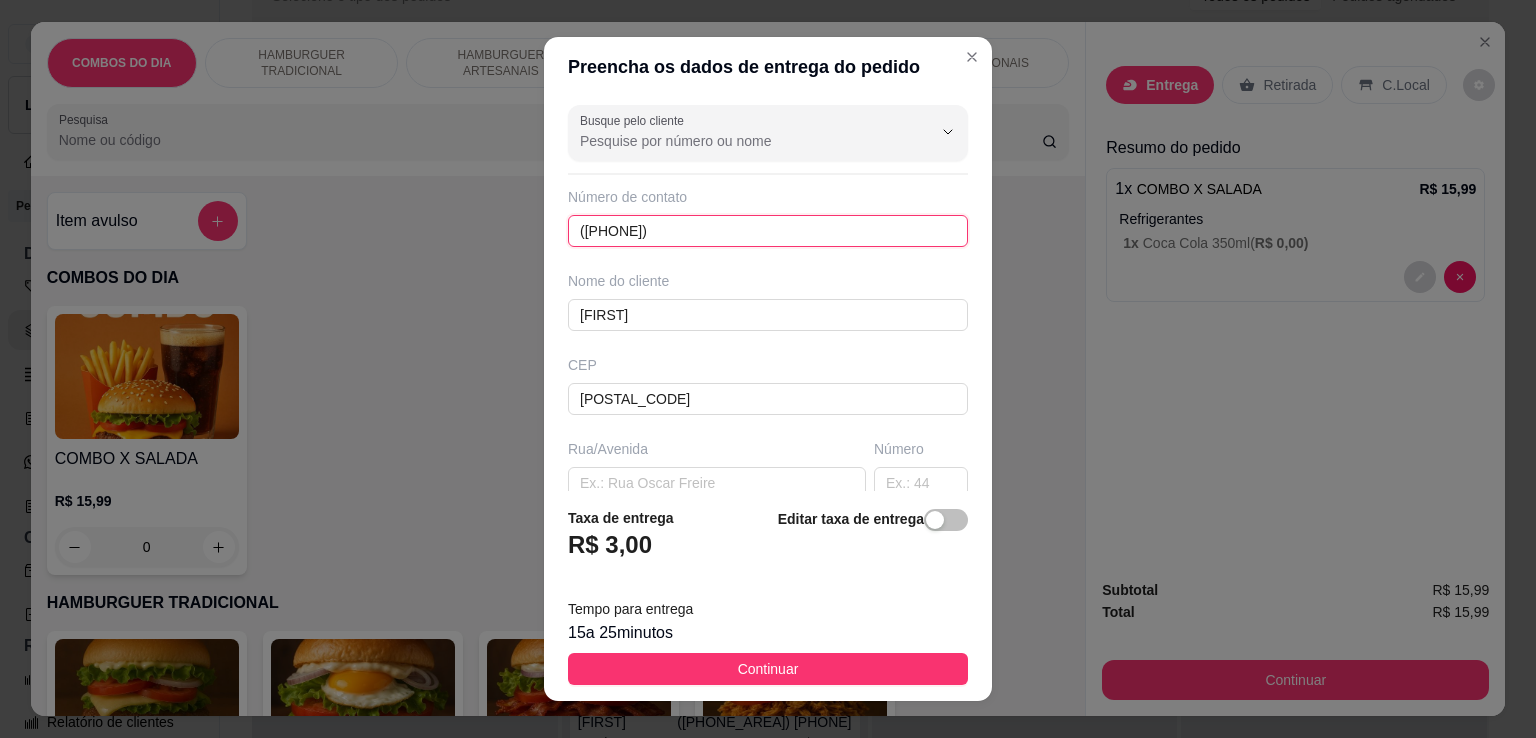type on "([PHONE])" 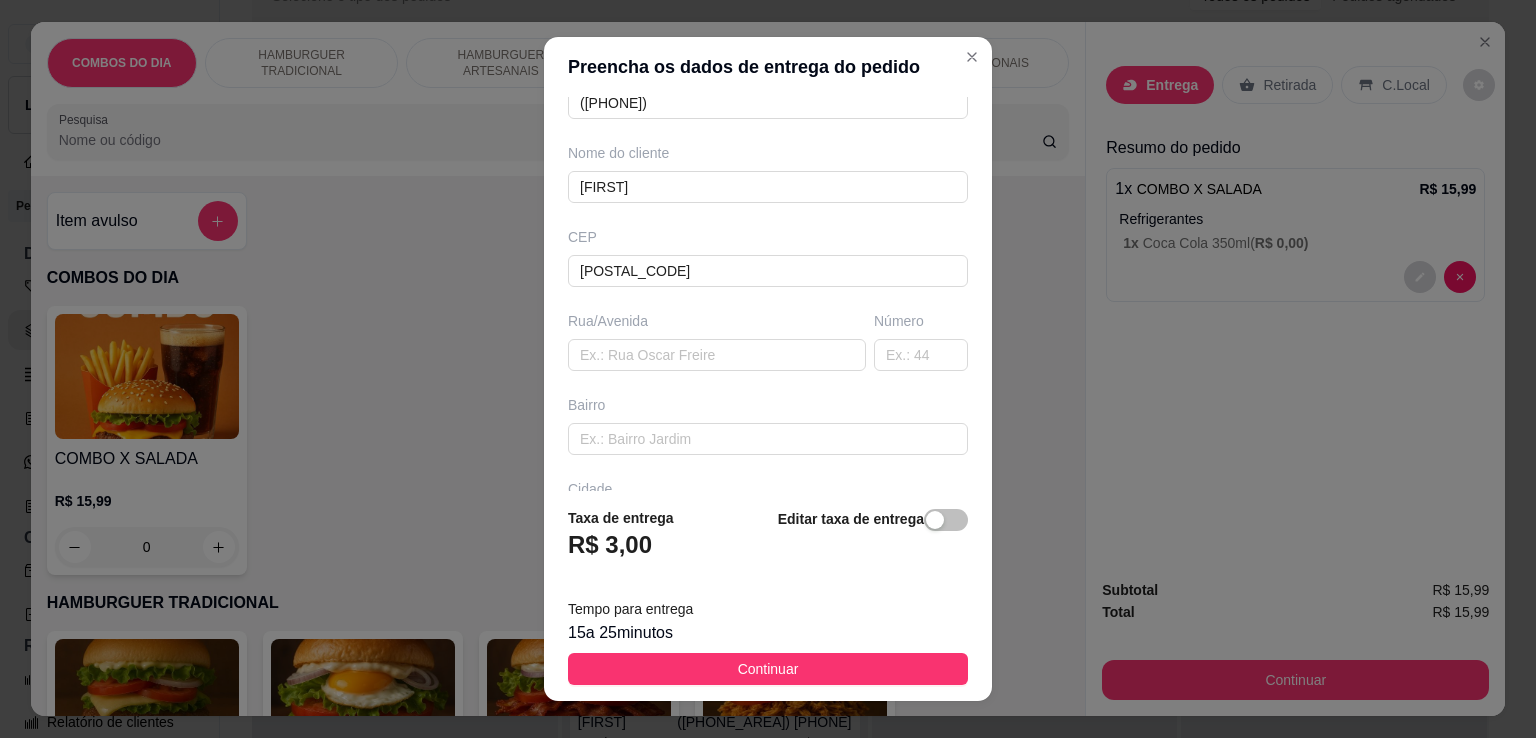 scroll, scrollTop: 136, scrollLeft: 0, axis: vertical 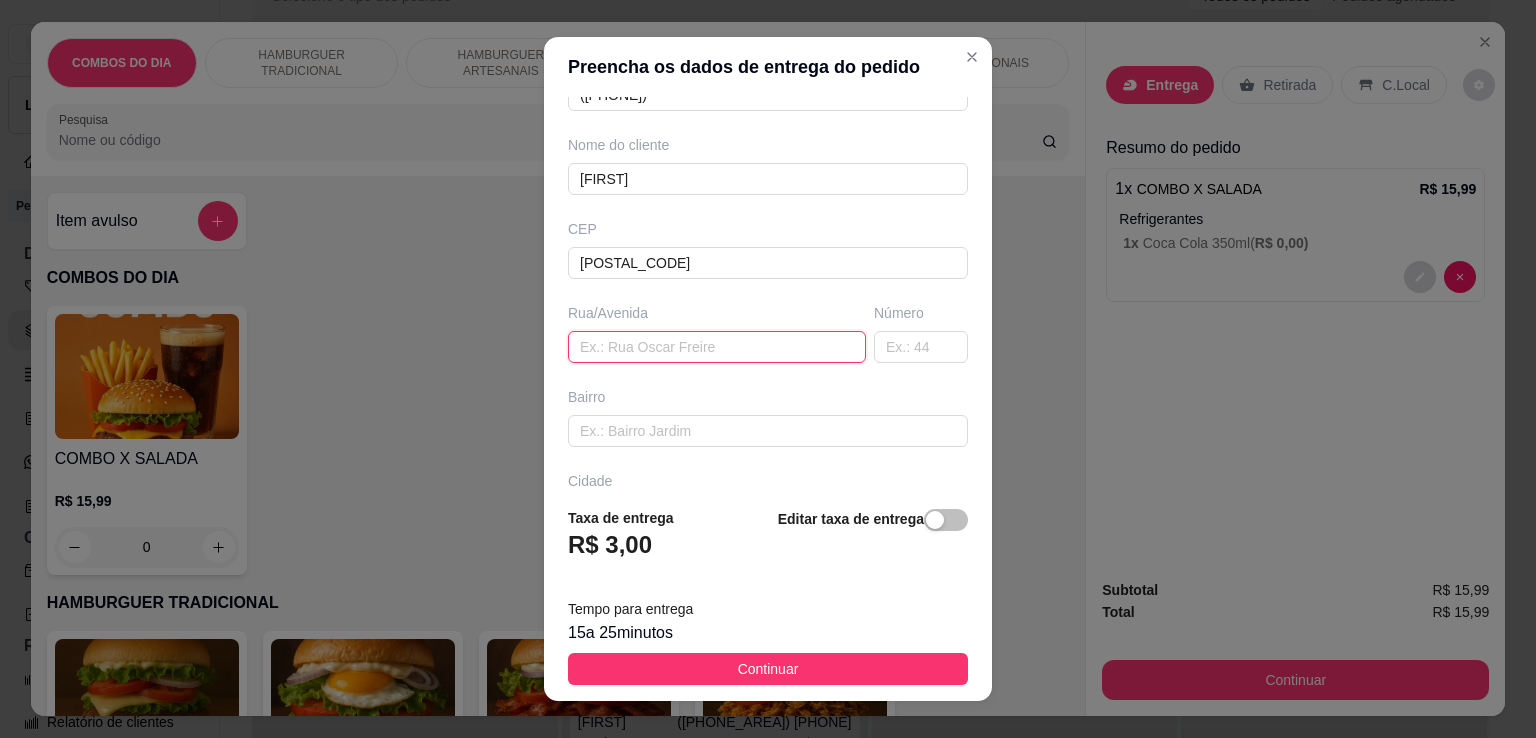 click at bounding box center (717, 347) 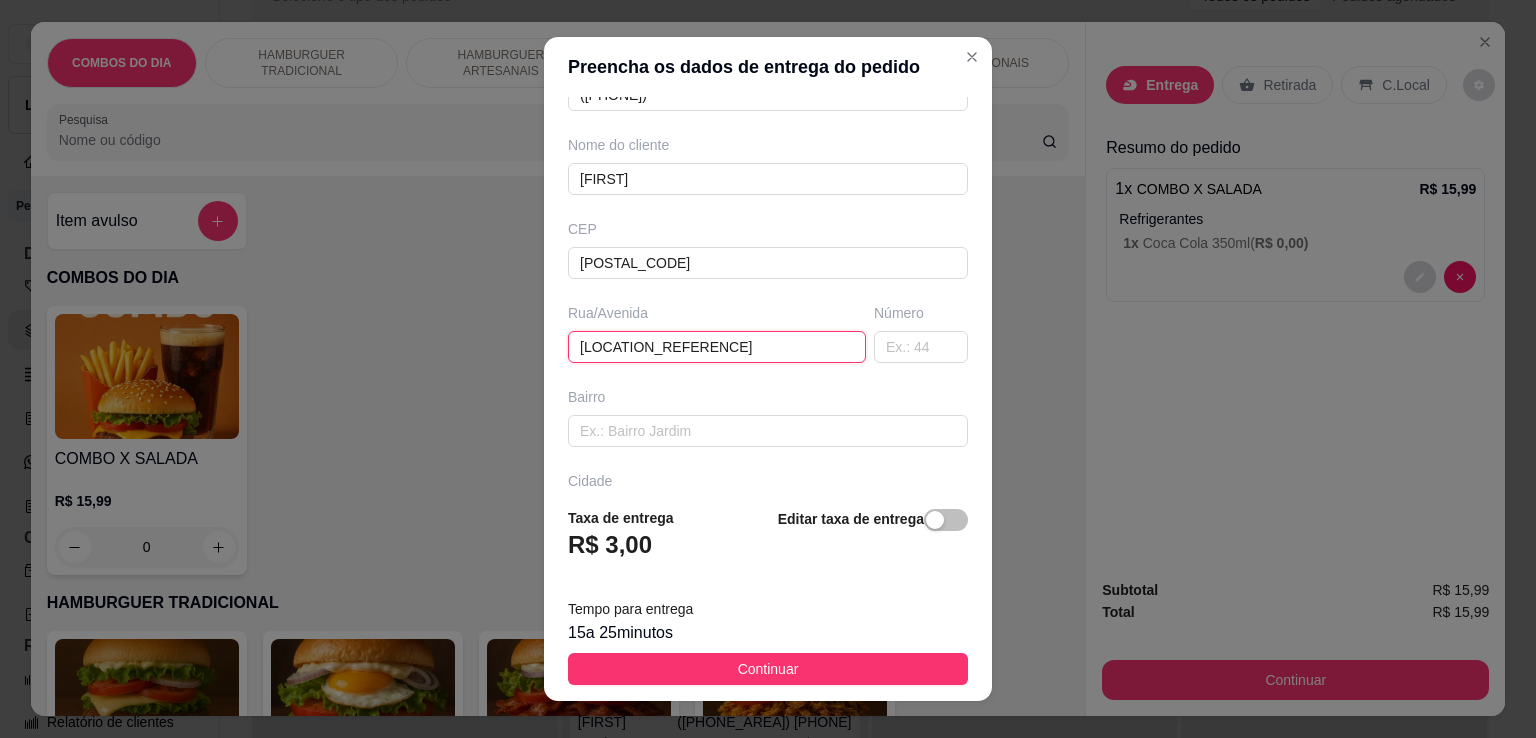click on "[LOCATION_REFERENCE]" at bounding box center [717, 347] 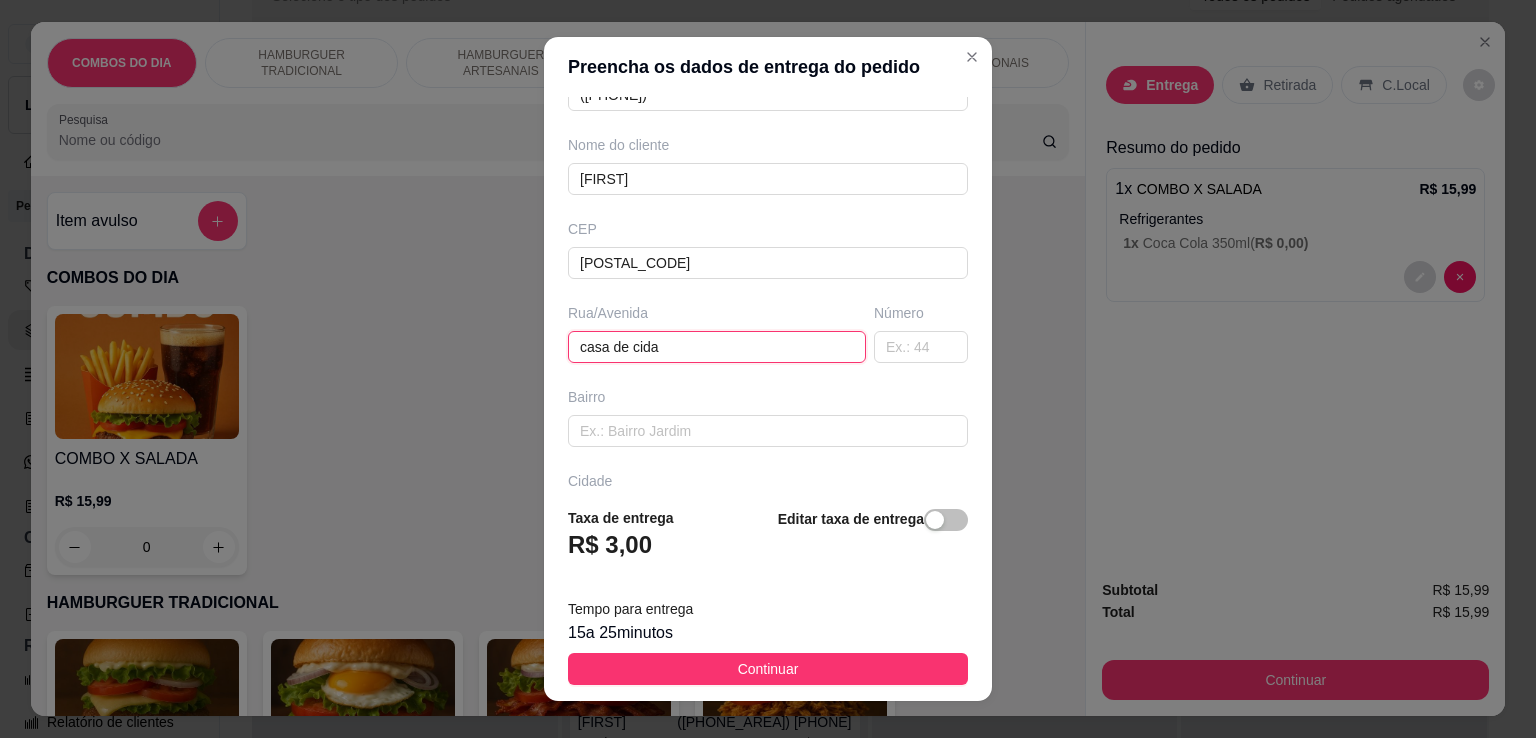 type on "casa de cida" 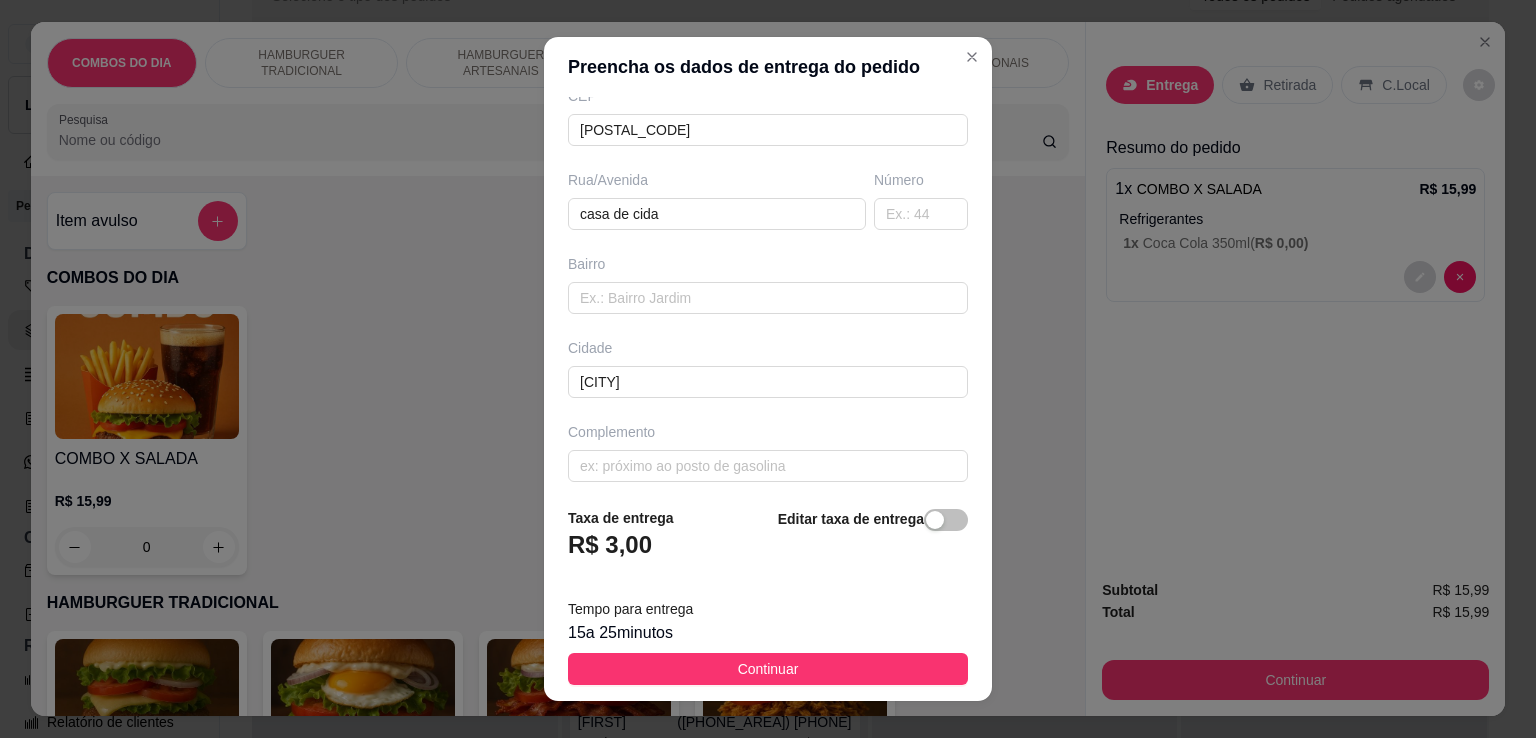 scroll, scrollTop: 273, scrollLeft: 0, axis: vertical 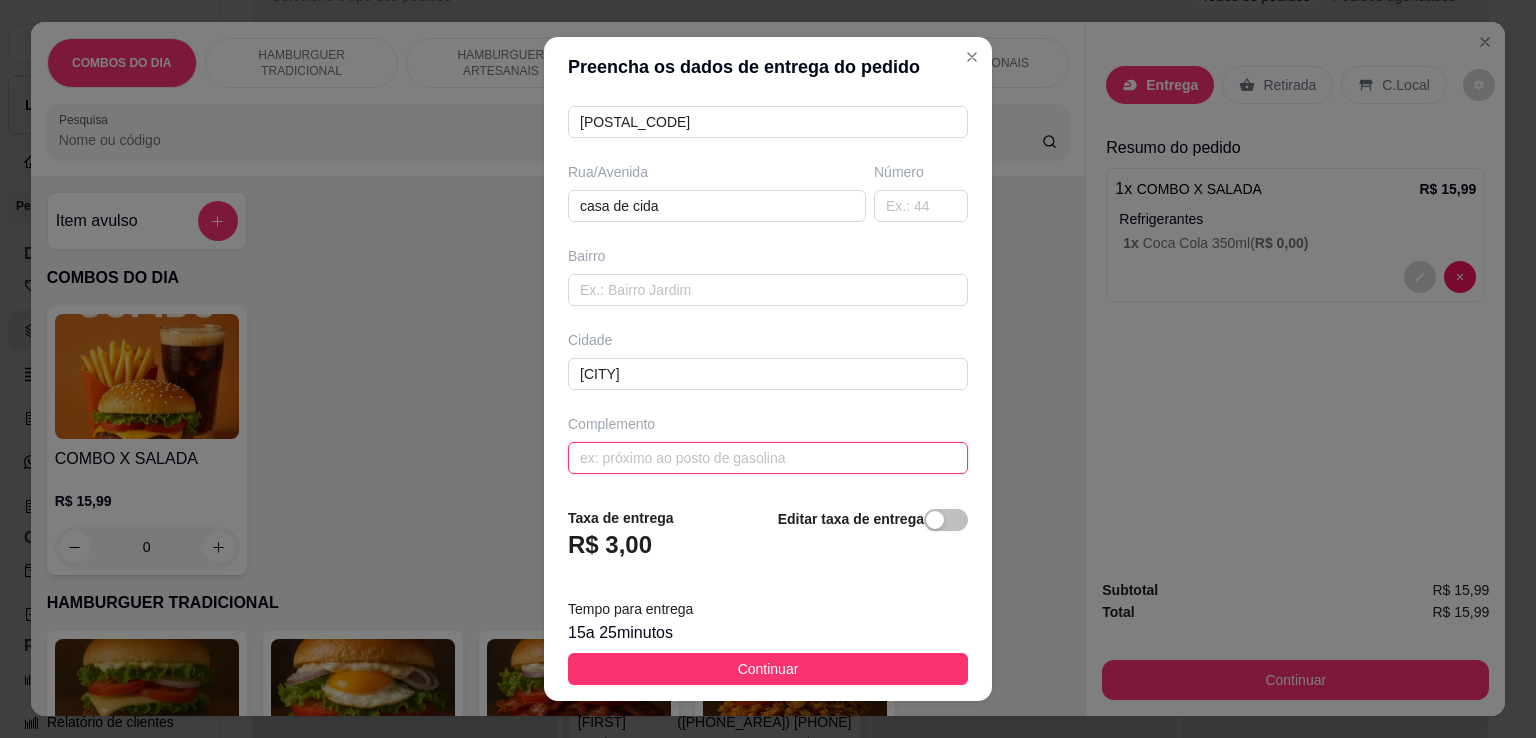 click at bounding box center [768, 458] 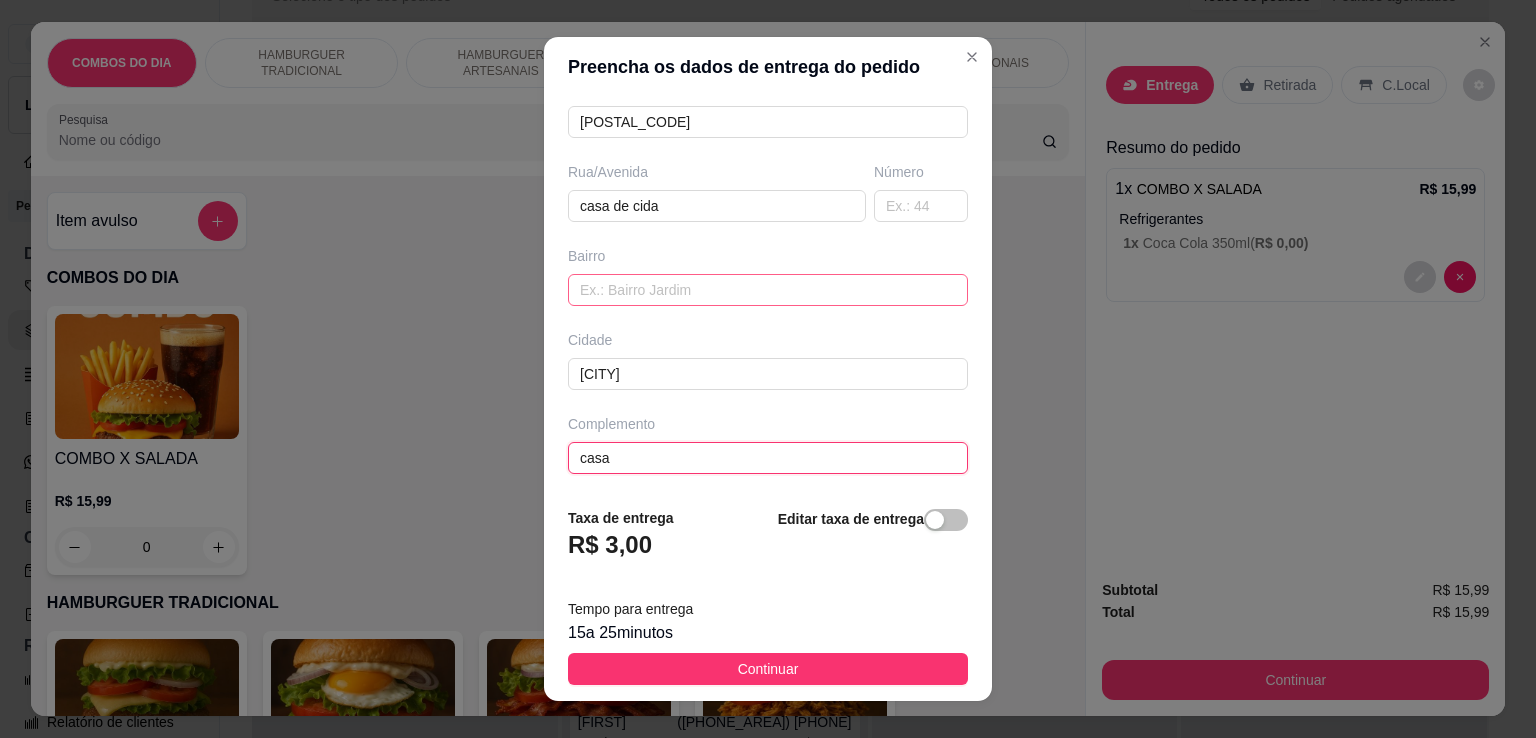 type on "casa" 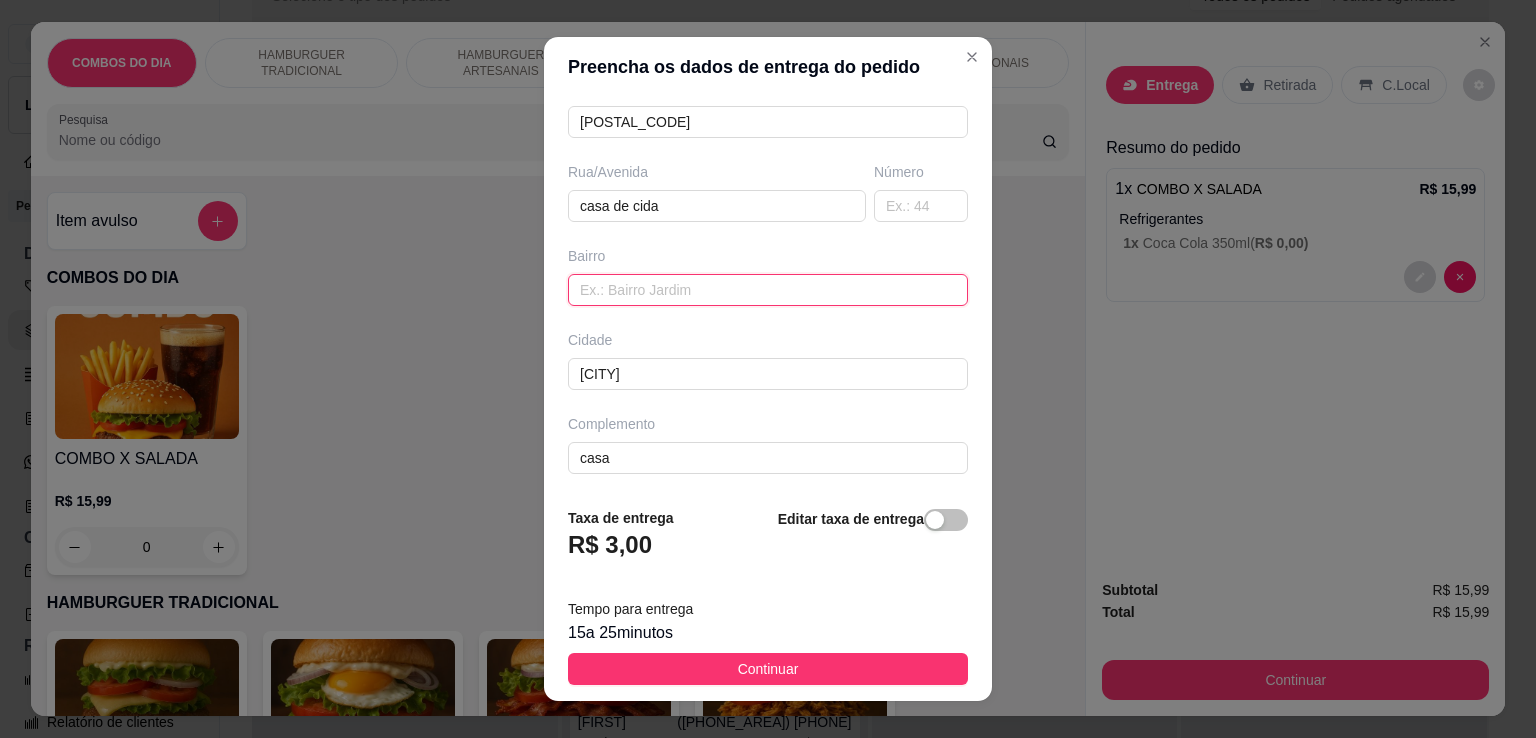 click at bounding box center (768, 290) 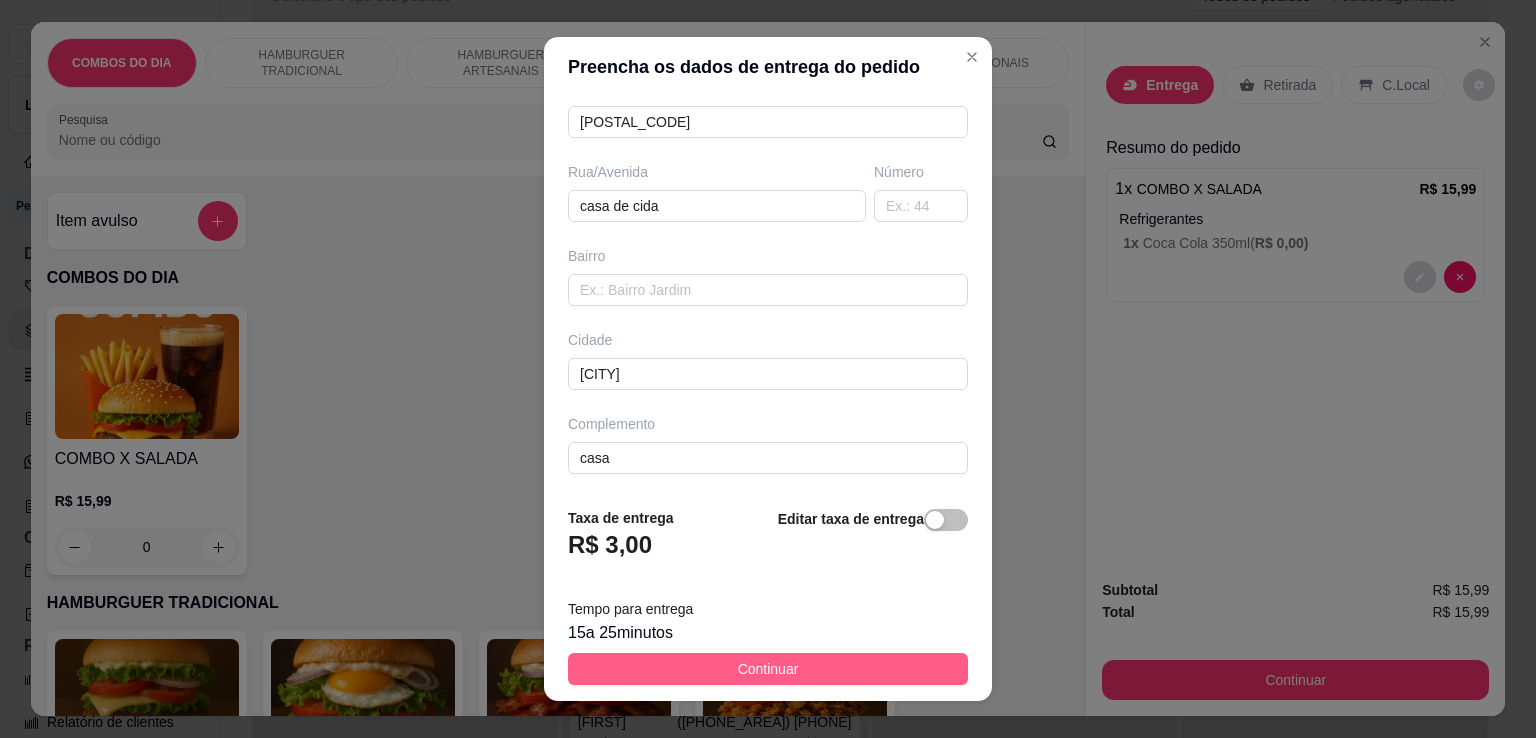 click on "Continuar" at bounding box center (768, 669) 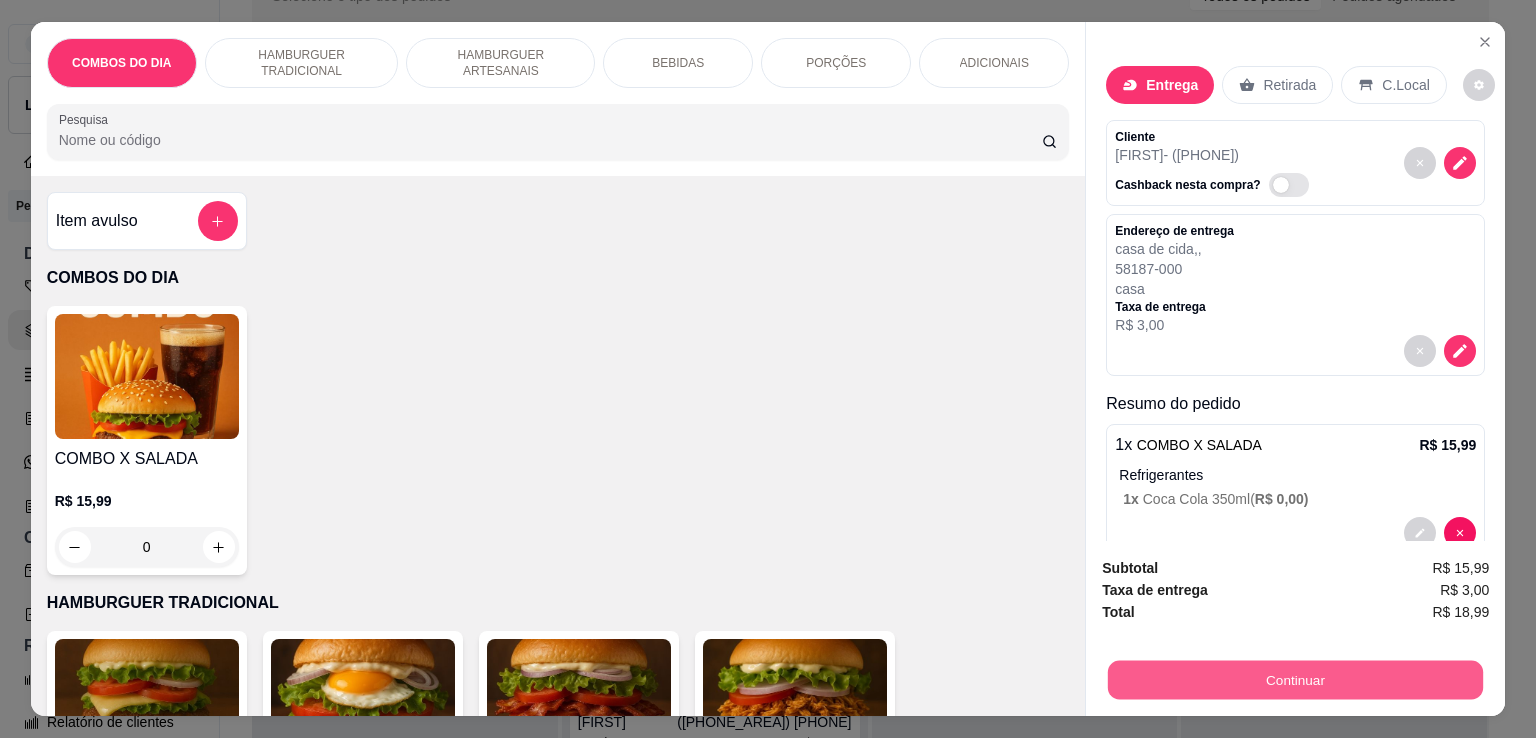 click on "Continuar" at bounding box center [1295, 679] 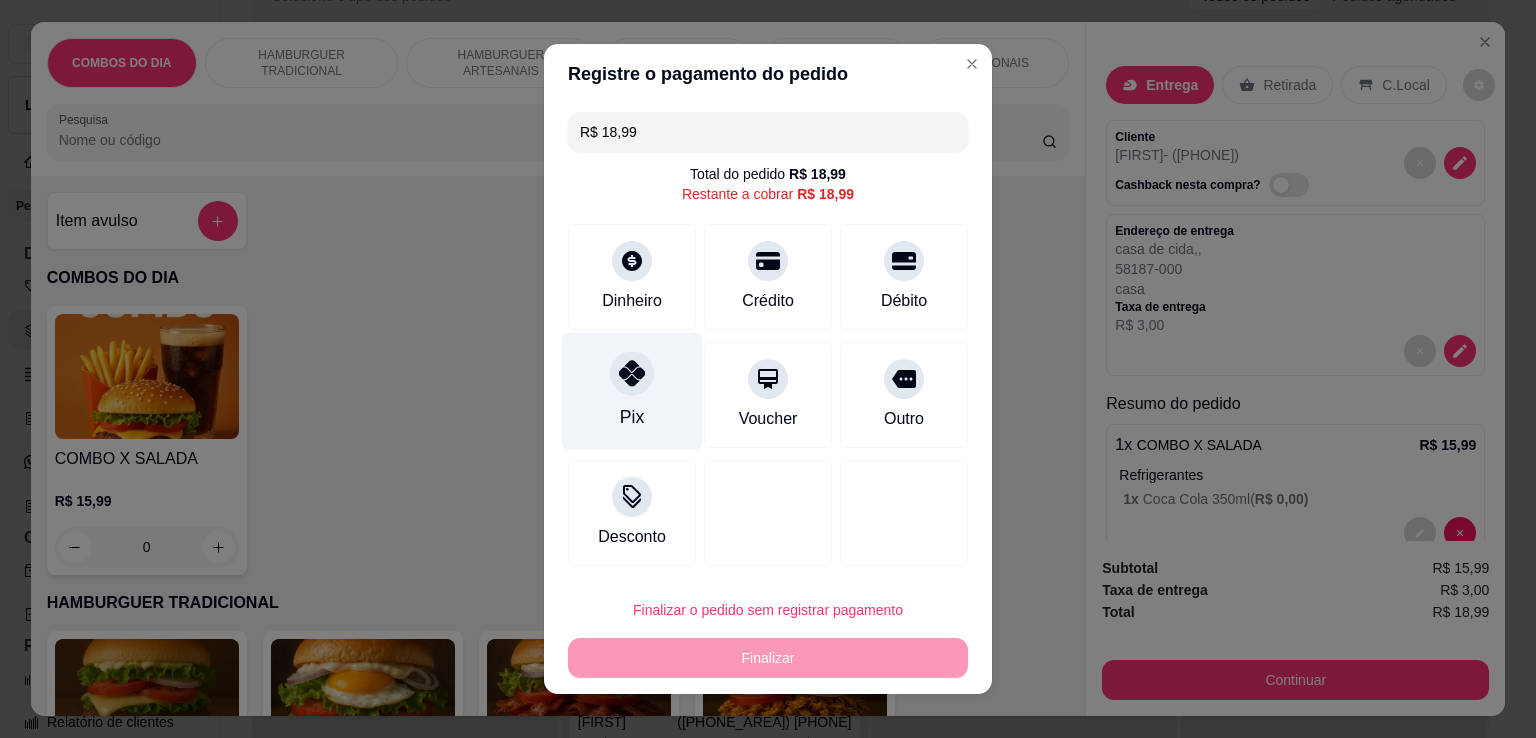 click 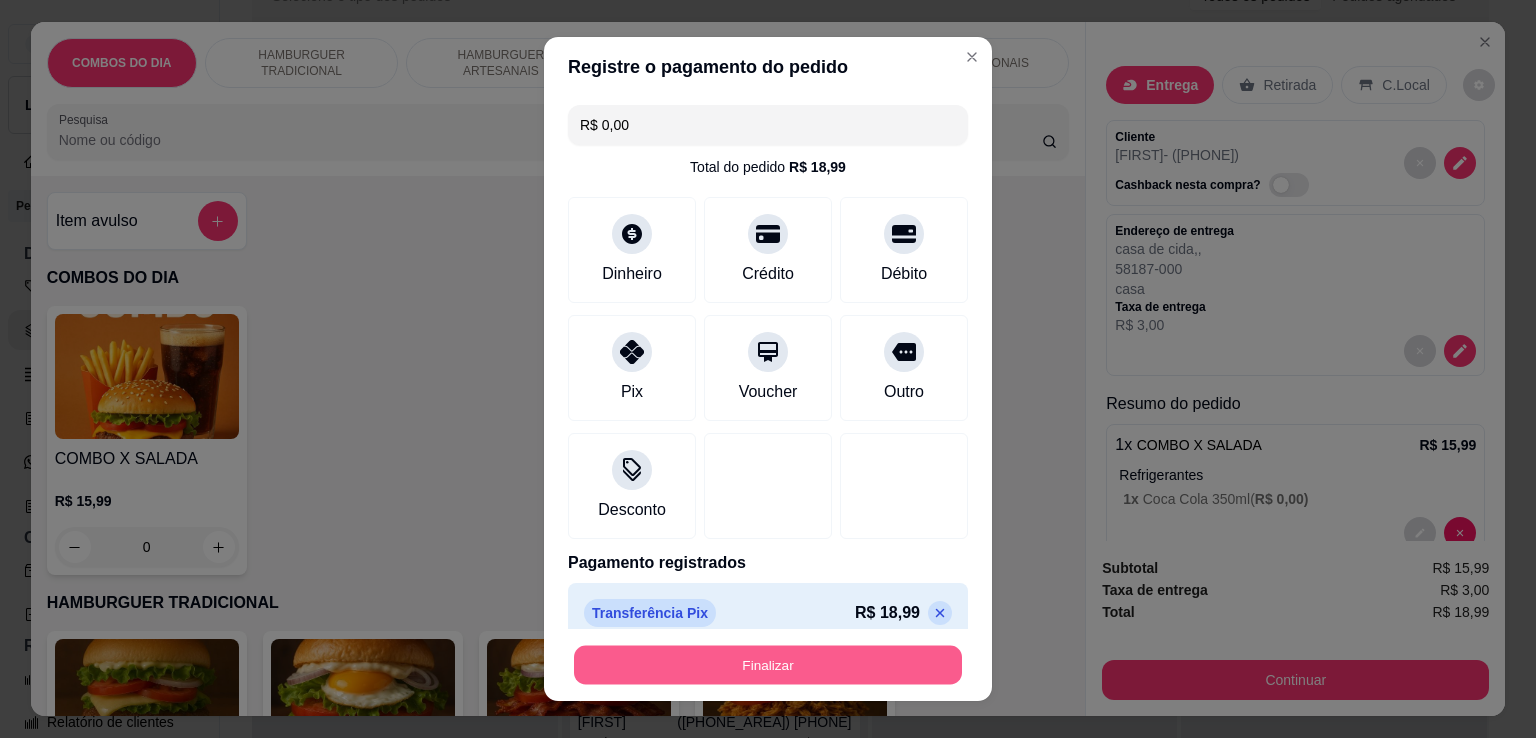 click on "Finalizar" at bounding box center (768, 665) 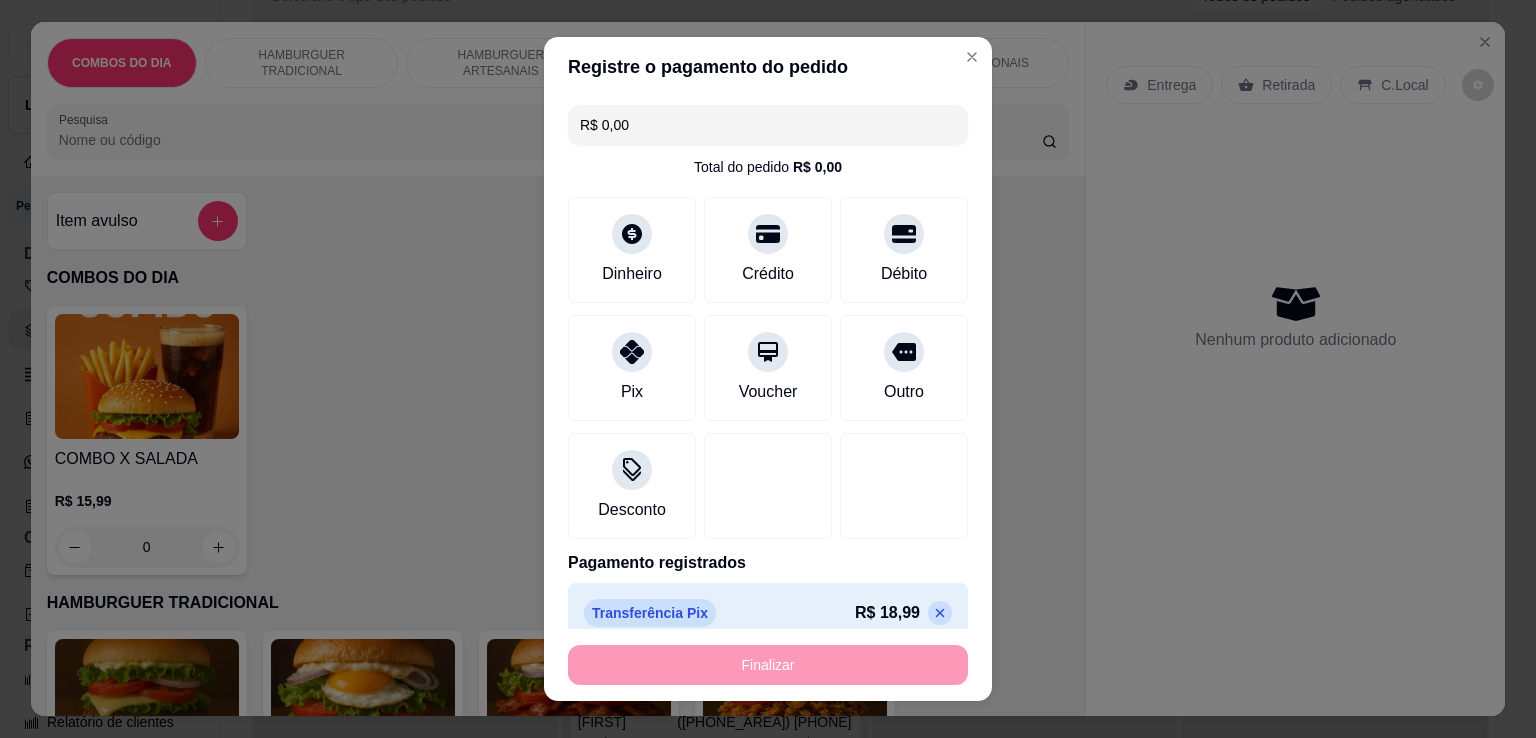 type on "-R$ 18,99" 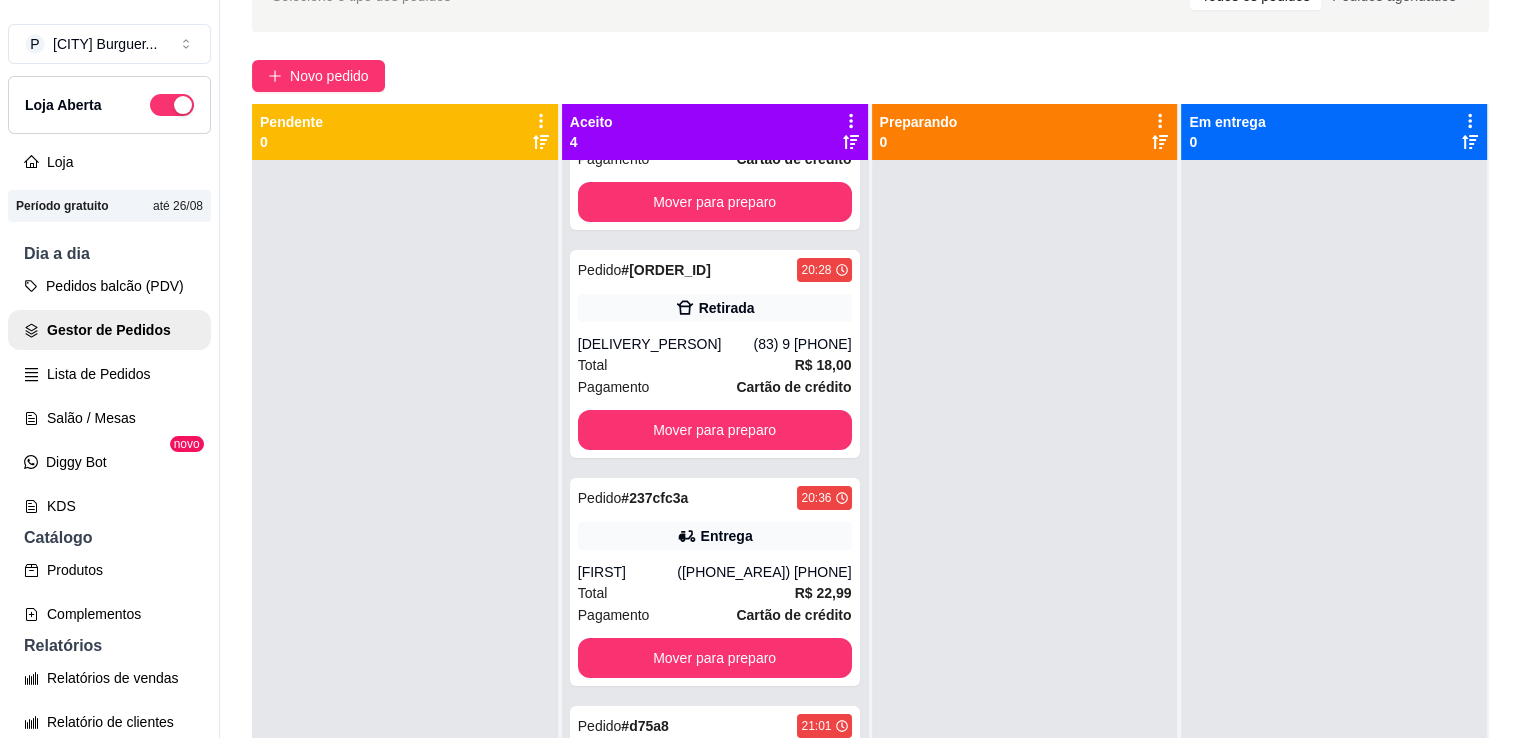 scroll, scrollTop: 194, scrollLeft: 0, axis: vertical 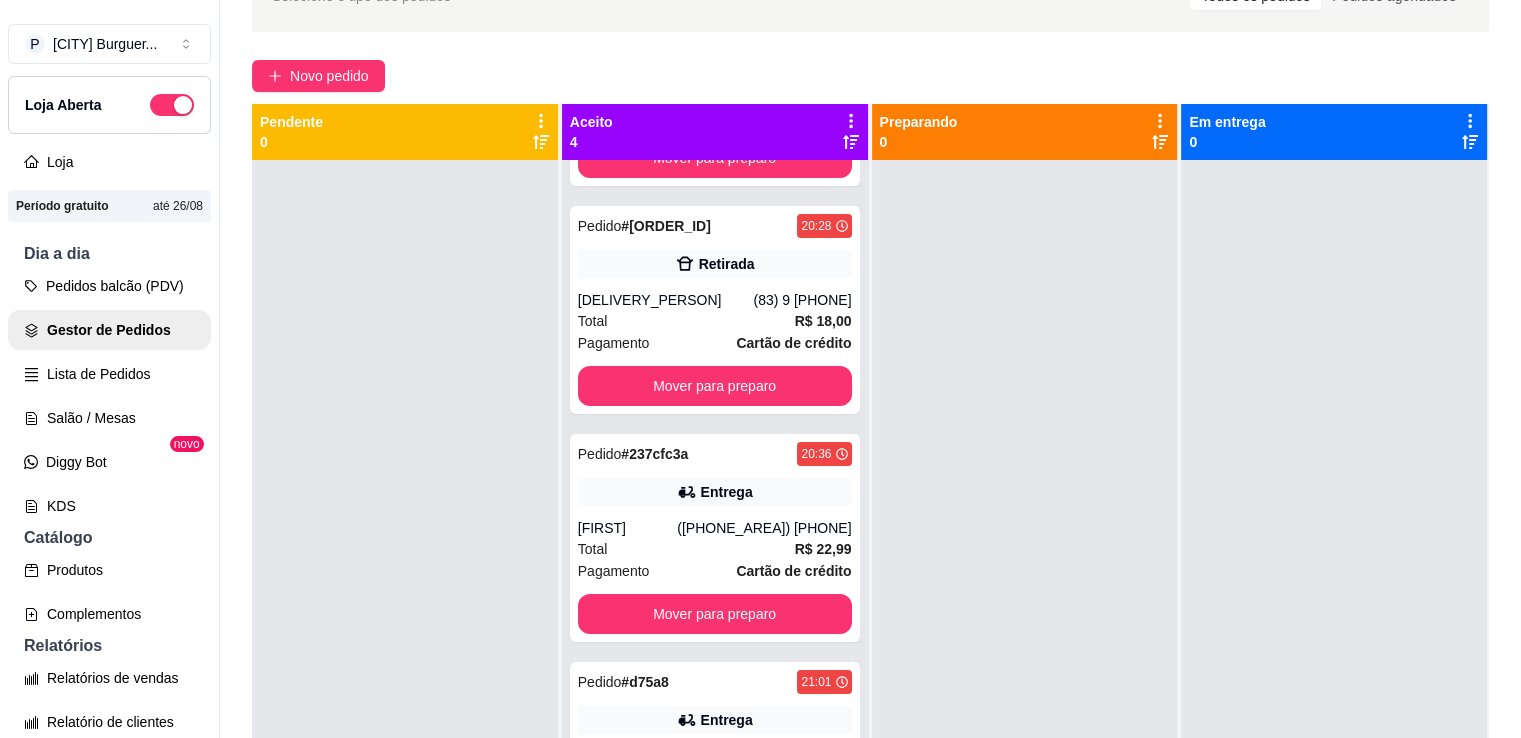 click at bounding box center [1025, 529] 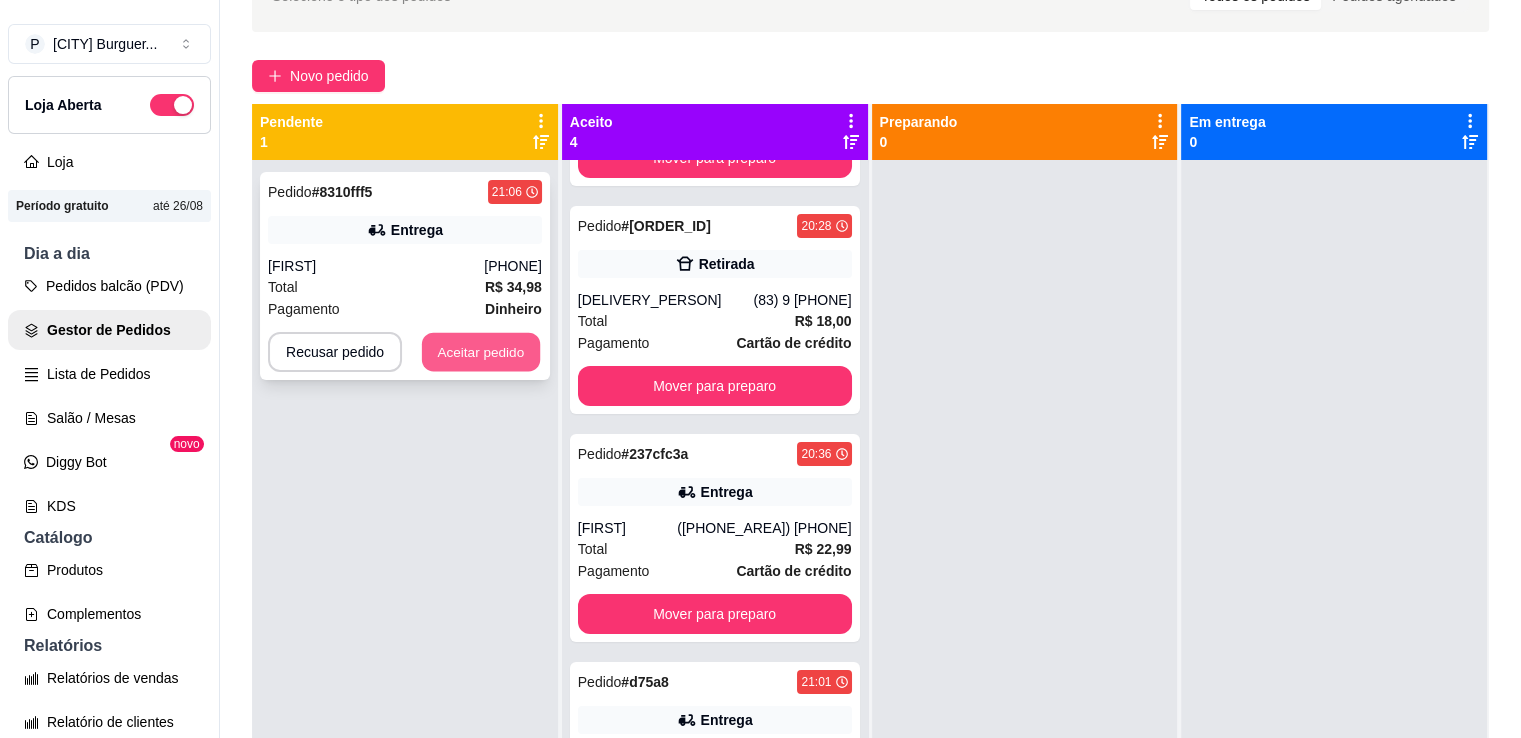 click on "Aceitar pedido" at bounding box center (481, 352) 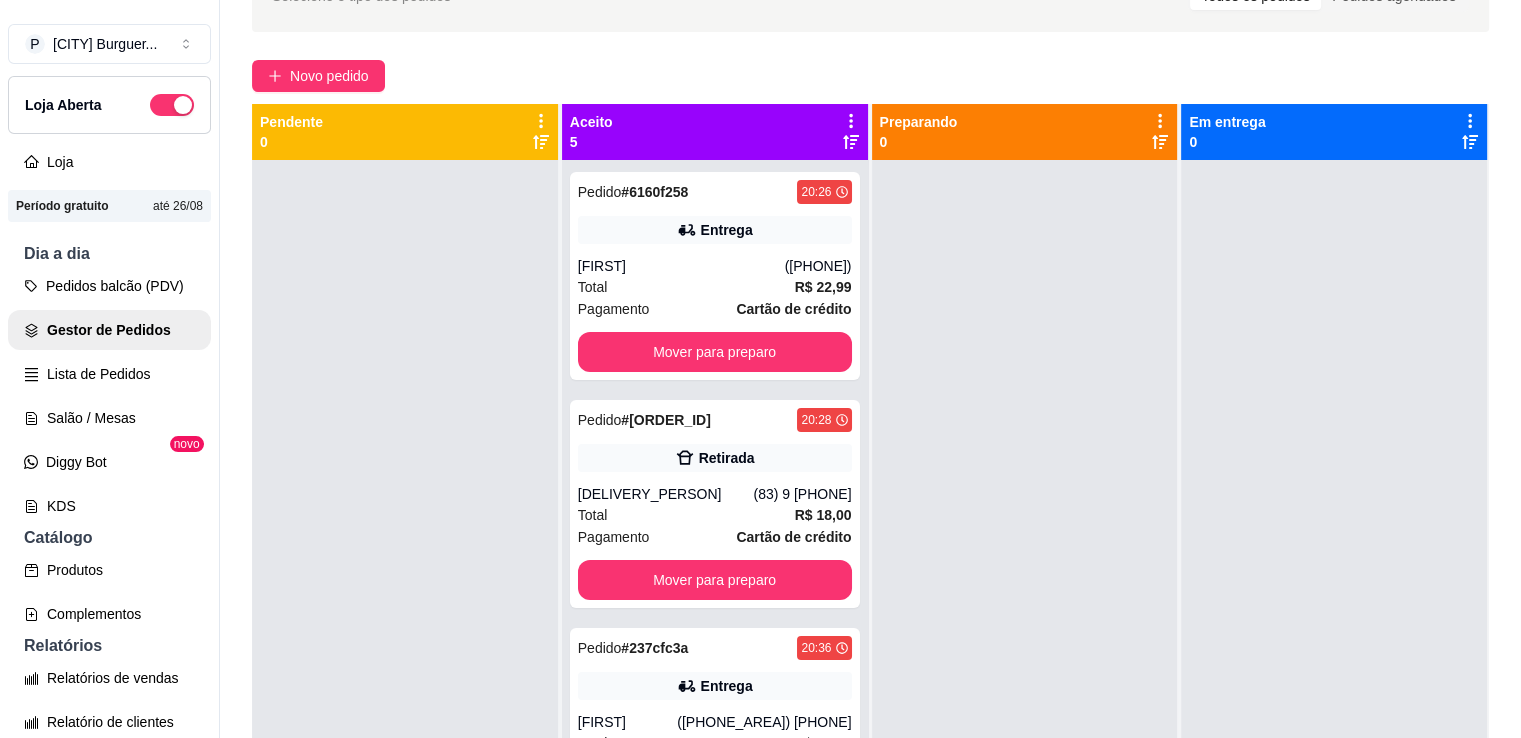 scroll, scrollTop: 422, scrollLeft: 0, axis: vertical 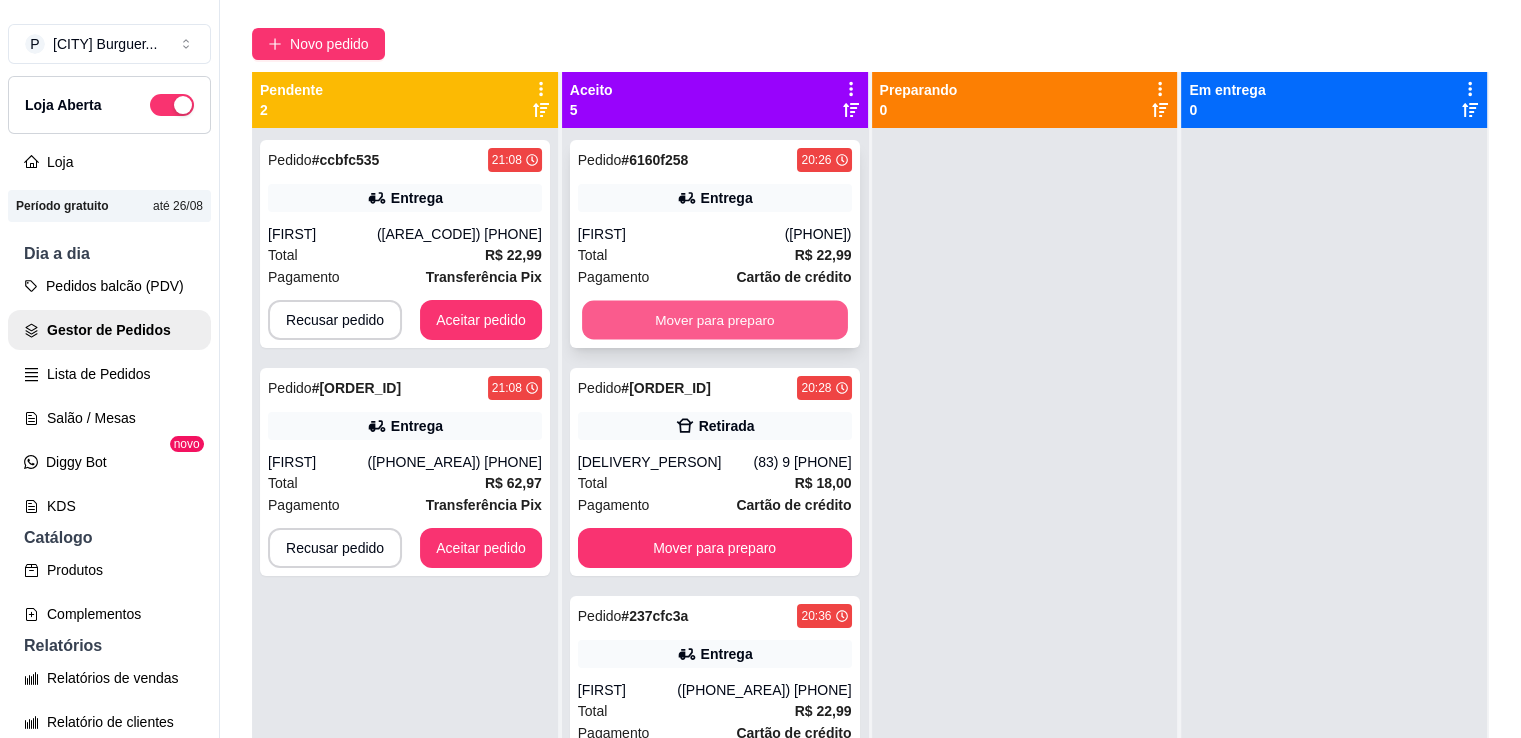 click on "Mover para preparo" at bounding box center [715, 320] 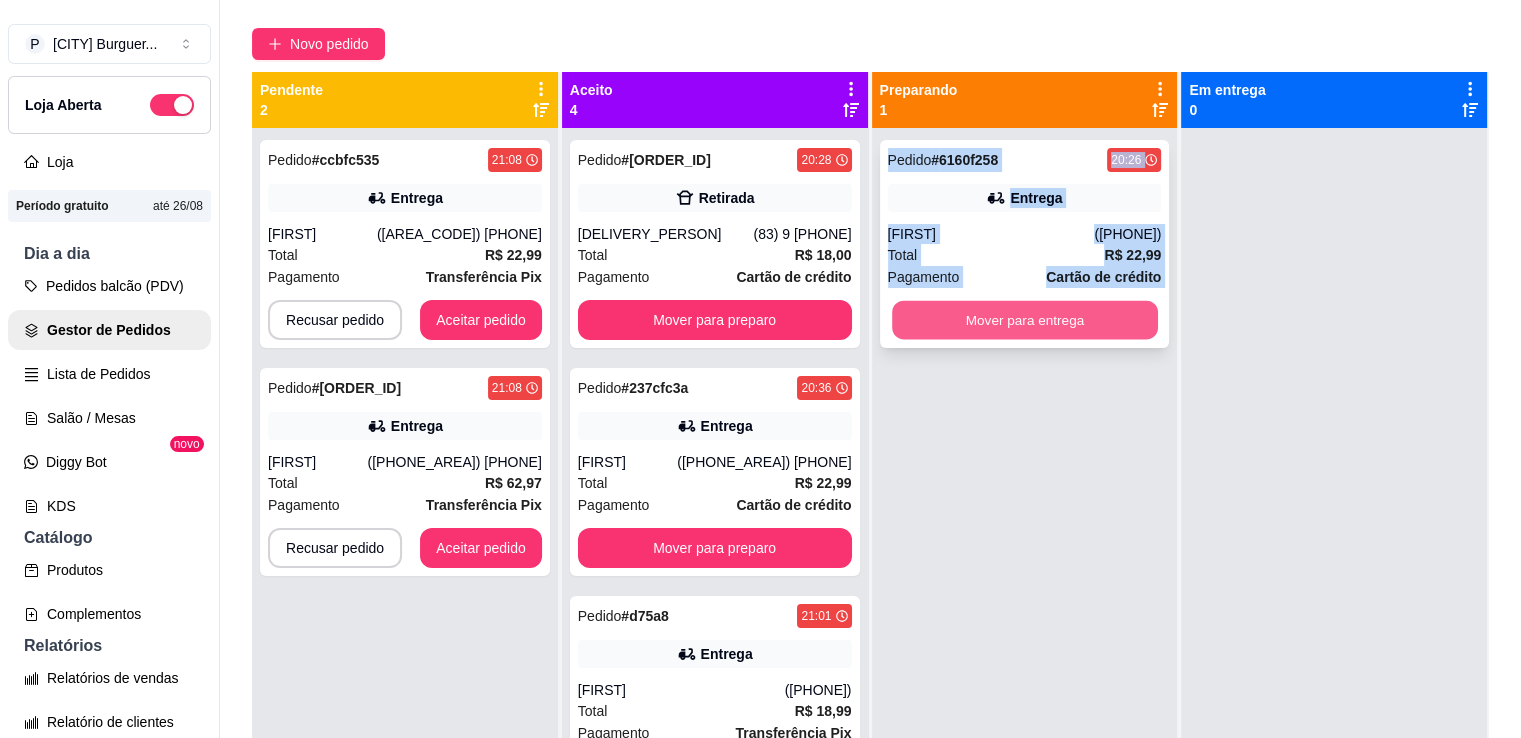 click on "Mover para entrega" at bounding box center (1025, 320) 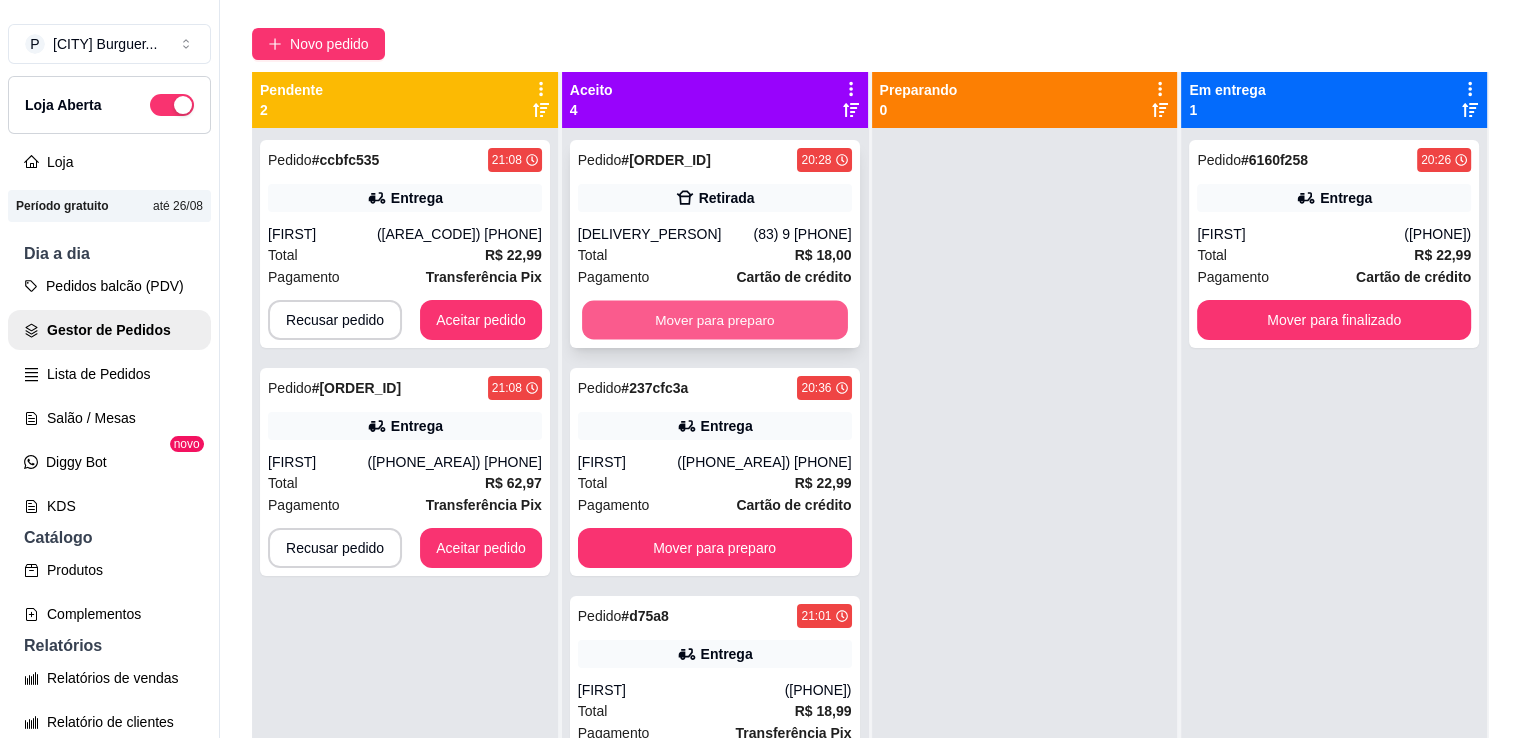 click on "Mover para preparo" at bounding box center [715, 320] 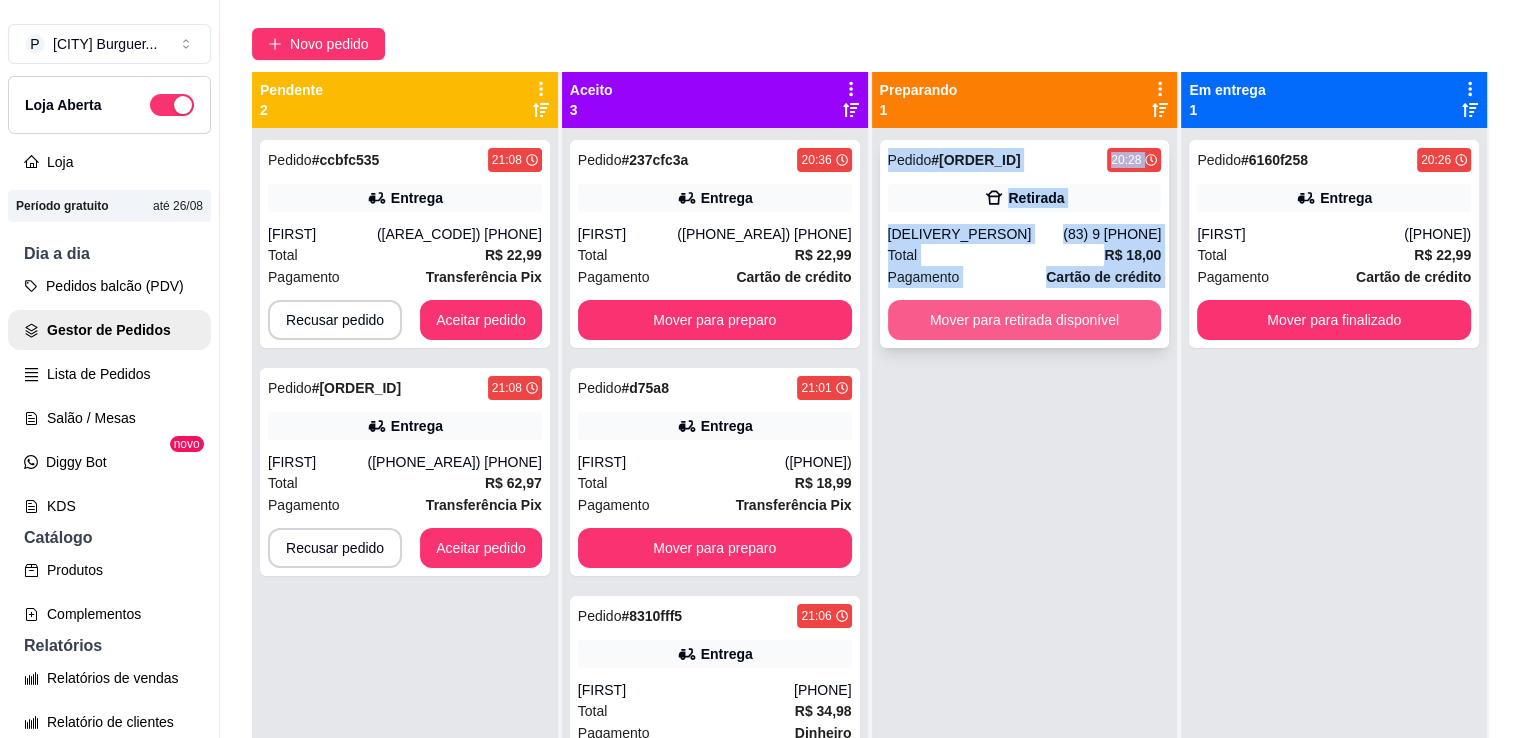 click on "Mover para retirada disponível" at bounding box center [1025, 320] 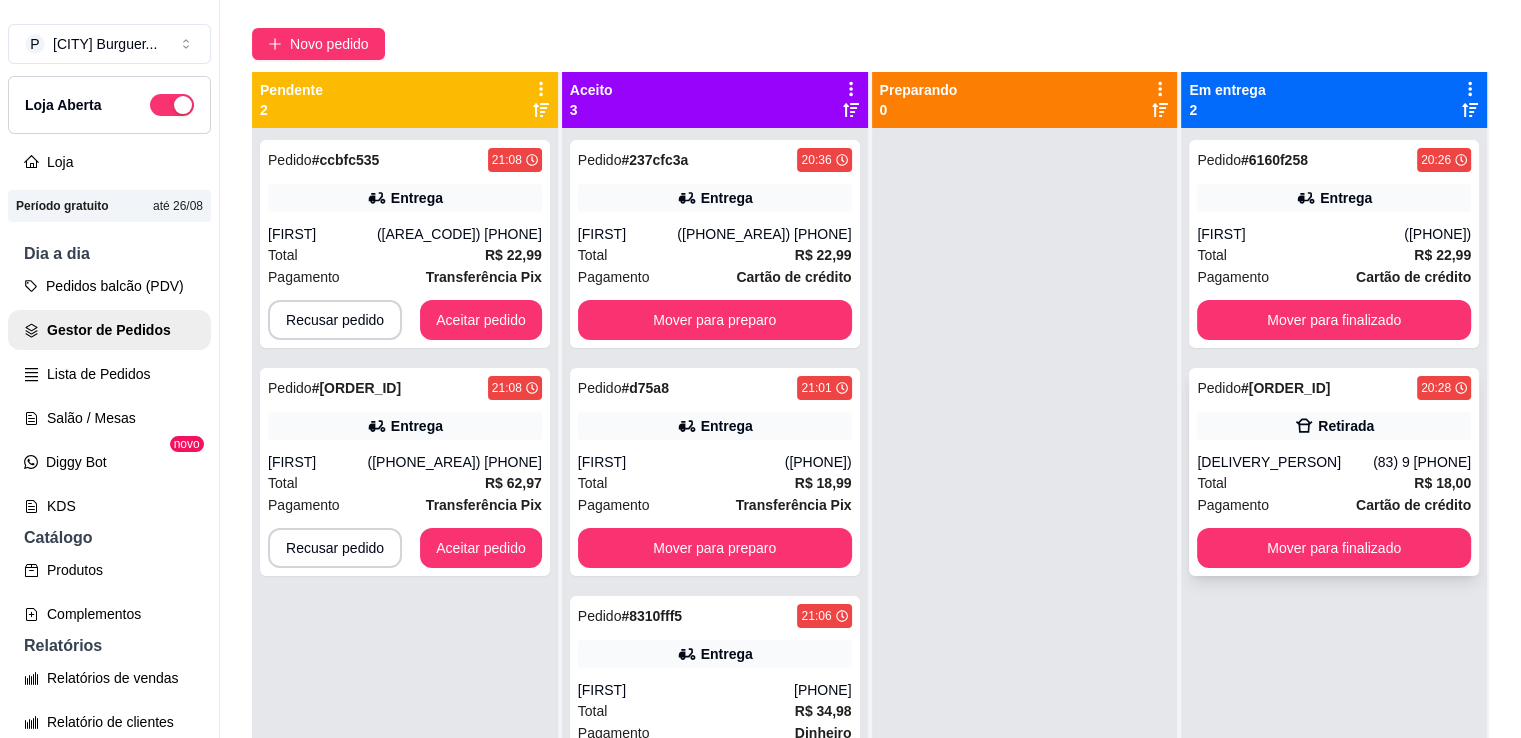 click on "Pendente 2 Pedido # [ORDER_ID] [TIME] Entrega [NAME] ([AREA_CODE]) [PHONE] Total R$ 22,99 Pagamento Transferência Pix Recusar pedido Aceitar pedido Pedido # [ORDER_ID] [TIME] Entrega [NAME] ([AREA_CODE]) [PHONE] Total R$ 62,97 Pagamento Transferência Pix Recusar pedido Aceitar pedido Aceito 3 Pedido # [ORDER_ID] [TIME] Entrega [NAME] ([AREA_CODE]) [PHONE] Total R$ 22,99 Pagamento Cartão de crédito Mover para preparo Pedido # [ORDER_ID] [TIME] Entrega [NAME] ([AREA_CODE]) [PHONE] Total R$ 18,99 Pagamento Transferência Pix Mover para preparo Pedido # [ORDER_ID] [TIME] Entrega [NAME] ([AREA_CODE]) [PHONE] Total R$ 34,98 Pagamento Dinheiro Mover para preparo Preparando 0 Em entrega 2 Pedido # [ORDER_ID] [TIME] Entrega [NAME] ([AREA_CODE]) [PHONE] Total R$ 22,99 Pagamento Cartão de crédito Mover para finalizado Pedido # [ORDER_ID] [TIME] Retirada [NAME] ([AREA_CODE]) [PHONE] Total R$ 18,00 Pagamento Cartão de crédito Mover para finalizado" at bounding box center [870, 441] 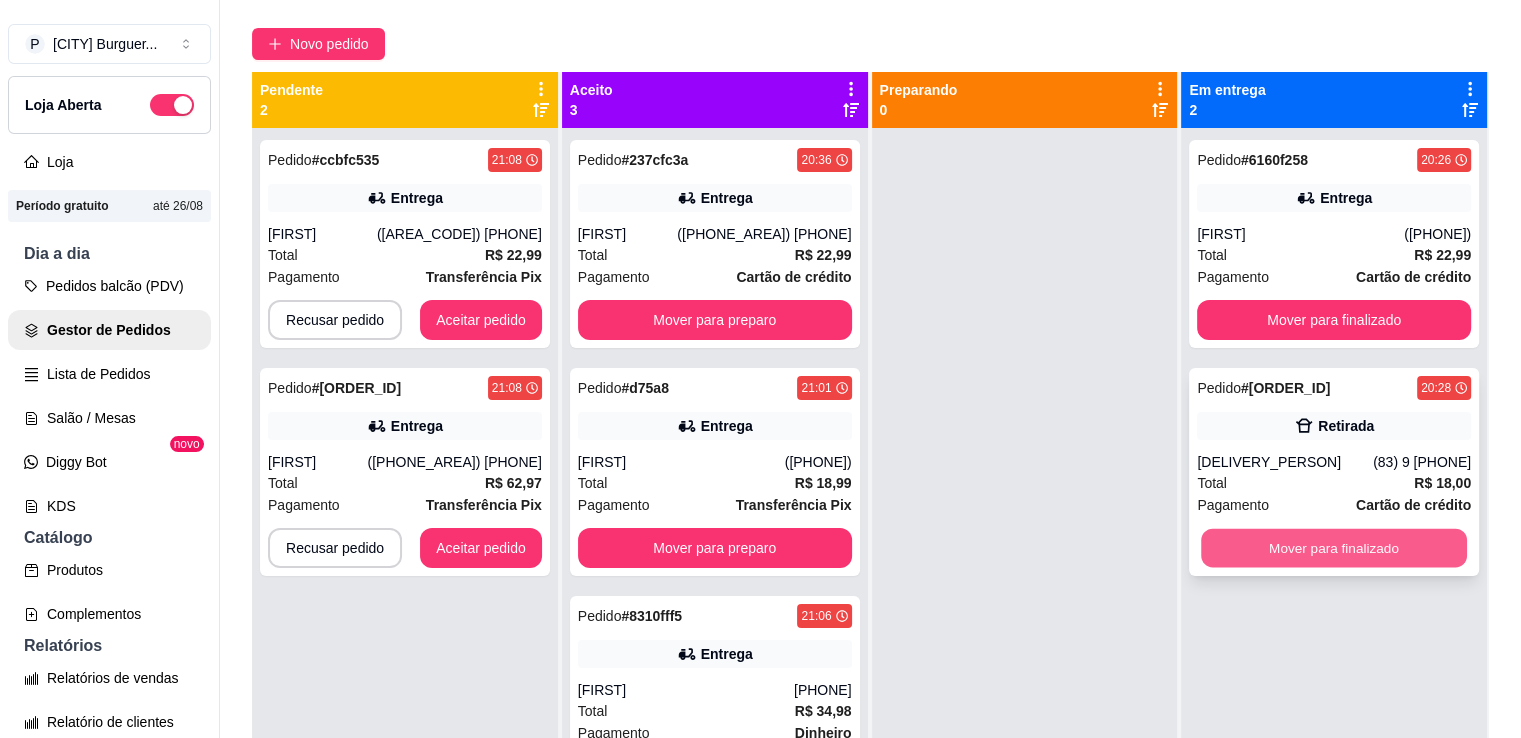 click on "Pendente 2 Pedido # [ORDER_ID] [TIME] Entrega [NAME] ([AREA_CODE]) [PHONE] Total R$ 22,99 Pagamento Transferência Pix Recusar pedido Aceitar pedido Pedido # [ORDER_ID] [TIME] Entrega [NAME] ([AREA_CODE]) [PHONE] Total R$ 62,97 Pagamento Transferência Pix Recusar pedido Aceitar pedido Aceito 3 Pedido # [ORDER_ID] [TIME] Entrega [NAME] ([AREA_CODE]) [PHONE] Total R$ 22,99 Pagamento Cartão de crédito Mover para preparo Pedido # [ORDER_ID] [TIME] Entrega [NAME] ([AREA_CODE]) [PHONE] Total R$ 18,99 Pagamento Transferência Pix Mover para preparo Pedido # [ORDER_ID] [TIME] Entrega [NAME] ([AREA_CODE]) [PHONE] Total R$ 34,98 Pagamento Dinheiro Mover para preparo Preparando 0 Em entrega 2 Pedido # [ORDER_ID] [TIME] Entrega [NAME] ([AREA_CODE]) [PHONE] Total R$ 22,99 Pagamento Cartão de crédito Mover para finalizado Pedido # [ORDER_ID] [TIME] Retirada [NAME] ([AREA_CODE]) [PHONE] Total R$ 18,00 Pagamento Cartão de crédito Mover para finalizado" at bounding box center [870, 441] 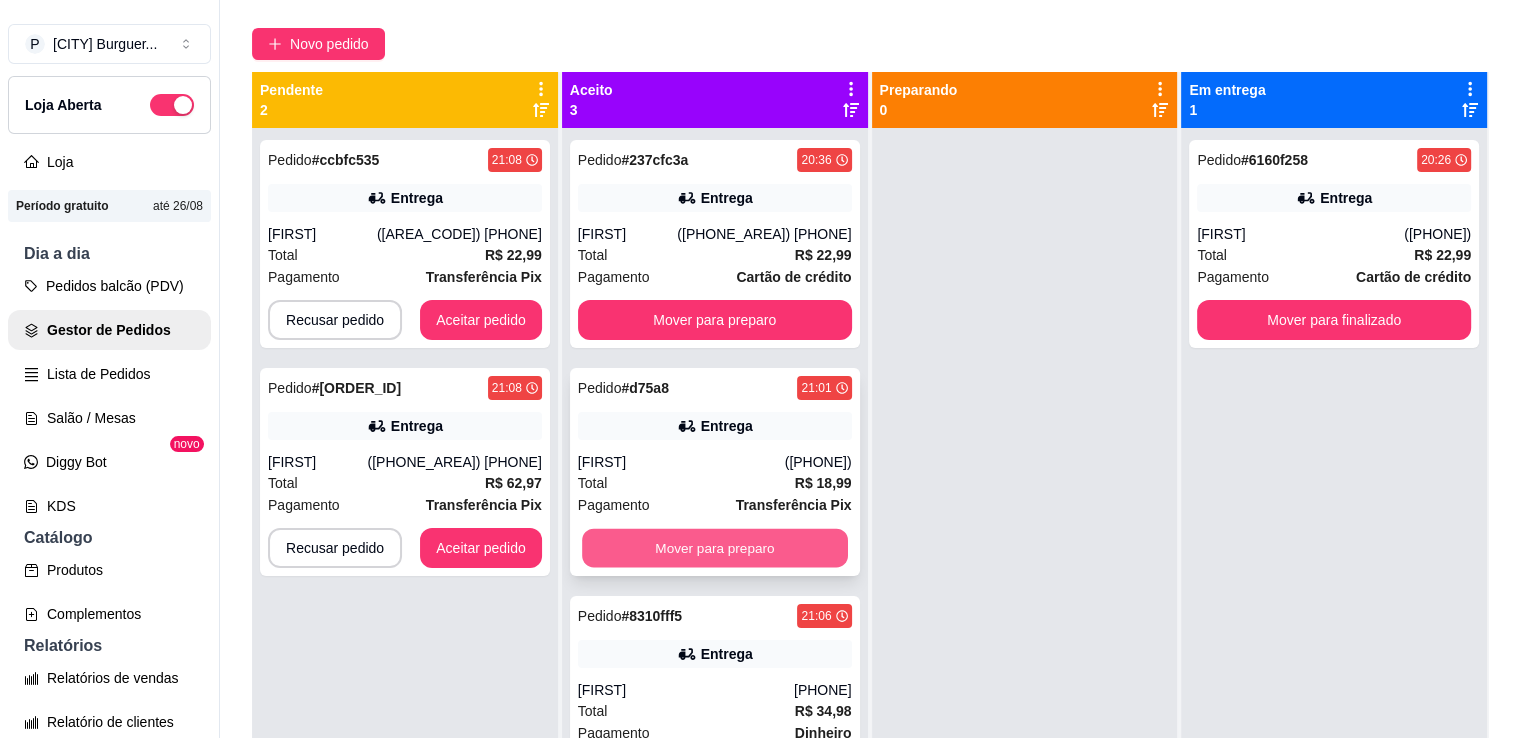 click on "Mover para preparo" at bounding box center (715, 548) 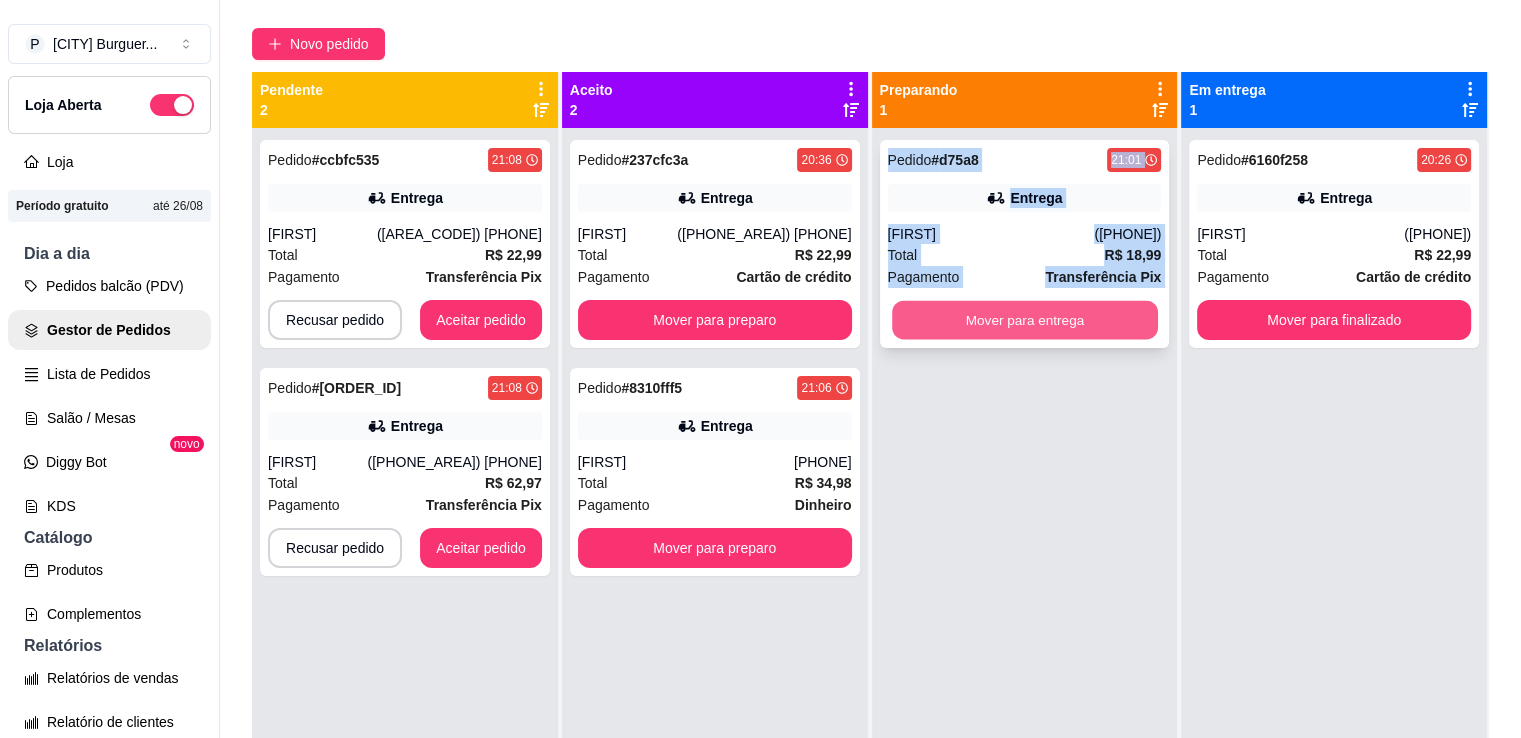 click on "Mover para entrega" at bounding box center [1025, 320] 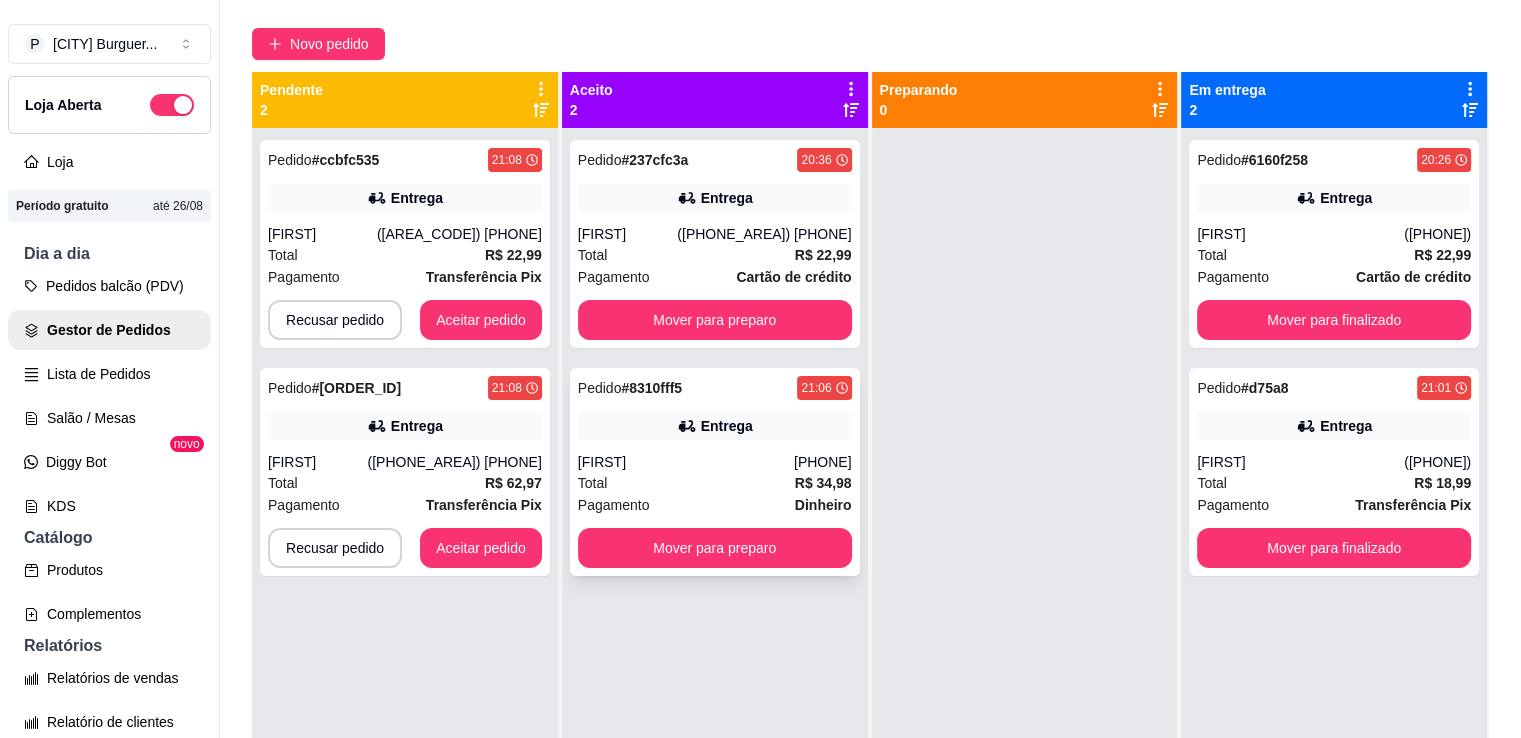 click on "Pagamento Dinheiro" at bounding box center [715, 505] 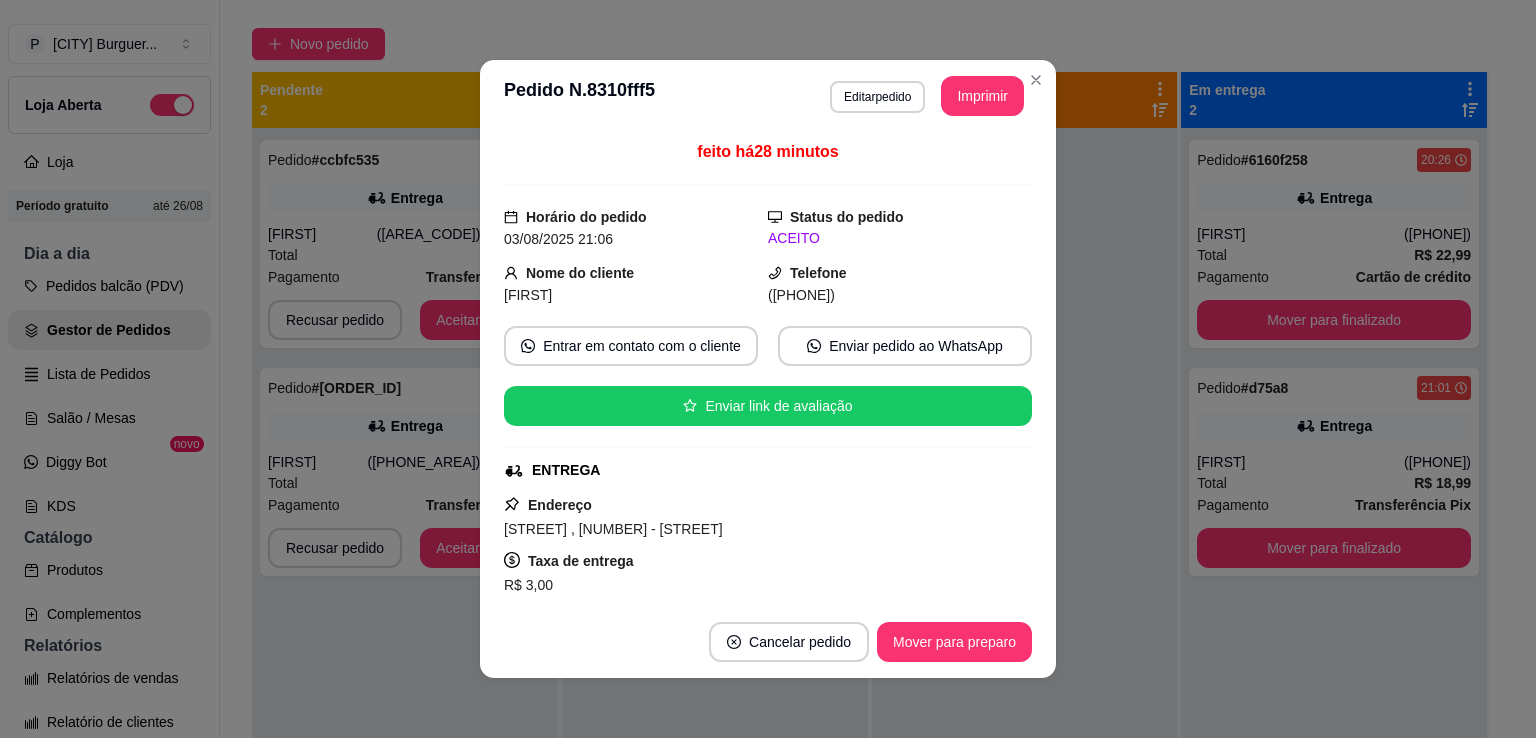 click on "Endereço [STREET] , [NUMBER] - [STREET] Taxa de entrega R$ 3,00 Copiar Endereço Vincular motoboy" at bounding box center [768, 565] 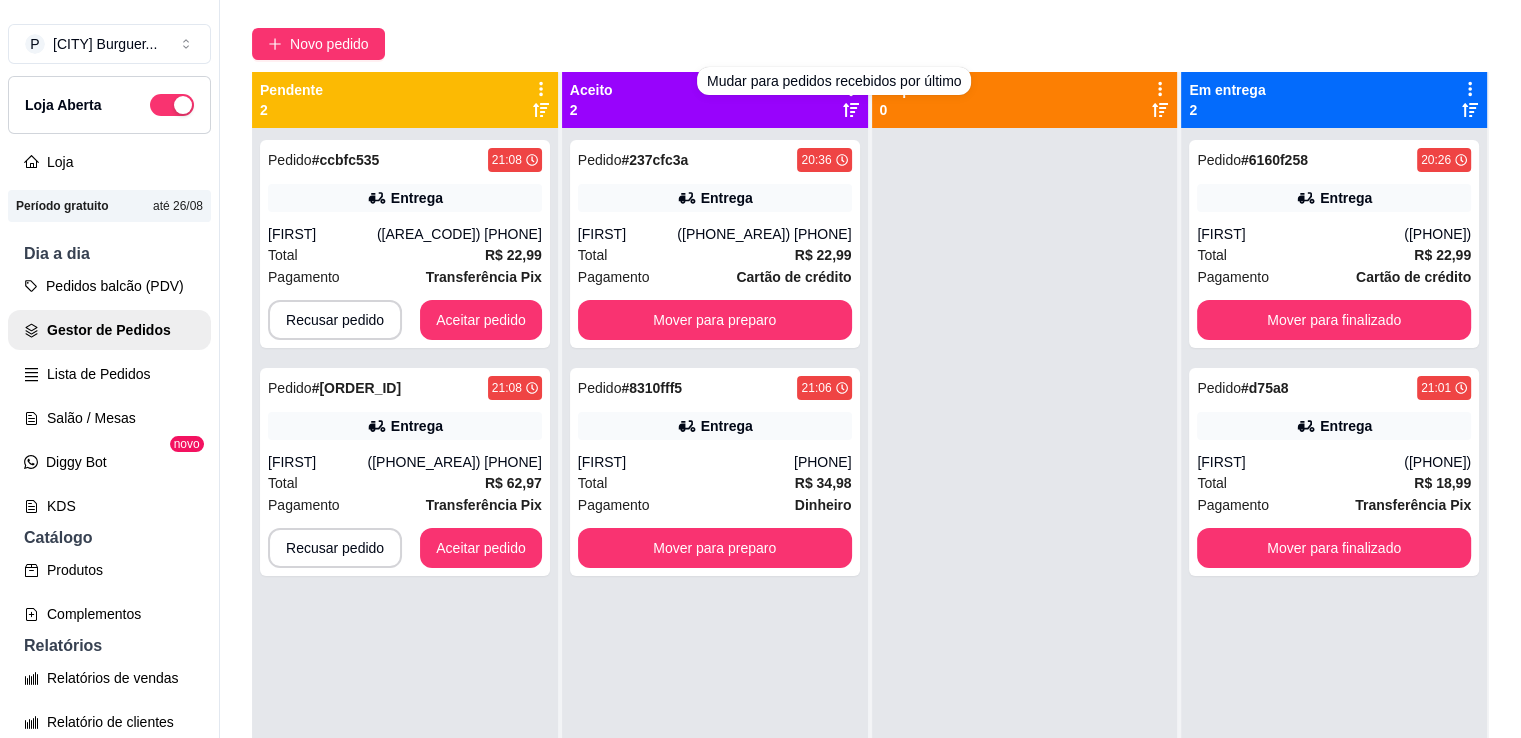 click on "Mudar para pedidos recebidos por último" at bounding box center [834, 81] 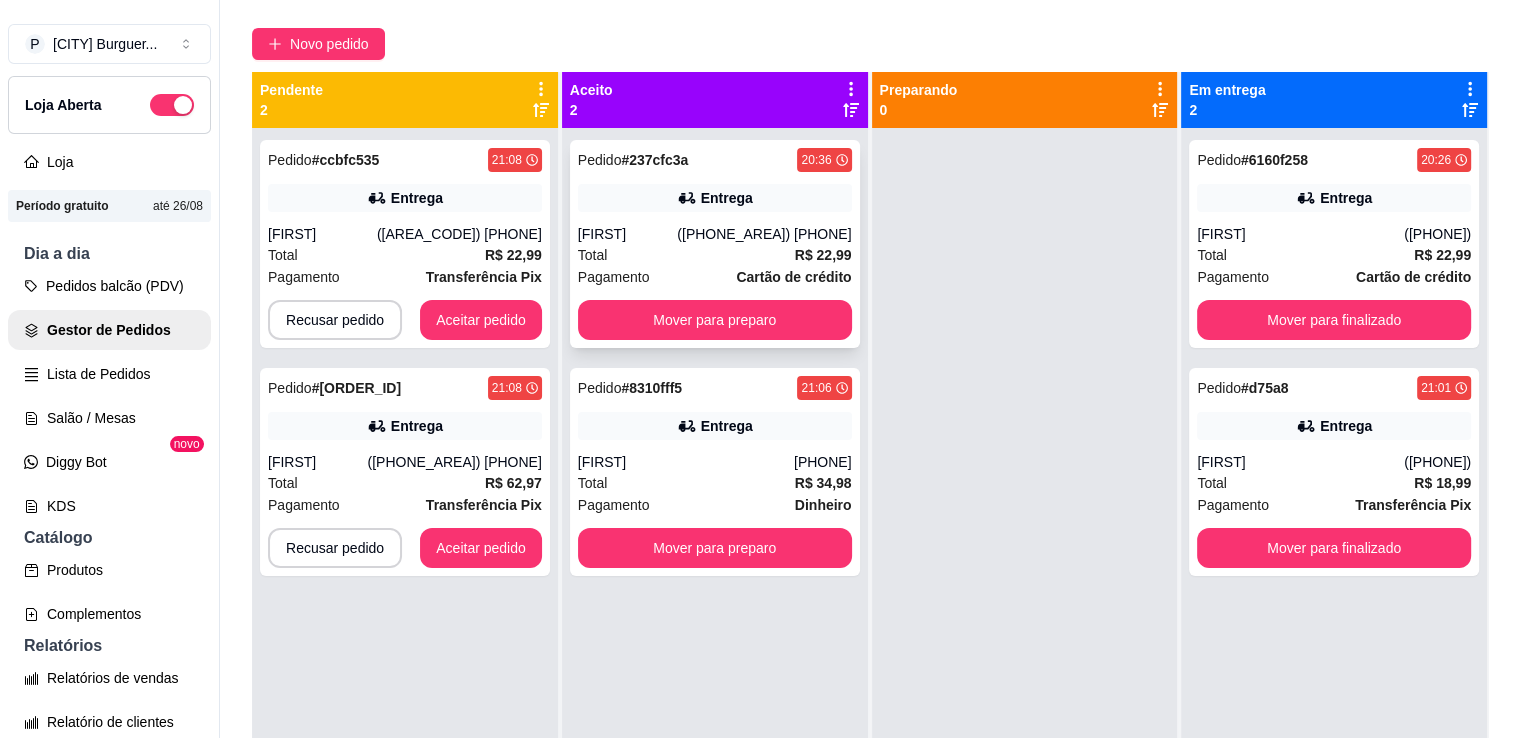 click on "Entrega" at bounding box center (715, 198) 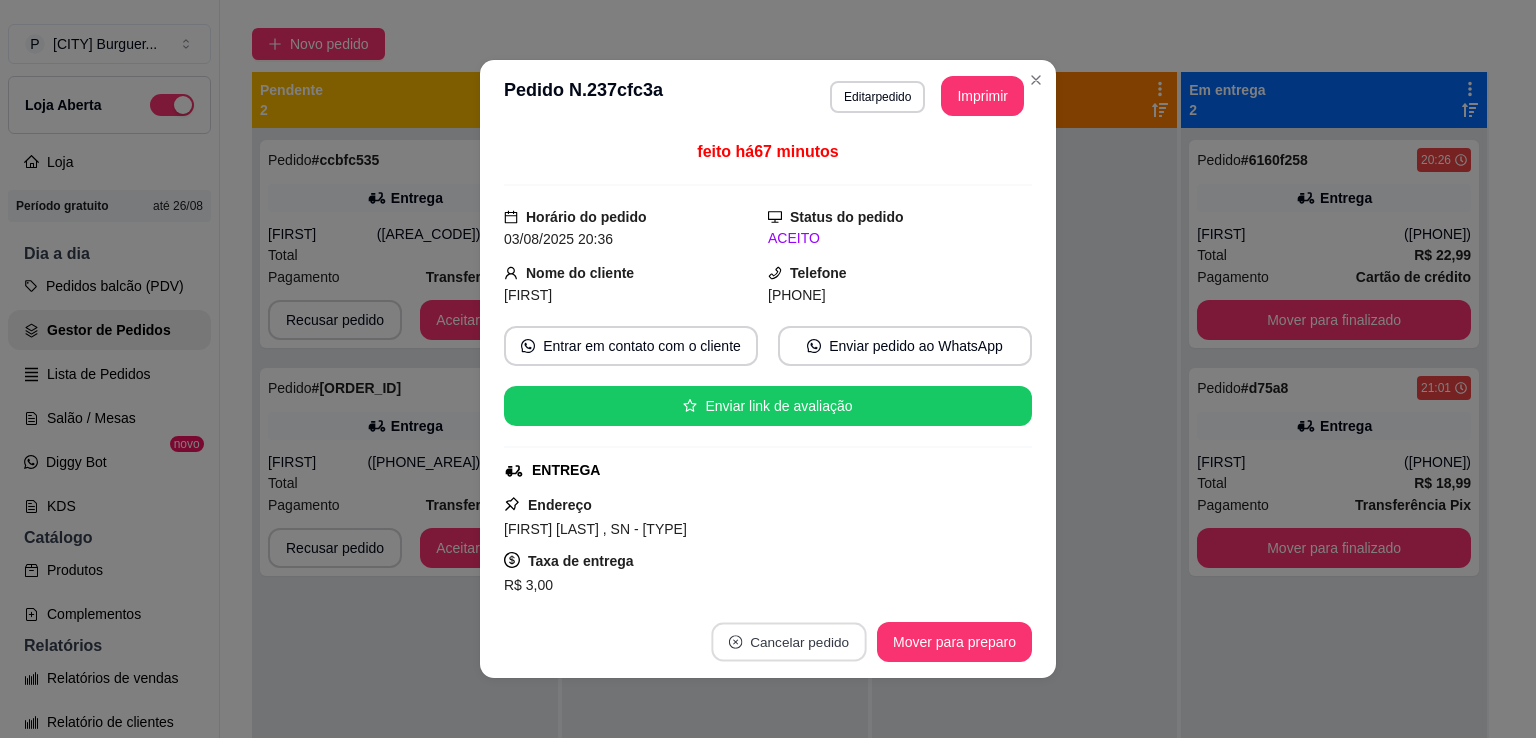 click on "Cancelar pedido" at bounding box center [788, 642] 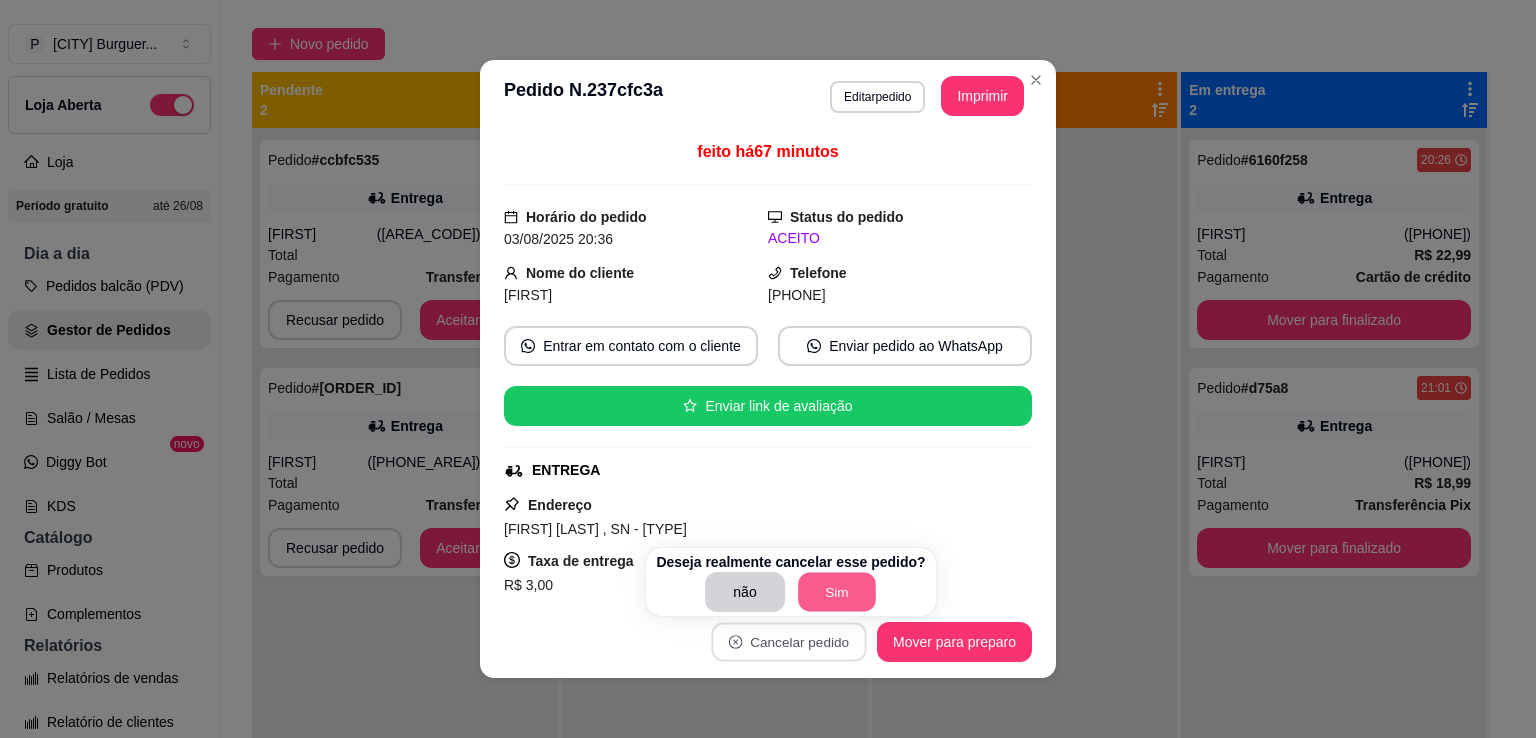 click on "Sim" at bounding box center [837, 592] 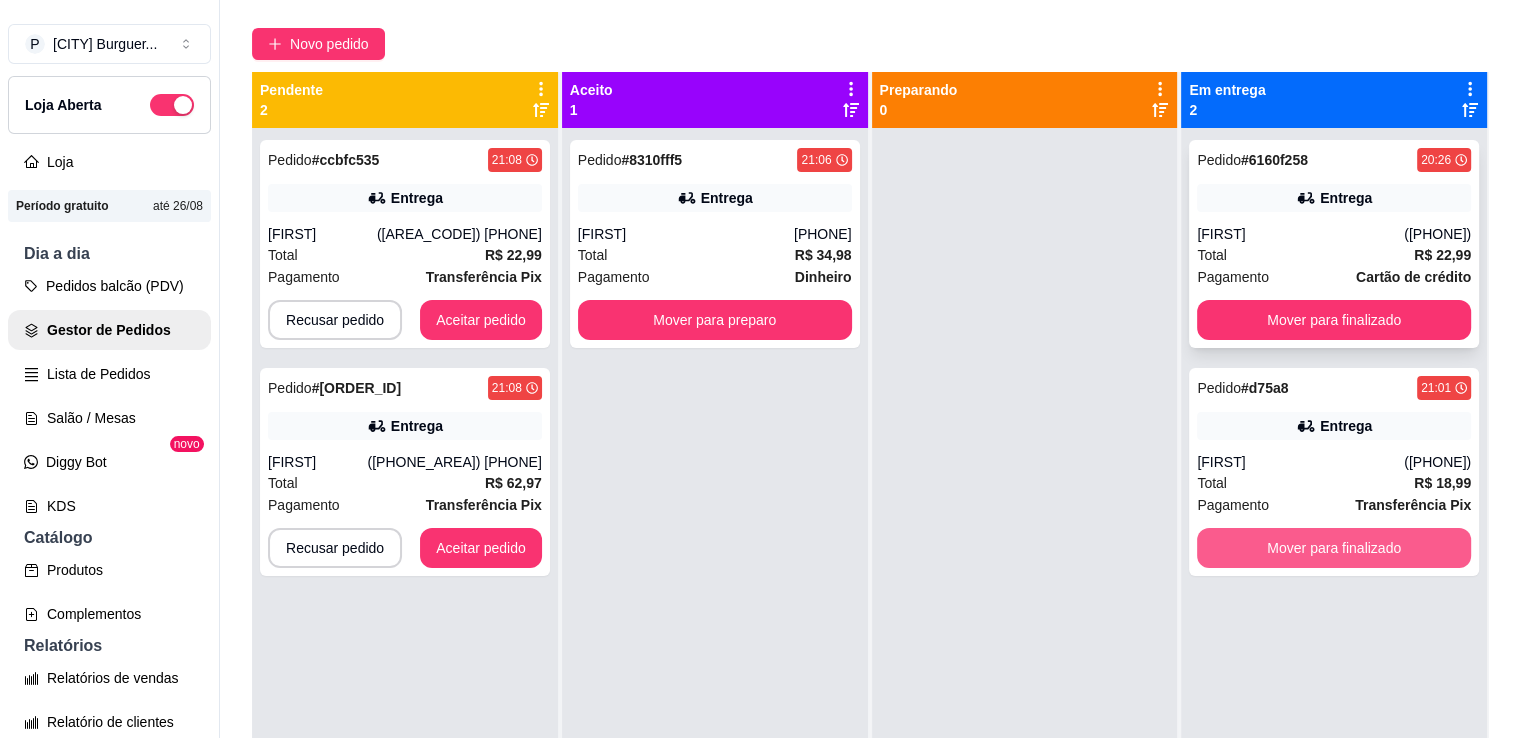 click on "Pedido  # [ORDER_ID] [TIME] Entrega [FIRST] ([PHONE_AREA]) [PHONE] Total R$ 22,99 Pagamento Cartão de crédito Mover para finalizado Pedido  # [ORDER_ID] [TIME] Entrega [FIRST] ([PHONE_AREA]) [PHONE] Total R$ 18,99 Pagamento Transferência Pix Mover para finalizado" at bounding box center [1334, 497] 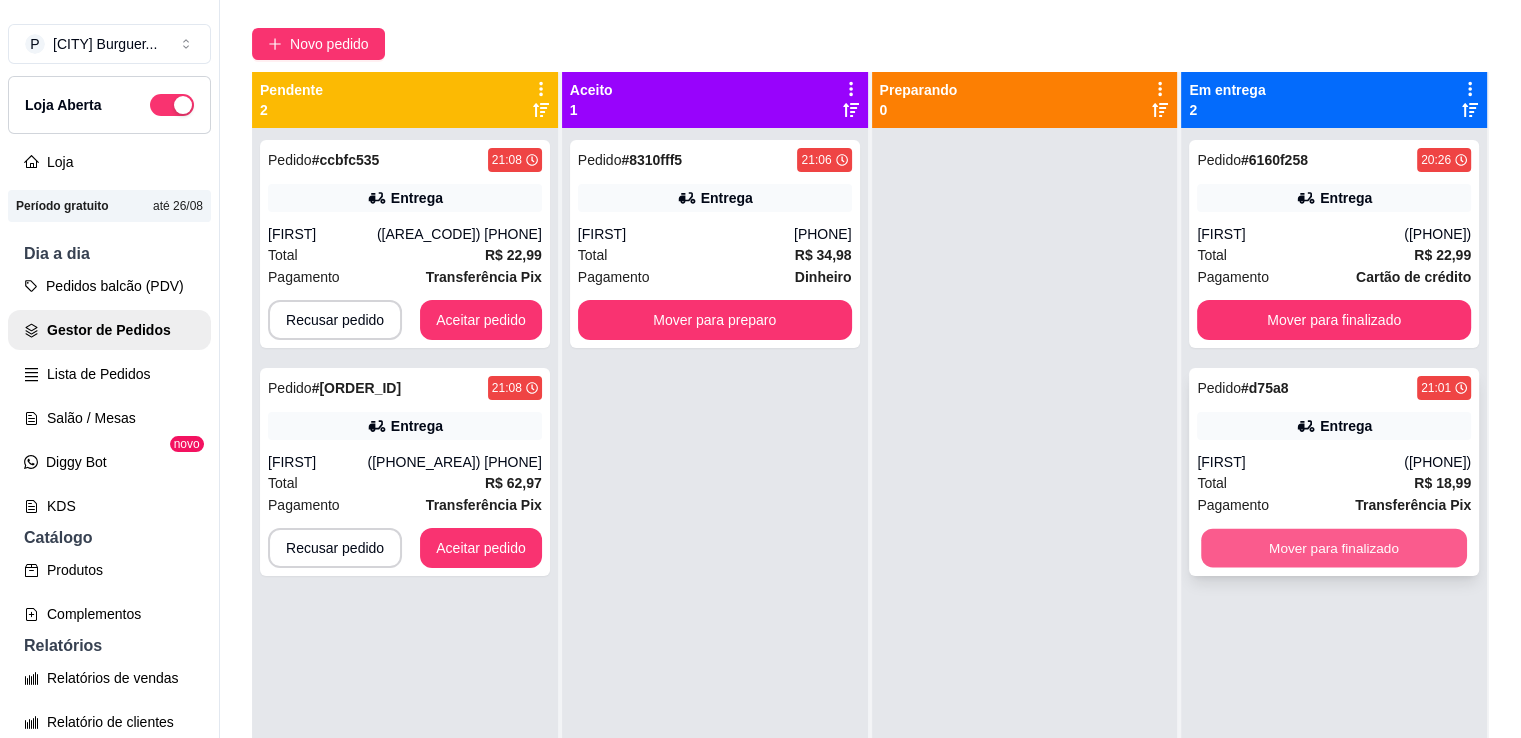 click on "Mover para finalizado" at bounding box center [1334, 548] 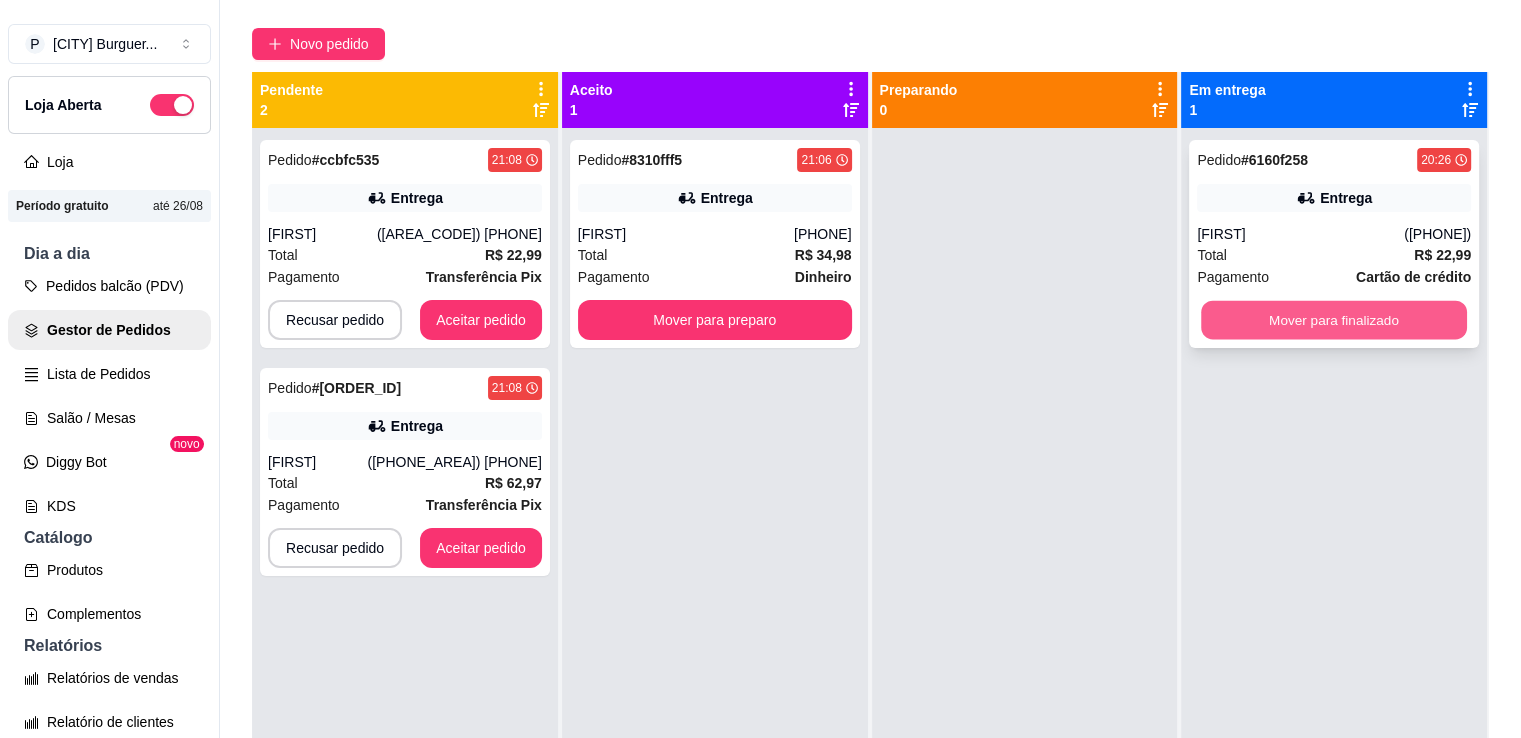click on "Mover para finalizado" at bounding box center [1334, 320] 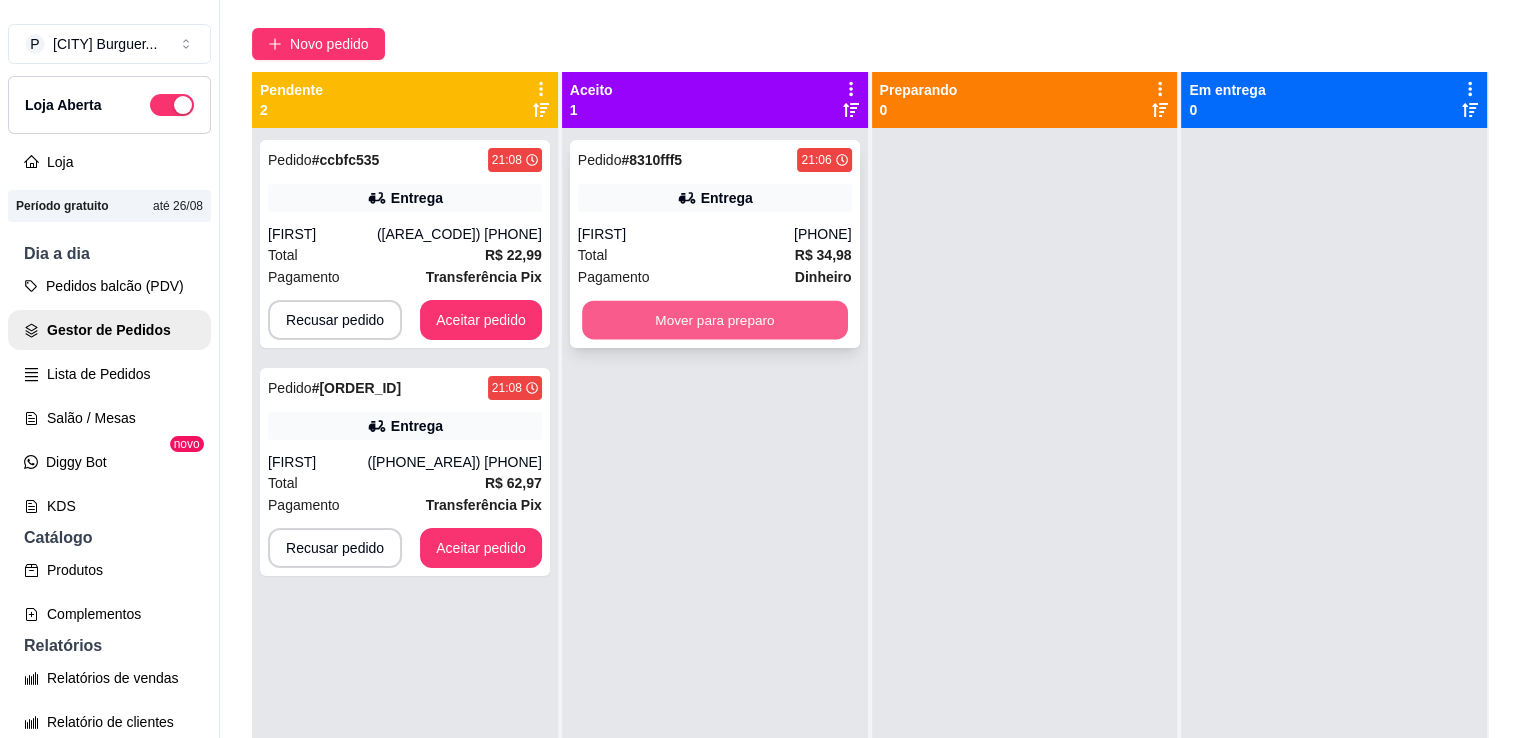 click on "Mover para preparo" at bounding box center [715, 320] 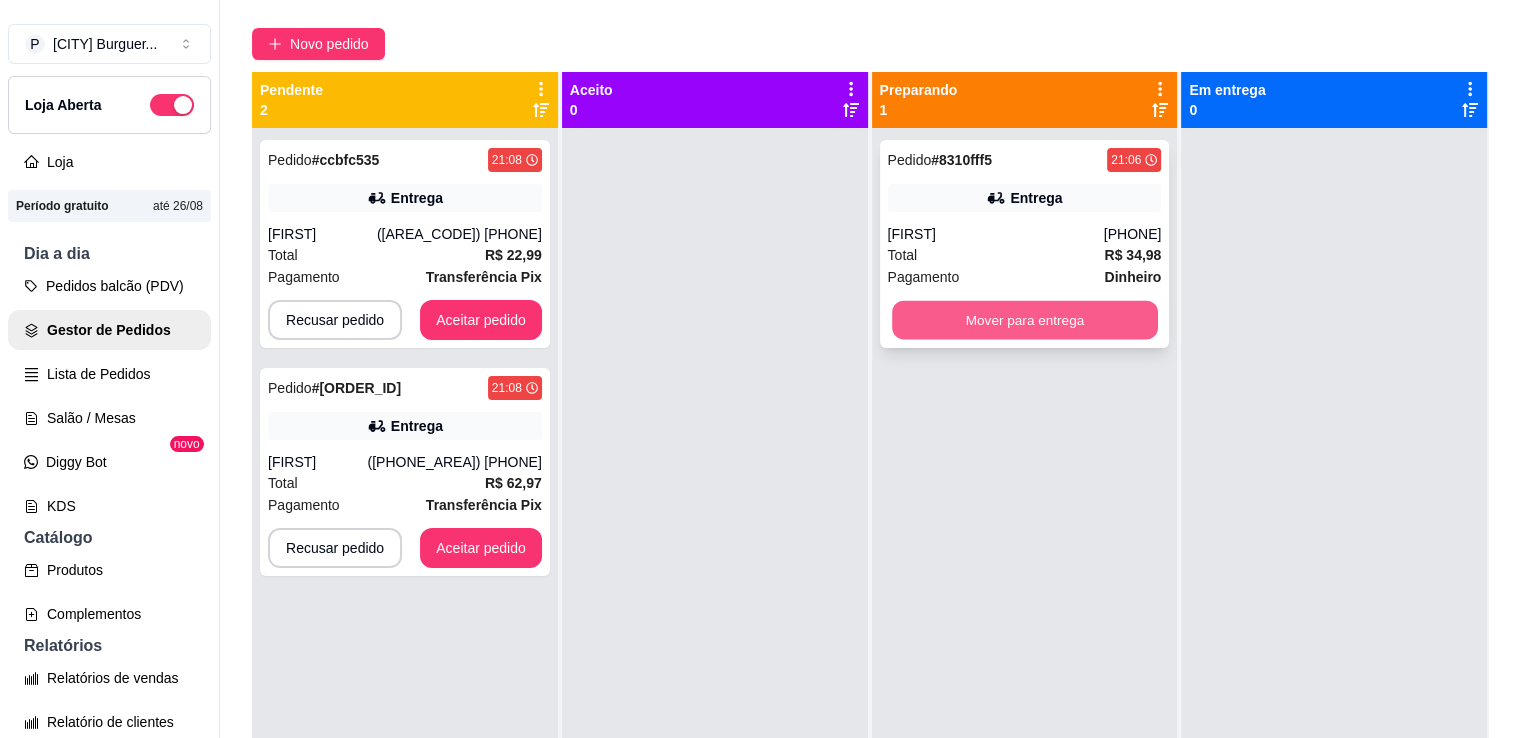 click on "Mover para entrega" at bounding box center (1025, 320) 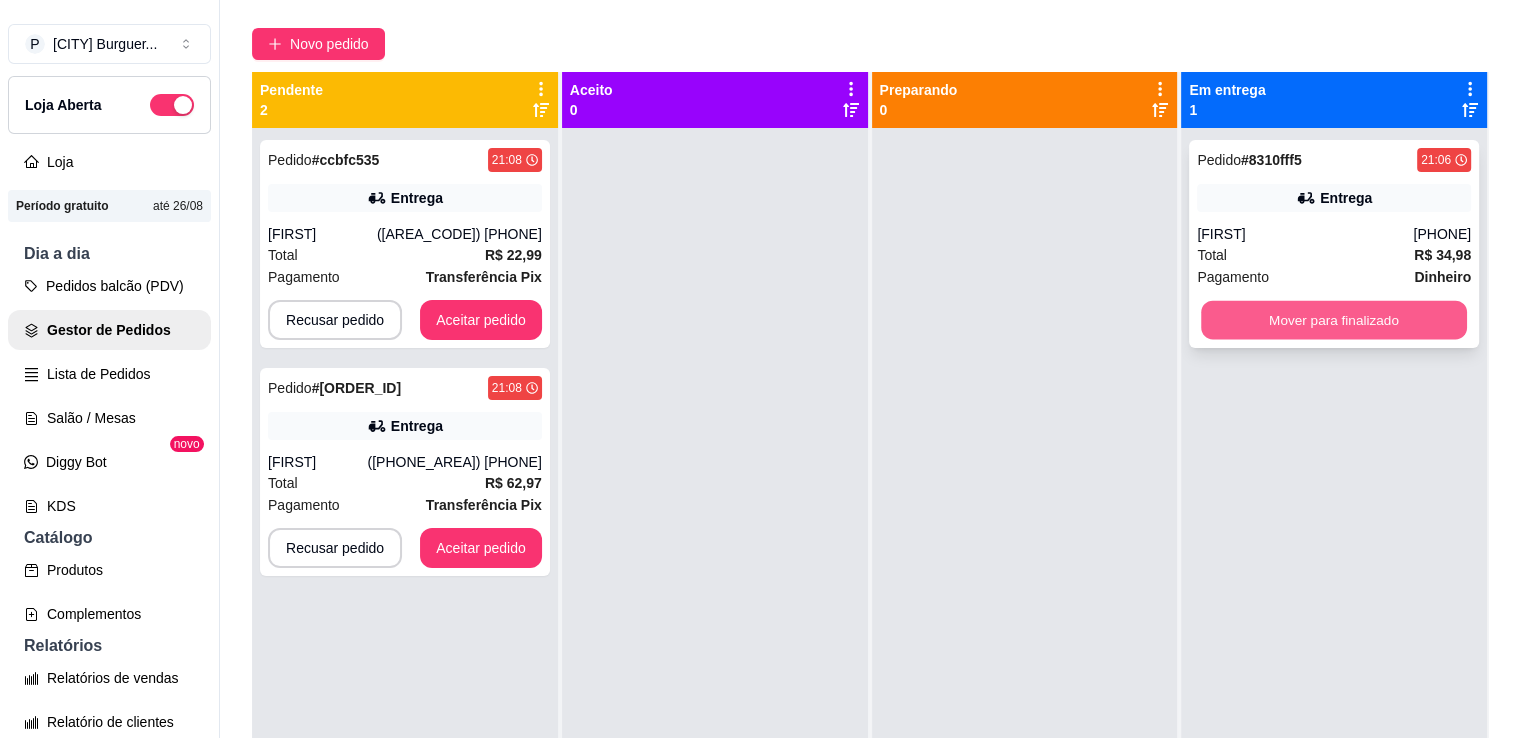 click on "Mover para finalizado" at bounding box center [1334, 320] 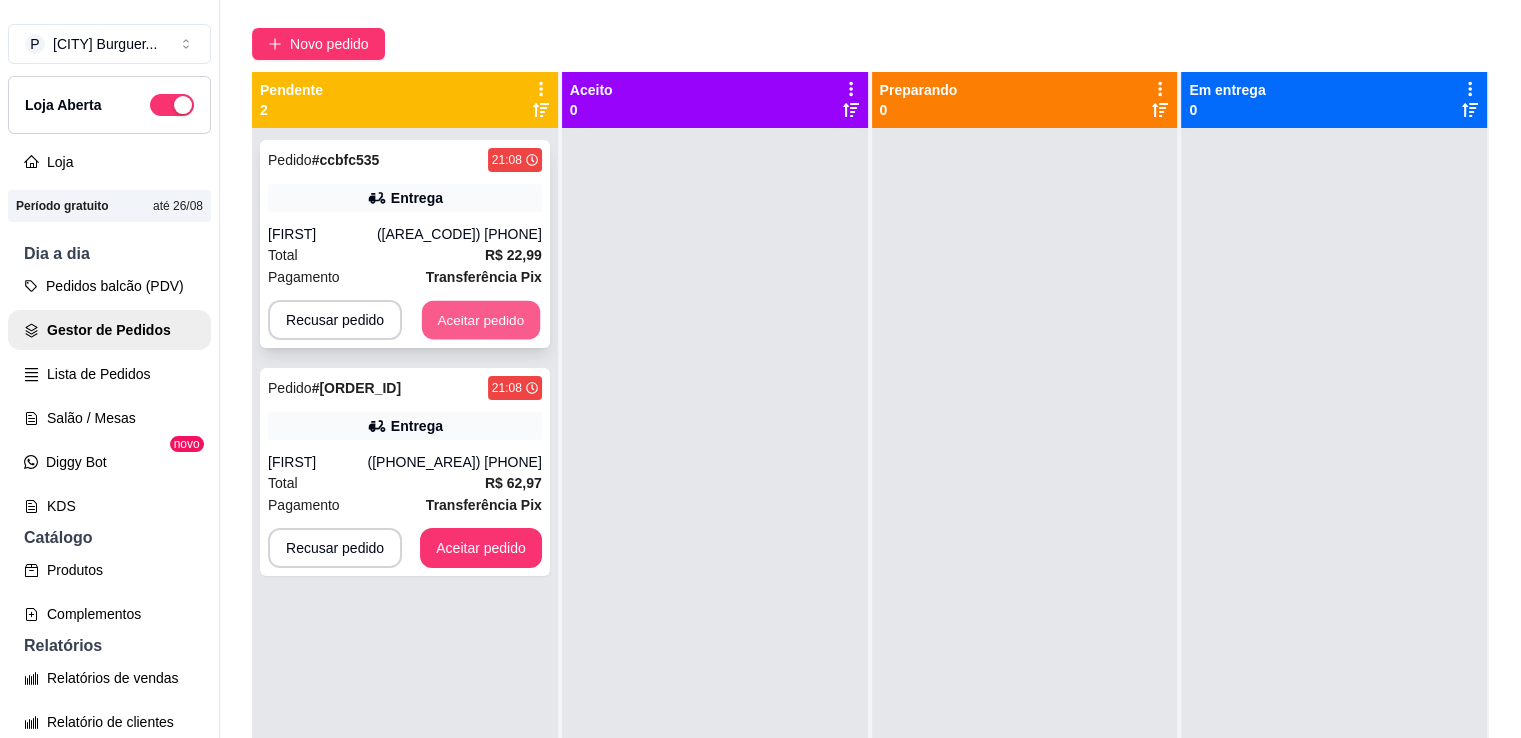 click on "Aceitar pedido" at bounding box center [481, 320] 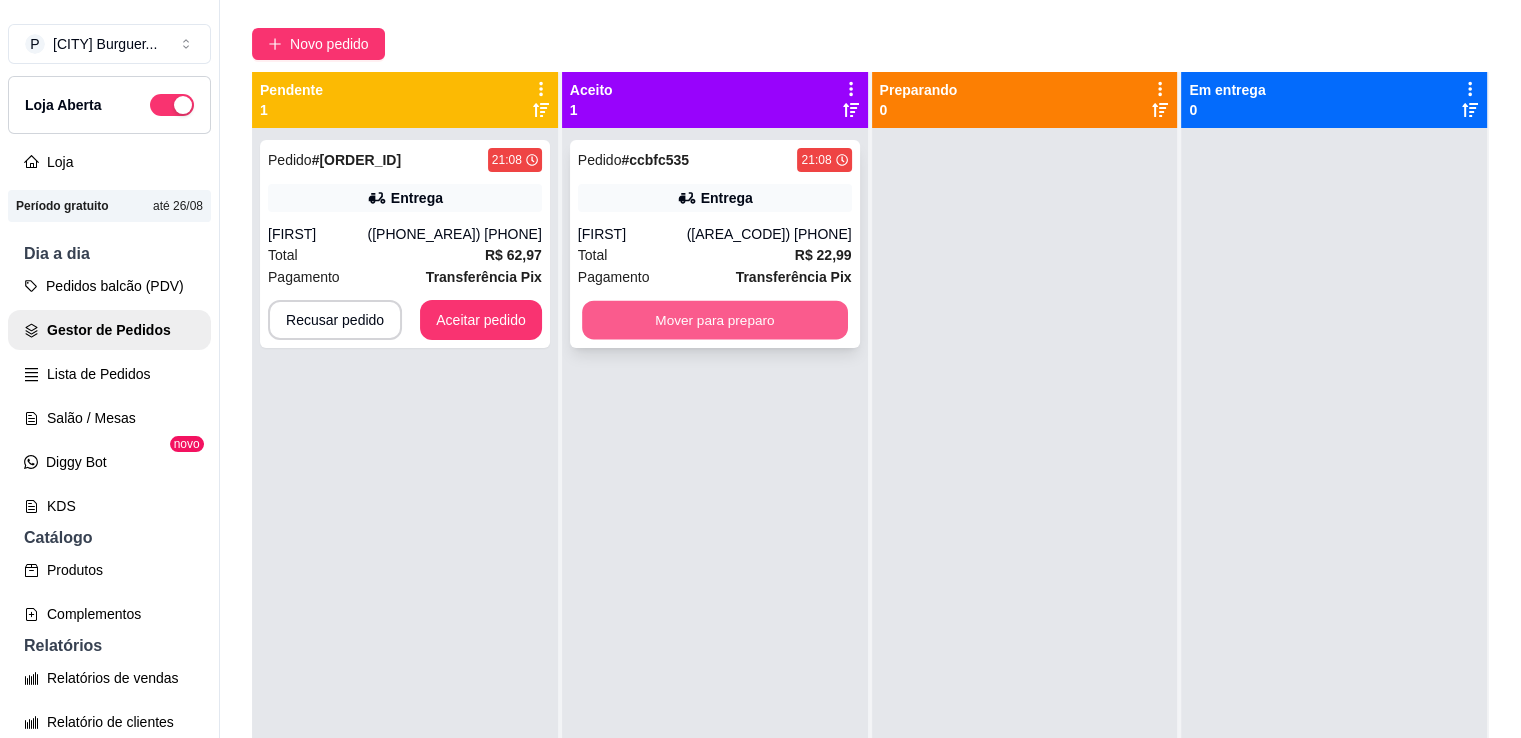 click on "Mover para preparo" at bounding box center (715, 320) 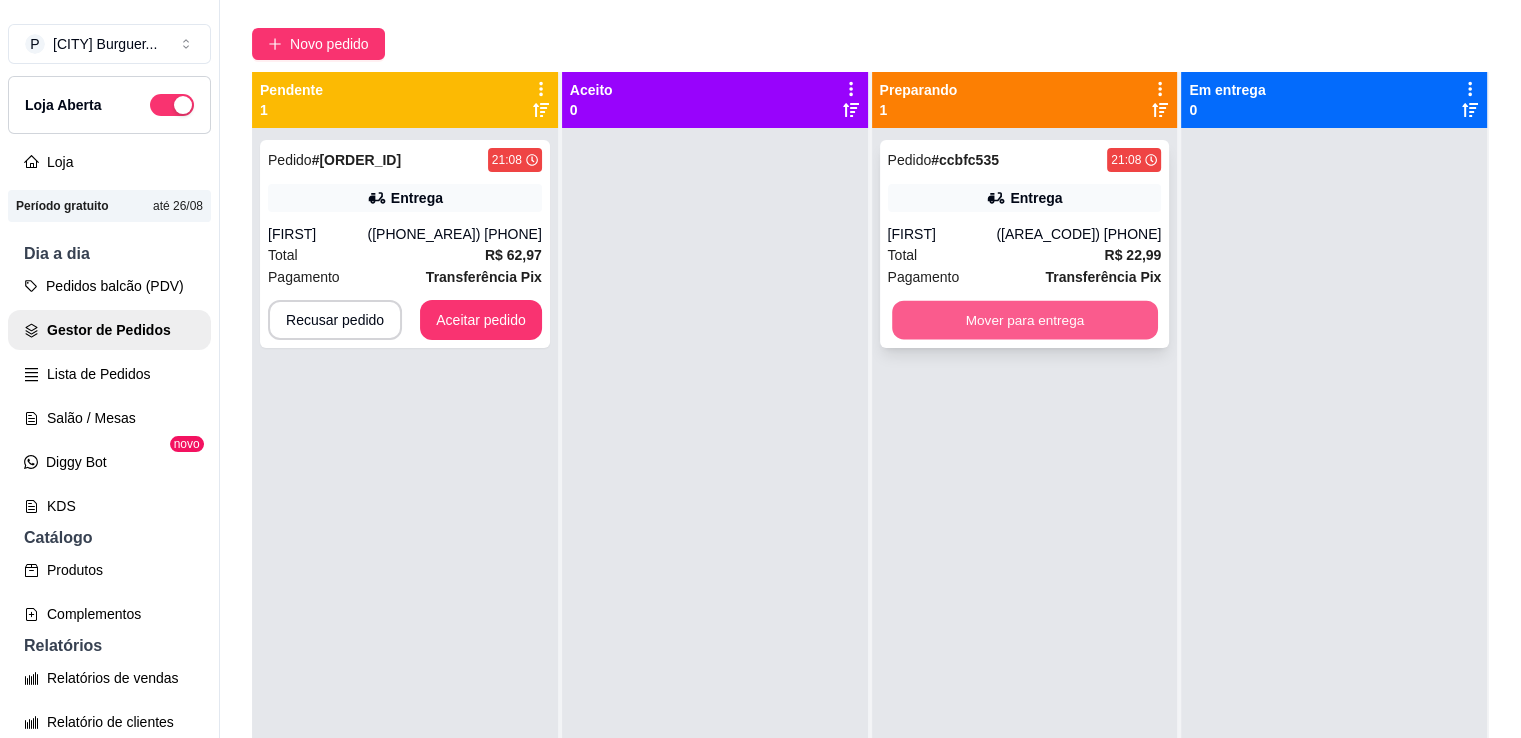 click on "Mover para entrega" at bounding box center [1025, 320] 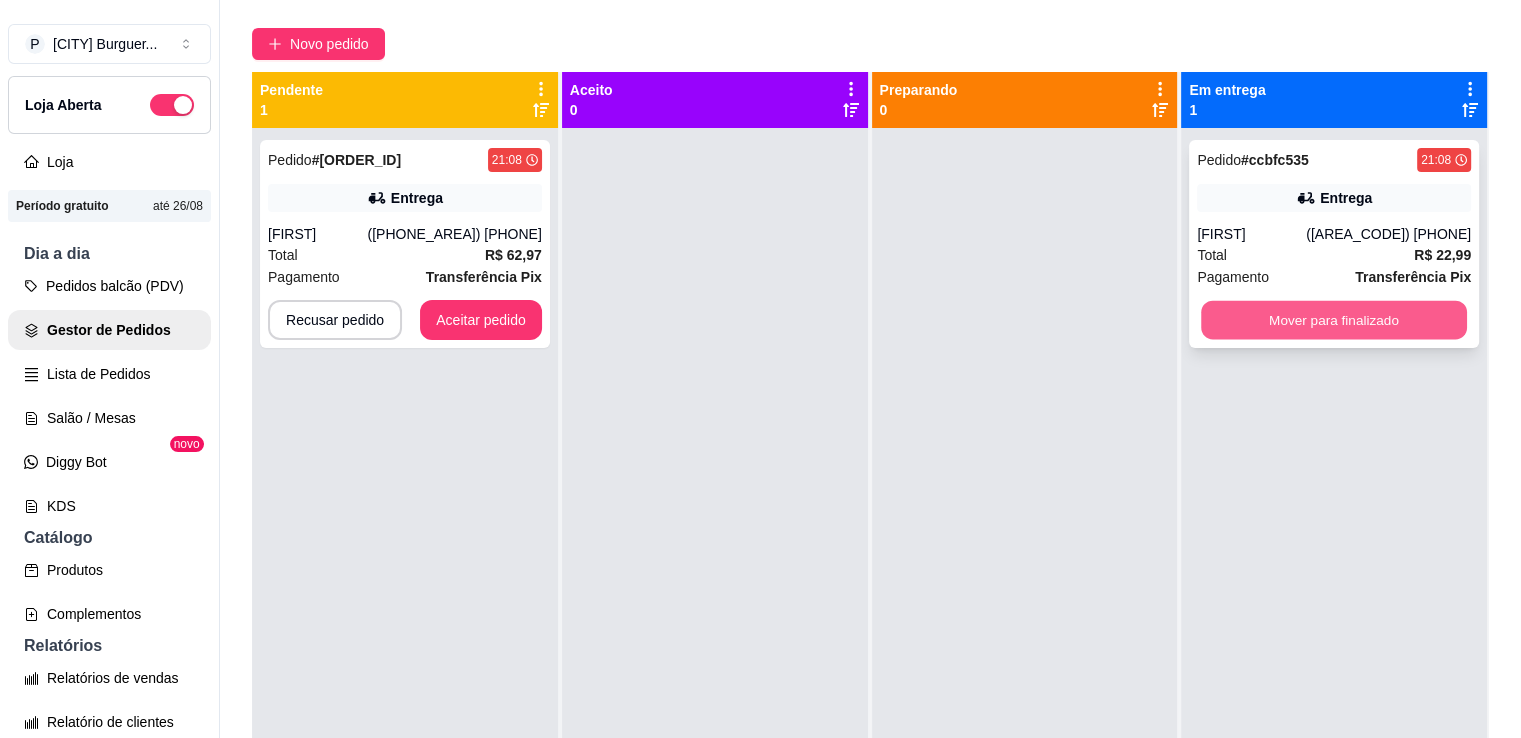 click on "Mover para finalizado" at bounding box center [1334, 320] 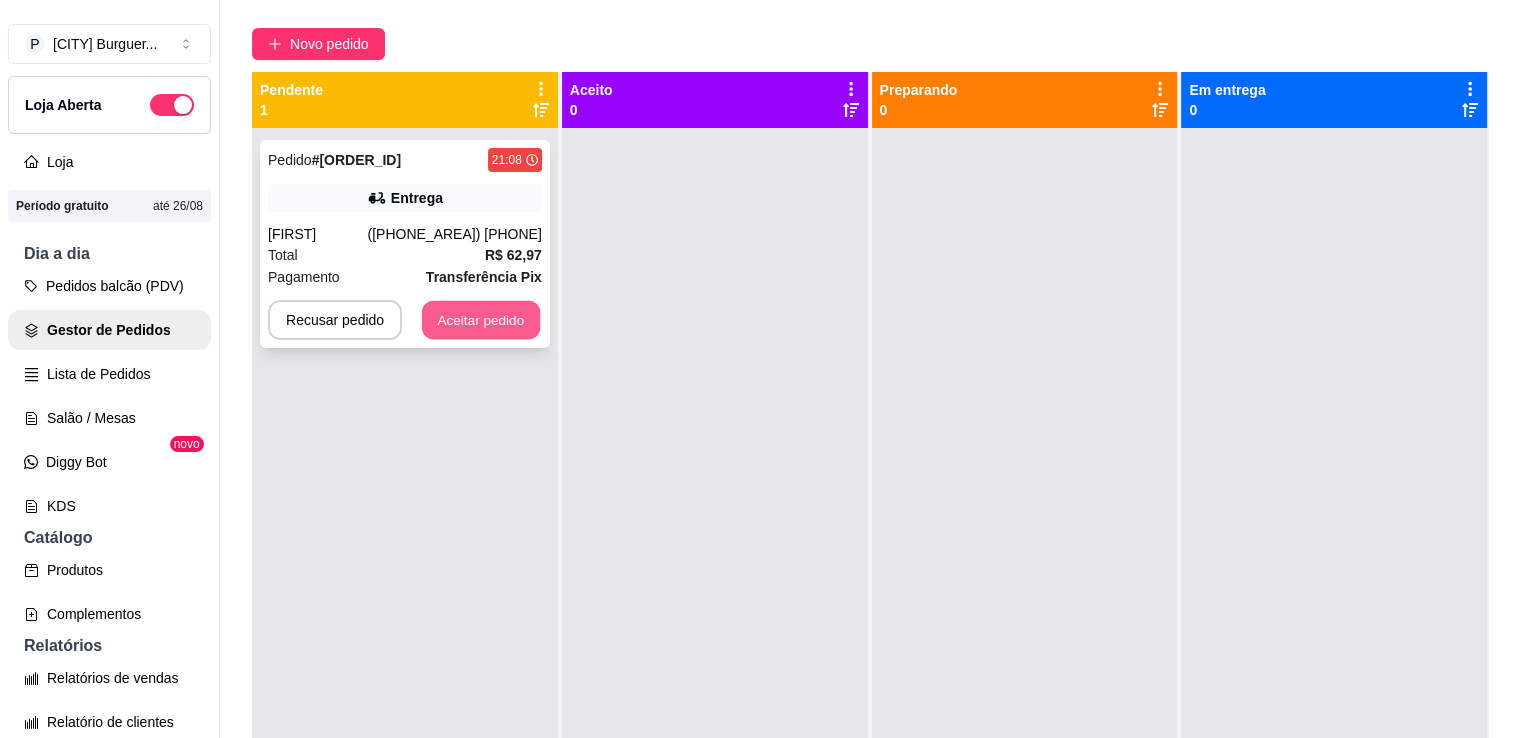 click on "Aceitar pedido" at bounding box center [481, 320] 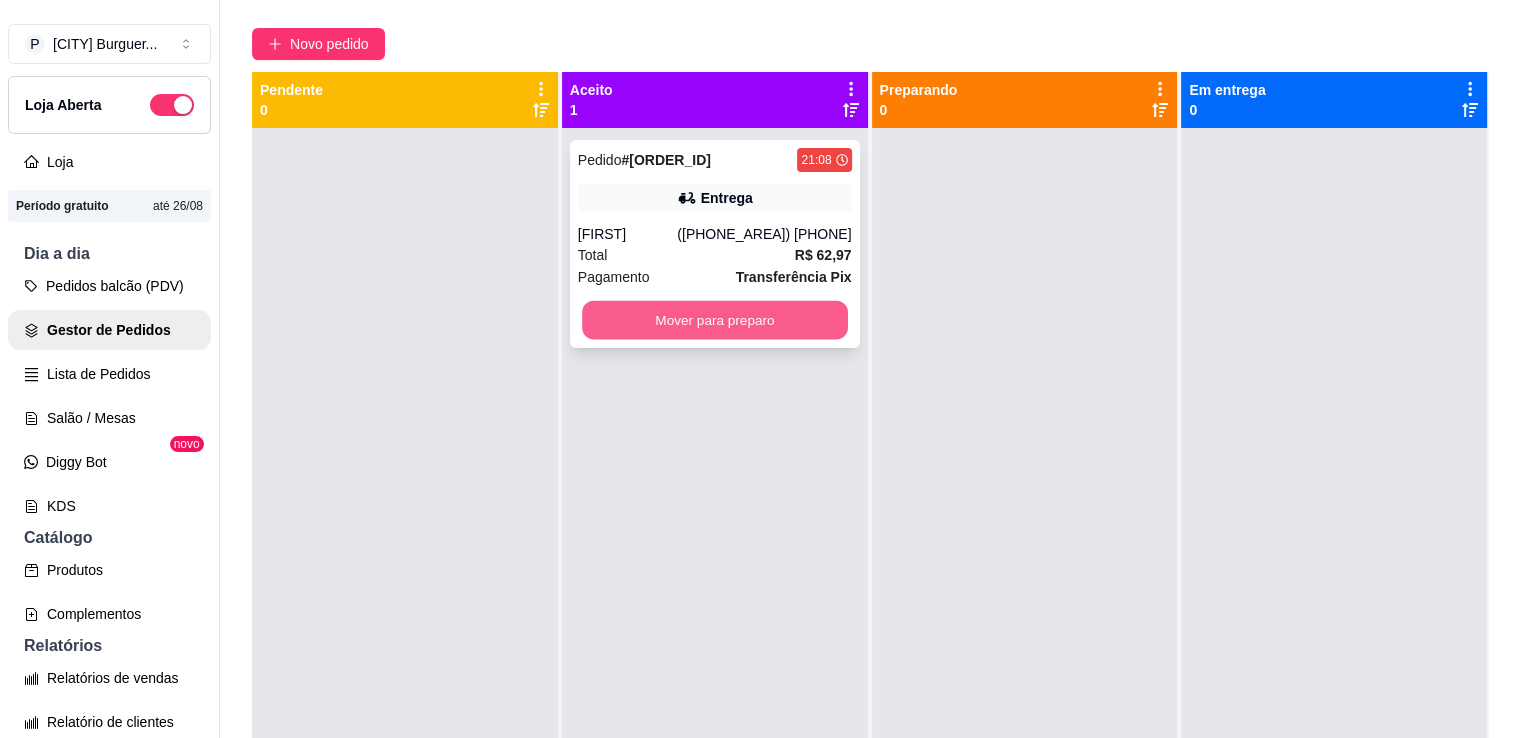 click on "Mover para preparo" at bounding box center [715, 320] 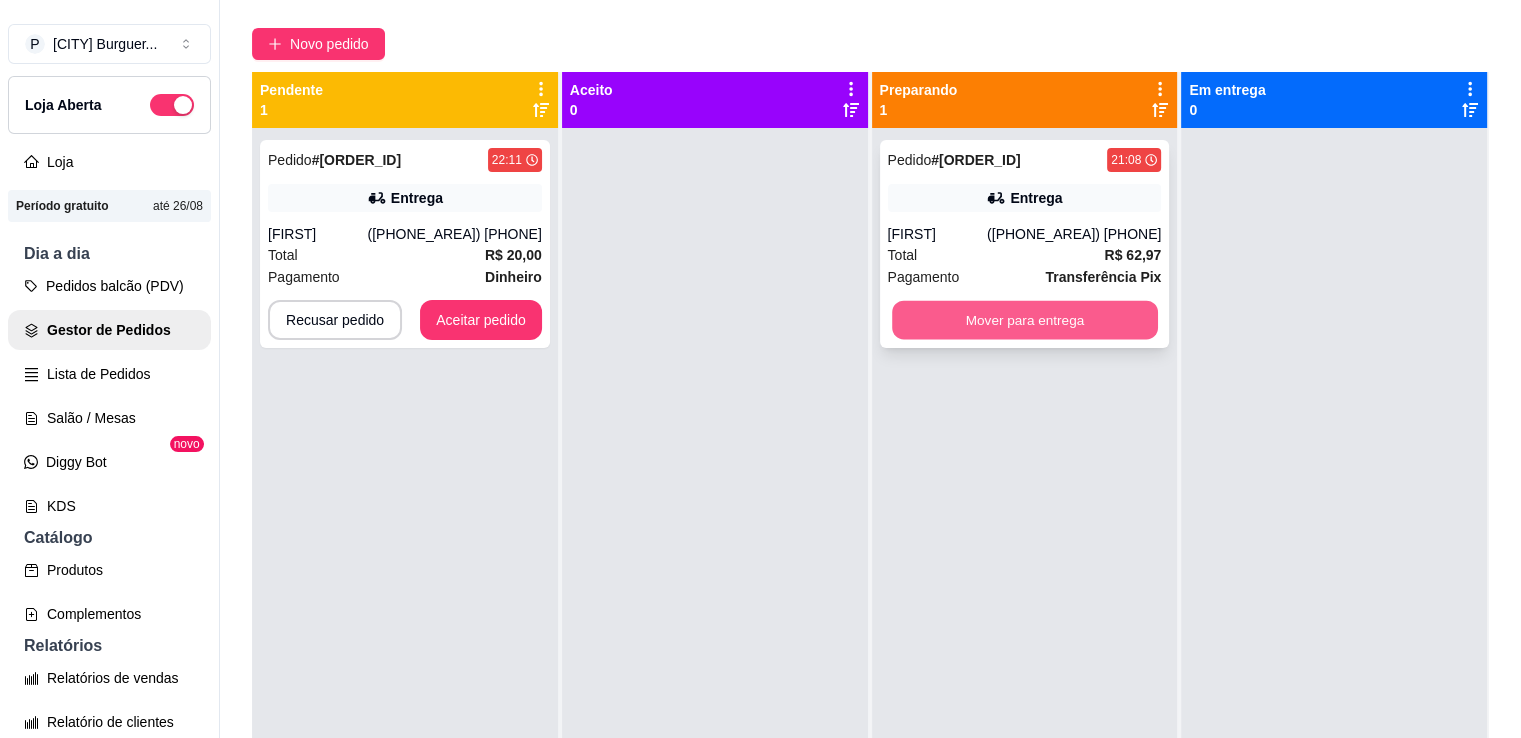 click on "Mover para entrega" at bounding box center [1025, 320] 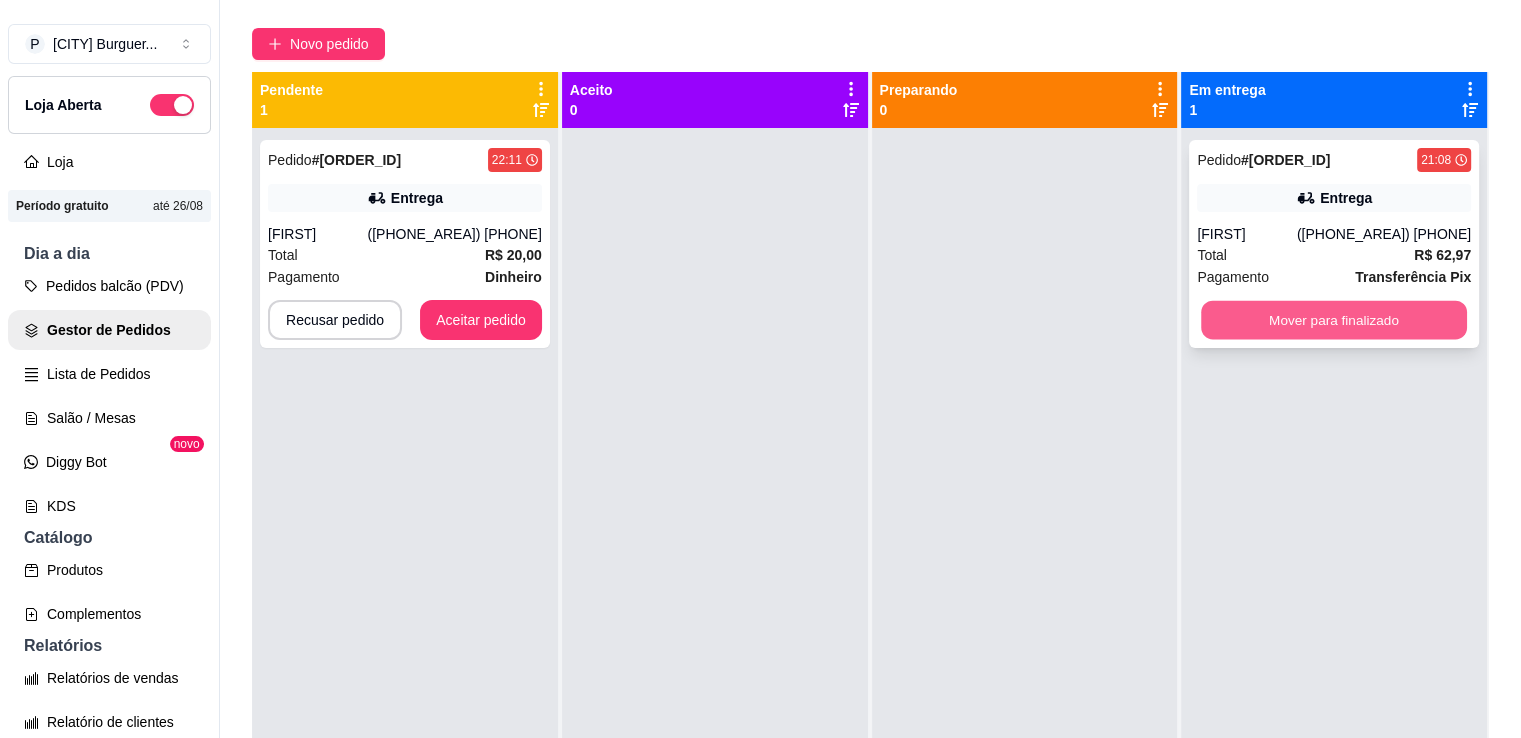 click on "Mover para finalizado" at bounding box center (1334, 320) 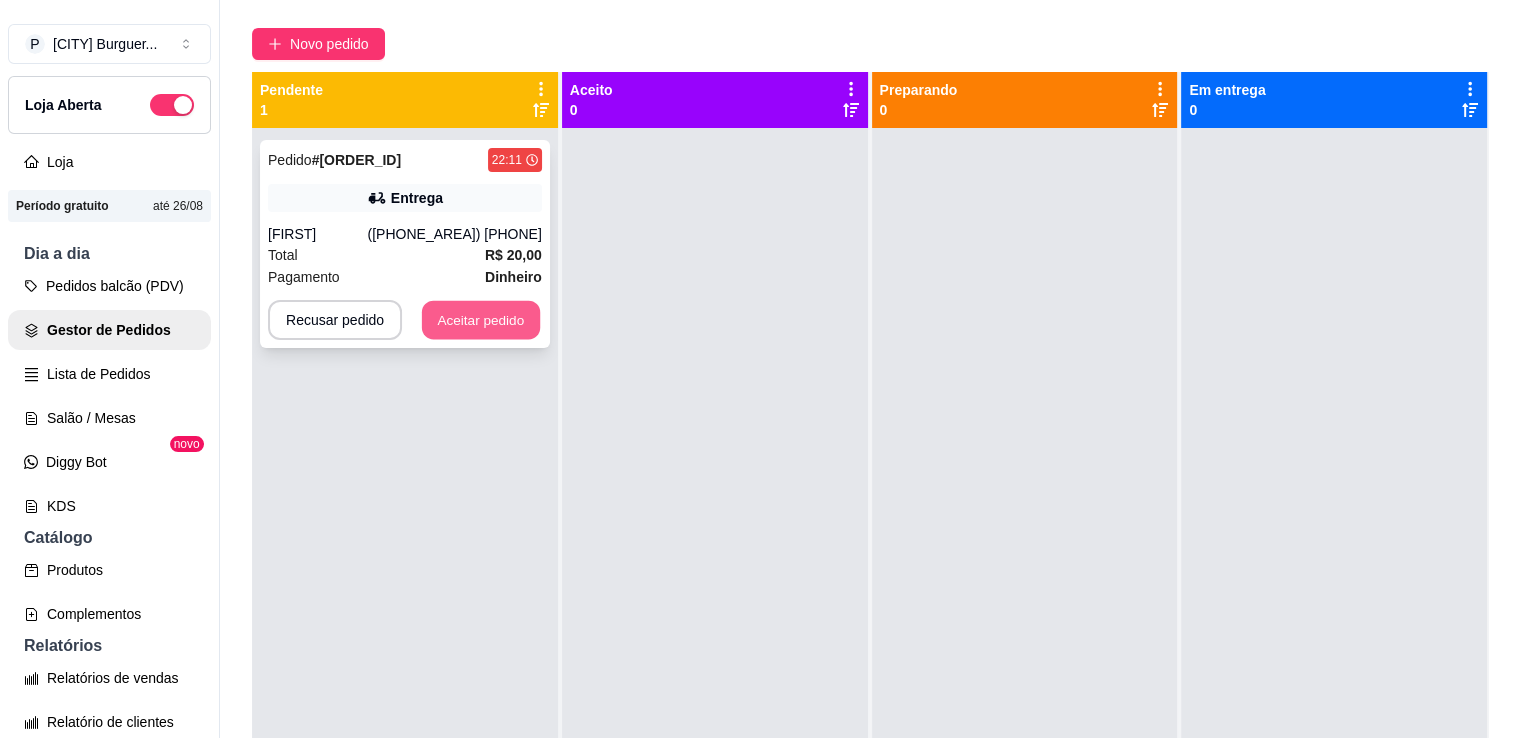 click on "Aceitar pedido" at bounding box center (481, 320) 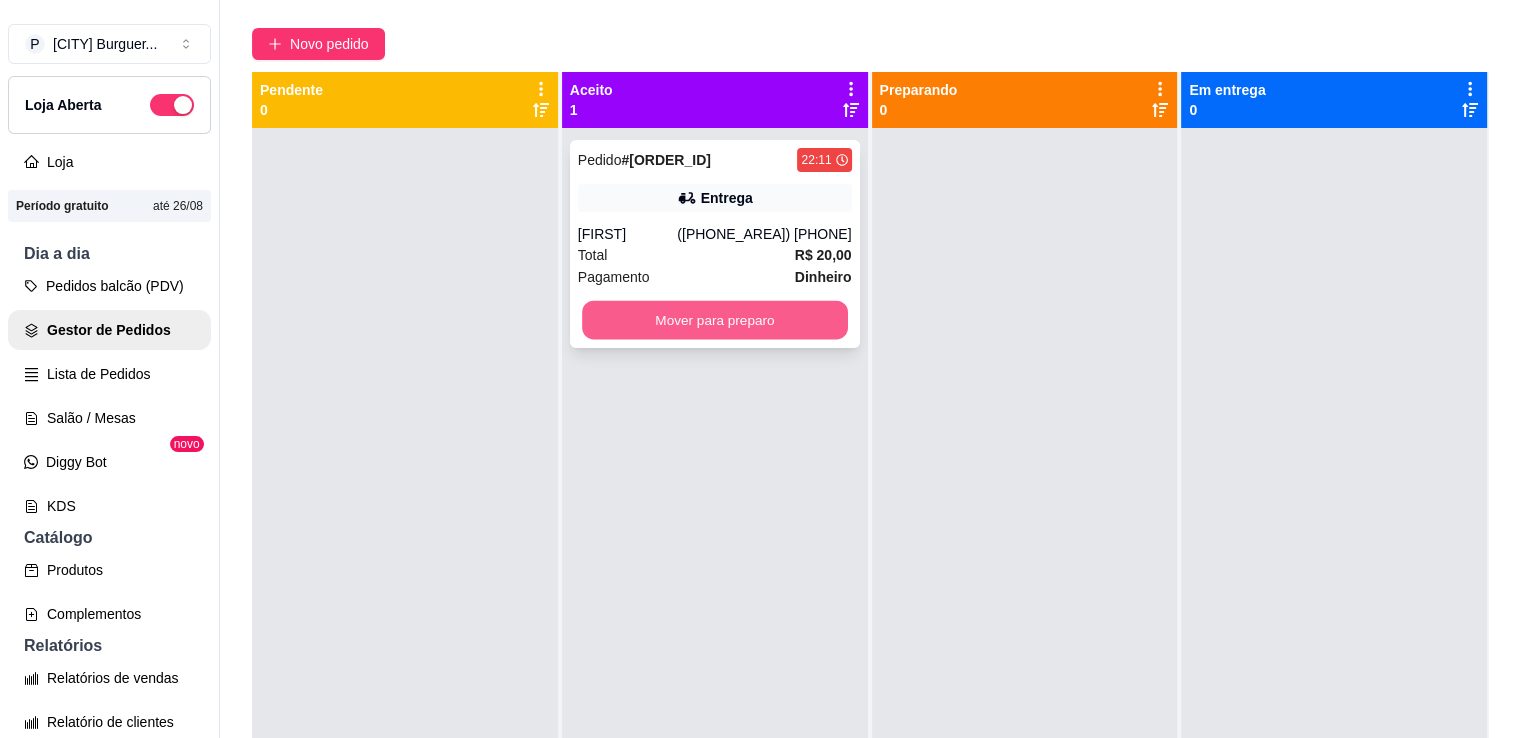 click on "Mover para preparo" at bounding box center (715, 320) 